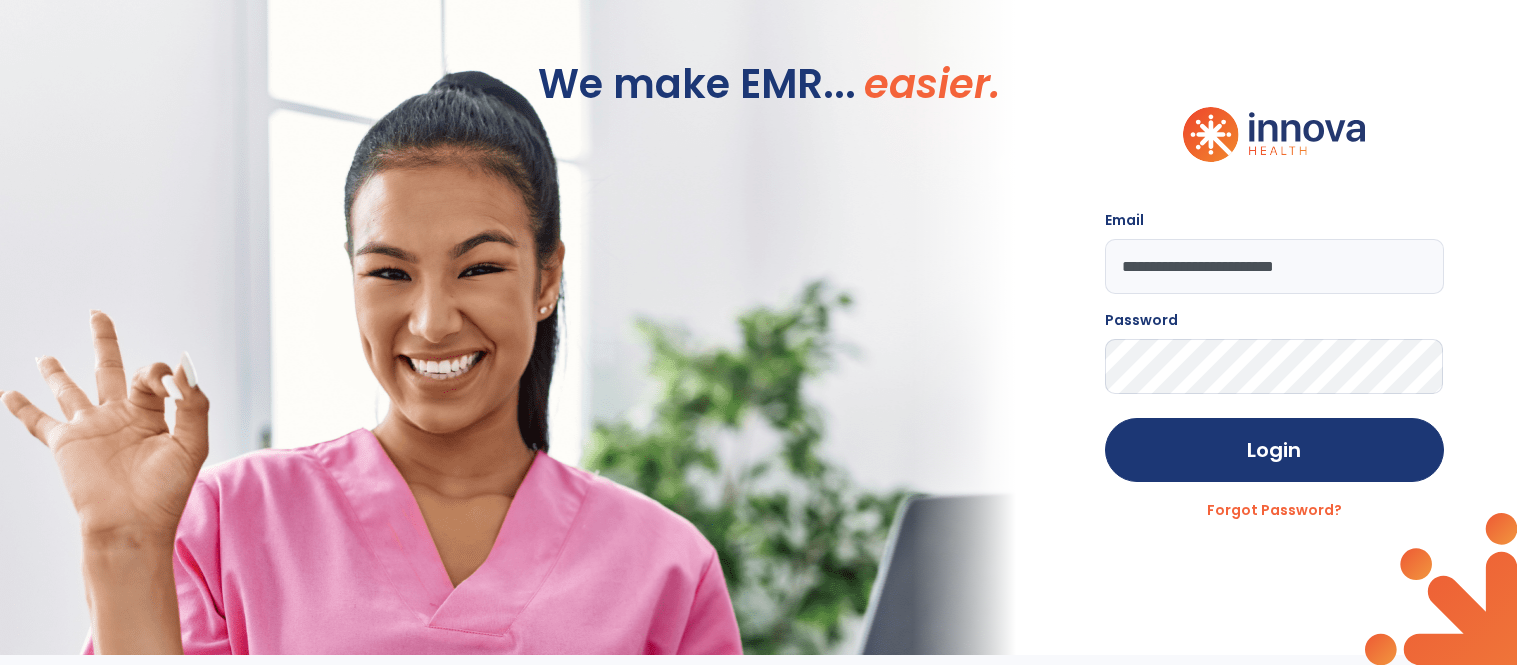 scroll, scrollTop: 0, scrollLeft: 0, axis: both 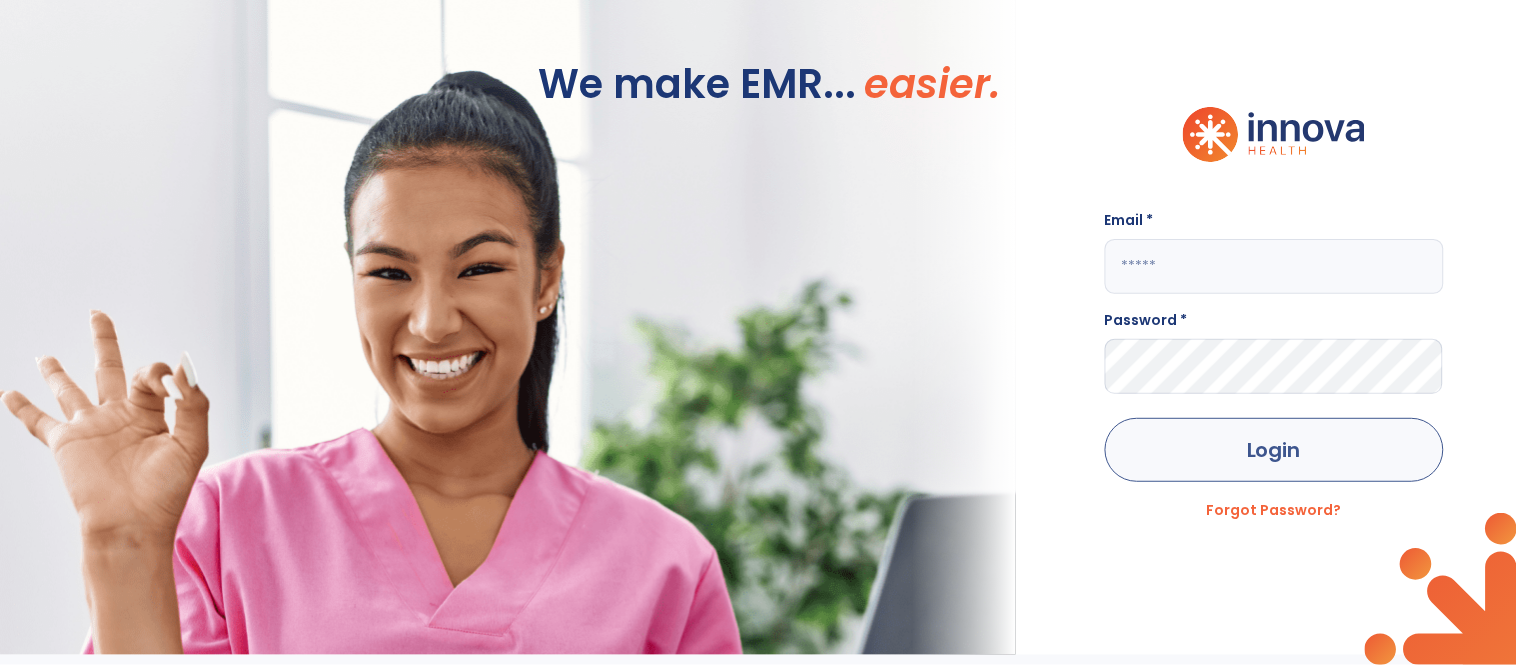 type on "**********" 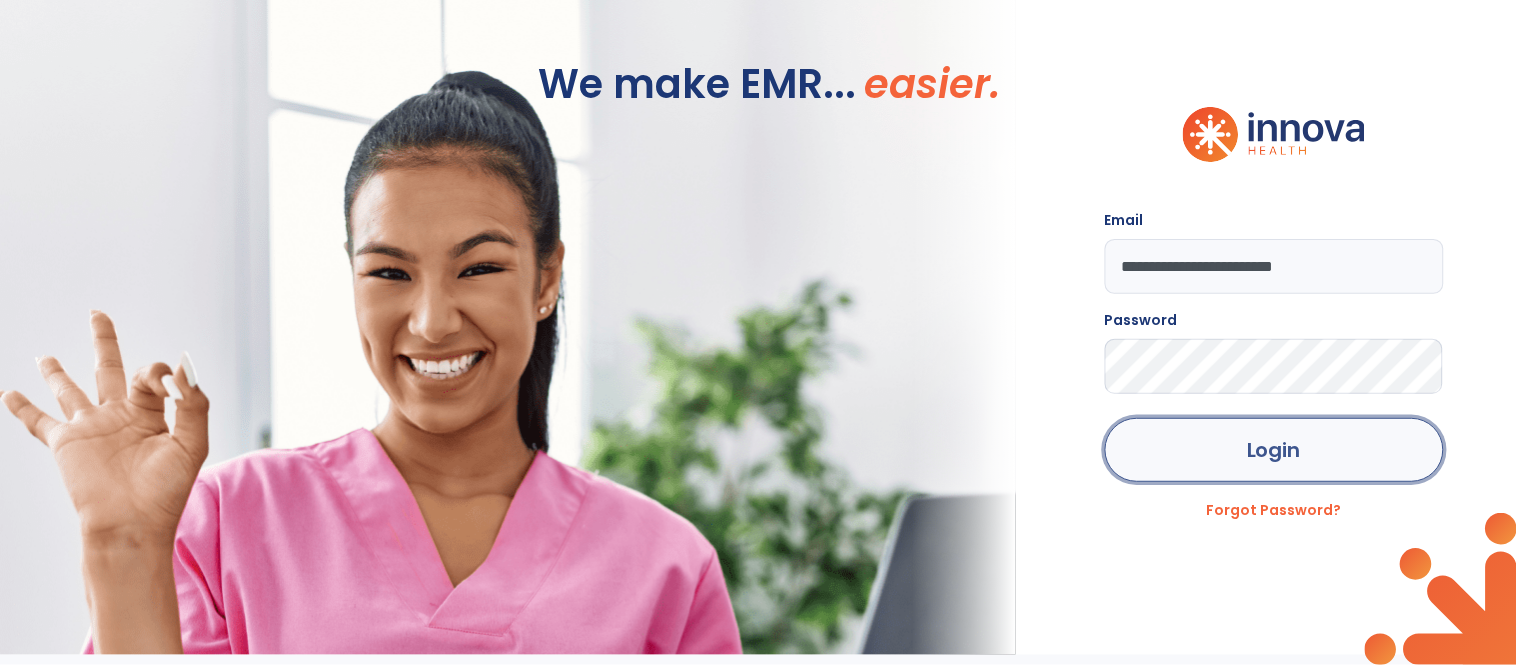 click on "Login" 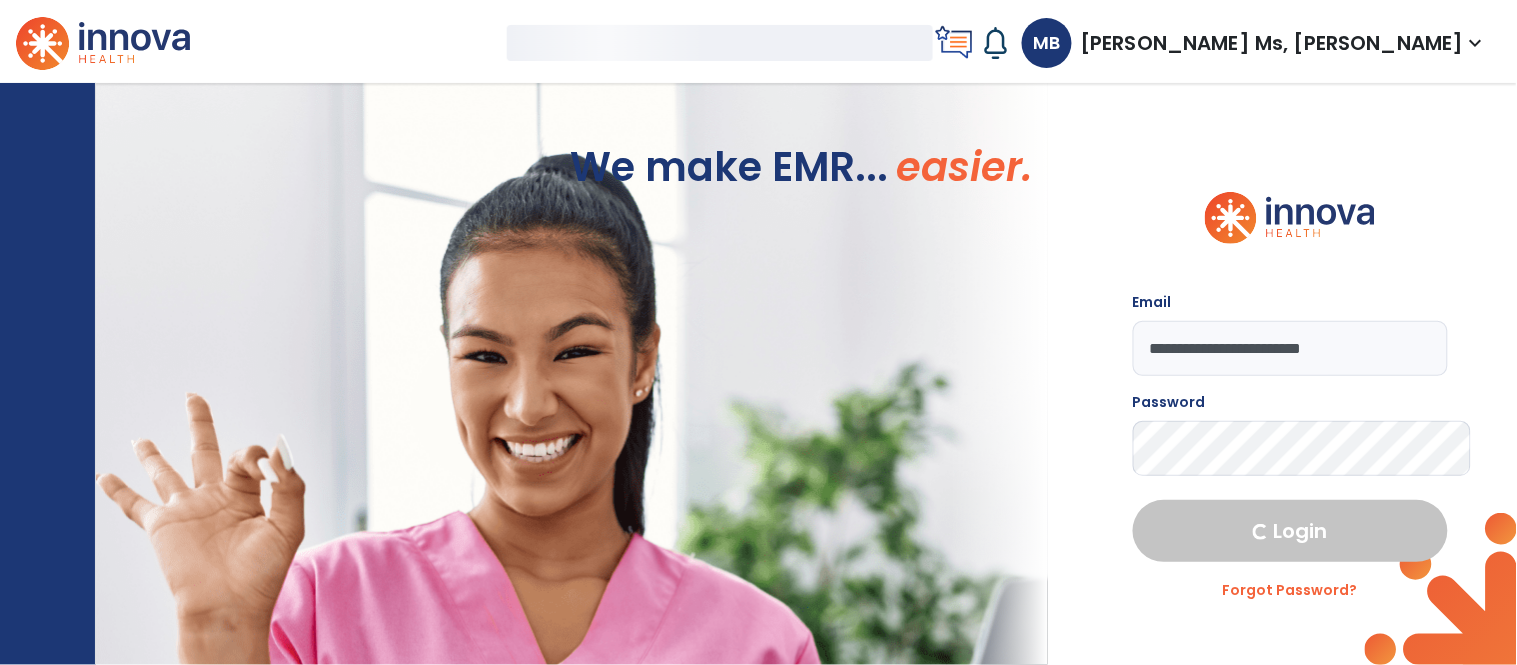 select on "****" 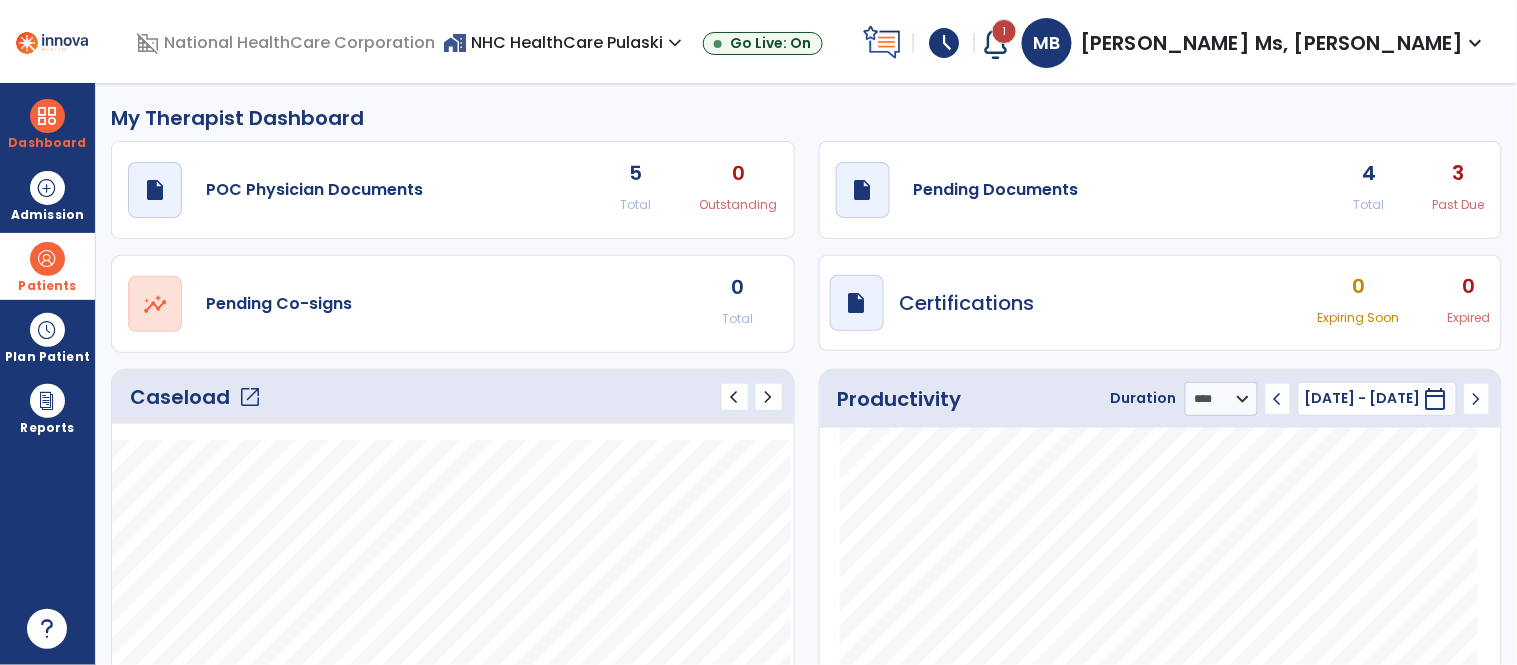 click at bounding box center (47, 259) 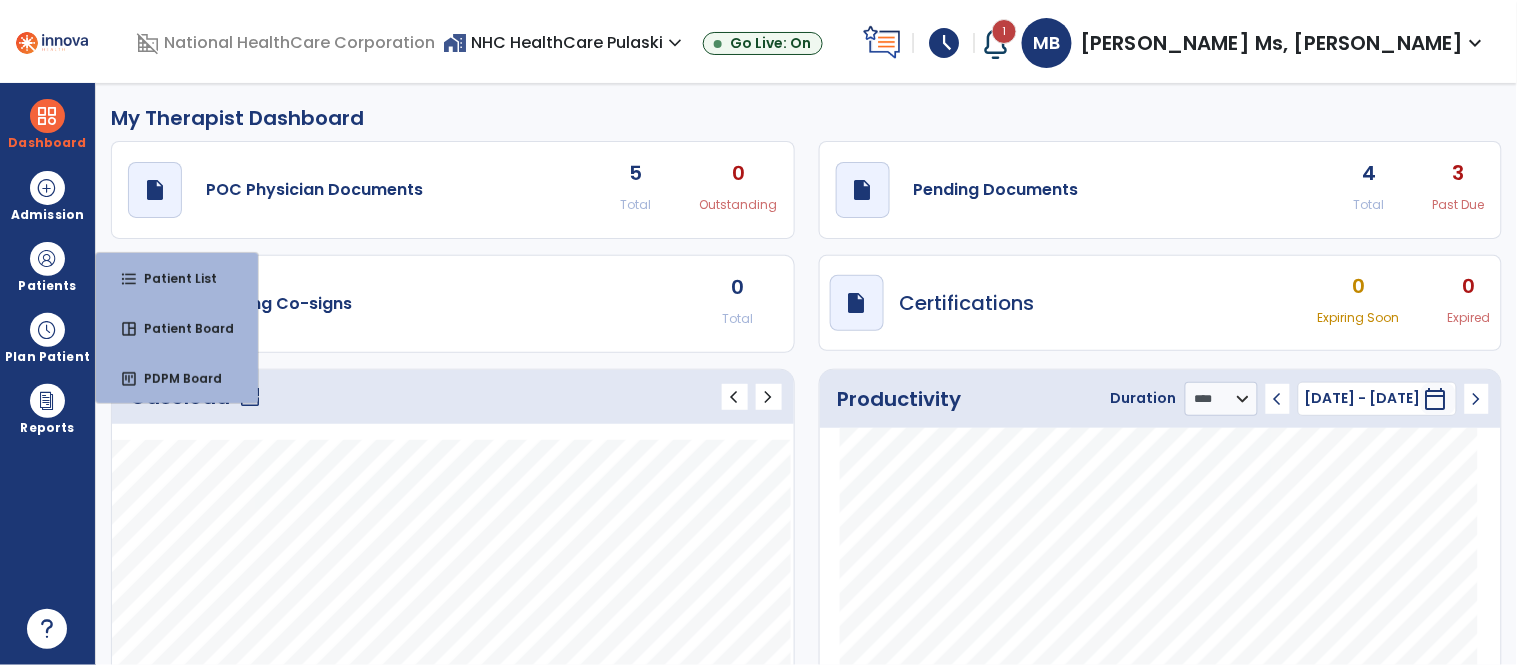 click on "3 Past Due" 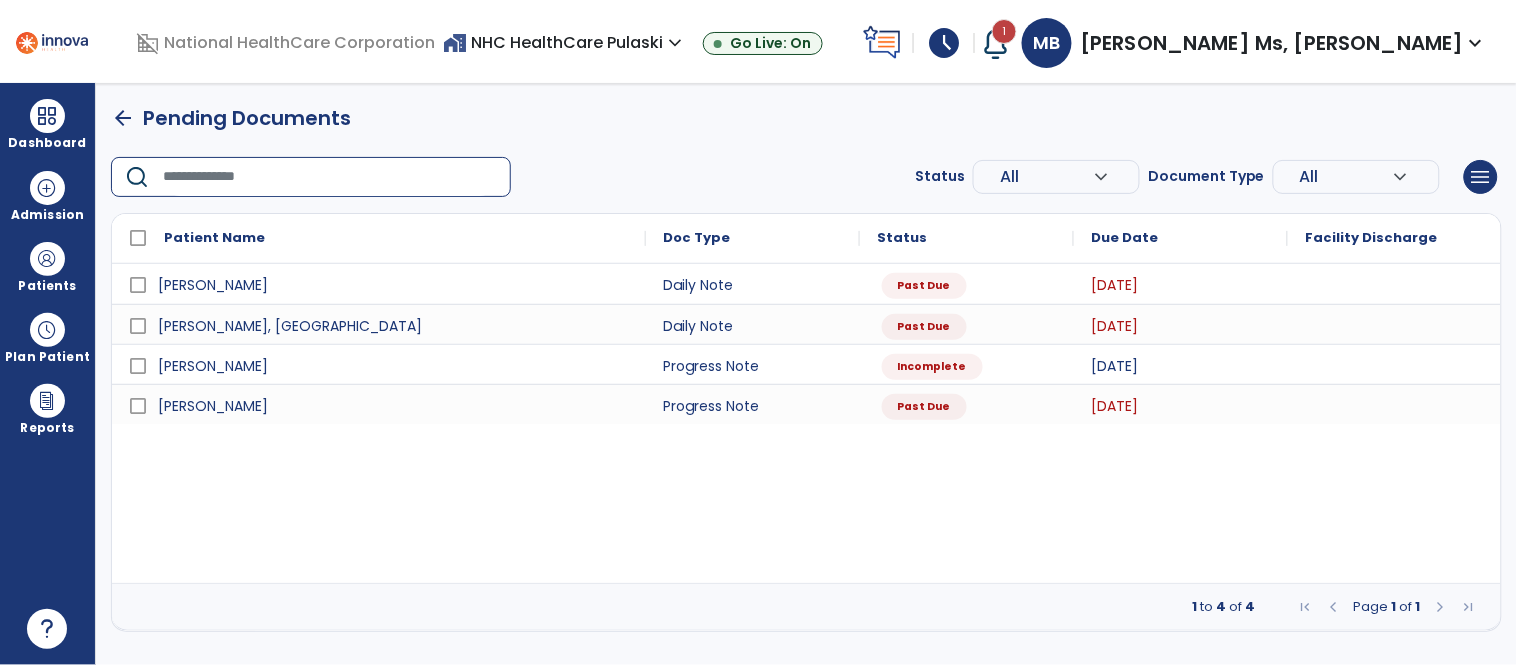 click at bounding box center (330, 177) 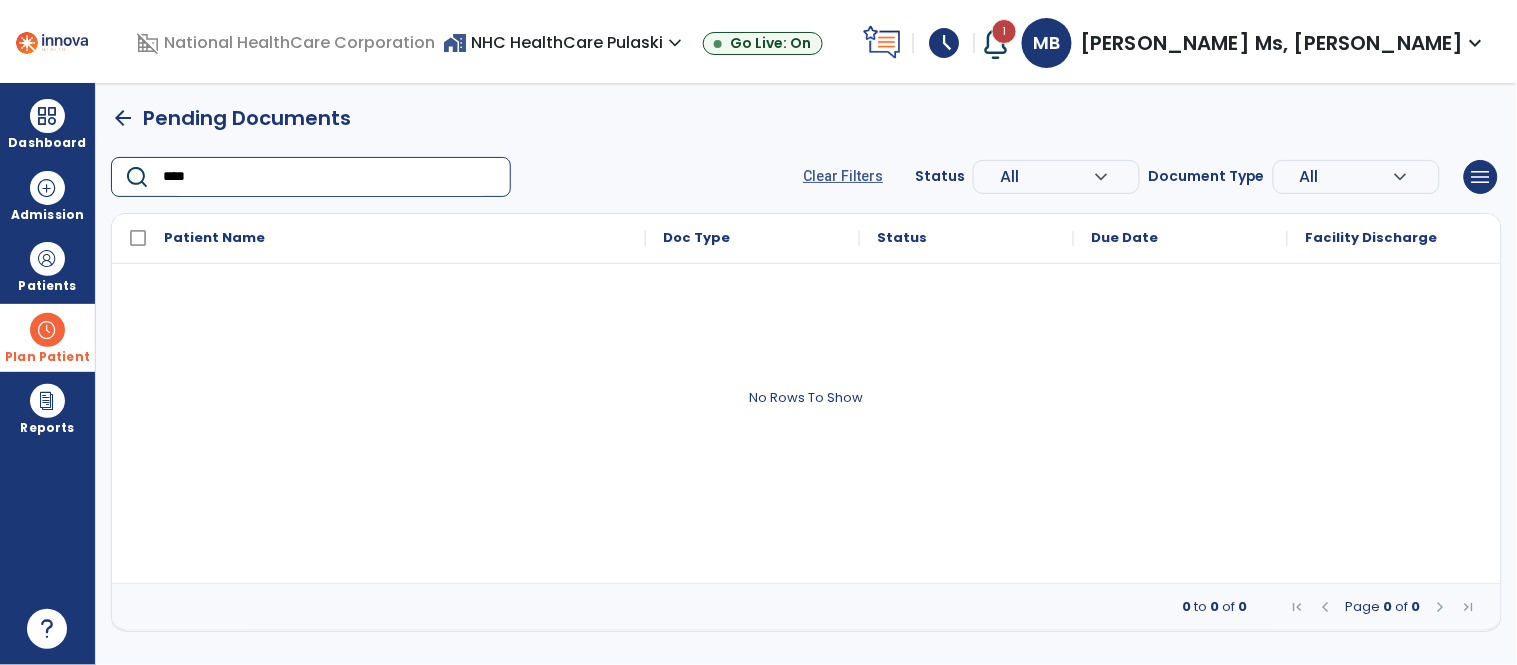 type on "****" 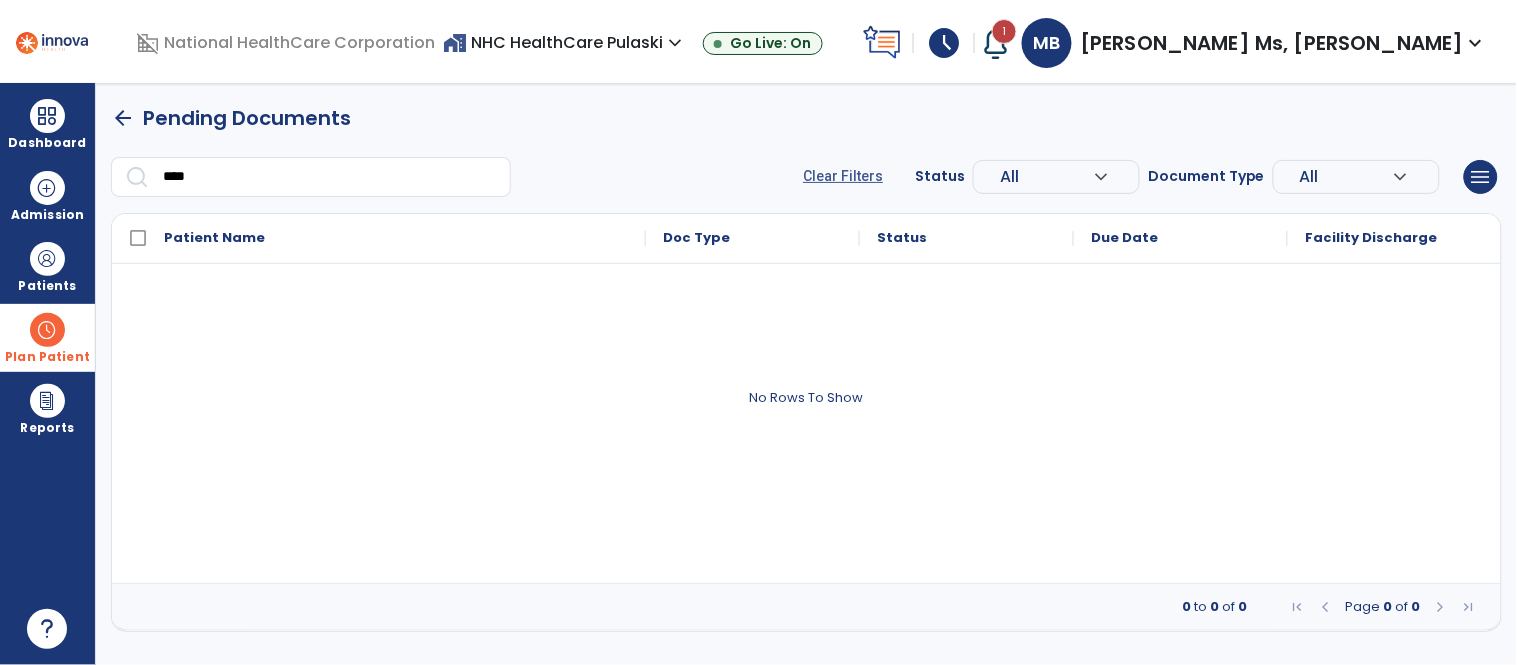 click on "Plan Patient" at bounding box center [47, 266] 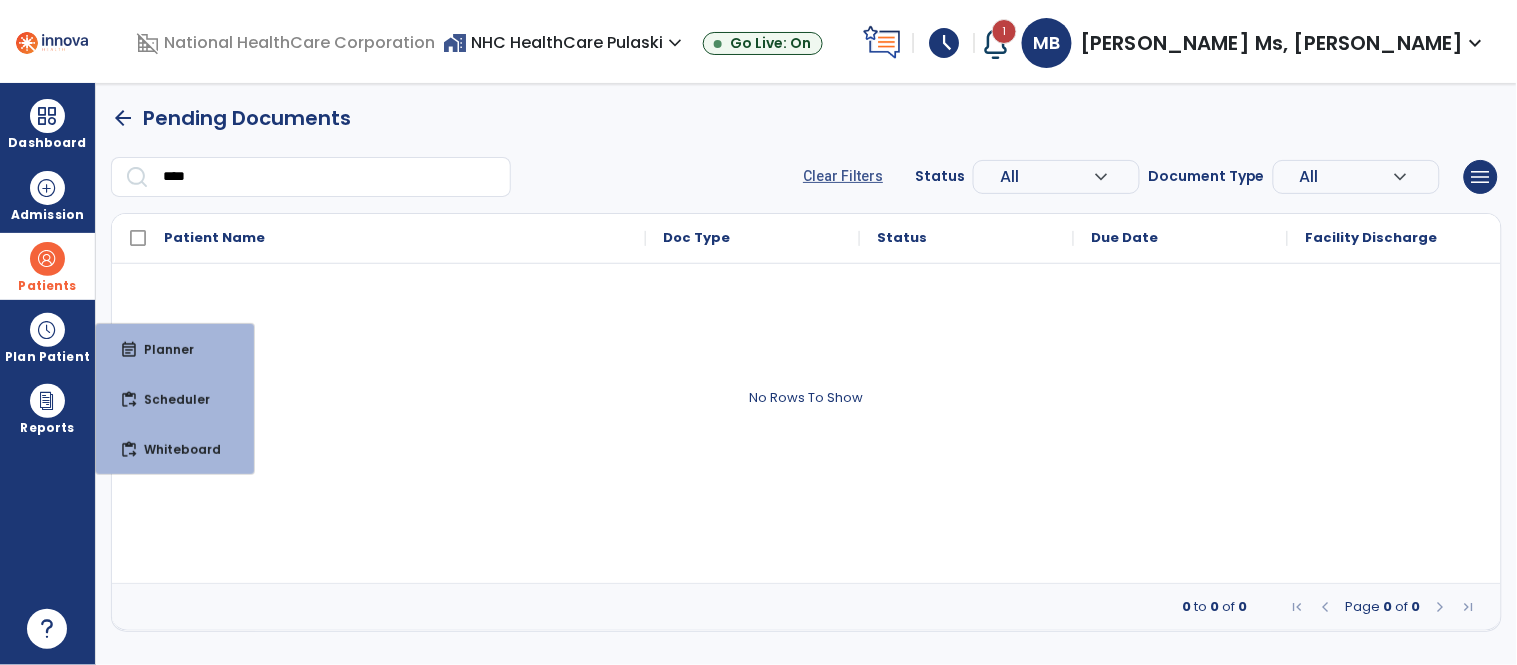 click at bounding box center [47, 259] 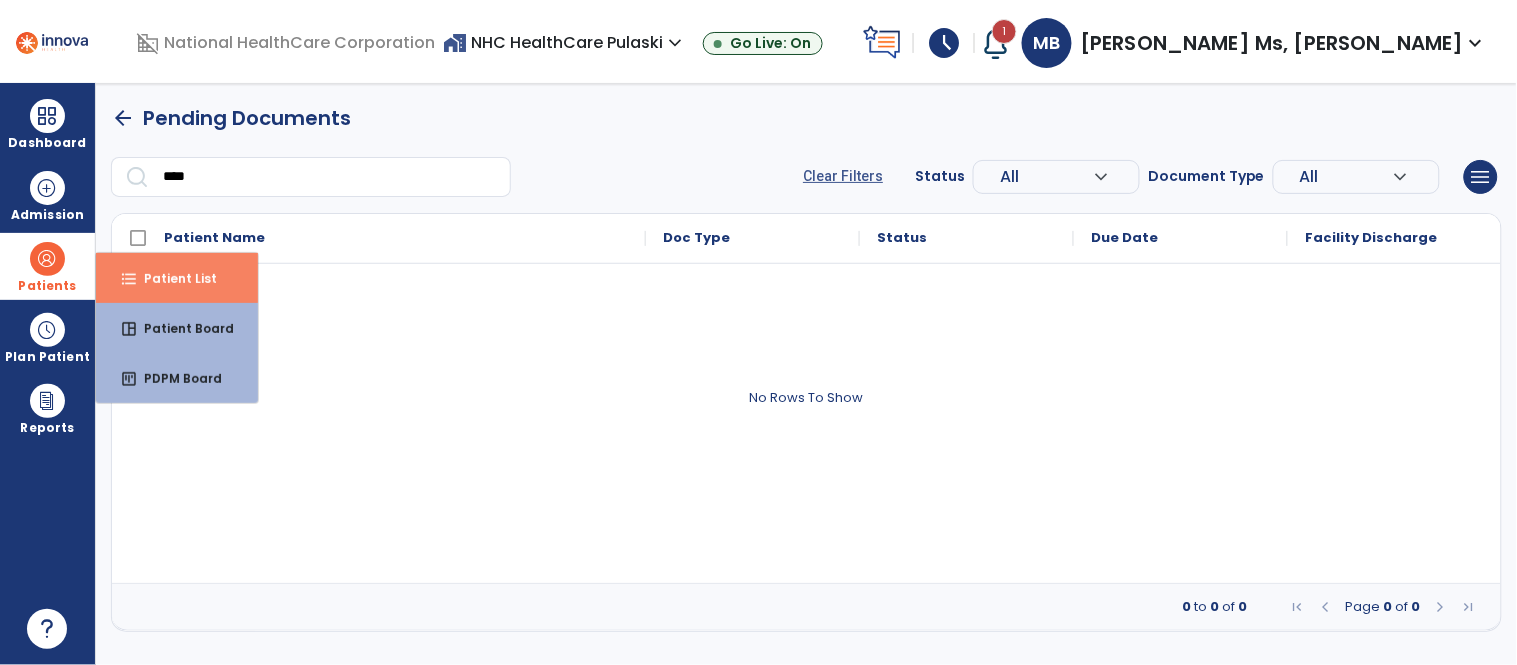 click on "Patient List" at bounding box center [172, 278] 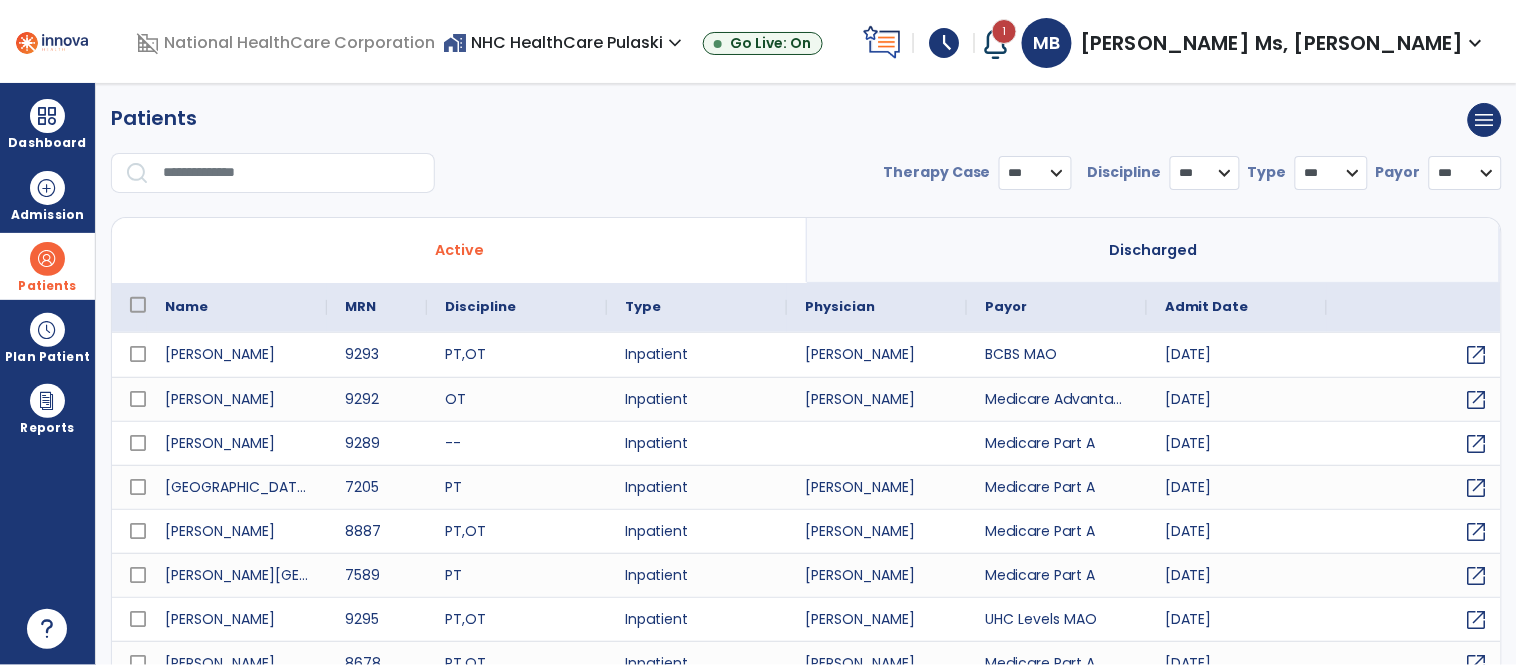 select on "***" 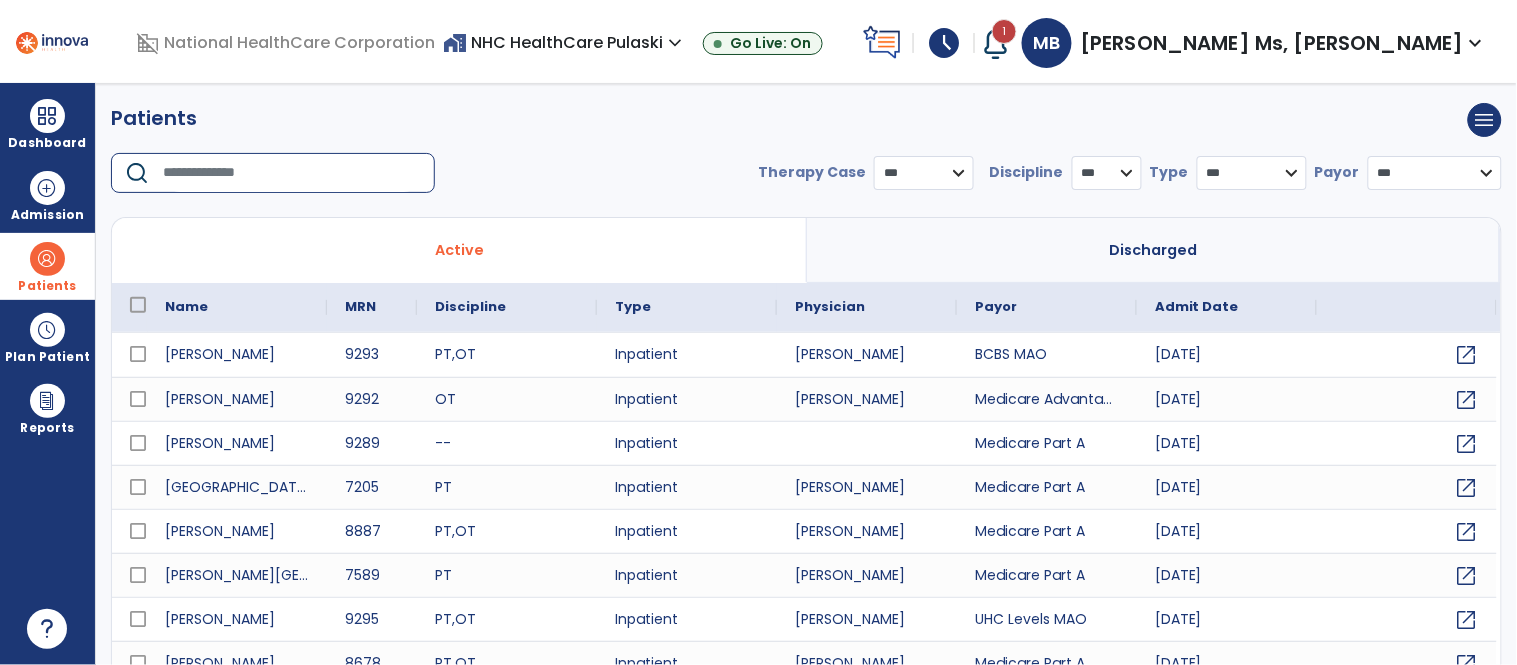 click at bounding box center (292, 173) 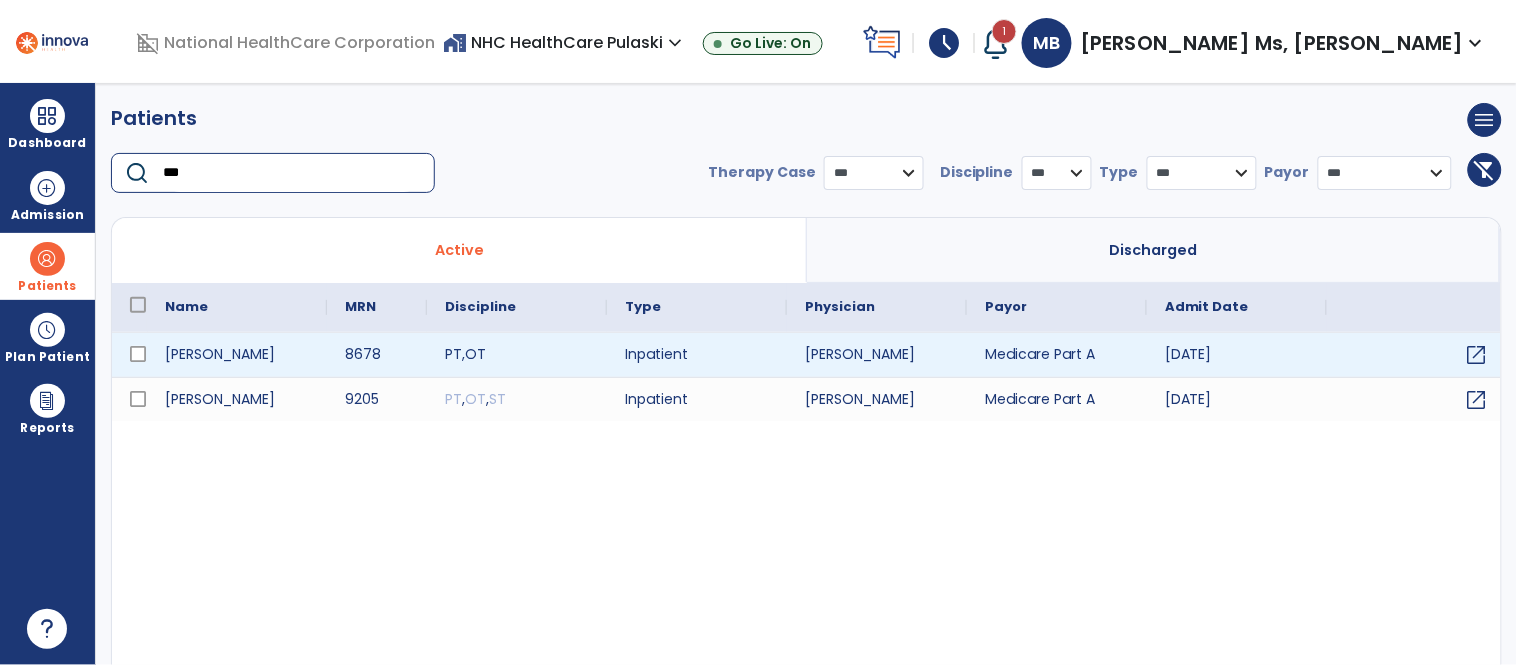 type on "***" 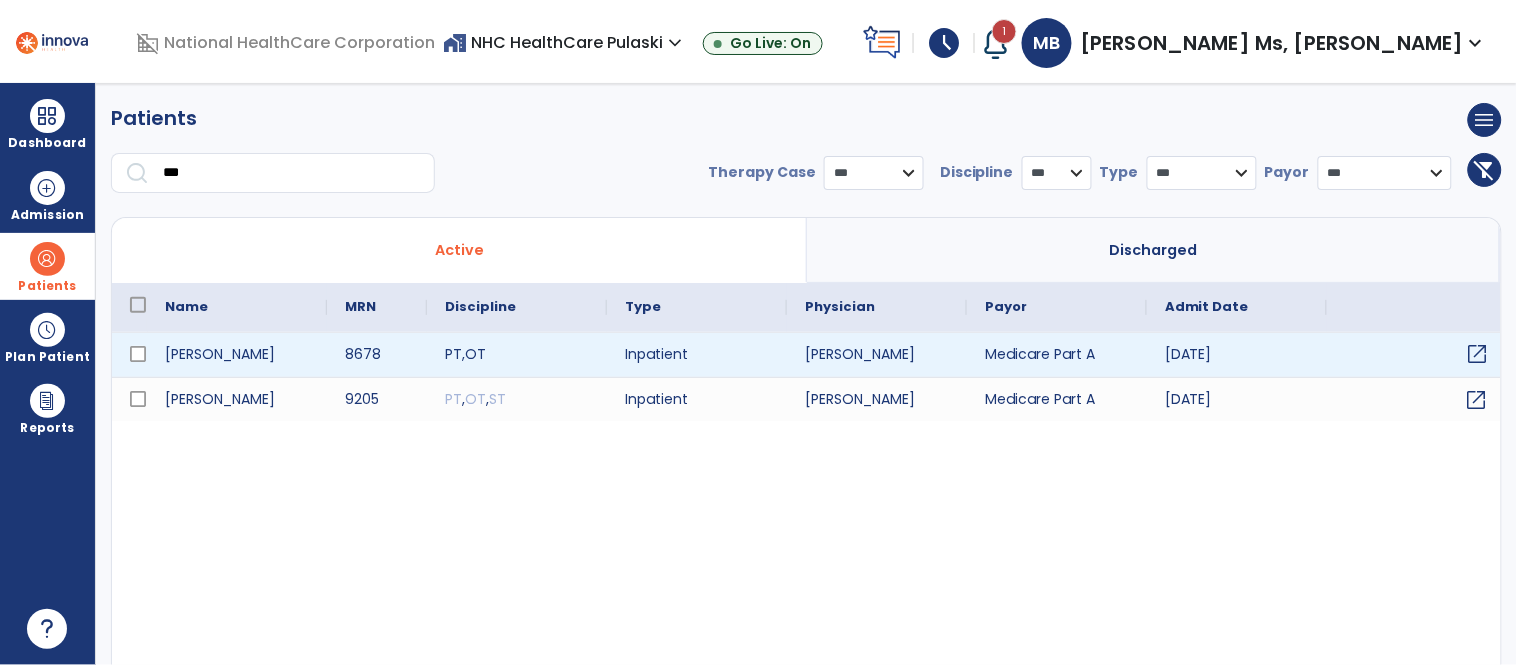 click on "open_in_new" at bounding box center [1478, 354] 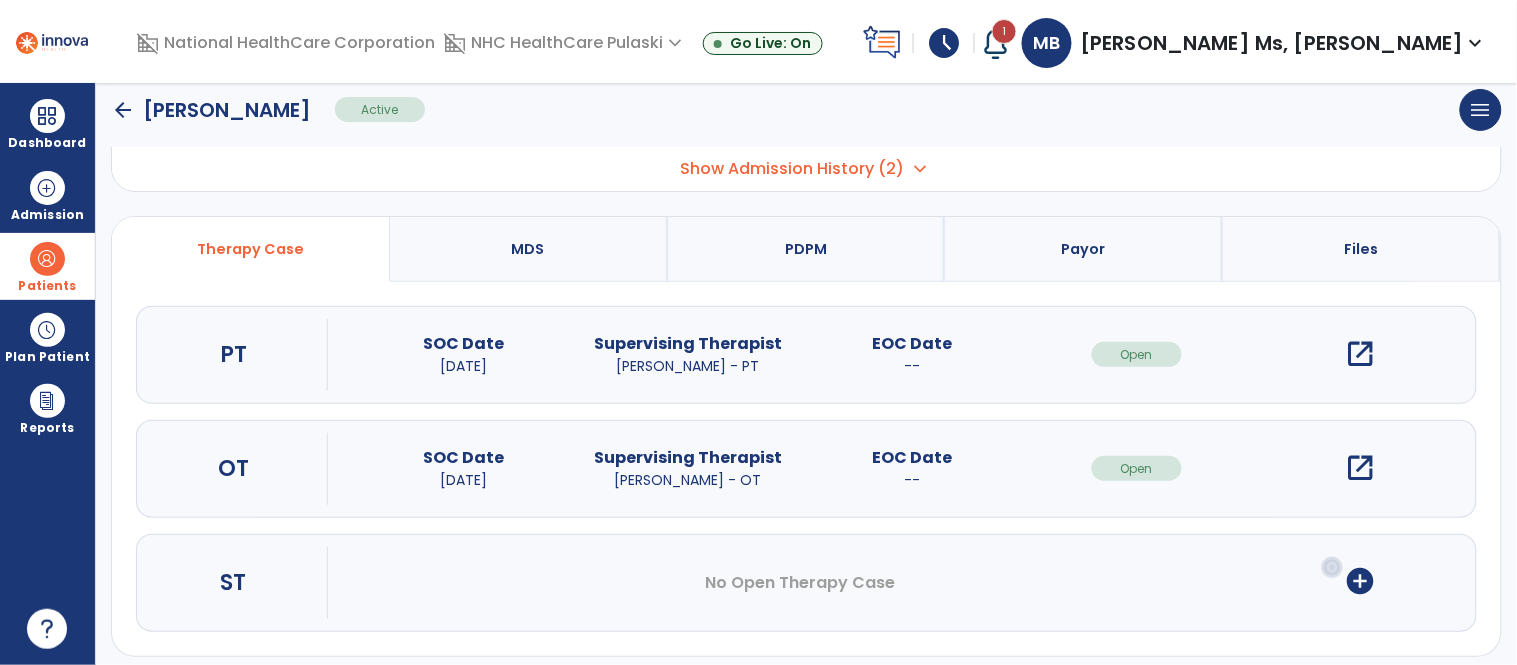 scroll, scrollTop: 141, scrollLeft: 0, axis: vertical 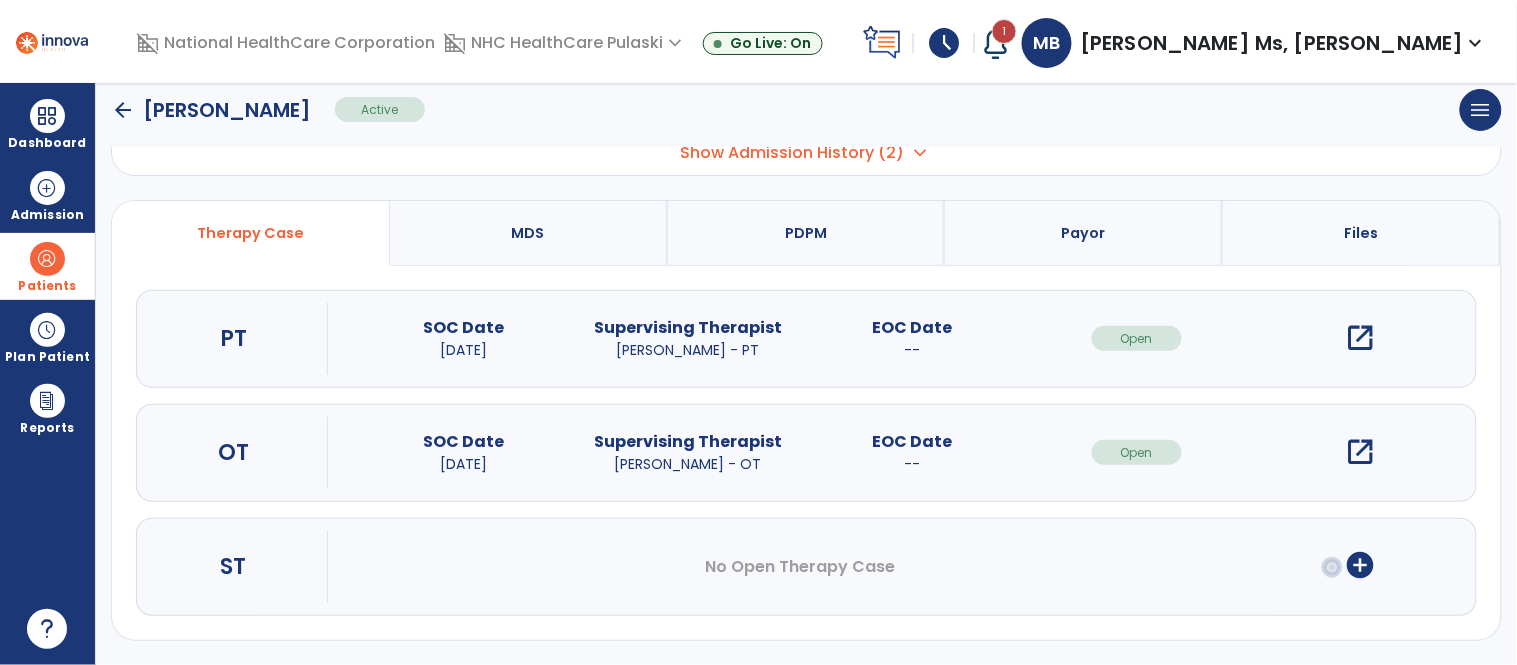 click on "add_circle" at bounding box center [1361, 565] 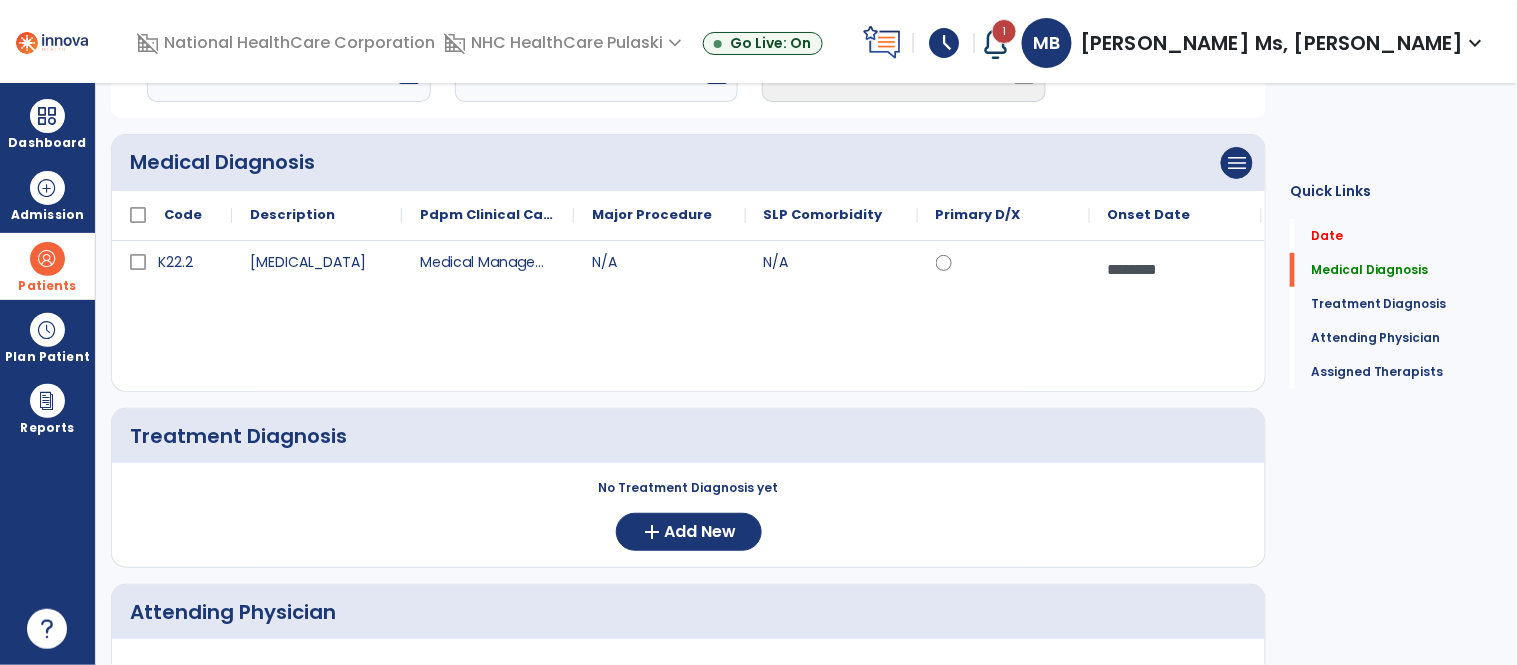 scroll, scrollTop: 0, scrollLeft: 0, axis: both 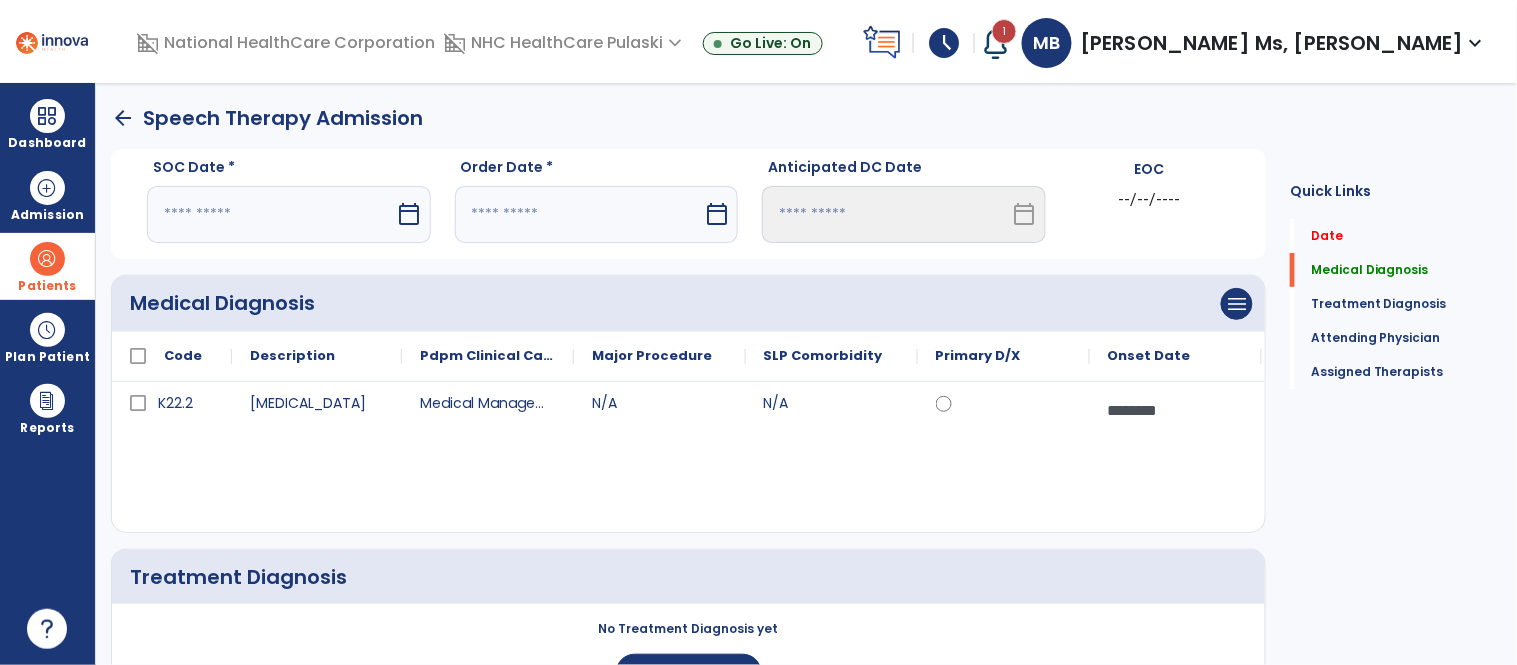 click on "calendar_today" at bounding box center (410, 214) 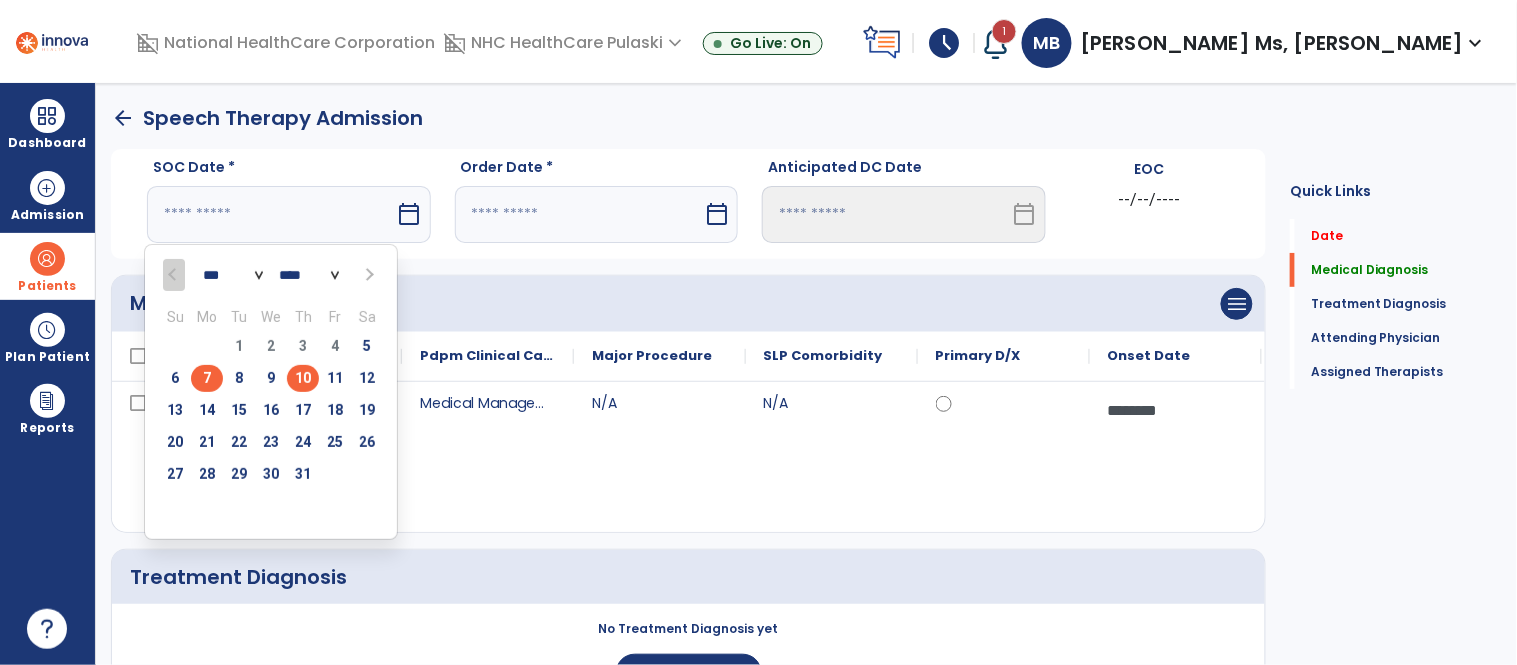 click on "7" at bounding box center (207, 378) 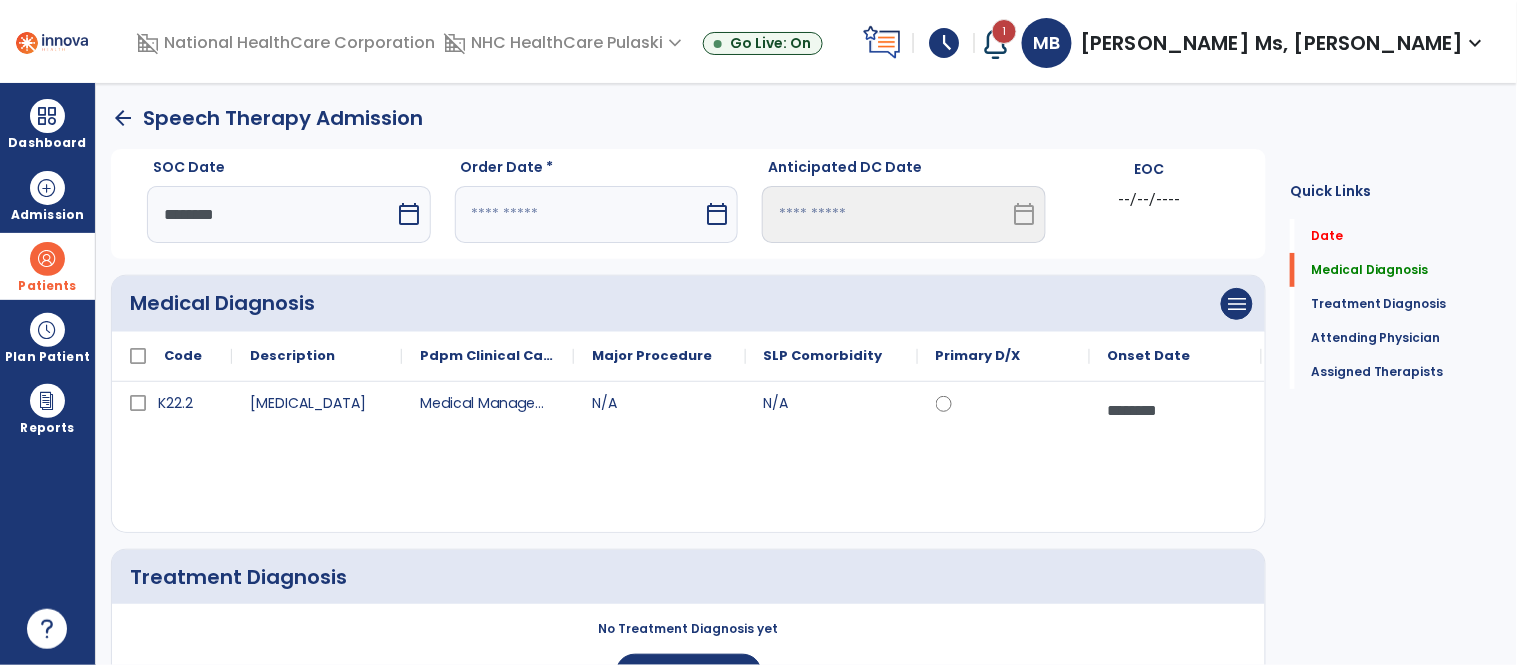 click on "calendar_today" at bounding box center (717, 214) 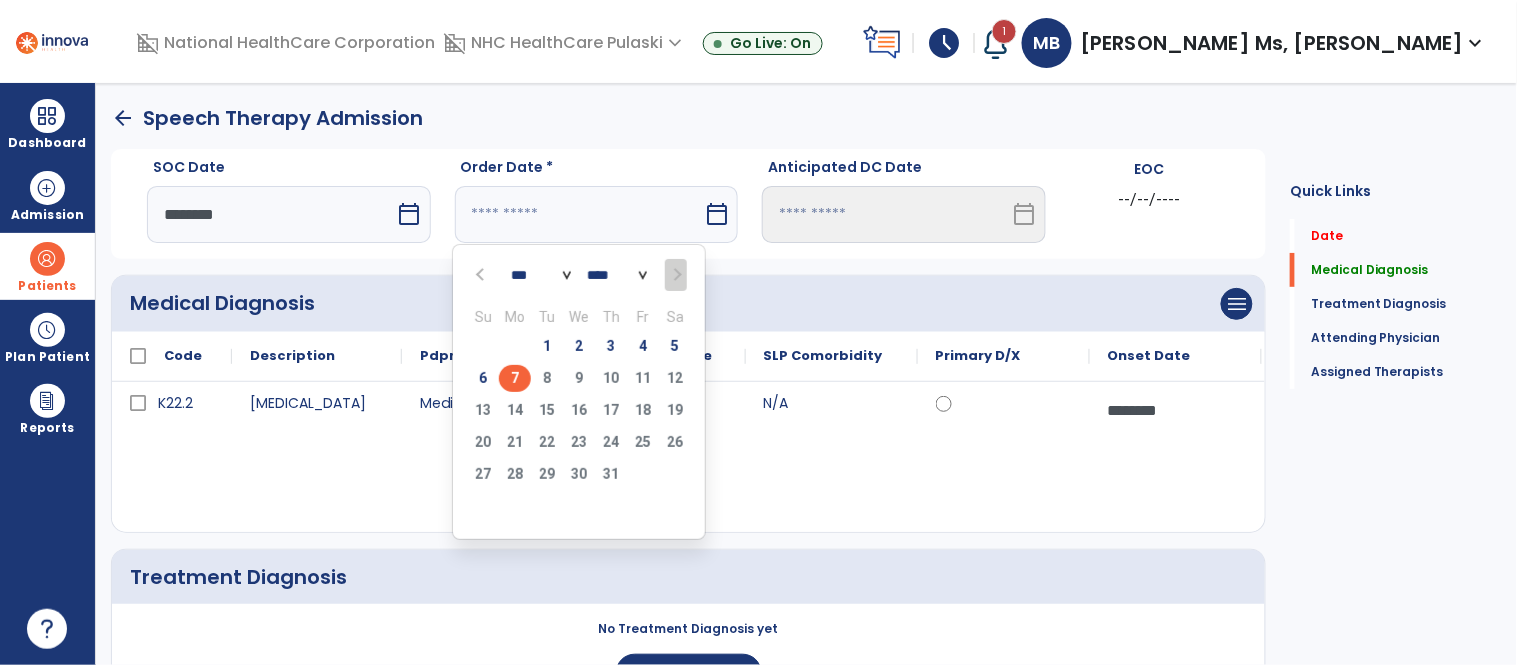click on "7" at bounding box center (515, 378) 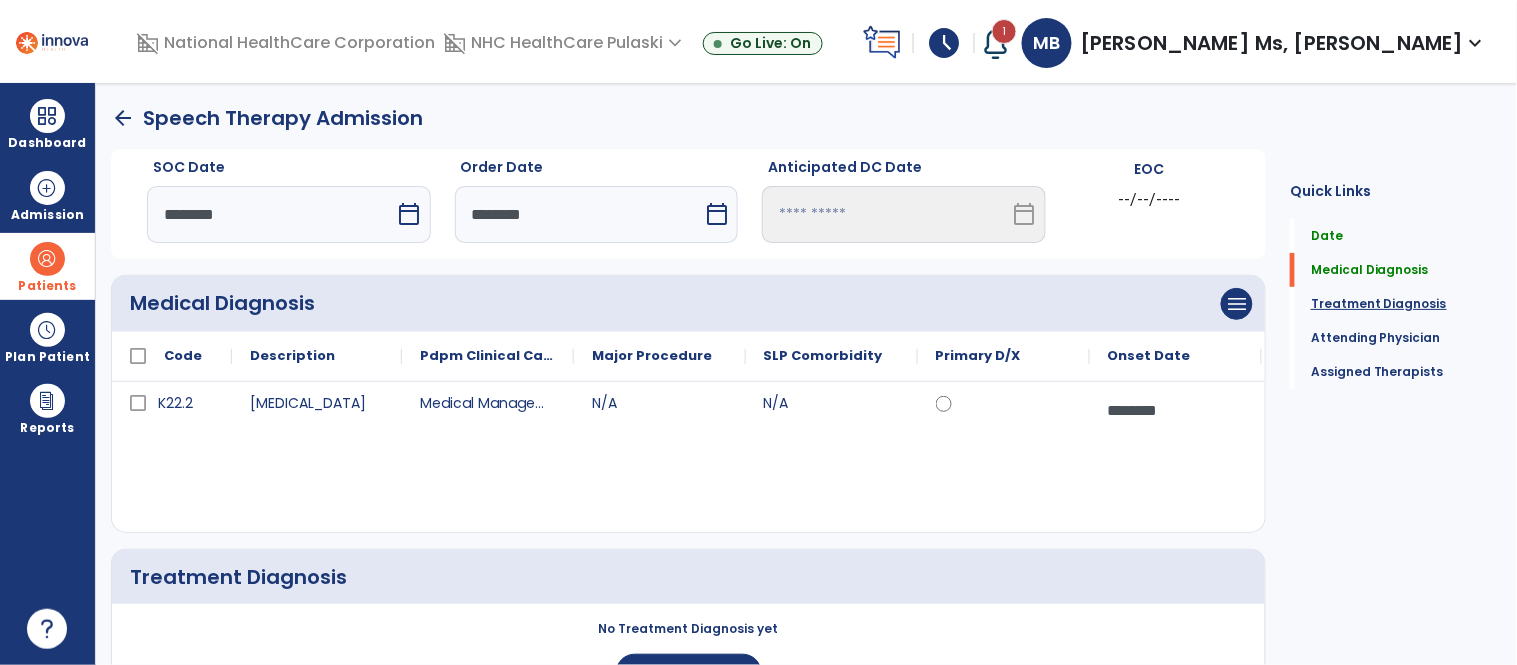 click on "Treatment Diagnosis" 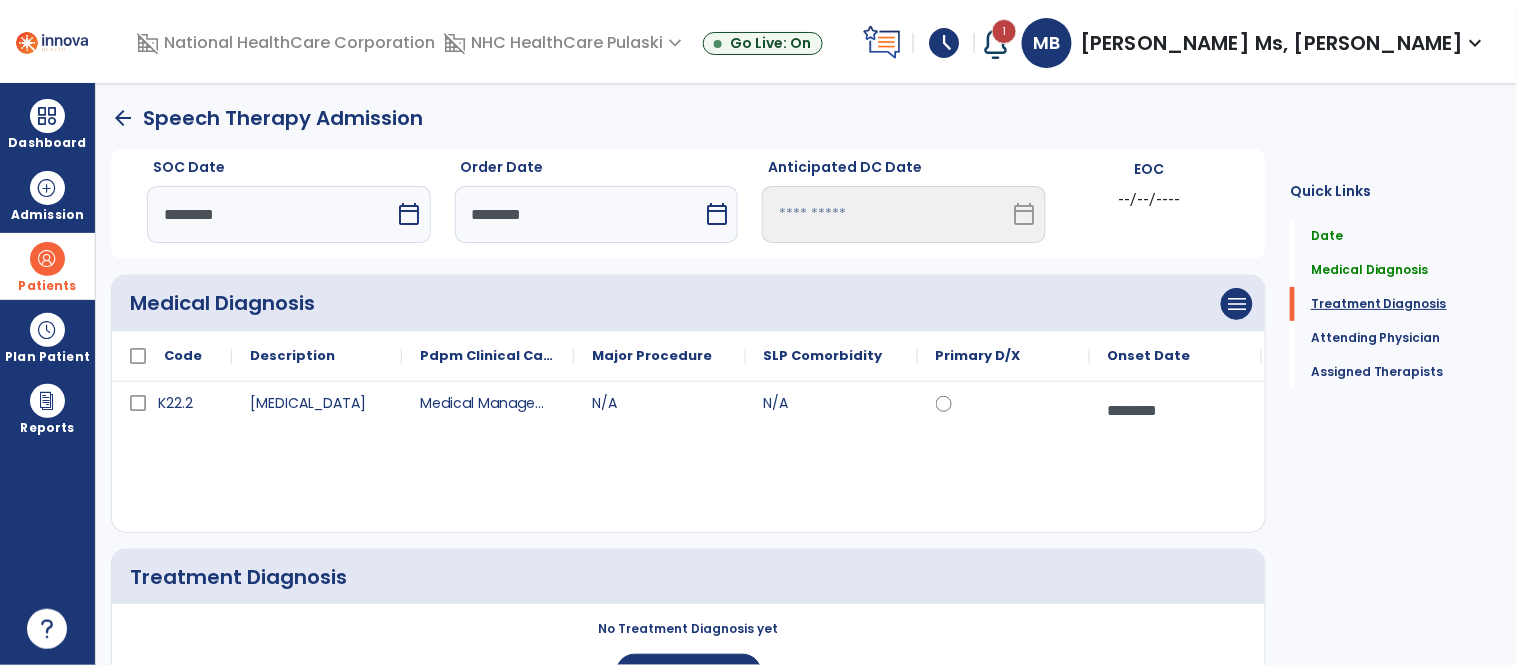 scroll, scrollTop: 41, scrollLeft: 0, axis: vertical 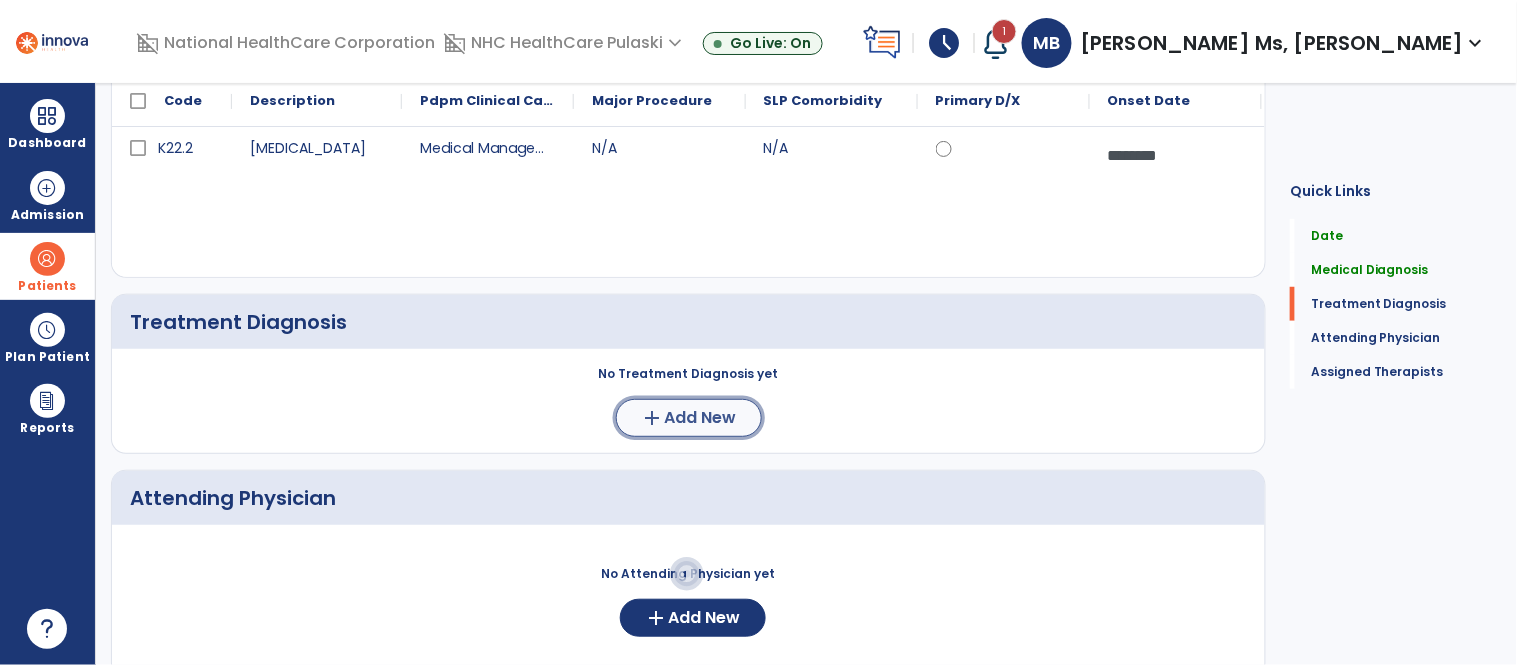 click on "Add New" 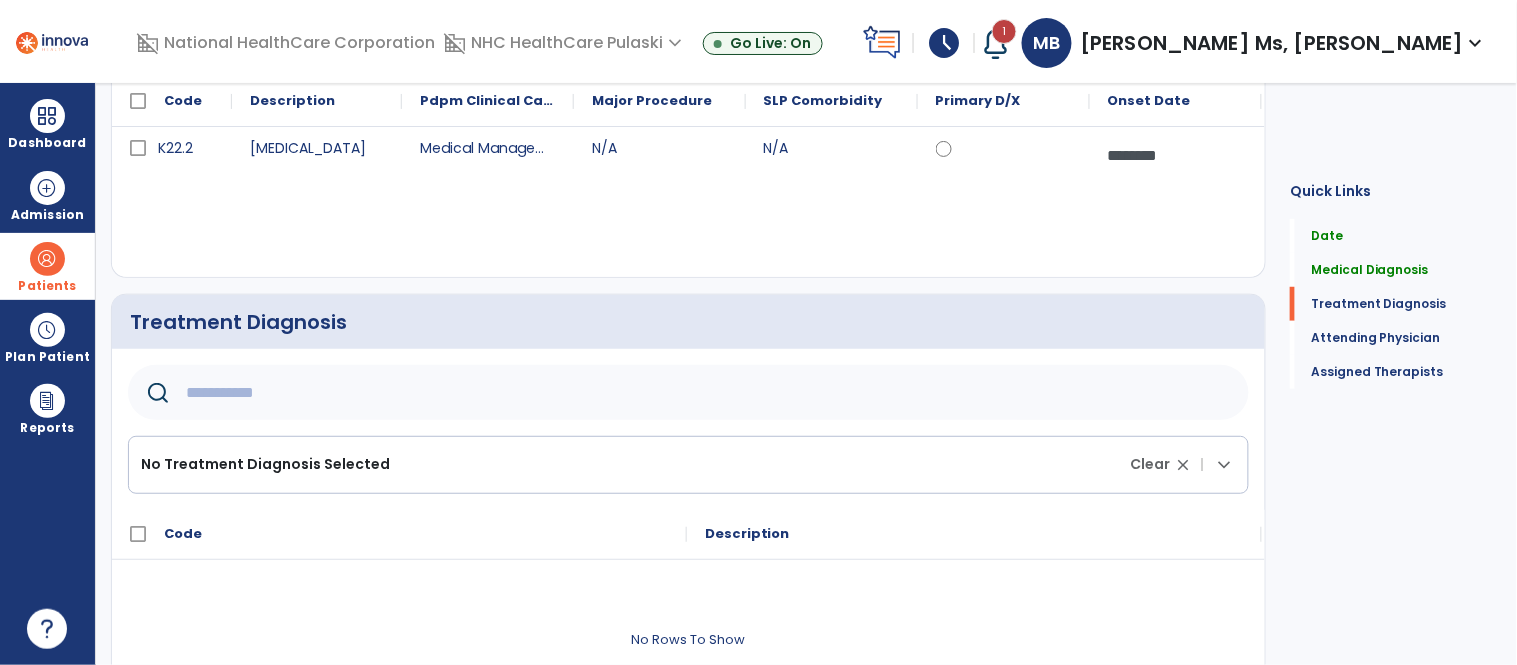 click 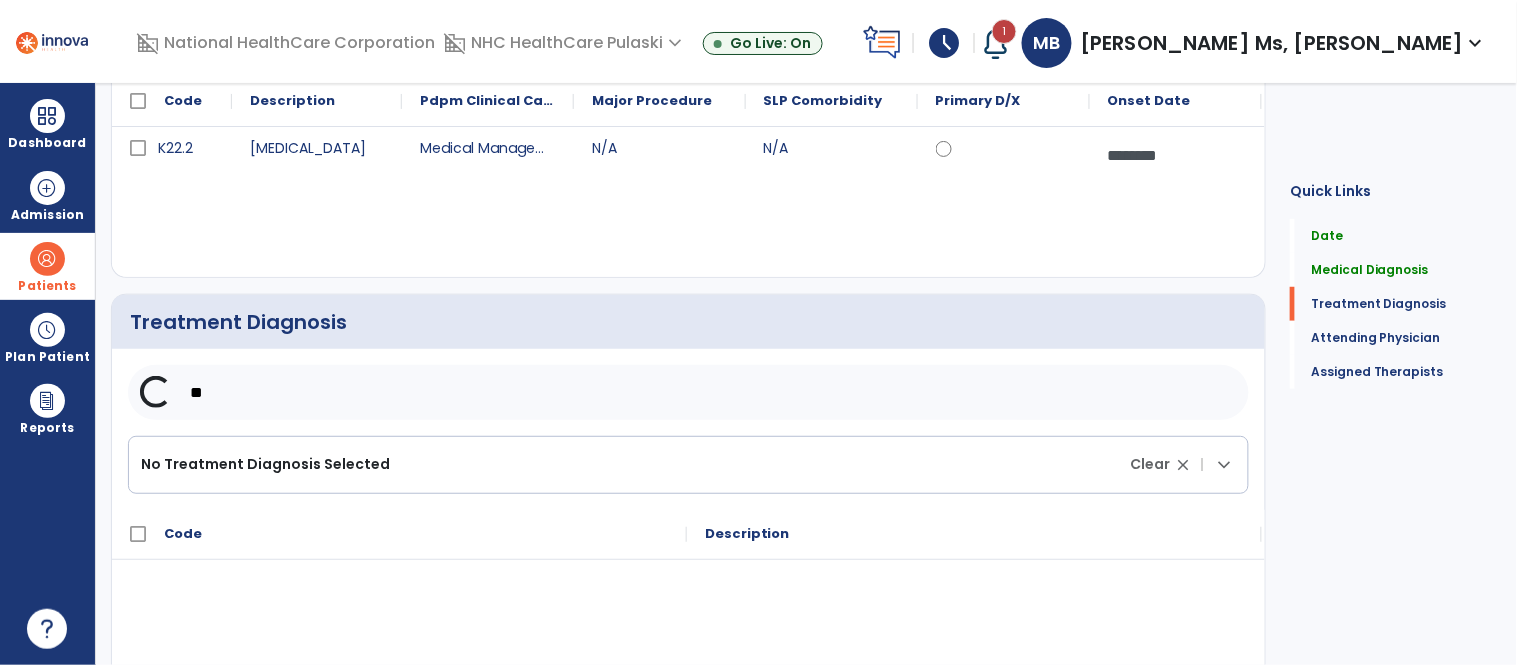type on "*" 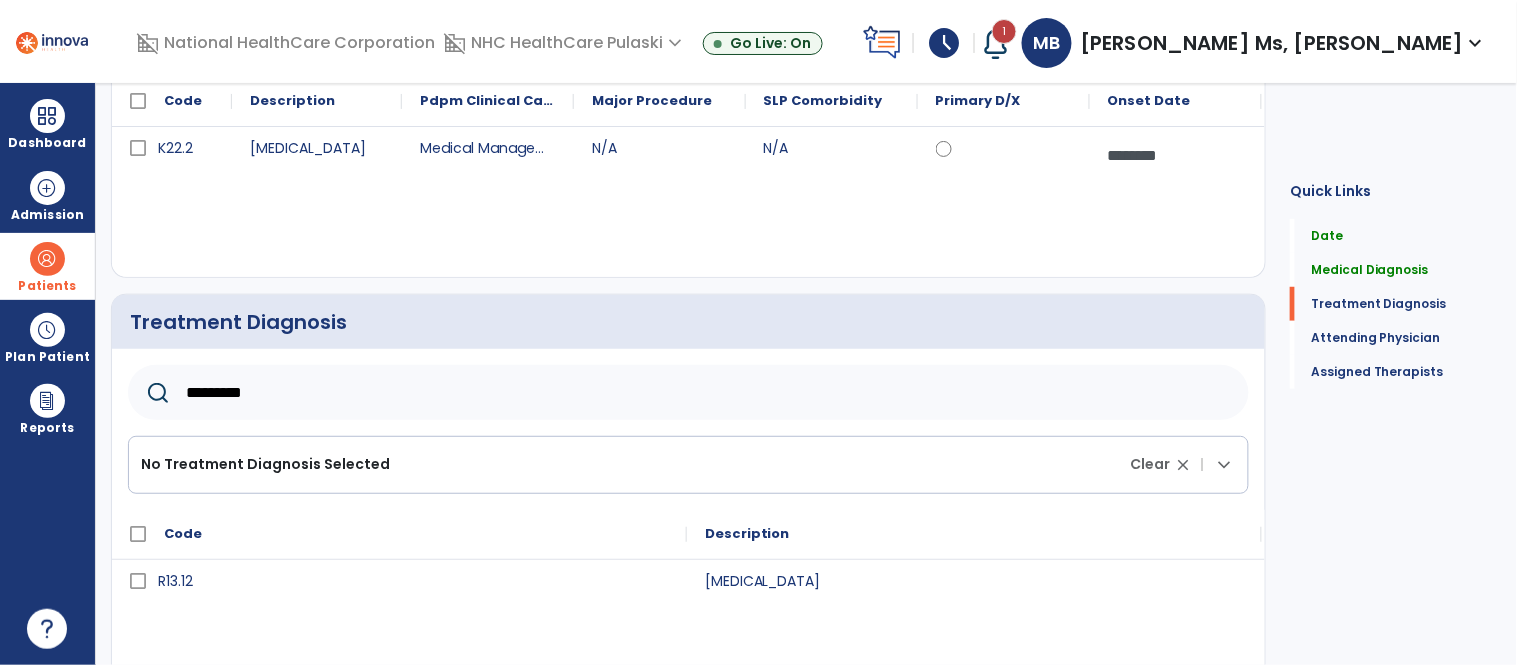 type on "*********" 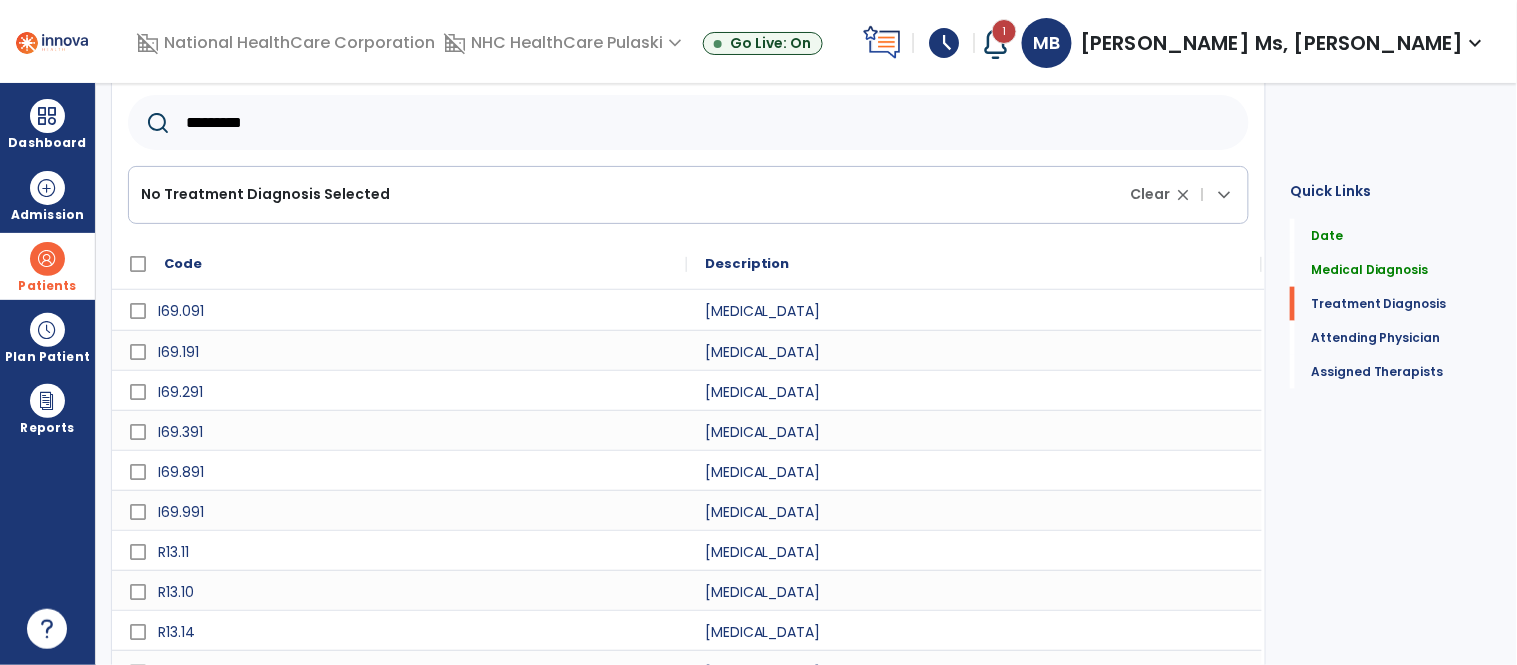scroll, scrollTop: 595, scrollLeft: 0, axis: vertical 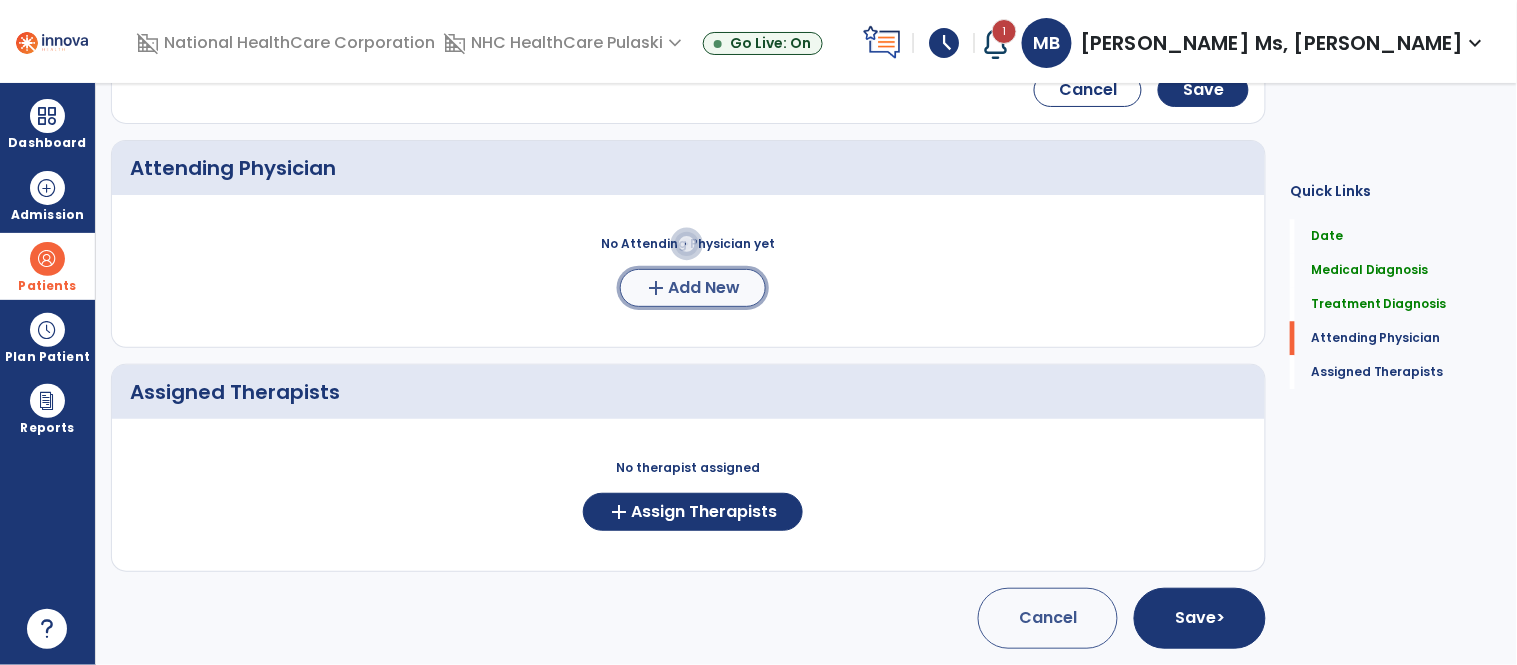 click on "Add New" 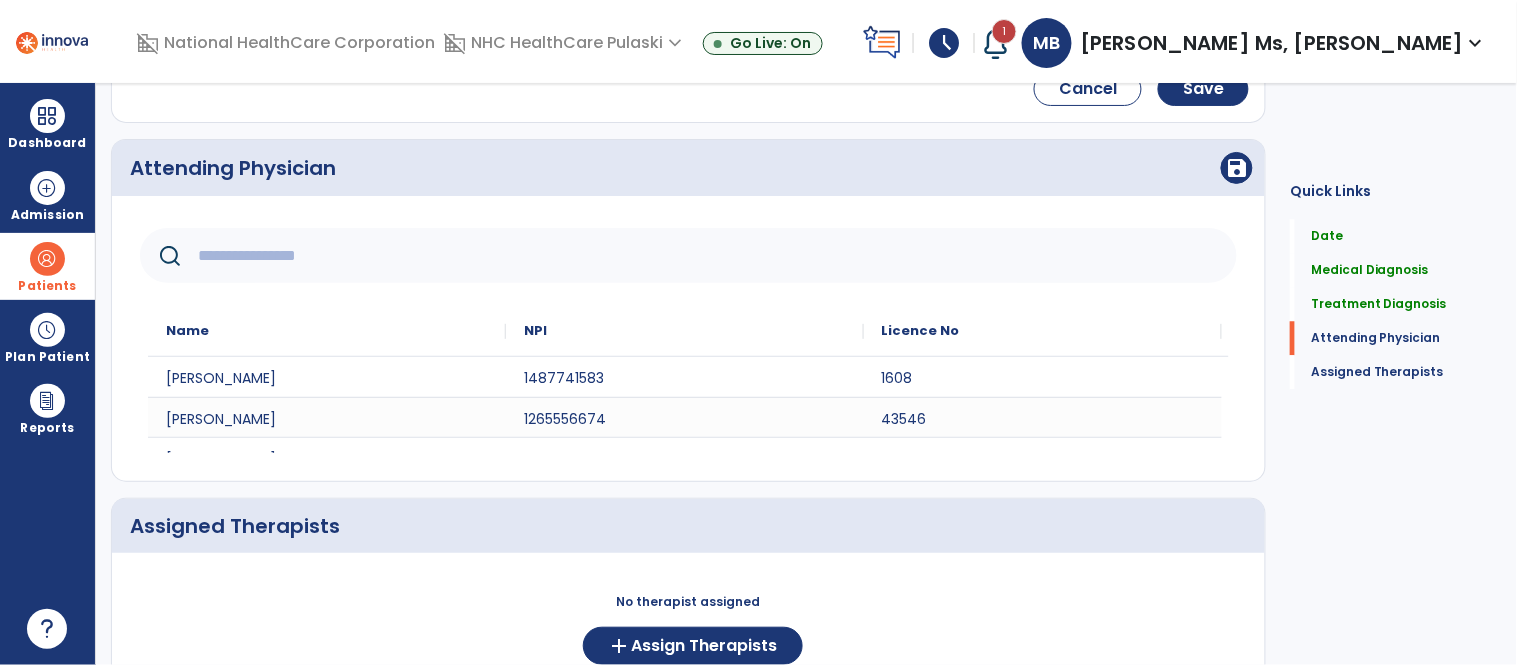 click 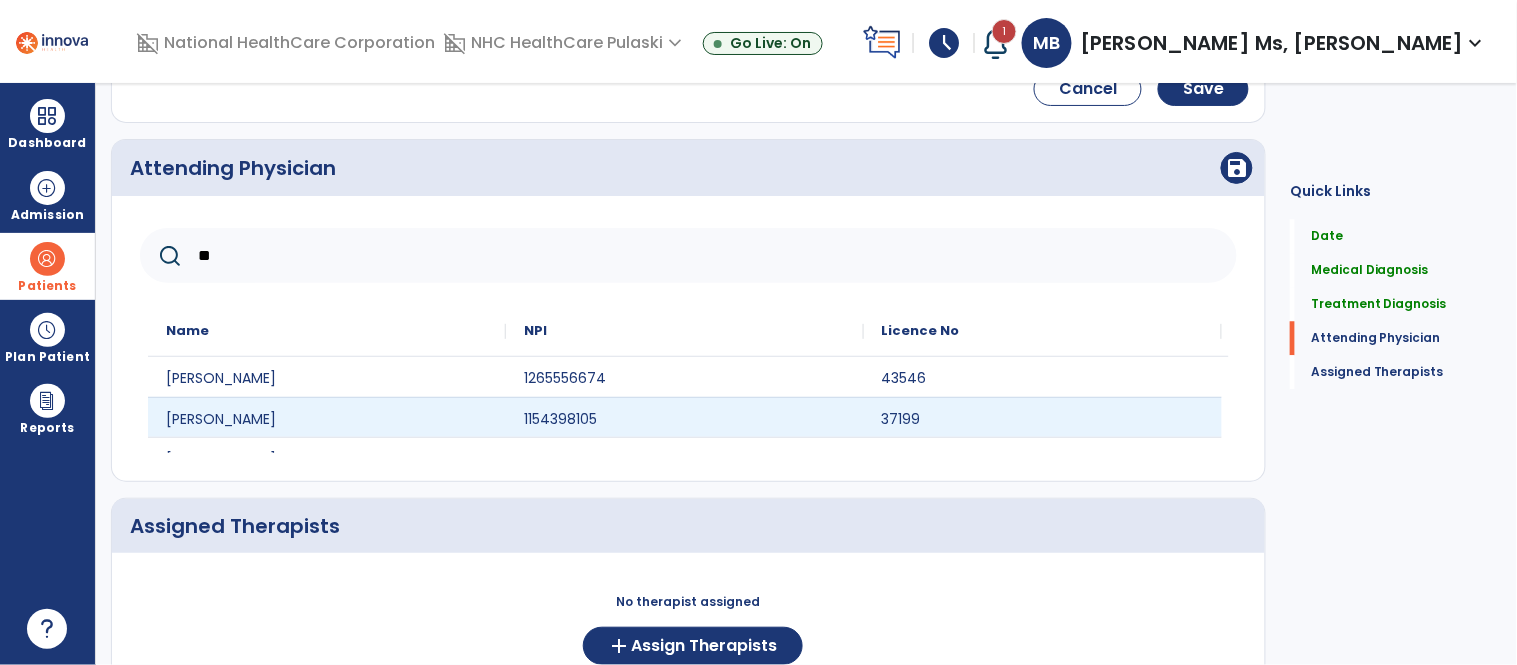 type on "**" 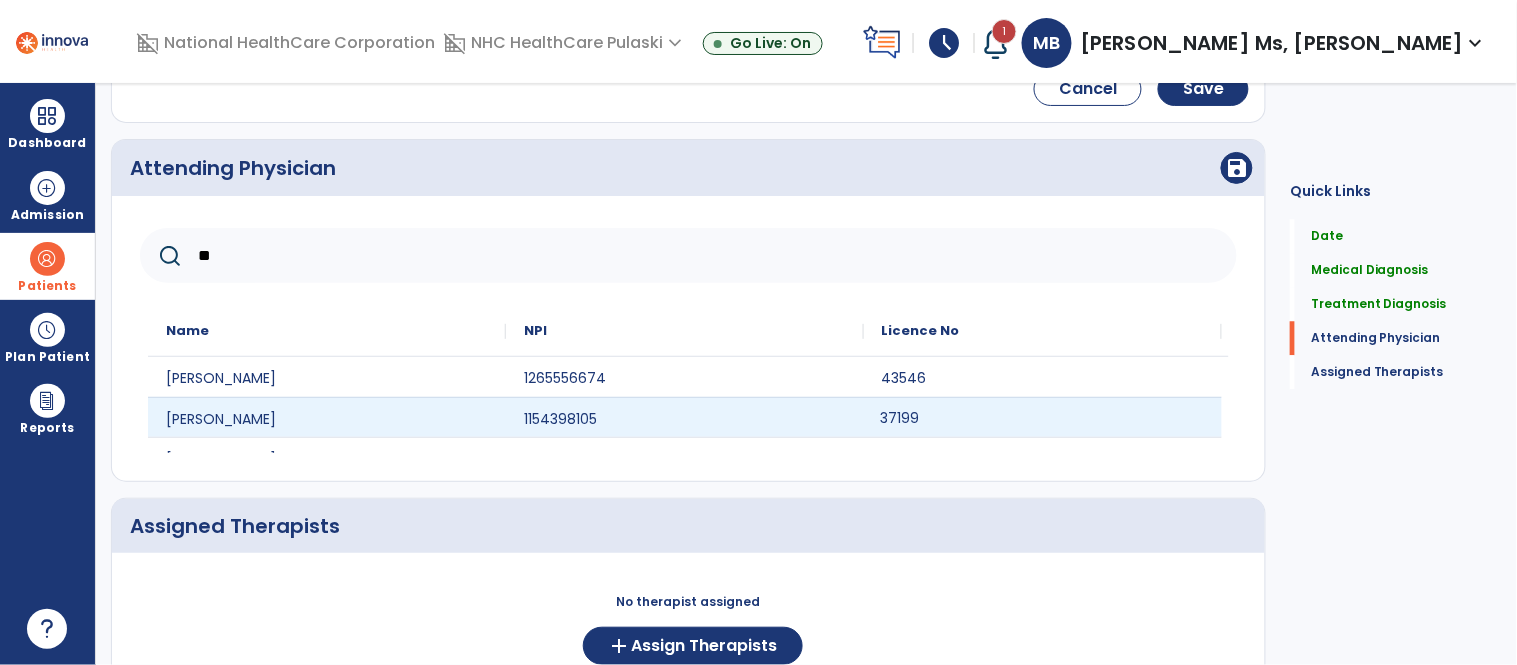 click on "37199" 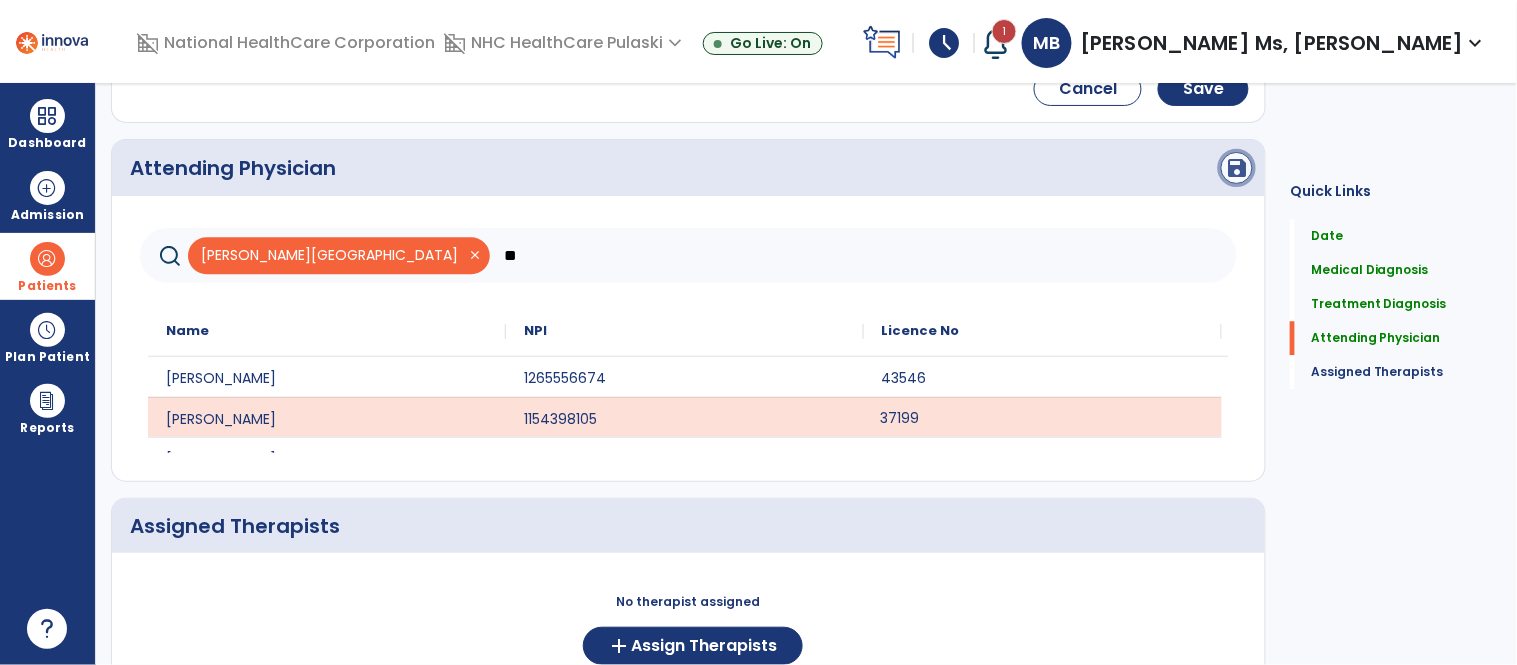 click on "save" 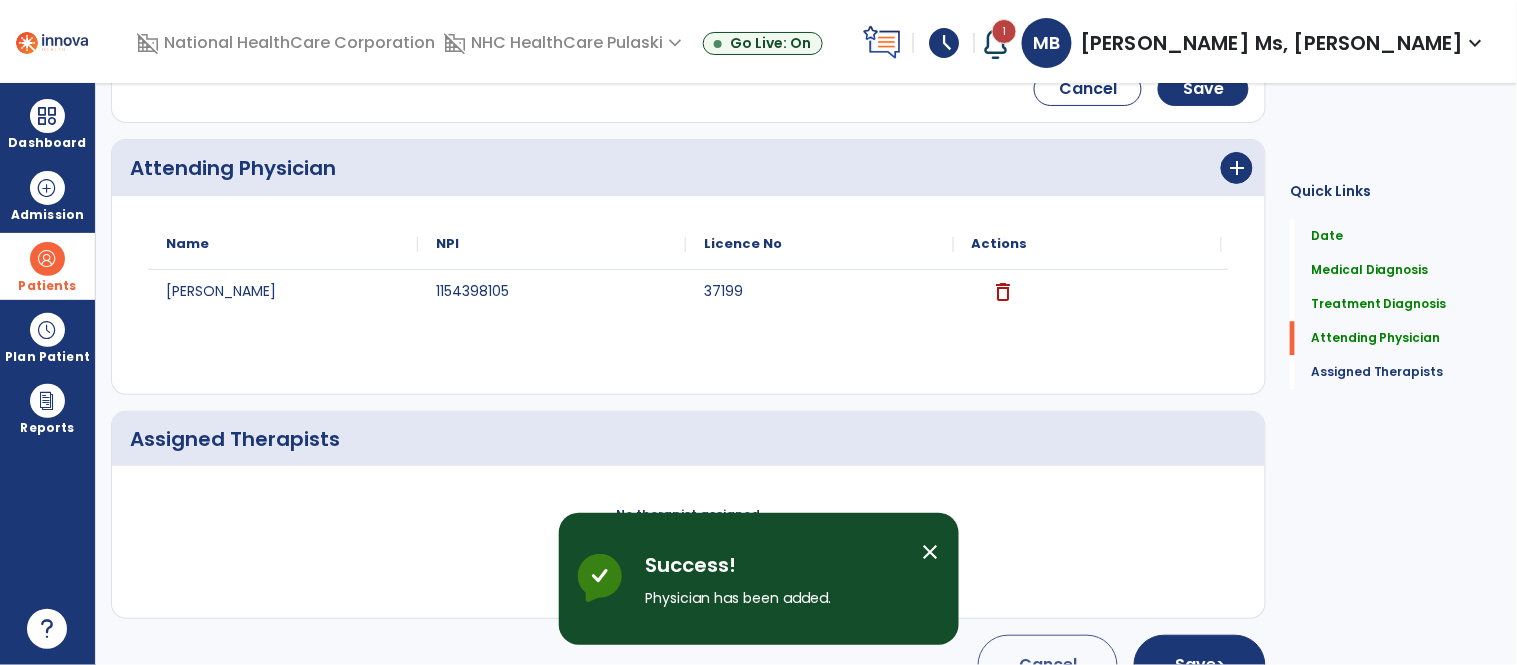 scroll, scrollTop: 1260, scrollLeft: 0, axis: vertical 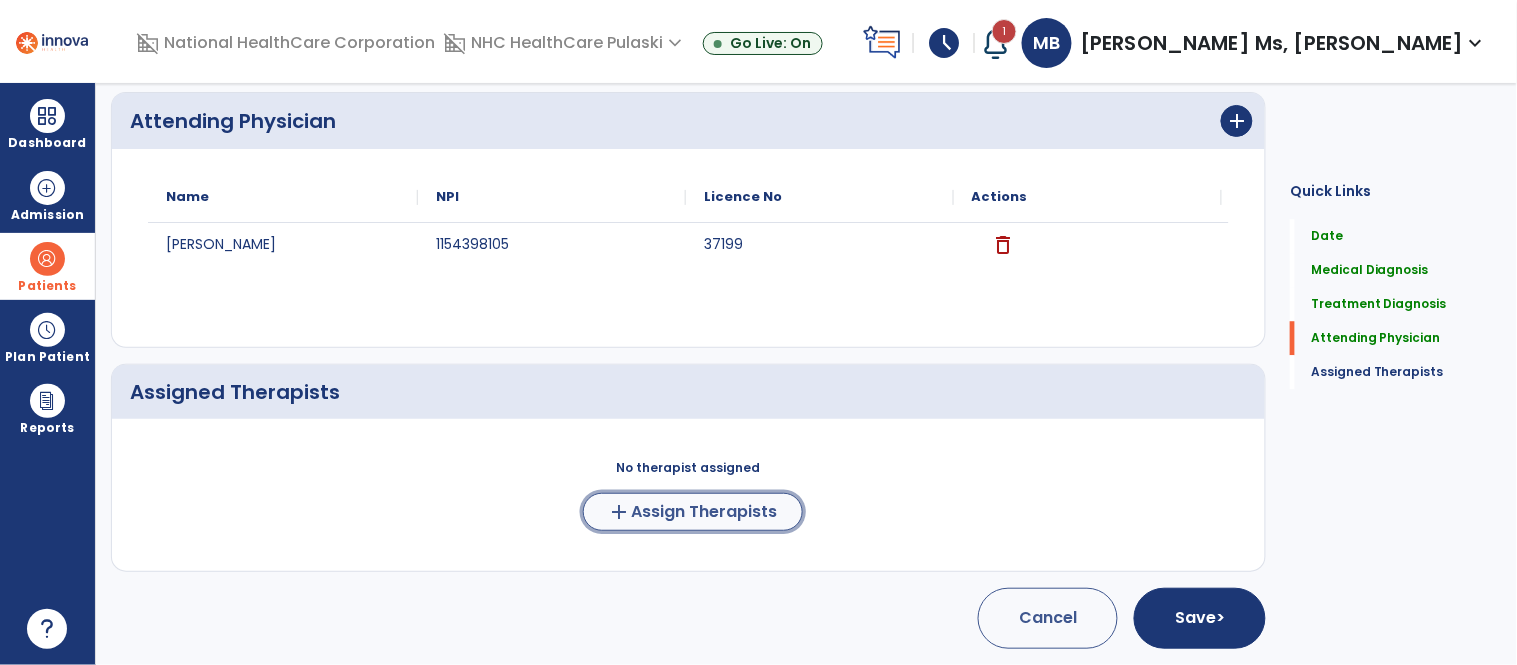 click on "Assign Therapists" 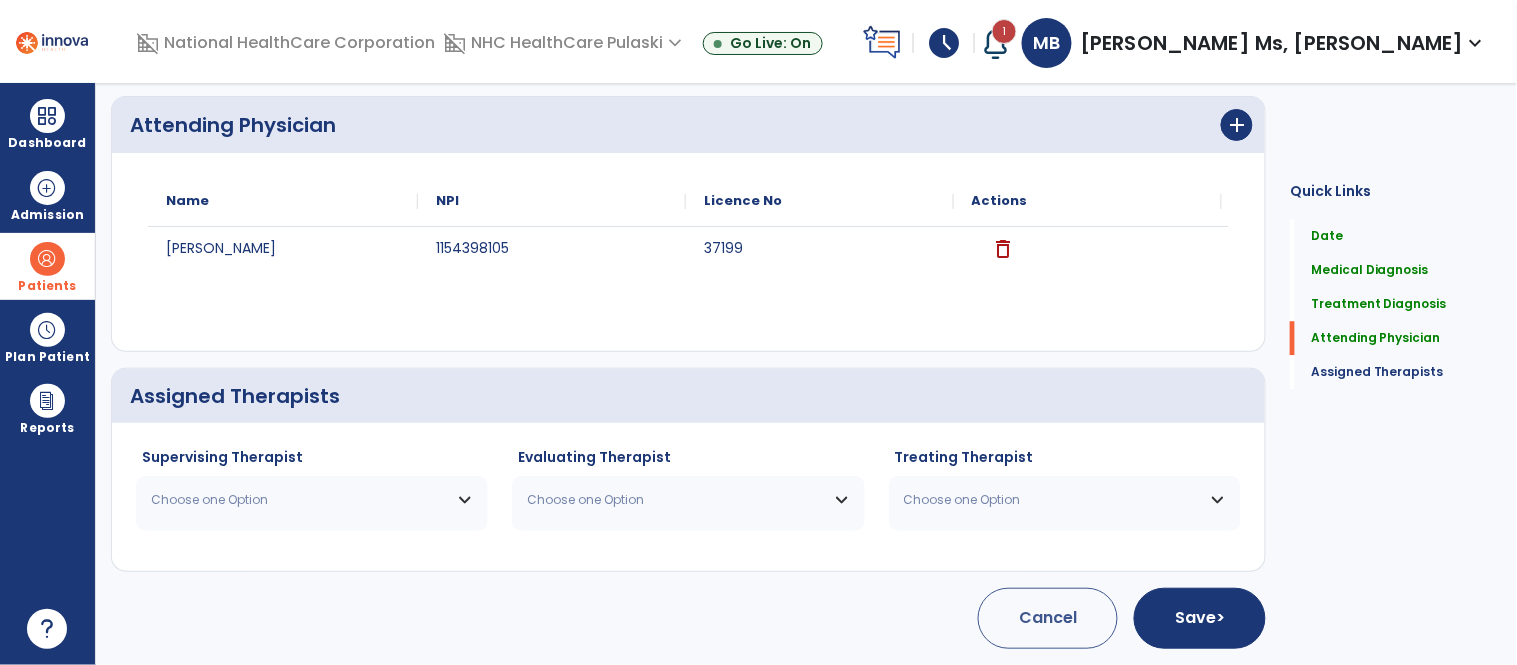 scroll, scrollTop: 1256, scrollLeft: 0, axis: vertical 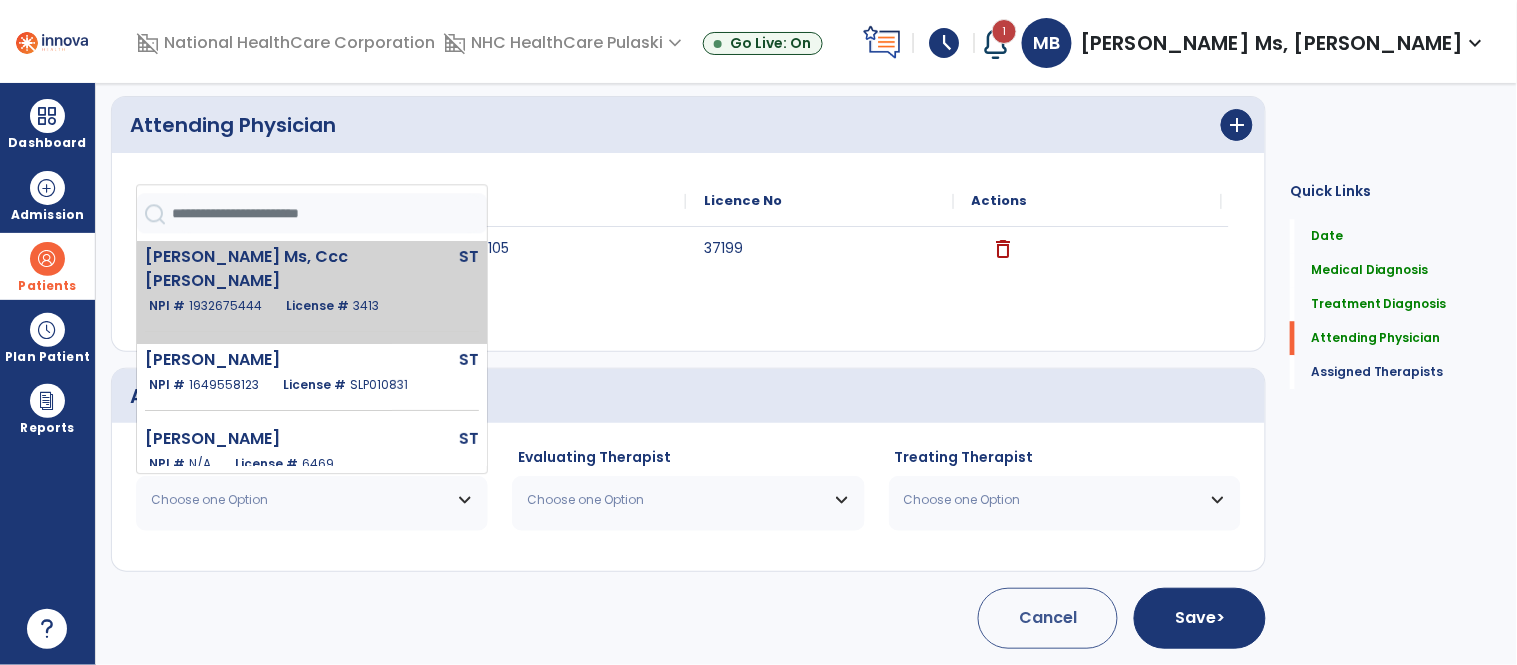 click on "NPI #  [US_HEALTHCARE_NPI]  License #  3413" 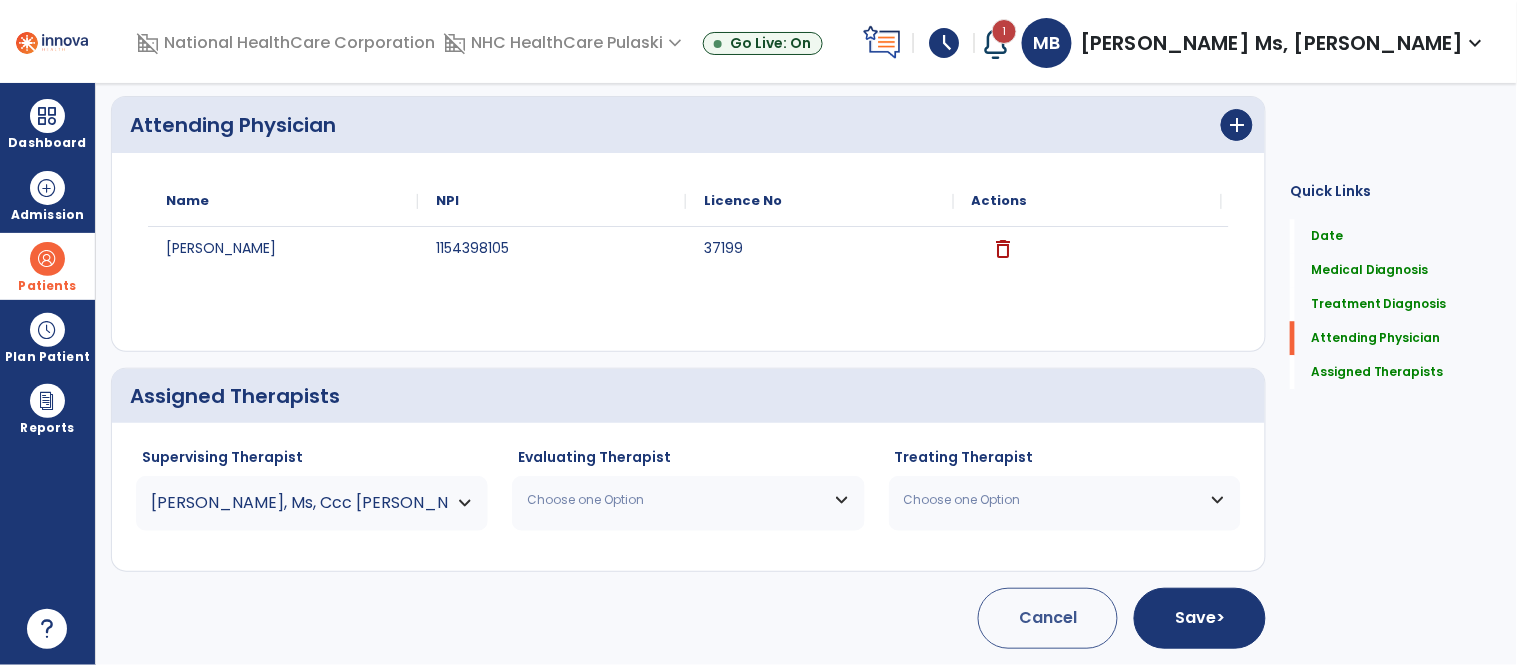 click on "Choose one Option" at bounding box center (688, 500) 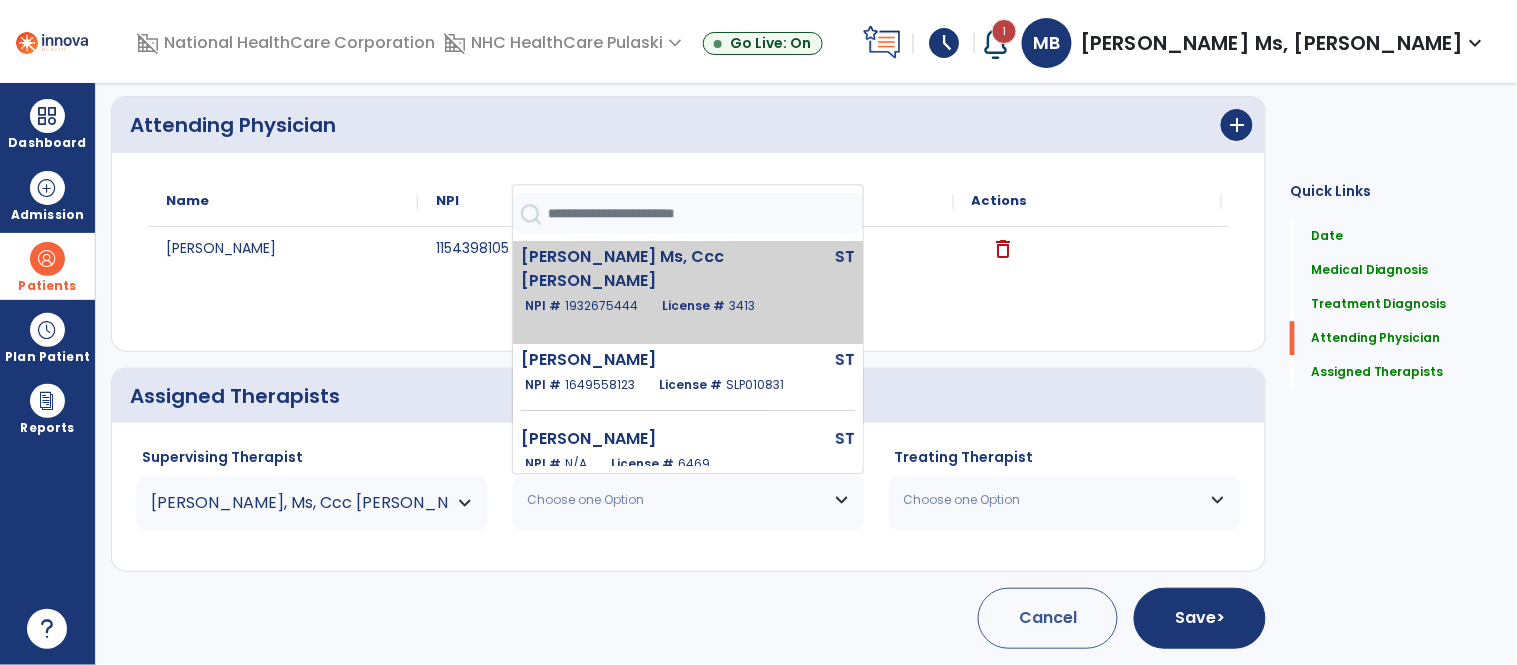 click on "[PERSON_NAME] Ms, Ccc [PERSON_NAME]" 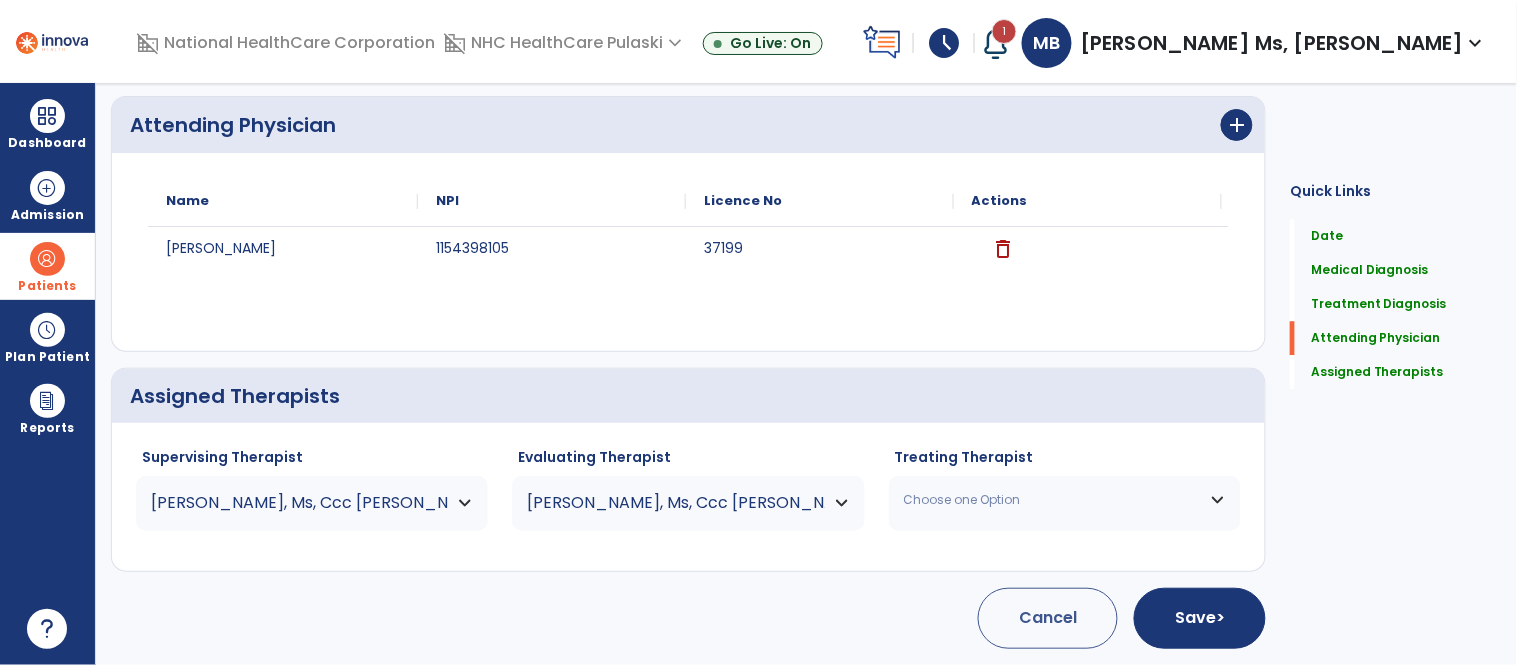 click on "Choose one Option" at bounding box center [1052, 500] 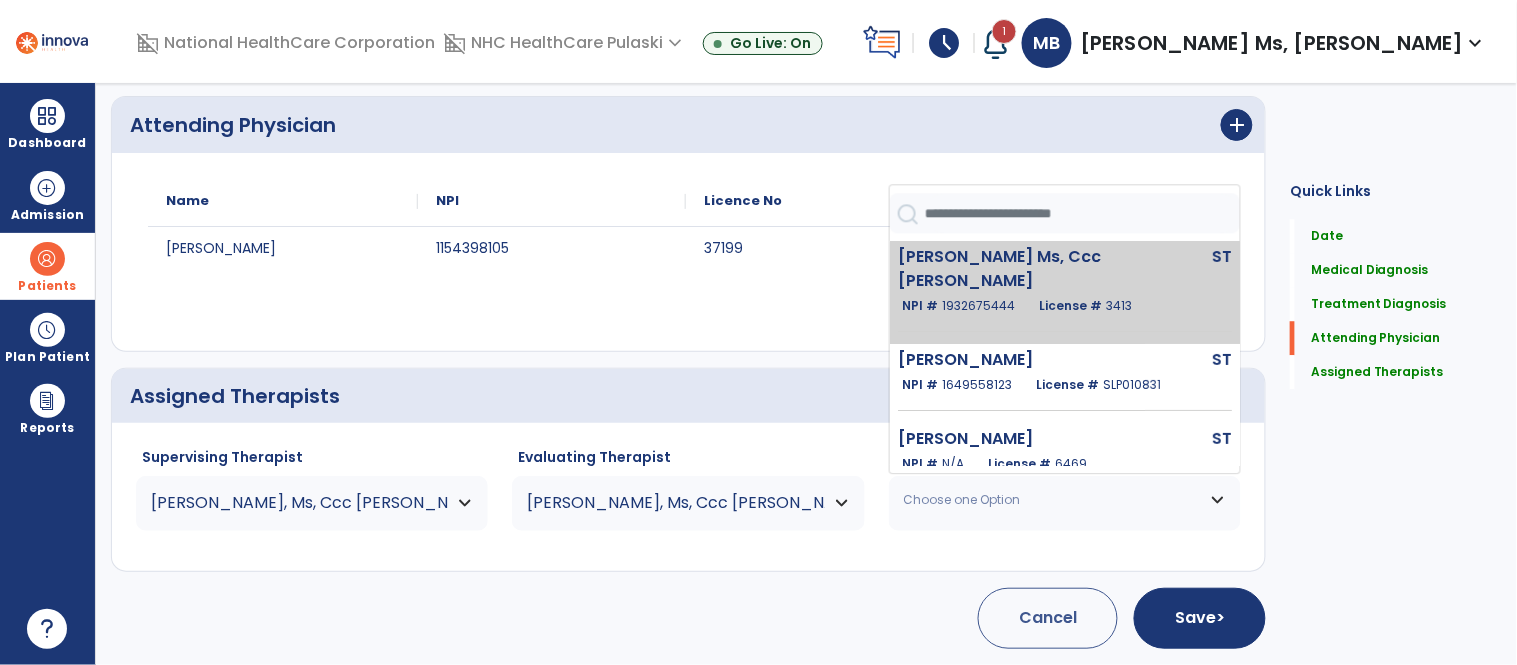 click on "[PERSON_NAME] Ms, Ccc [PERSON_NAME]" 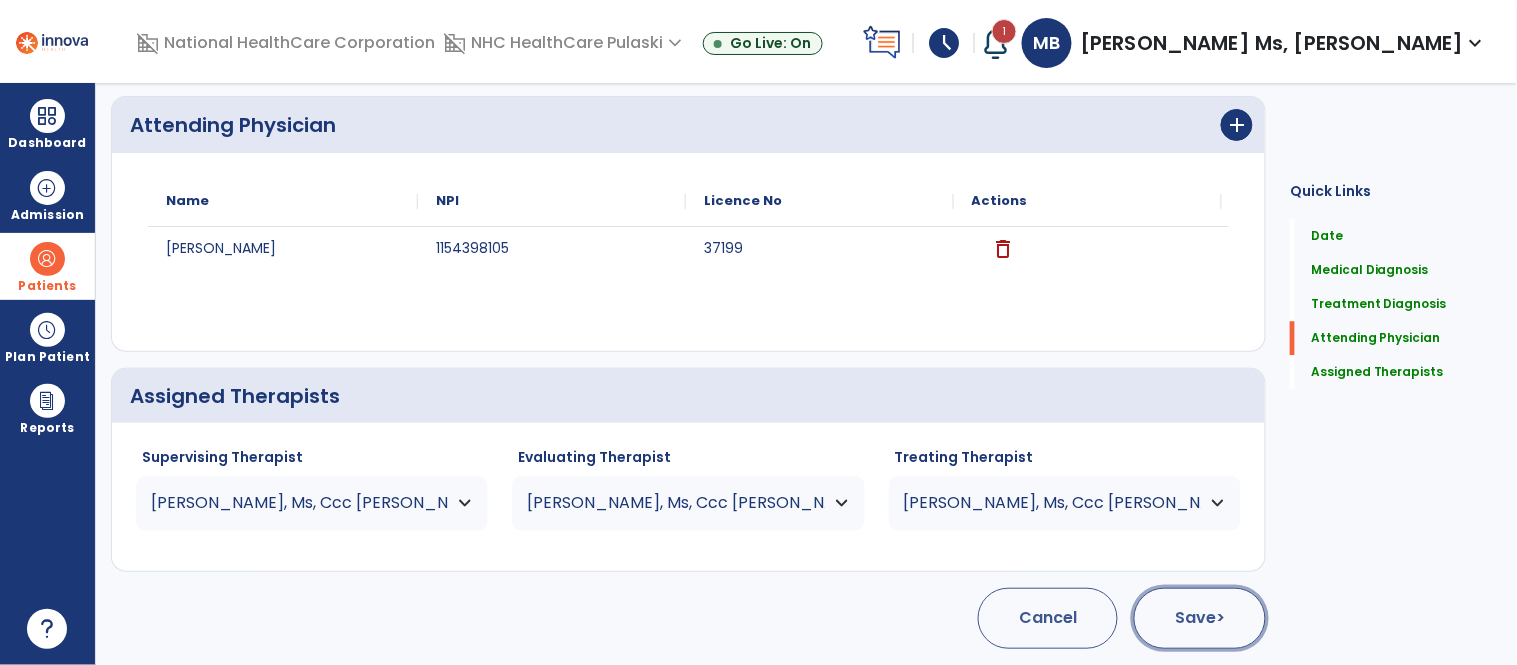 click on "Save  >" 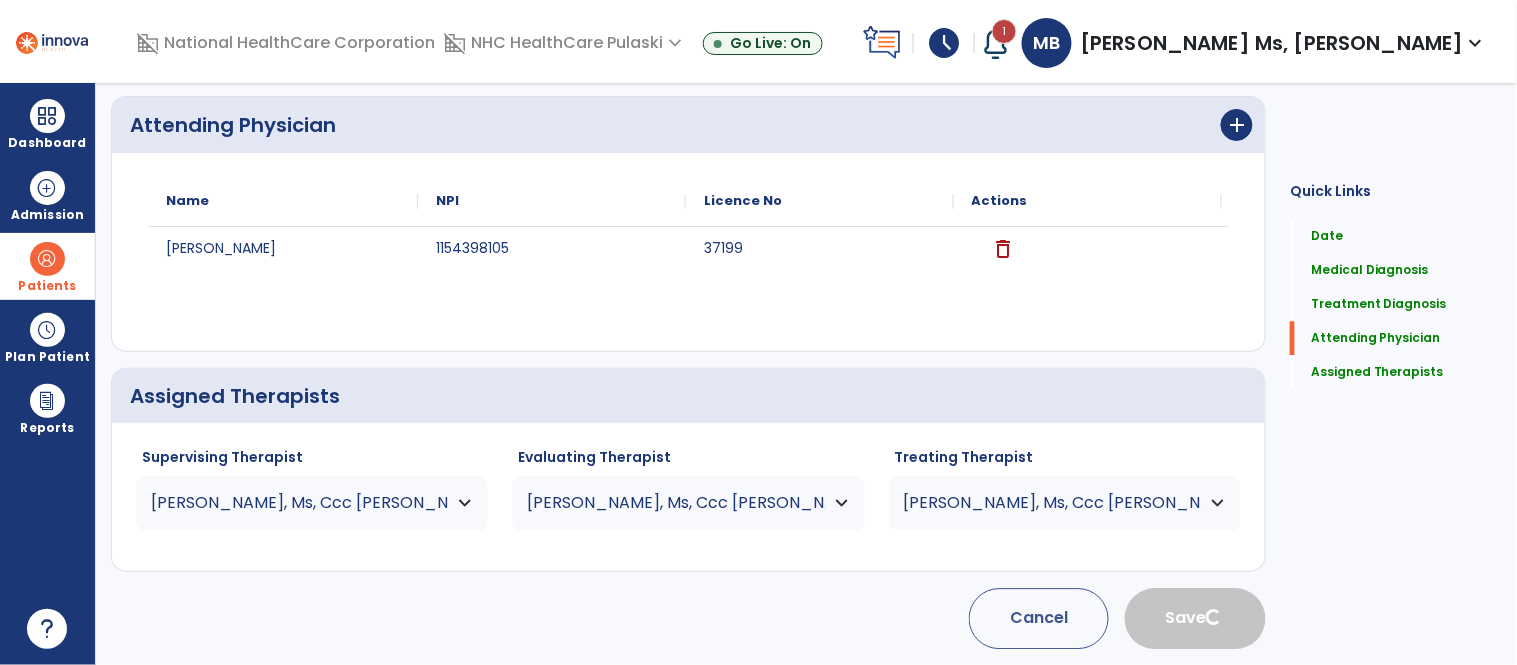 type 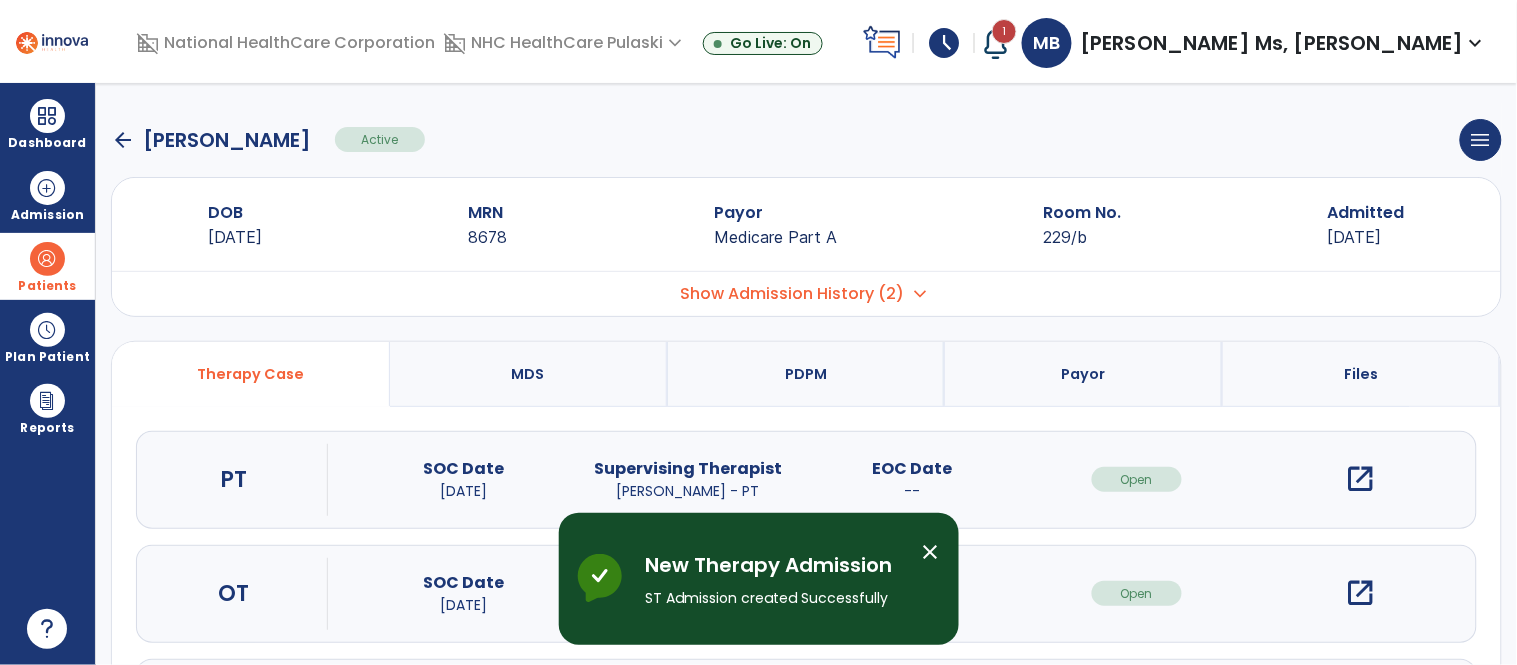 scroll, scrollTop: 141, scrollLeft: 0, axis: vertical 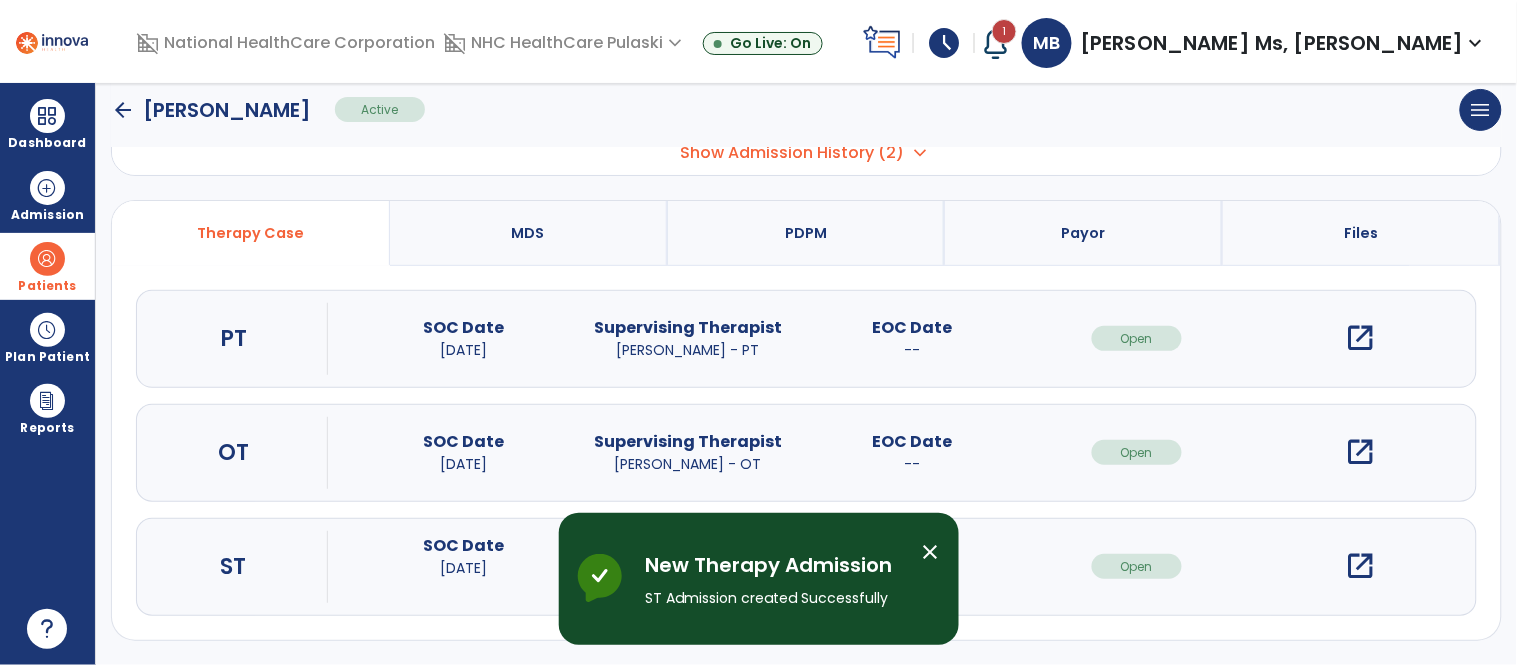 click on "open_in_new" at bounding box center (1361, 566) 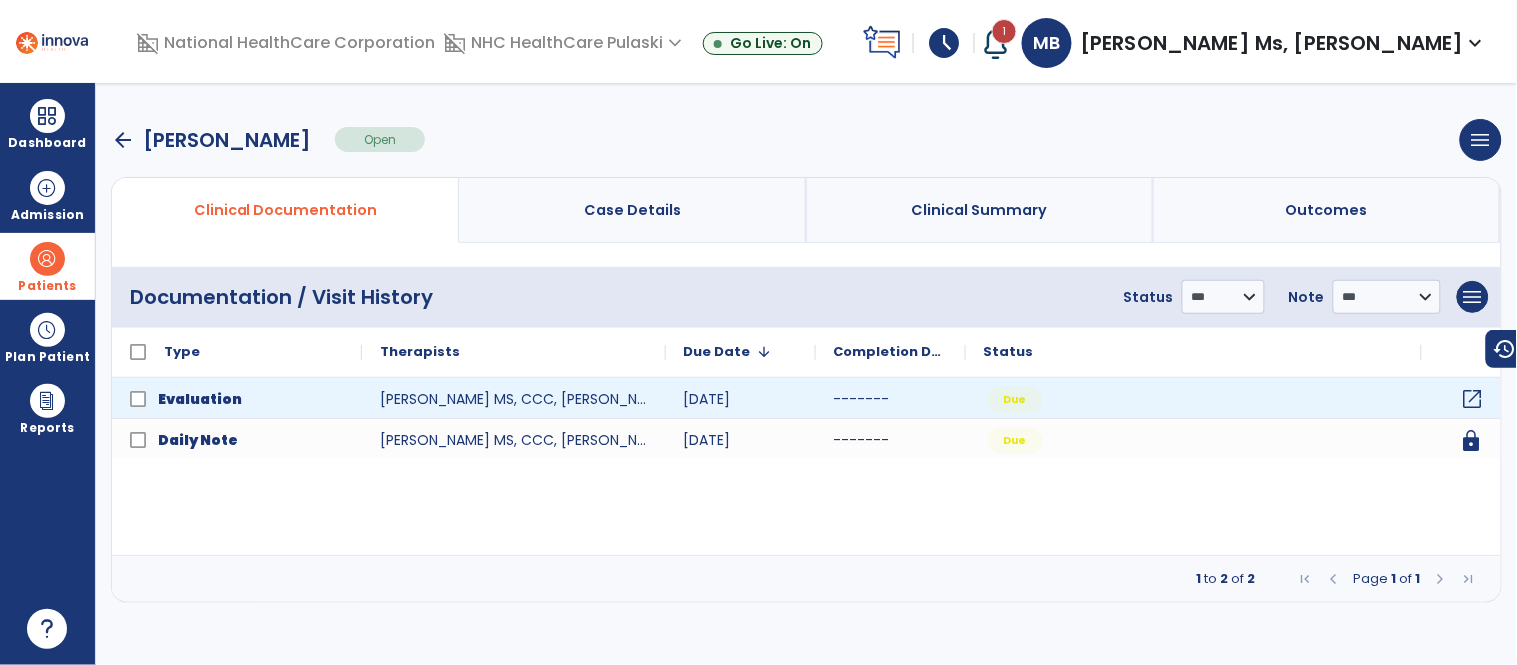click on "open_in_new" 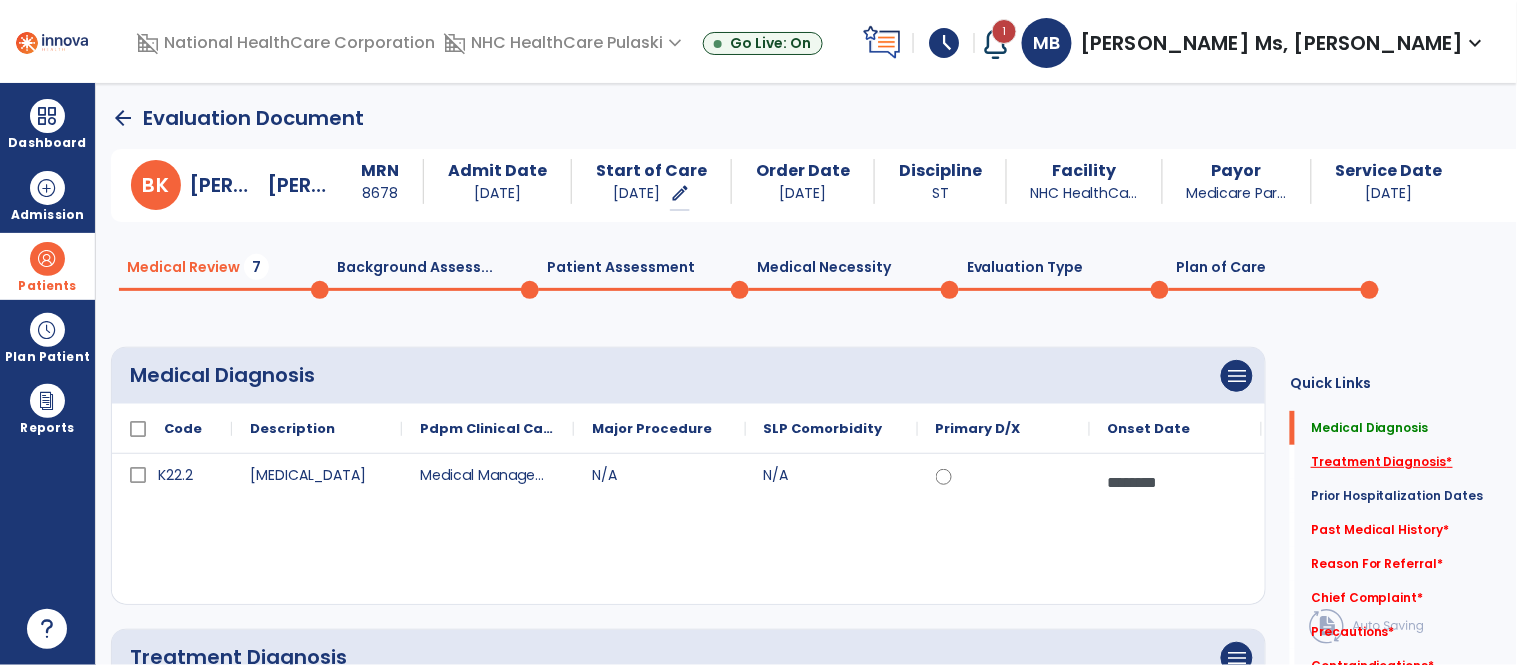 click on "Treatment Diagnosis   *" 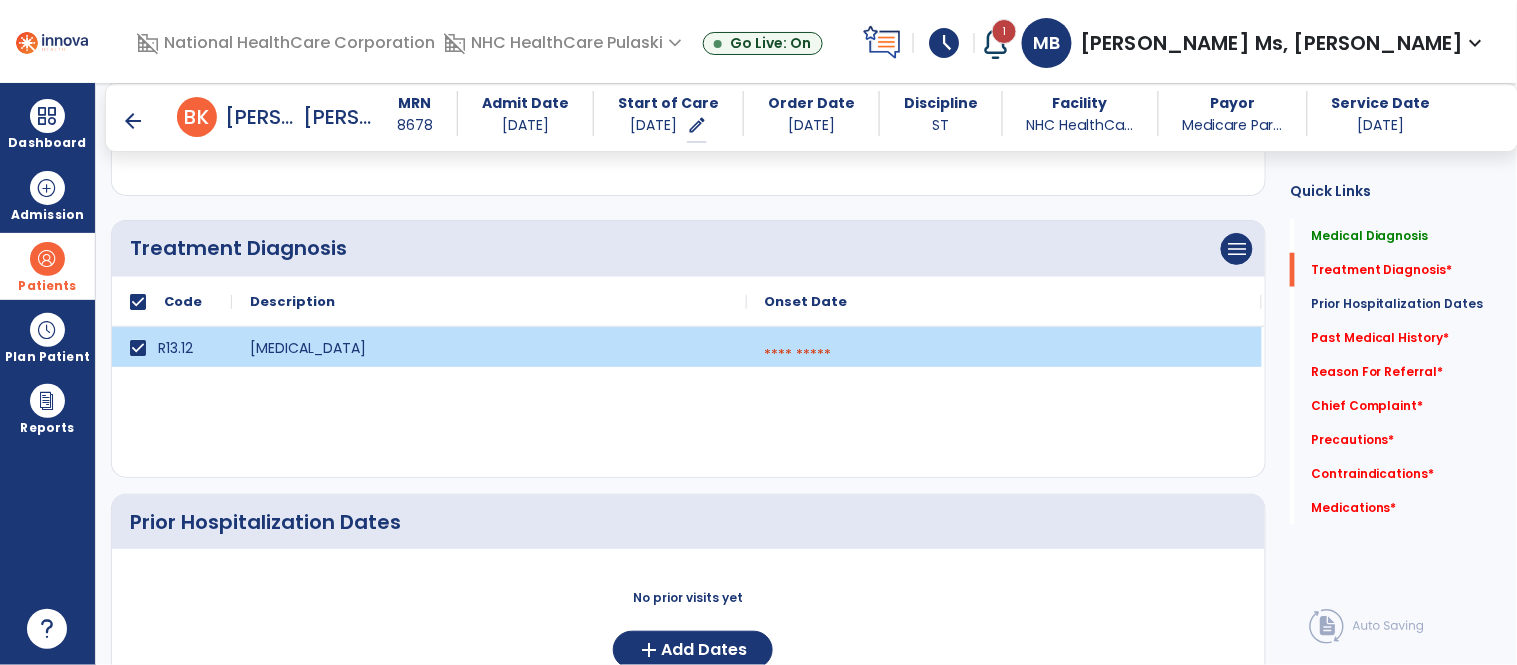 scroll, scrollTop: 546, scrollLeft: 0, axis: vertical 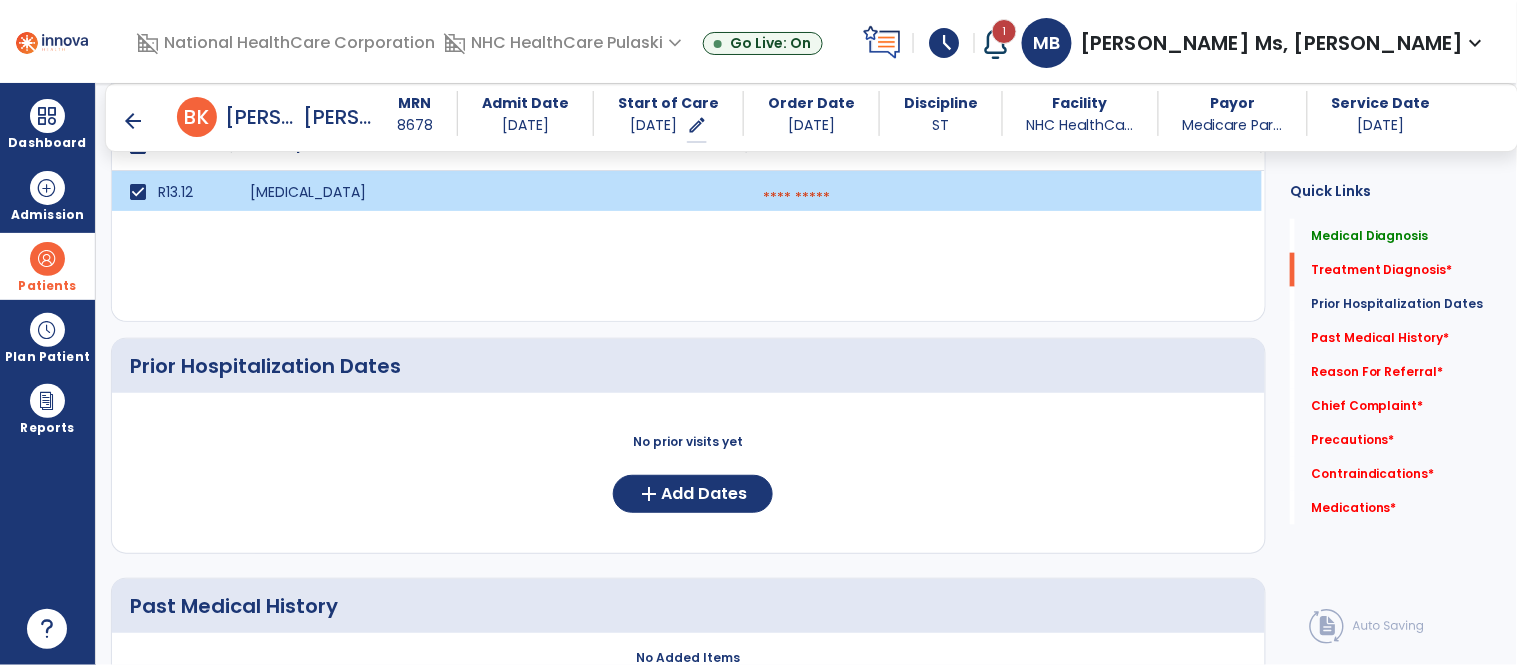 click at bounding box center [1004, 198] 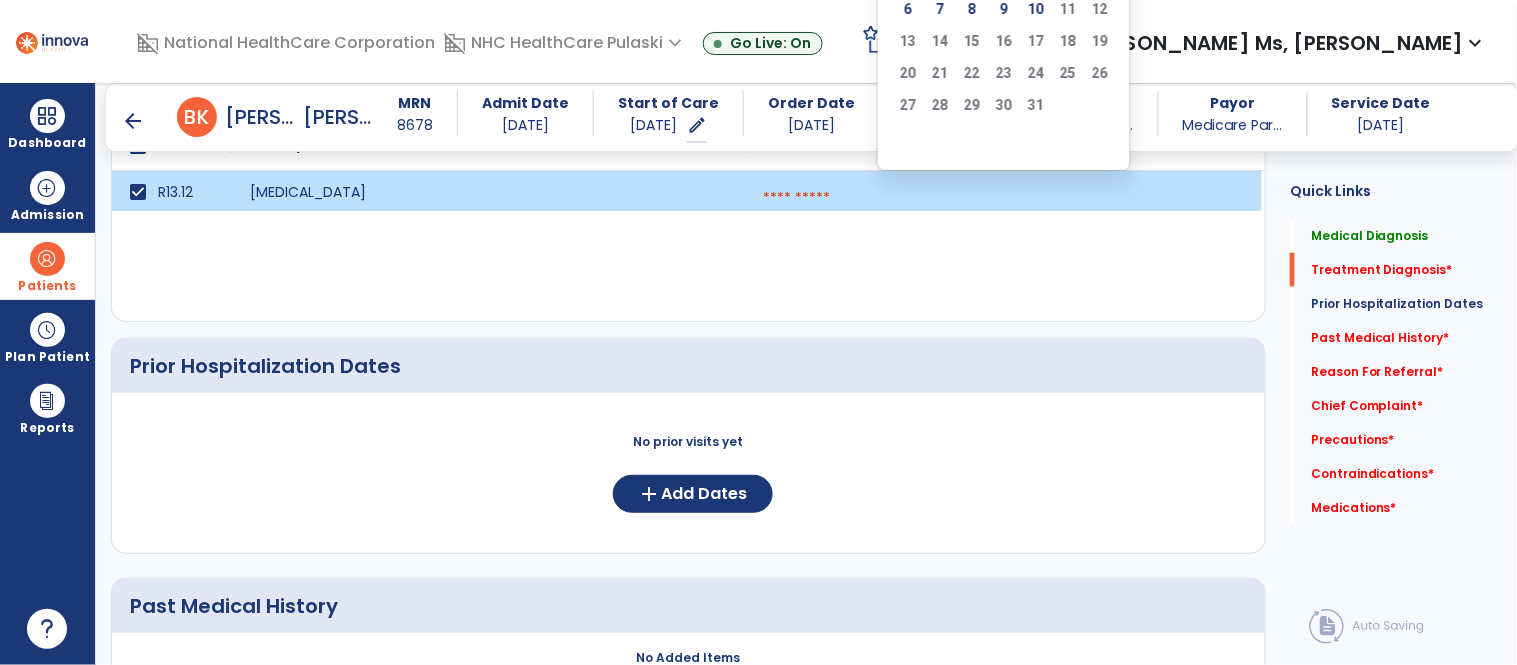 drag, startPoint x: 817, startPoint y: 200, endPoint x: 926, endPoint y: 26, distance: 205.3217 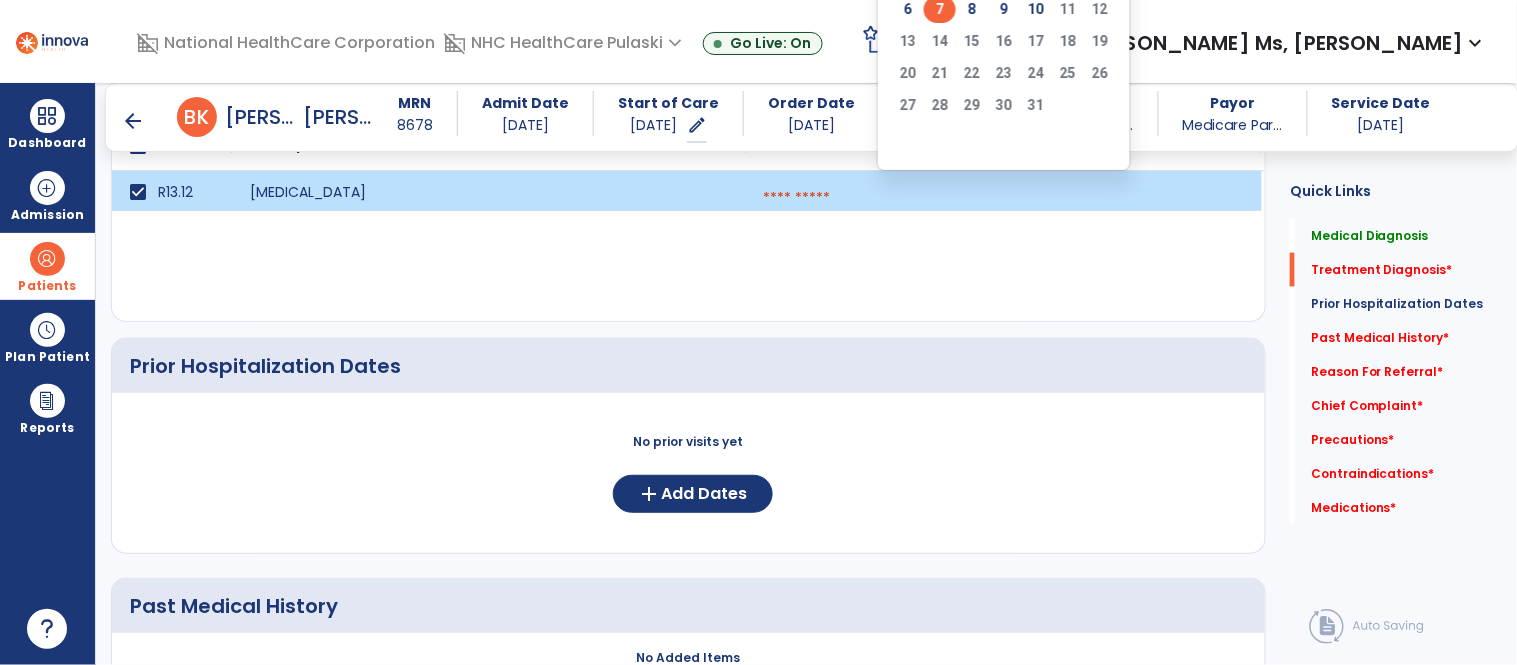 click on "7" 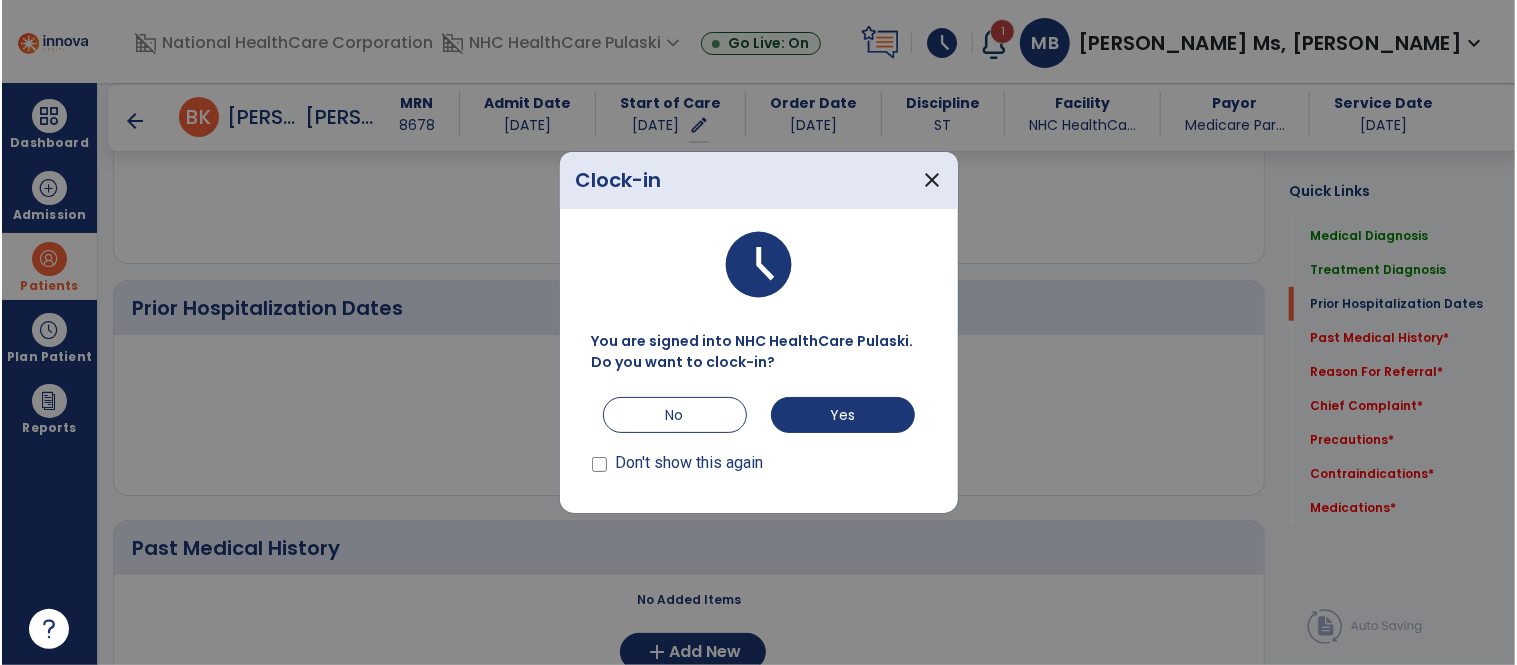 scroll, scrollTop: 612, scrollLeft: 0, axis: vertical 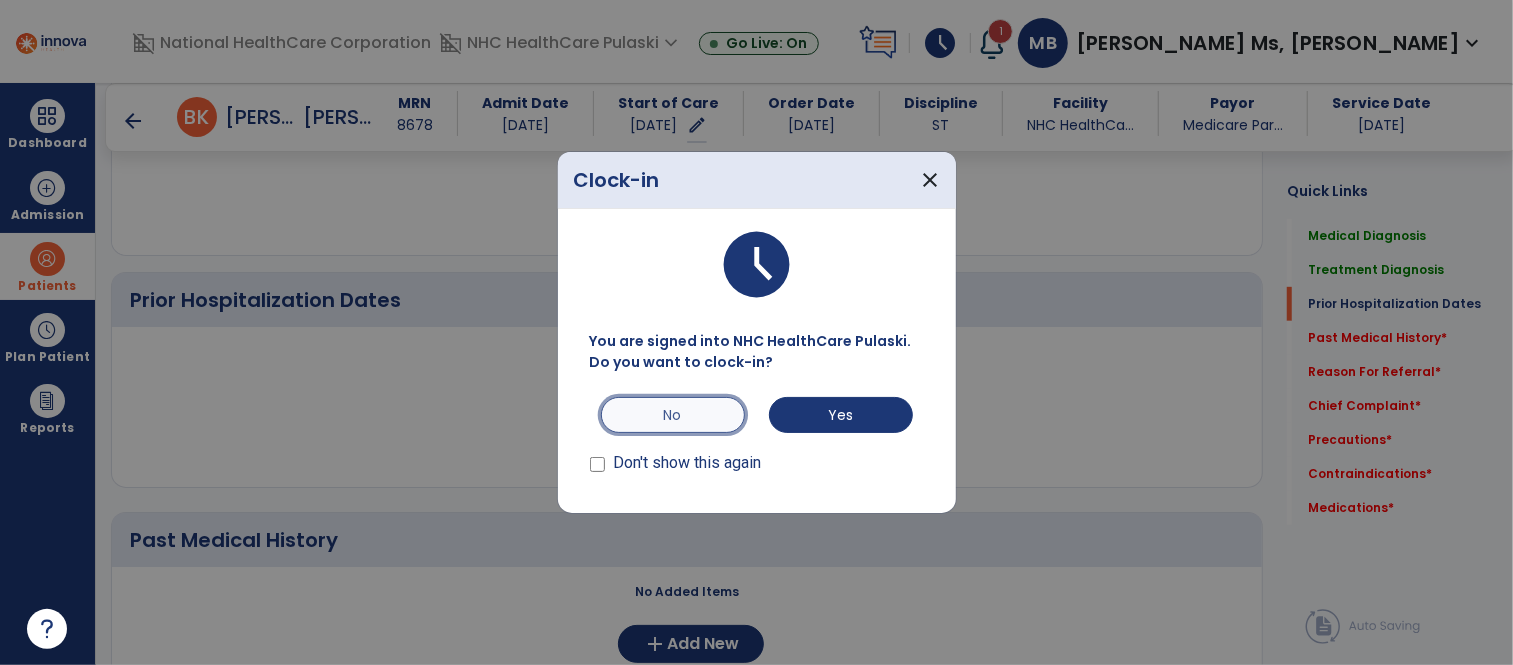 click on "No" at bounding box center (673, 415) 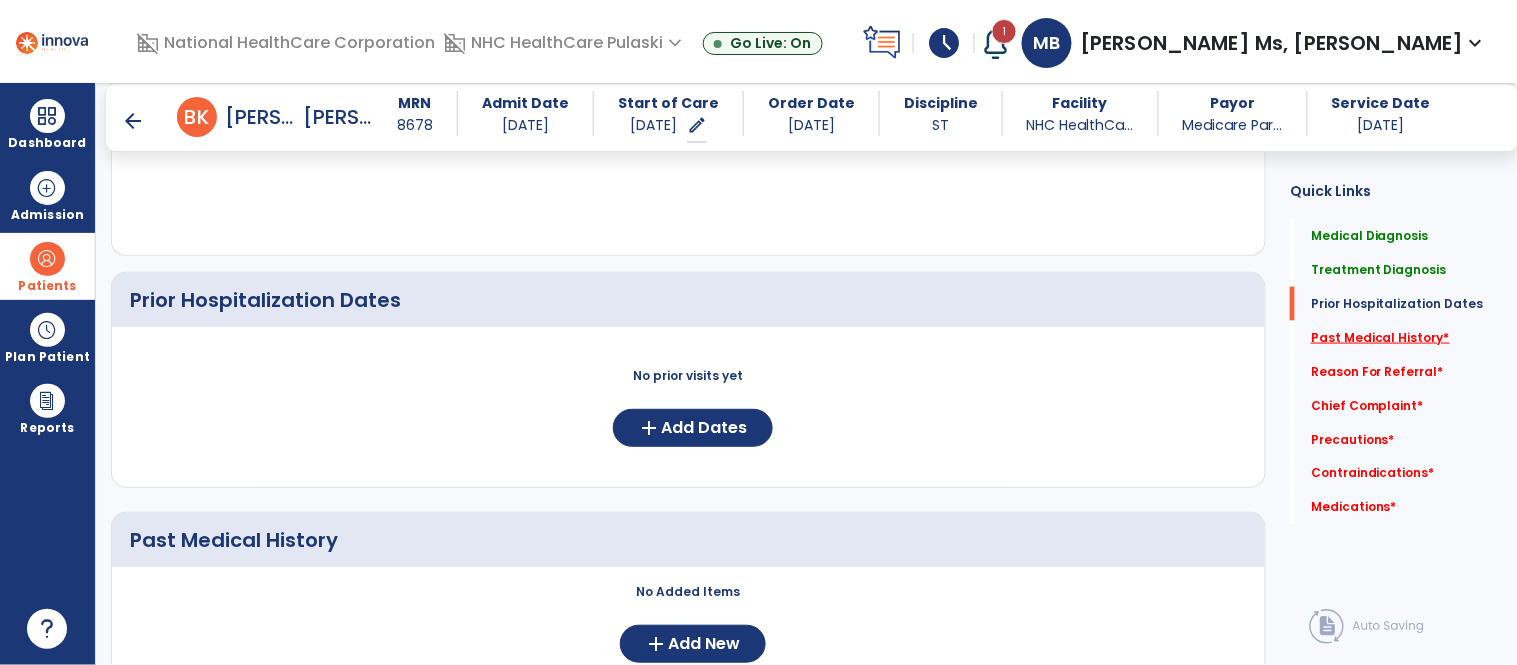click on "Past Medical History   *" 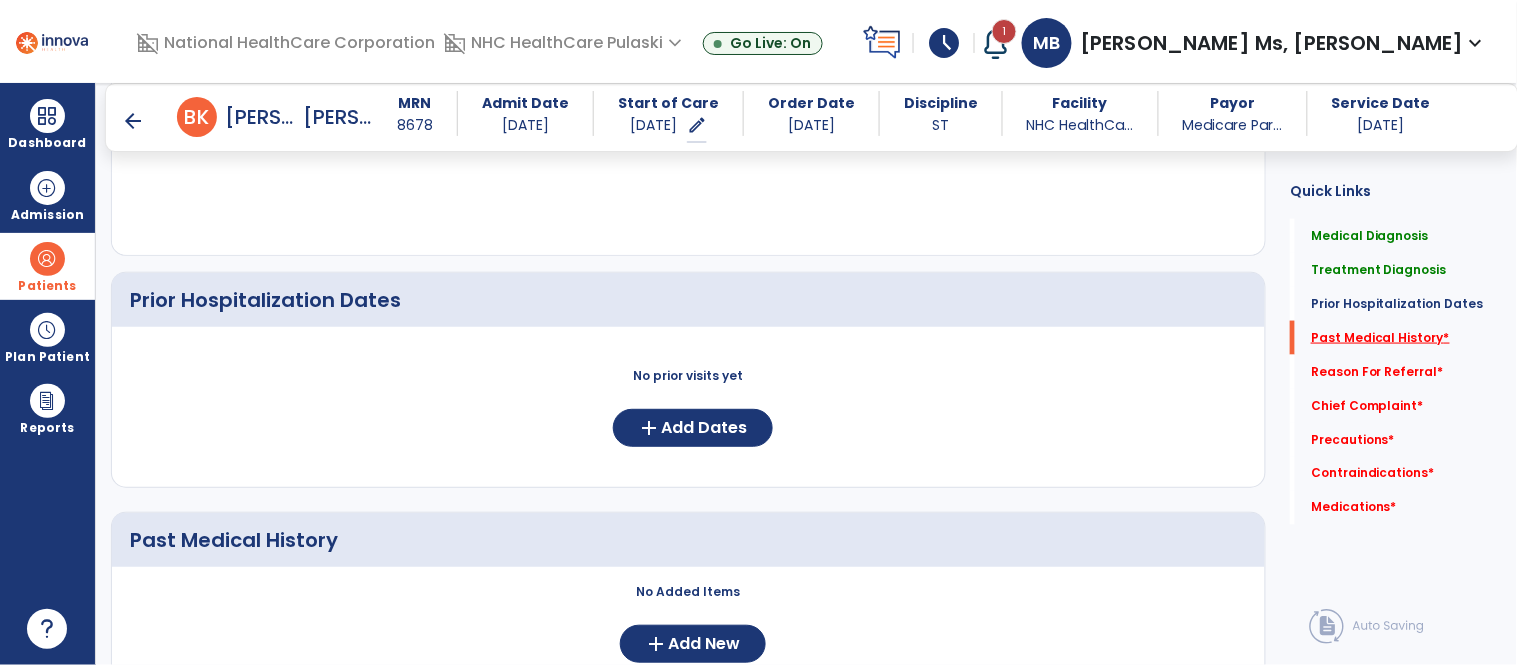 scroll, scrollTop: 835, scrollLeft: 0, axis: vertical 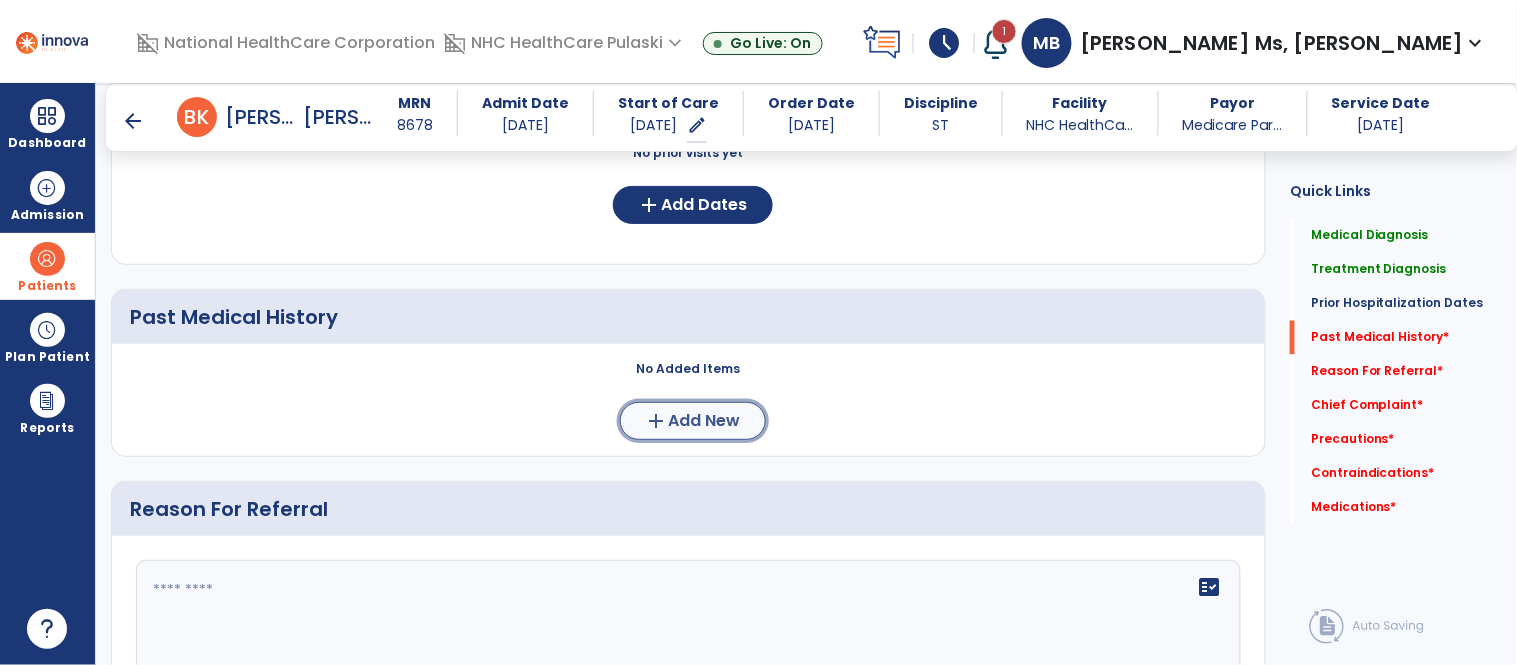 click on "add  Add New" 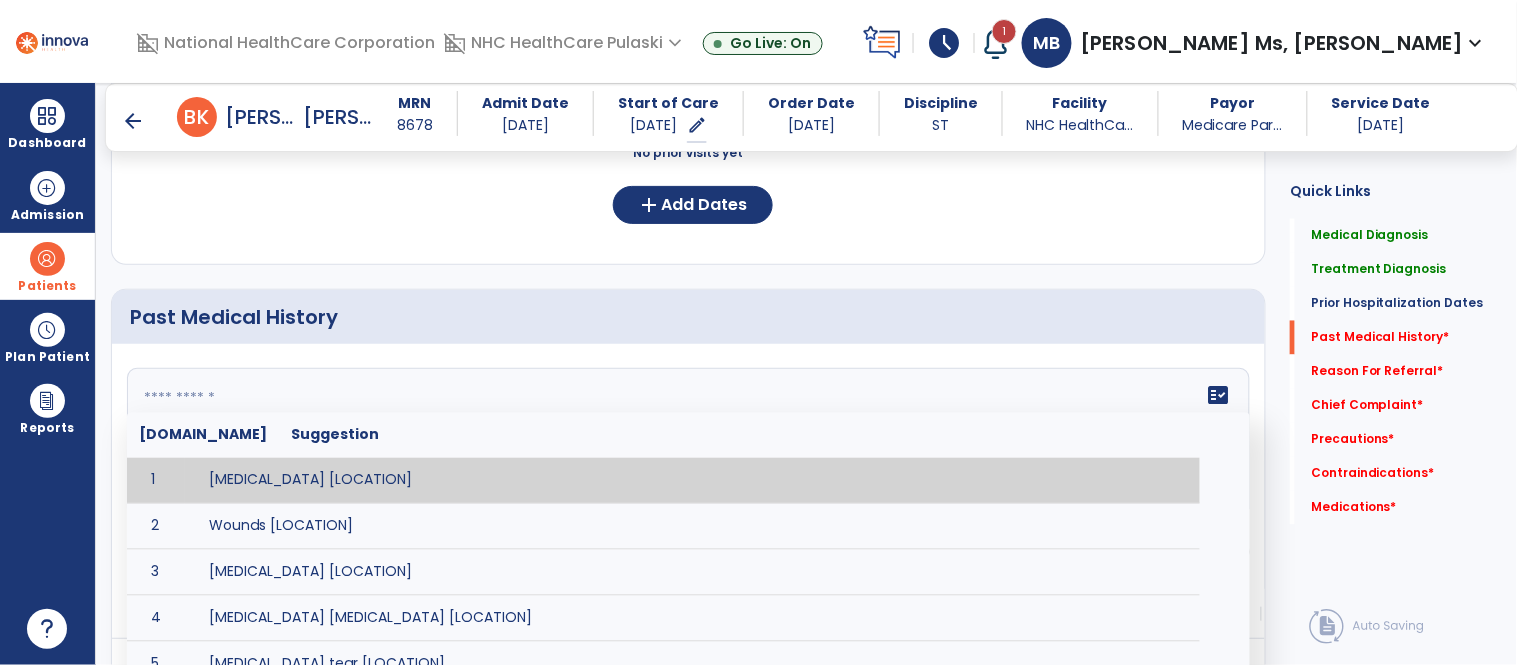 click on "fact_check  [DOMAIN_NAME] Suggestion 1 [MEDICAL_DATA] [LOCATION] 2 Wounds [LOCATION] 3 [MEDICAL_DATA] [LOCATION] 4 [MEDICAL_DATA] [MEDICAL_DATA] [LOCATION] 5 [MEDICAL_DATA] tear [LOCATION] 6 ACL tear surgically repaired [LOCATION] 7 [MEDICAL_DATA] (AKA) [LOCATION] 8 Below knee [MEDICAL_DATA] (BKE) [LOCATION] 9 [MEDICAL_DATA] (SITE/TYPE) 10 Surgery (TYPE) 11 AAA ([MEDICAL_DATA]) 12 [MEDICAL_DATA] tear [LOCATION] 13 [MEDICAL_DATA] 14 AIDS (Acquired [MEDICAL_DATA] Syndrome) 15 [MEDICAL_DATA] 16 [MEDICAL_DATA] 17 [MEDICAL_DATA] 18 Anxiety 19 ASHD ([MEDICAL_DATA]) 20 [MEDICAL_DATA] 21 [MEDICAL_DATA] 22 [MEDICAL_DATA] 23 [MEDICAL_DATA] 24 [MEDICAL_DATA] Bypass Graft (CABG) 25 CAD ([MEDICAL_DATA]) 26 [MEDICAL_DATA] 27 [MEDICAL_DATA] 28 [MEDICAL_DATA] 29 [MEDICAL_DATA] 30 COPD ([MEDICAL_DATA]) 31 CRPS ([MEDICAL_DATA]) 32 CVA (Cerebrovascular Accident) 33 CVI ([MEDICAL_DATA]) 34 DDD ([MEDICAL_DATA]) 35 [MEDICAL_DATA] 36 37 38 39 40 41 42" 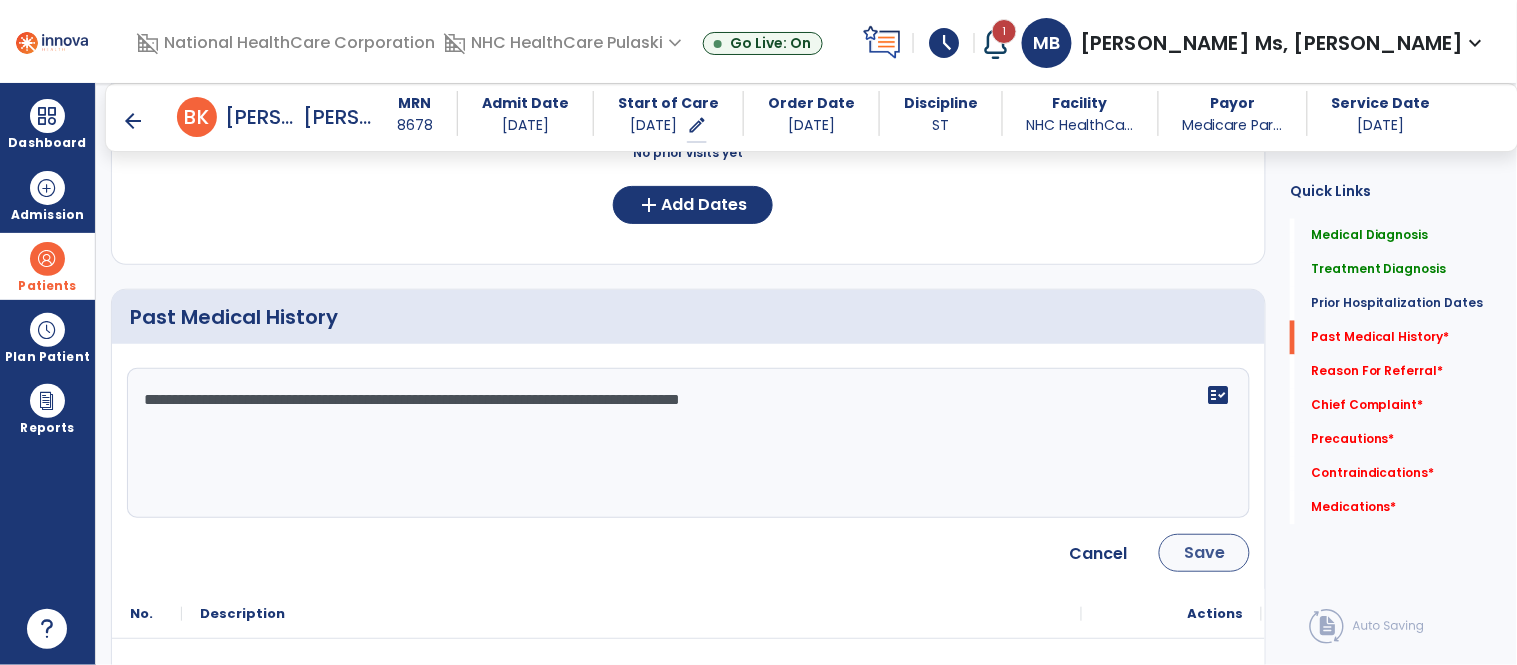 type on "**********" 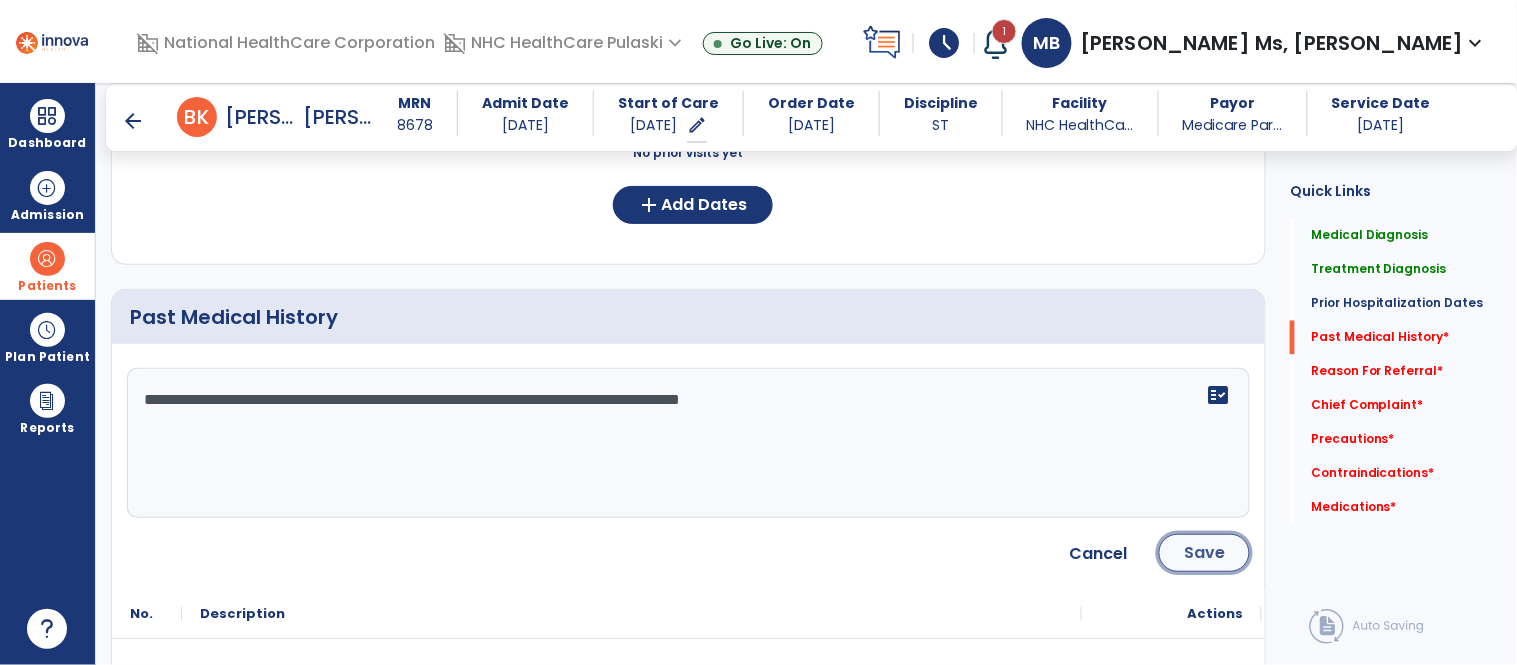 click on "Save" 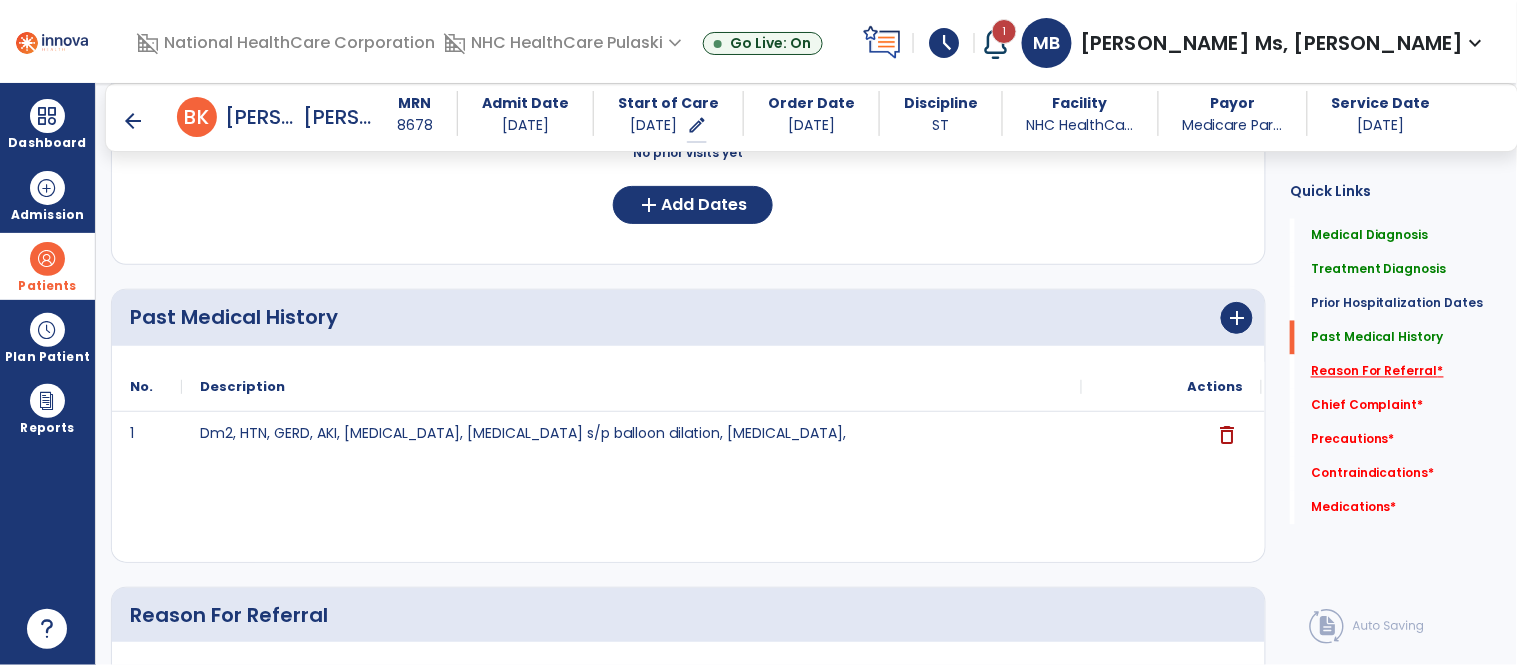 click on "Reason For Referral   *" 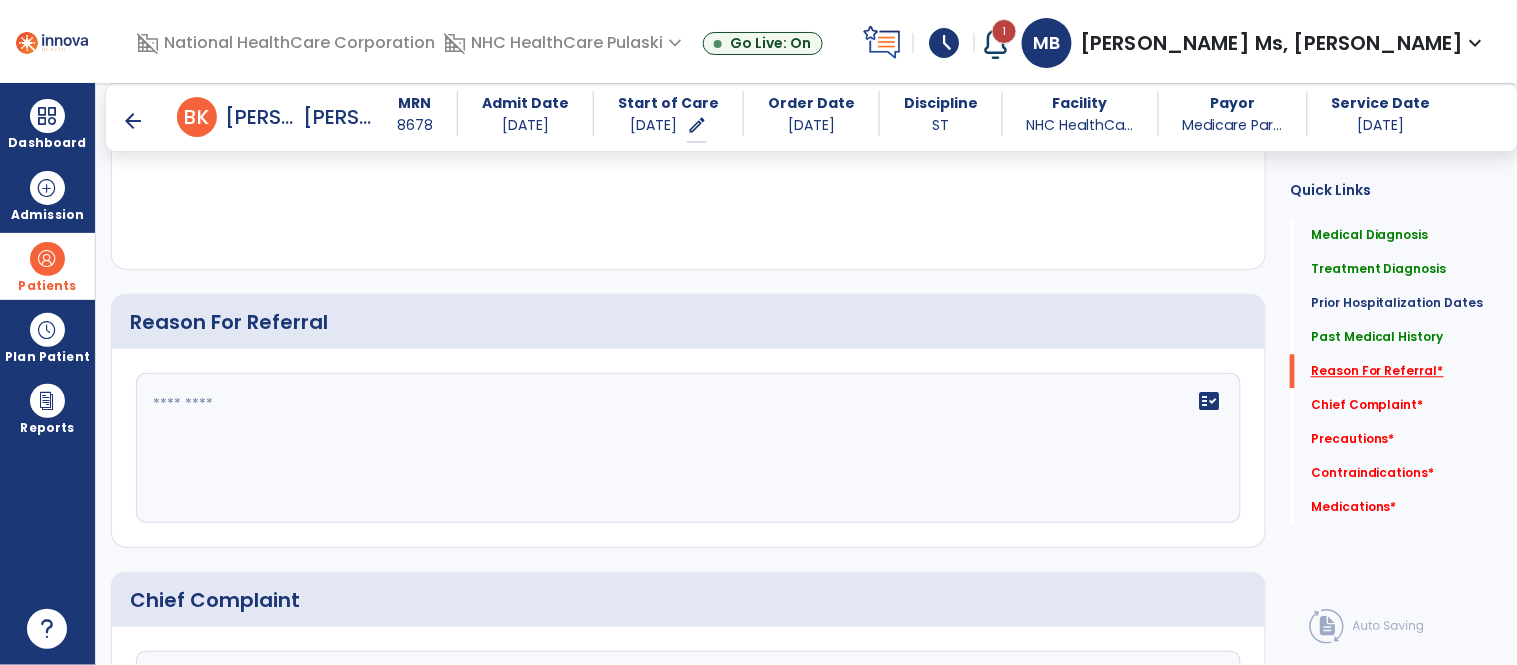 scroll, scrollTop: 1176, scrollLeft: 0, axis: vertical 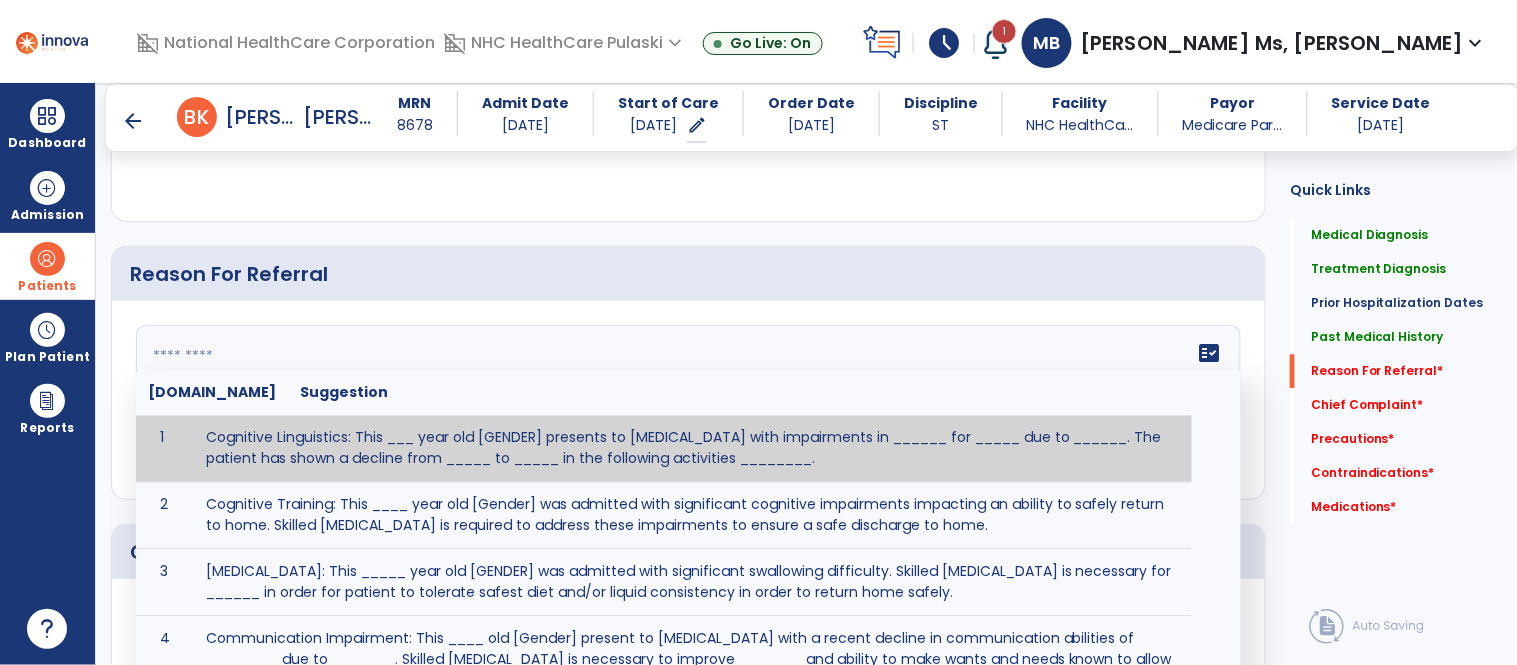 click on "fact_check  [DOMAIN_NAME] Suggestion 1 Cognitive Linguistics: This ___ year old [GENDER] presents to [MEDICAL_DATA] with impairments in ______ for _____ due to ______.  The patient has shown a decline from _____ to _____ in the following activities ________. 2 Cognitive Training: This ____ year old [Gender] was admitted with significant cognitive impairments impacting an ability to safely return to home.  Skilled [MEDICAL_DATA] is required to address these impairments to ensure a safe discharge to home. 3 [MEDICAL_DATA]: This _____ year old [GENDER] was admitted with significant swallowing difficulty. Skilled [MEDICAL_DATA] is necessary for ______ in order for patient to tolerate safest diet and/or liquid consistency in order to return home safely. 4 5 6 Post Surgical: This ____ year old ____ [GENDER] underwent [SURGERY] on [DATE].The patient reports complaints of ________ and impaired ability to perform ___________. 7 8" 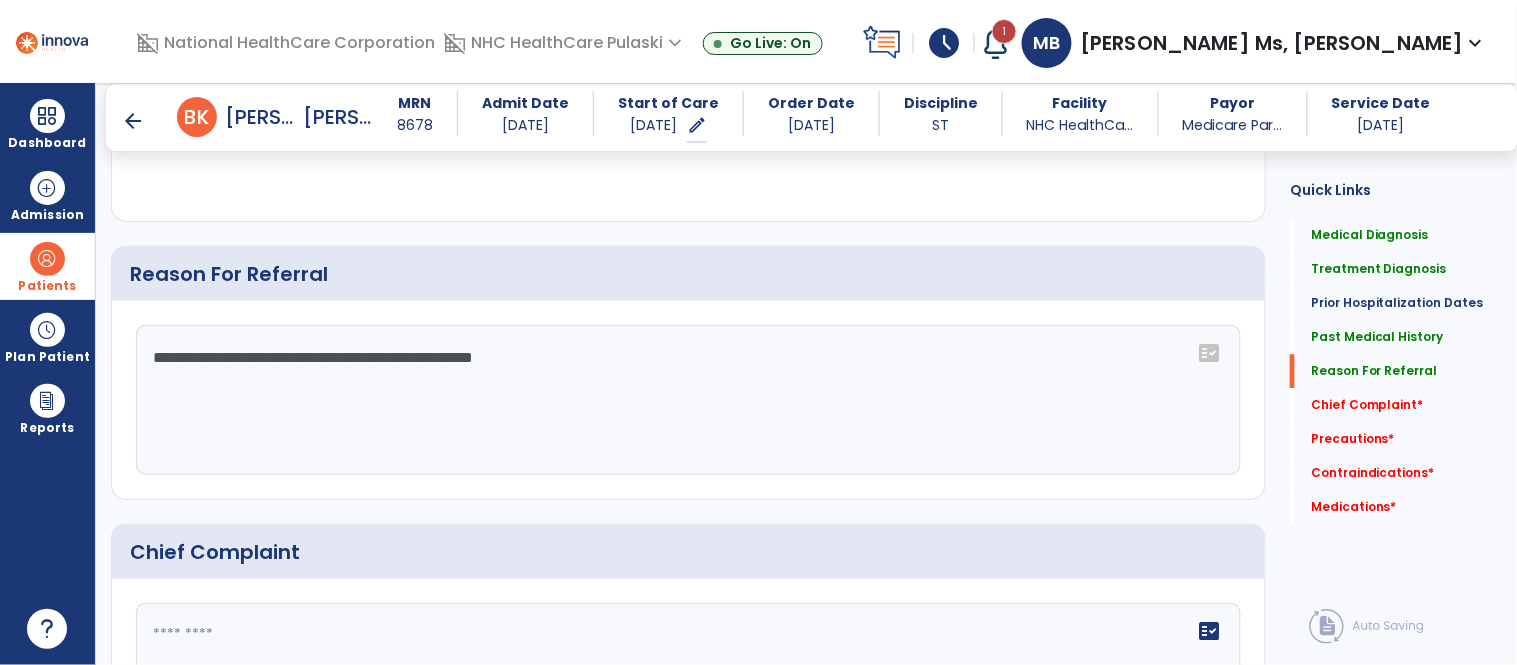 click on "**********" 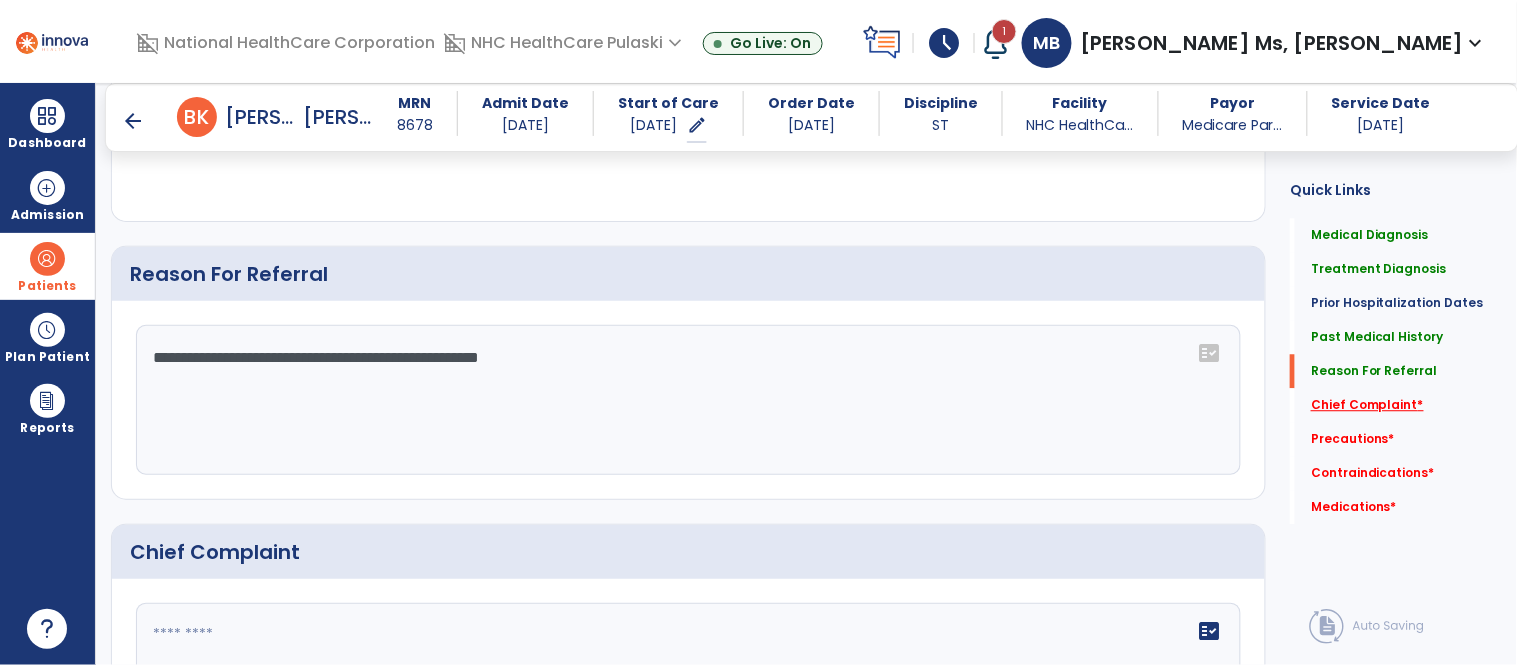 type on "**********" 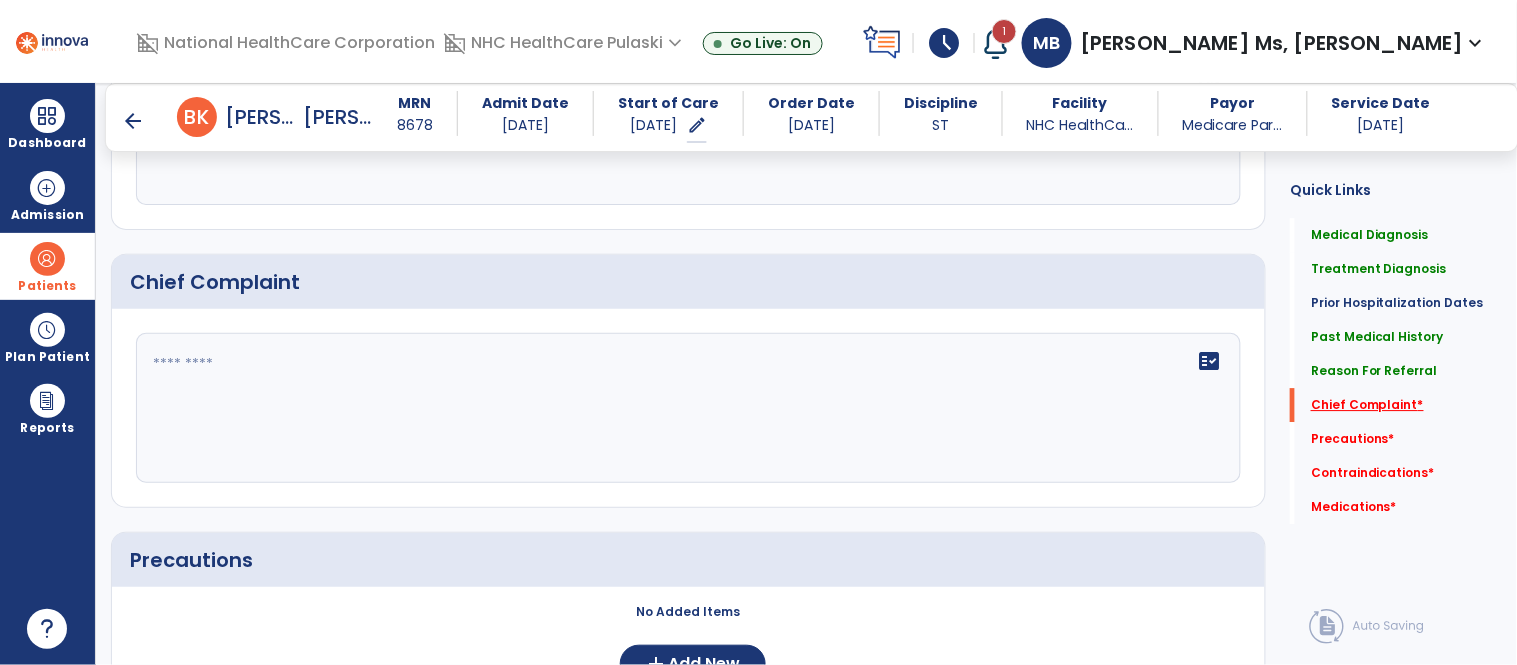 scroll, scrollTop: 1454, scrollLeft: 0, axis: vertical 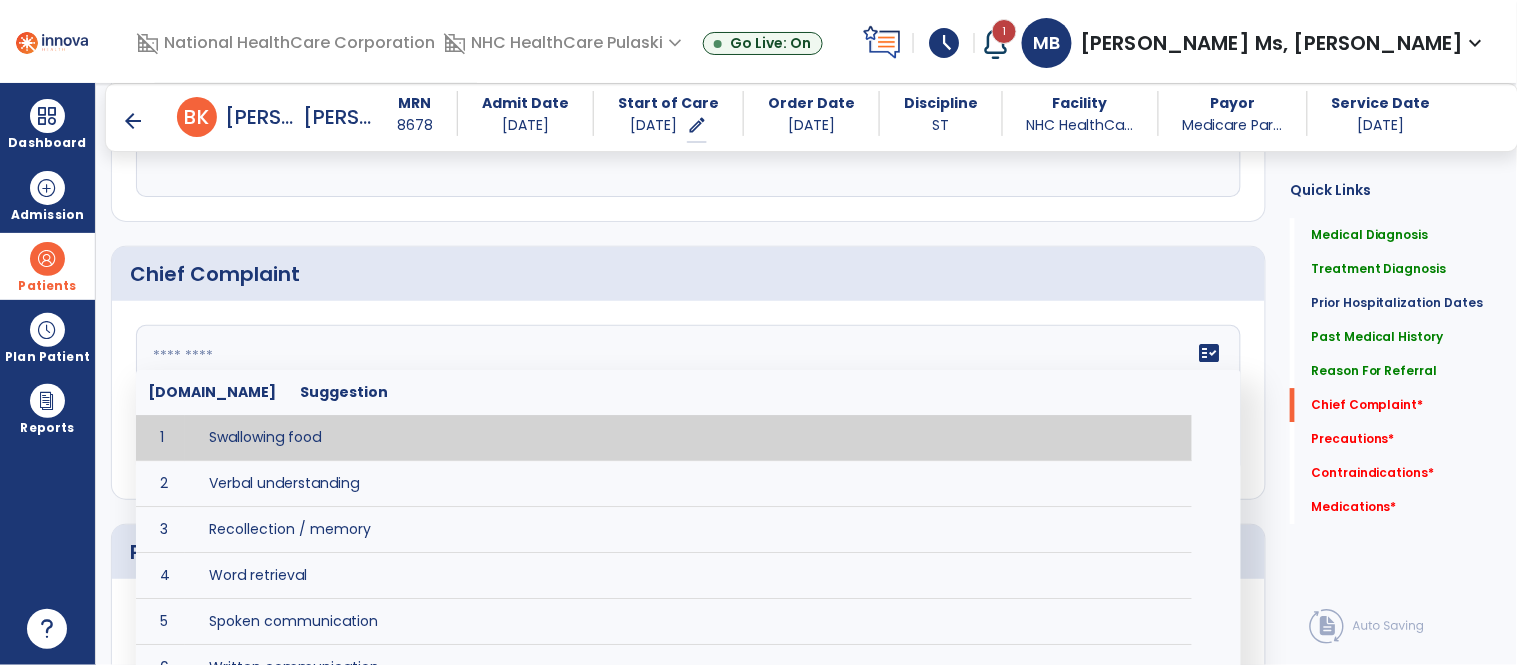 click 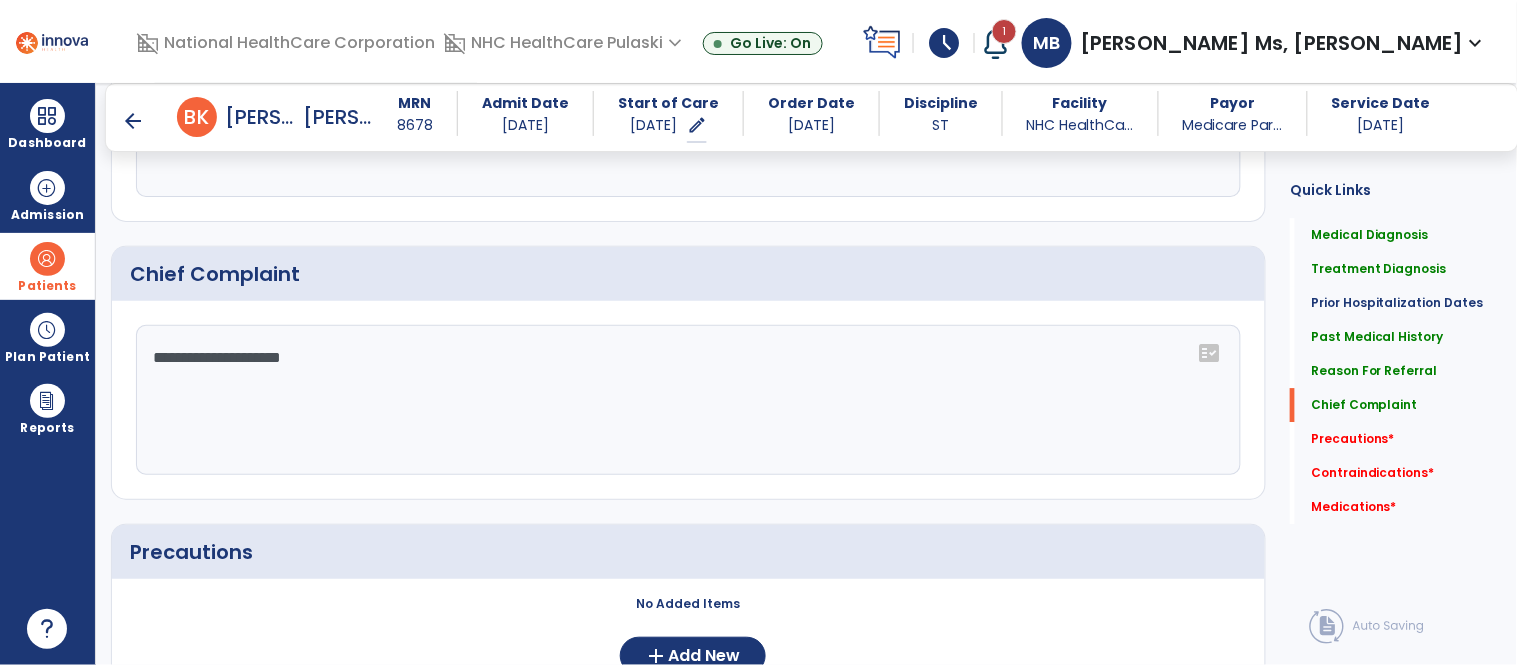 scroll, scrollTop: 1894, scrollLeft: 0, axis: vertical 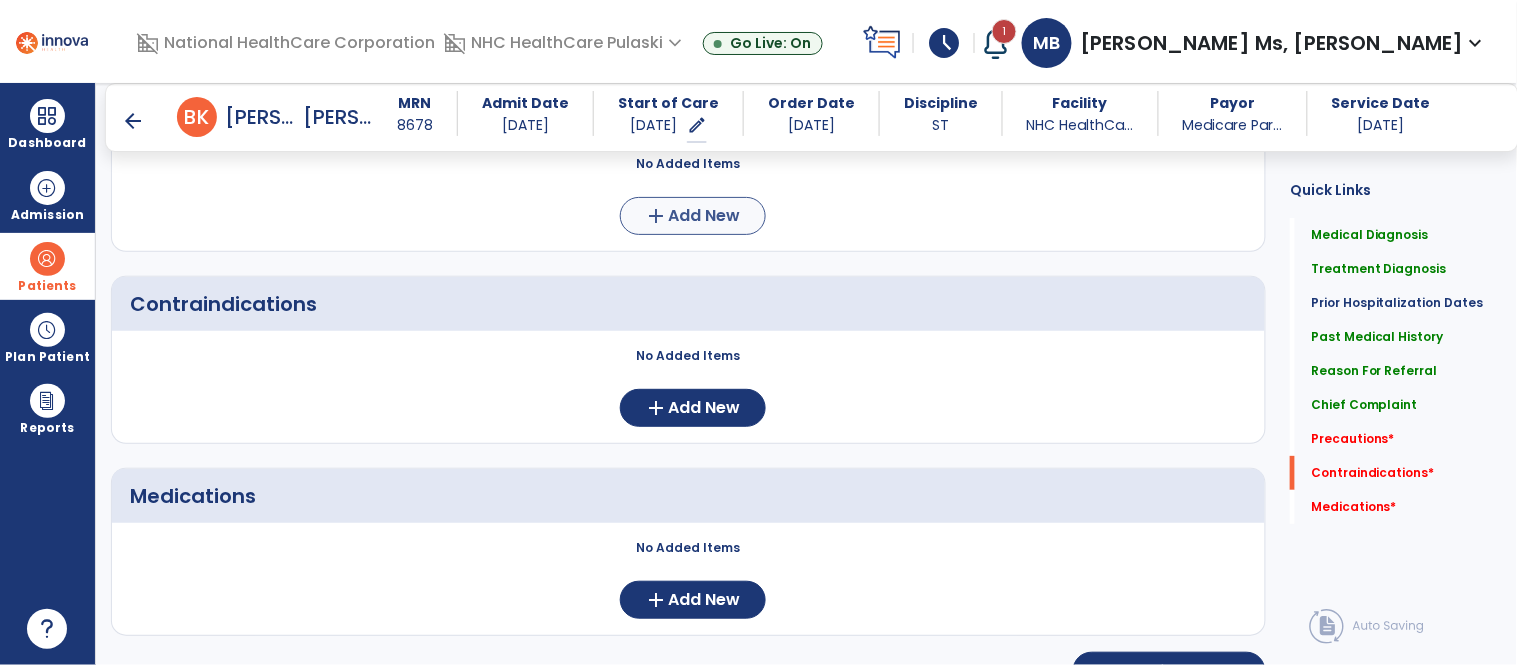 type on "**********" 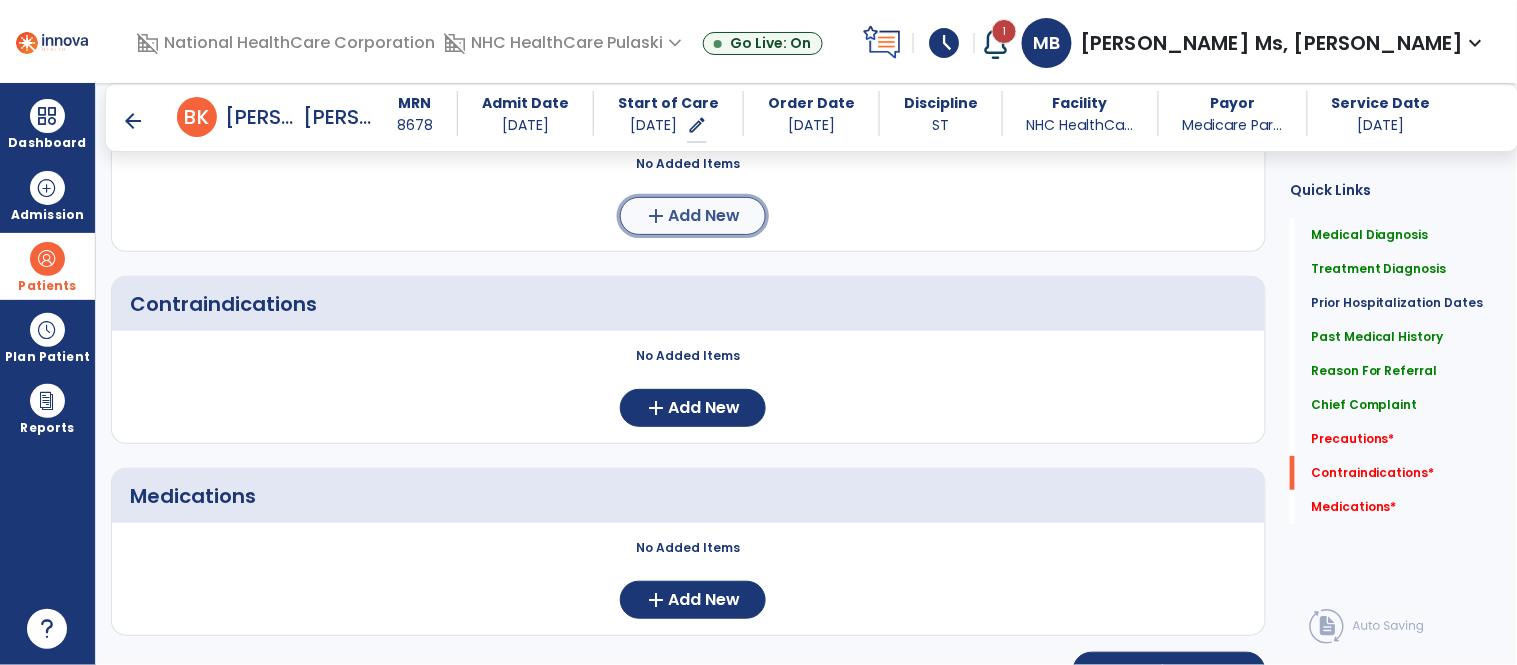 click on "Add New" 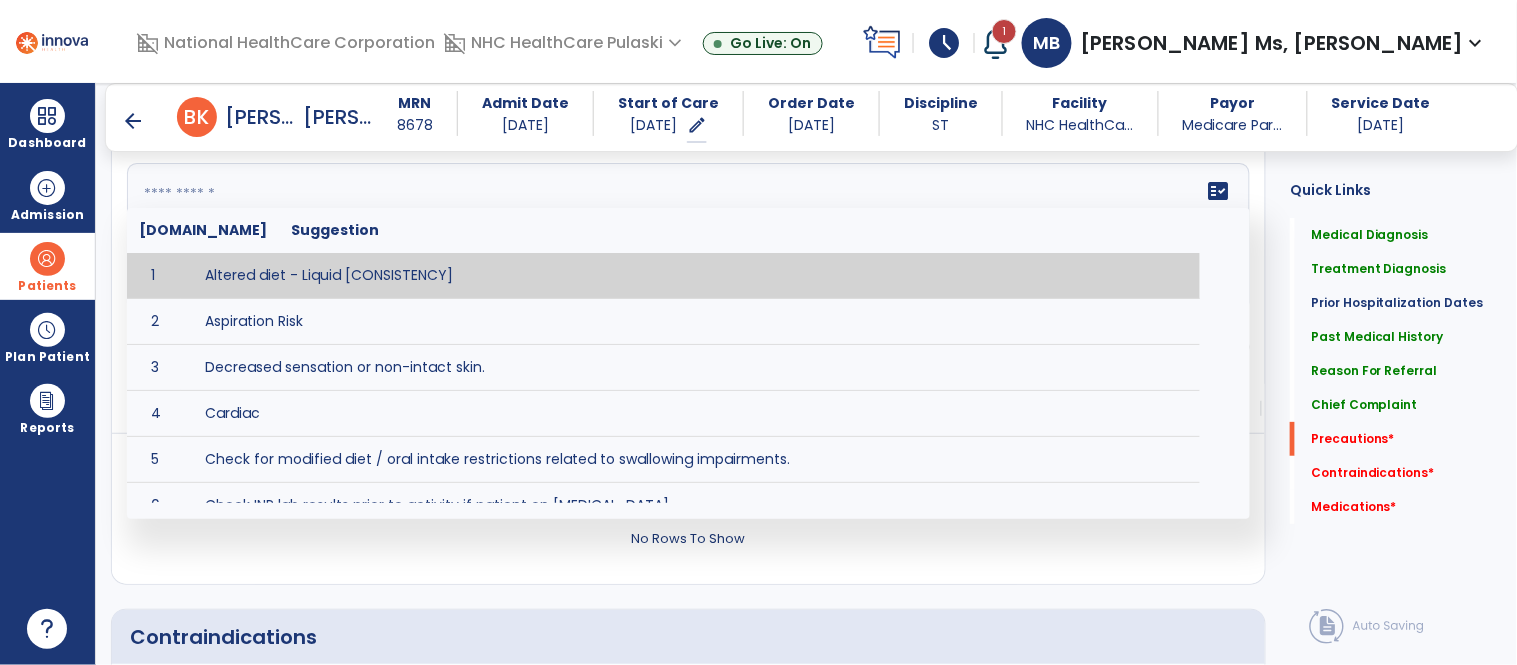 click on "fact_check  [DOMAIN_NAME] Suggestion 1 Altered diet - Liquid [CONSISTENCY] 2 Aspiration Risk 3 Decreased sensation or non-intact skin. 4 Cardiac 5 Check for modified diet / oral intake restrictions related to swallowing impairments. 6 Check INR lab results prior to activity if patient on [MEDICAL_DATA]. 7 Closely monitor anxiety or stress due to increased SOB/dyspnea and cease activity/exercise until patient is able to control this response 8 Code Status:  9 Confirm surgical approach and discoloration or other precautions. 10 Continuous [MEDICAL_DATA] (SpO2) during all periods of sleep (day and night) and when out of line of sight of a competent caregiver. 11 Precautions for exercise include:  12 [MEDICAL_DATA] 13 [MEDICAL_DATA] 14 Fall risk 15 [MEDICAL_DATA] 16 High fall risk related to cognitive, motor, perceptual, and sensory deficits 17 Hip precaution 18 Impulsive tendencies, restrict patient performance in unsupervised tasks 19 Isolation 20 [MEDICAL_DATA] 21 22 23 24 25 Monitor for [MEDICAL_DATA] 26 27 NPO" 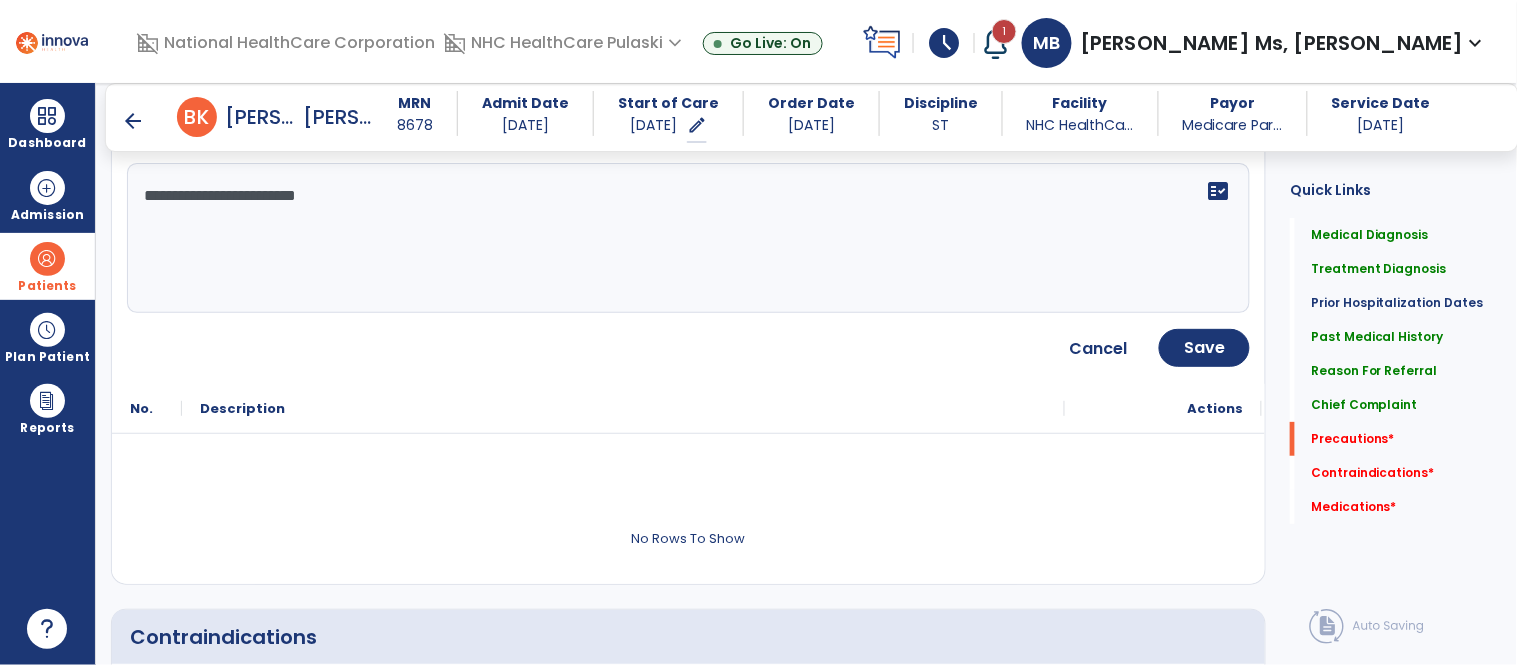 paste on "**********" 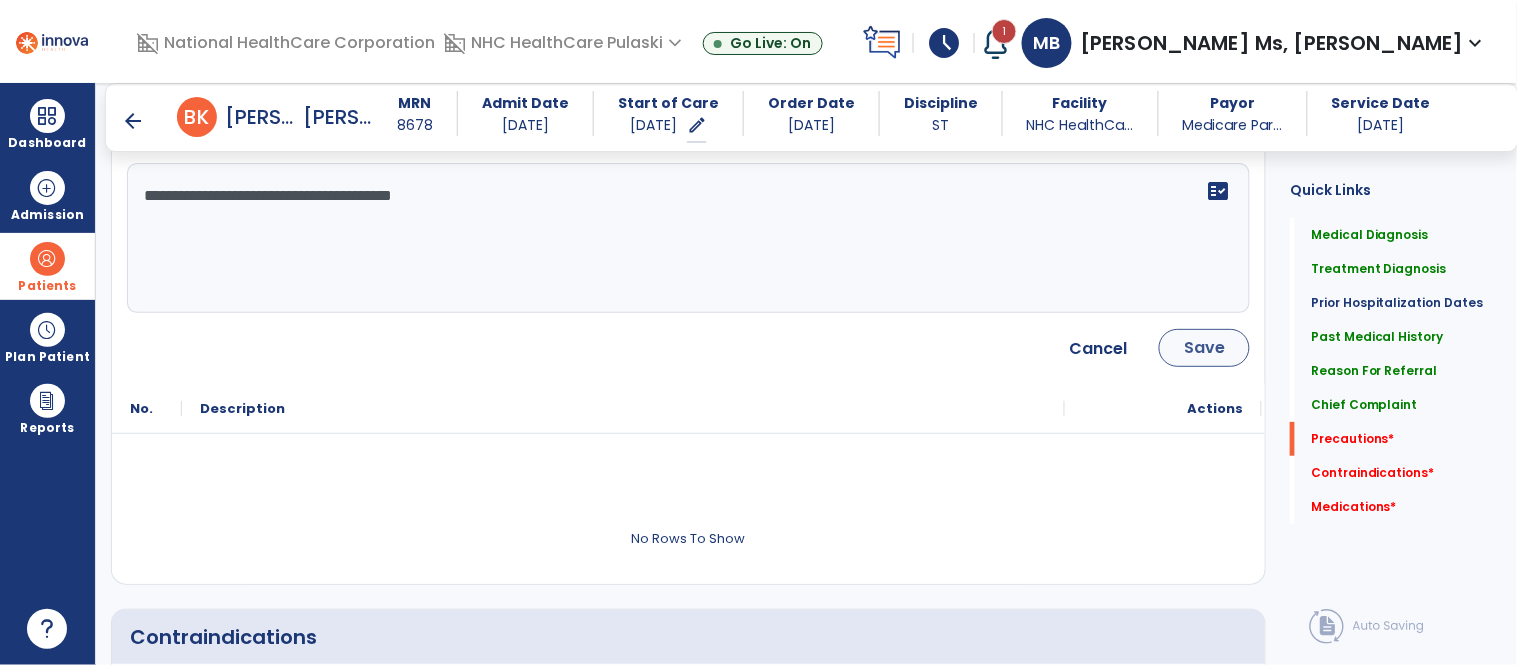 type on "**********" 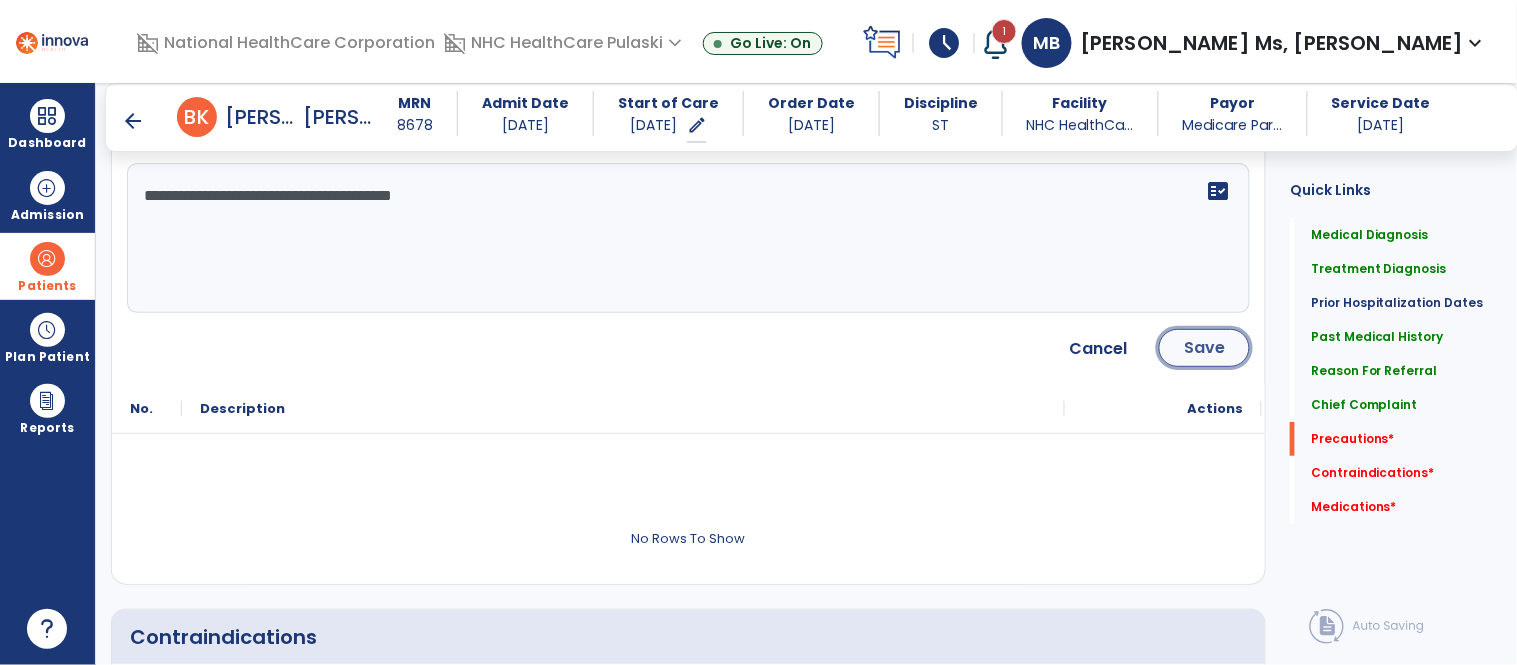 click on "Save" 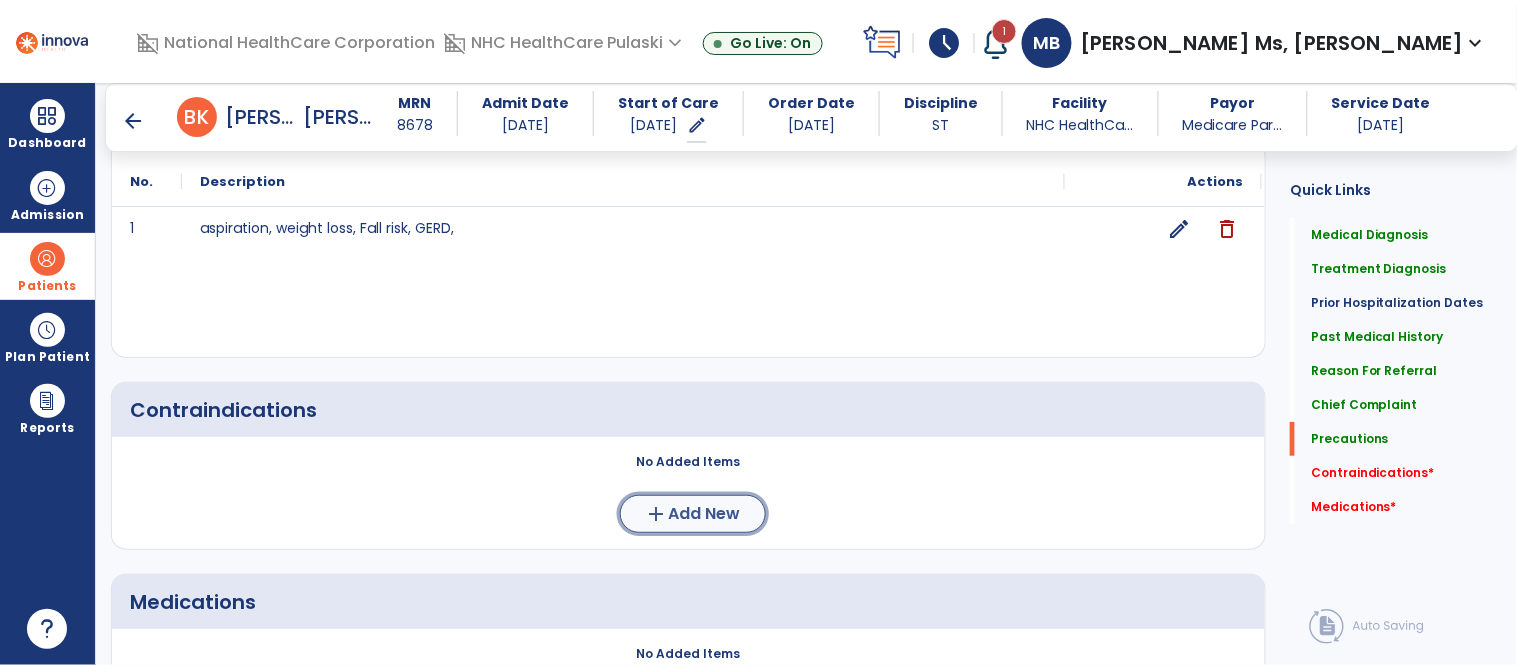 click on "Add New" 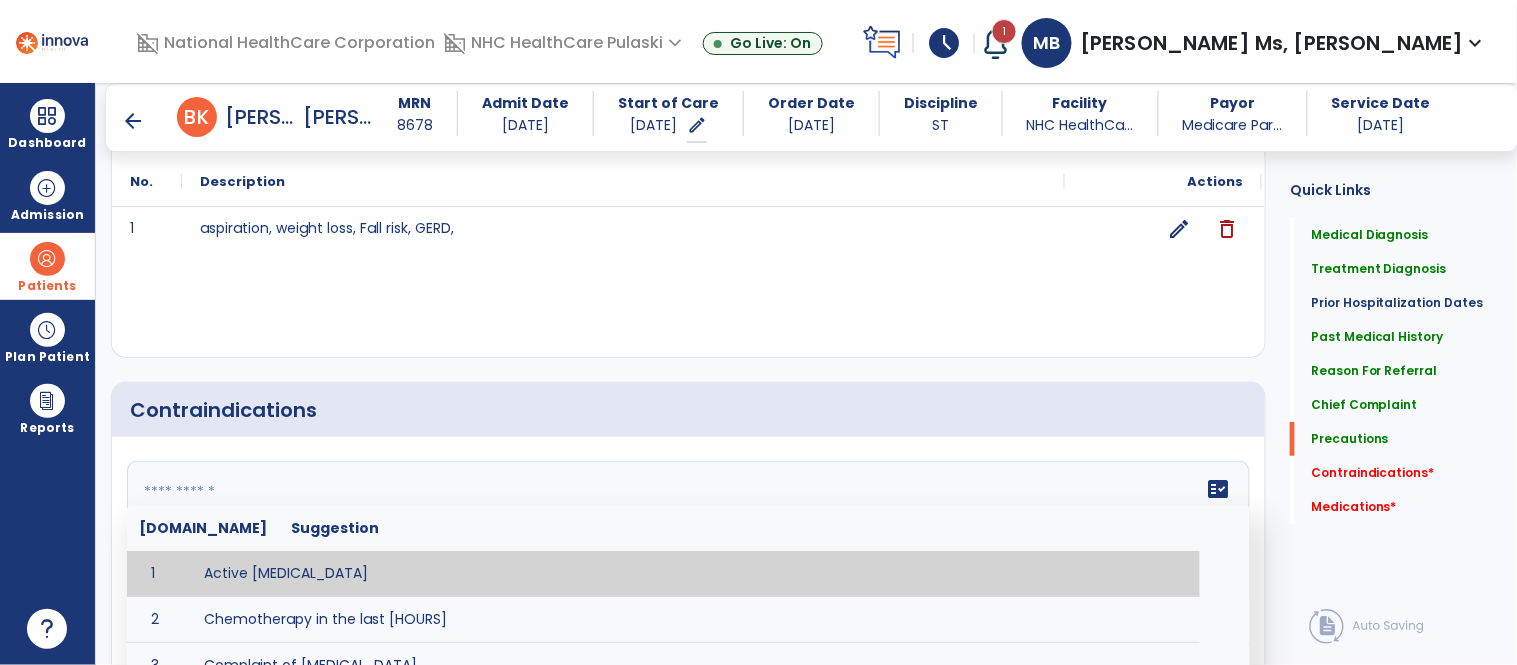 click on "fact_check  [DOMAIN_NAME] Suggestion 1 Active [MEDICAL_DATA] 2 Chemotherapy in the last [HOURS] 3 Complaint of [MEDICAL_DATA] 4 DVT 5 [MEDICAL_DATA] [VALUES] 6 Inflammation or infection in the heart. 7 [MEDICAL_DATA] lower than [VALUE] 8 [MEDICAL_DATA] 9 Pulmonary [MEDICAL_DATA] 10 Recent changes in EKG 11 Severe [MEDICAL_DATA] 12 Severe dehydration 13 Severe diaphoresis 14 Severe [MEDICAL_DATA] 15 Severe shortness of breath/dyspnea 16 Significantly elevated potassium levels 17 Significantly [MEDICAL_DATA] levels 18 Suspected or known [MEDICAL_DATA] 19 [MEDICAL_DATA] 20 Uncontrolled [MEDICAL_DATA] with blood sugar levels greater than [VALUE] or less than [Value]  21 [MEDICAL_DATA] 22 Untreated [MEDICAL_DATA]" 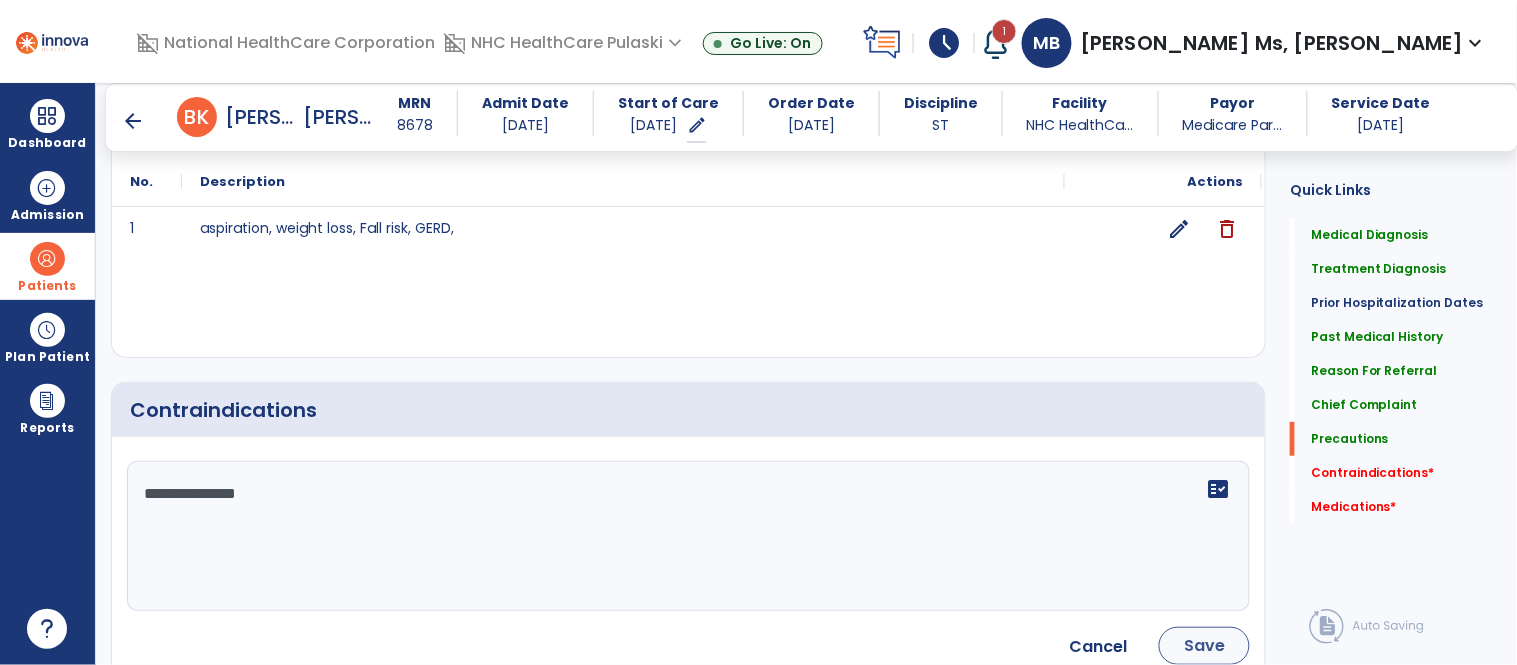 type on "**********" 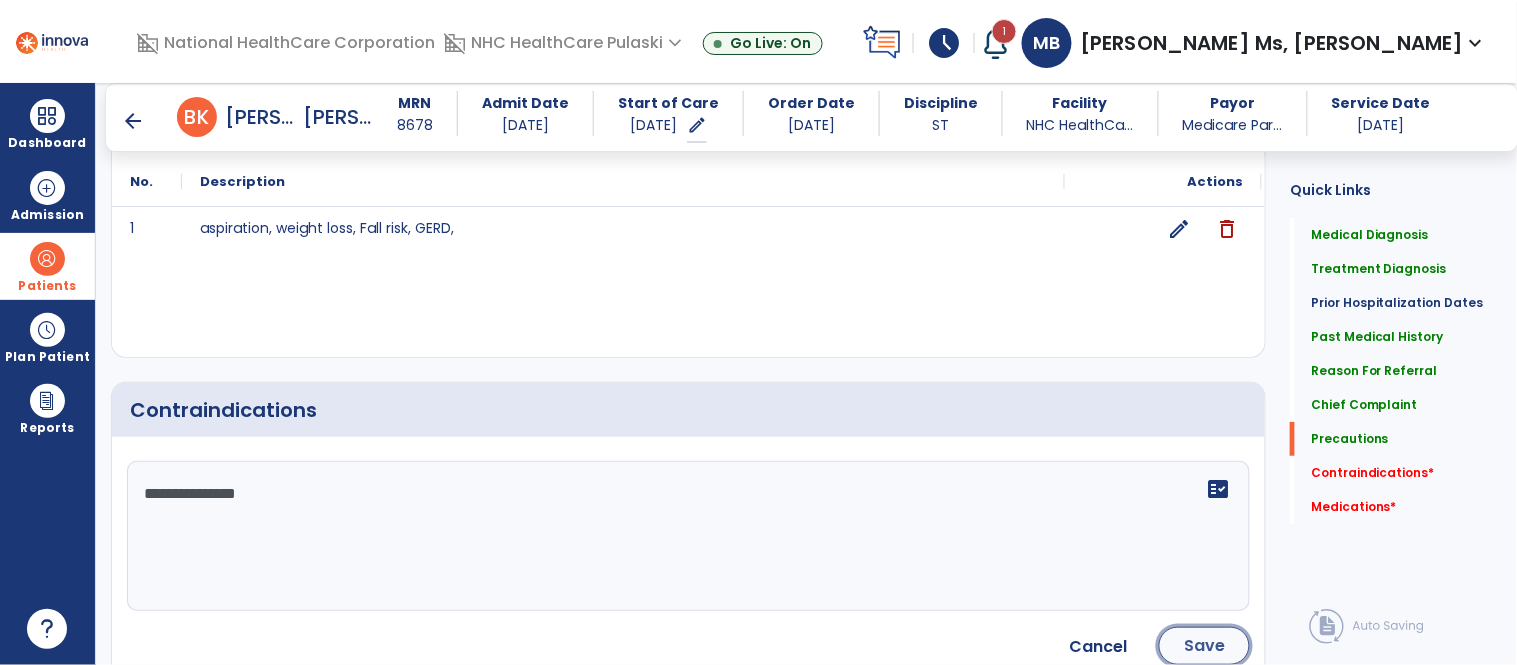 click on "Save" 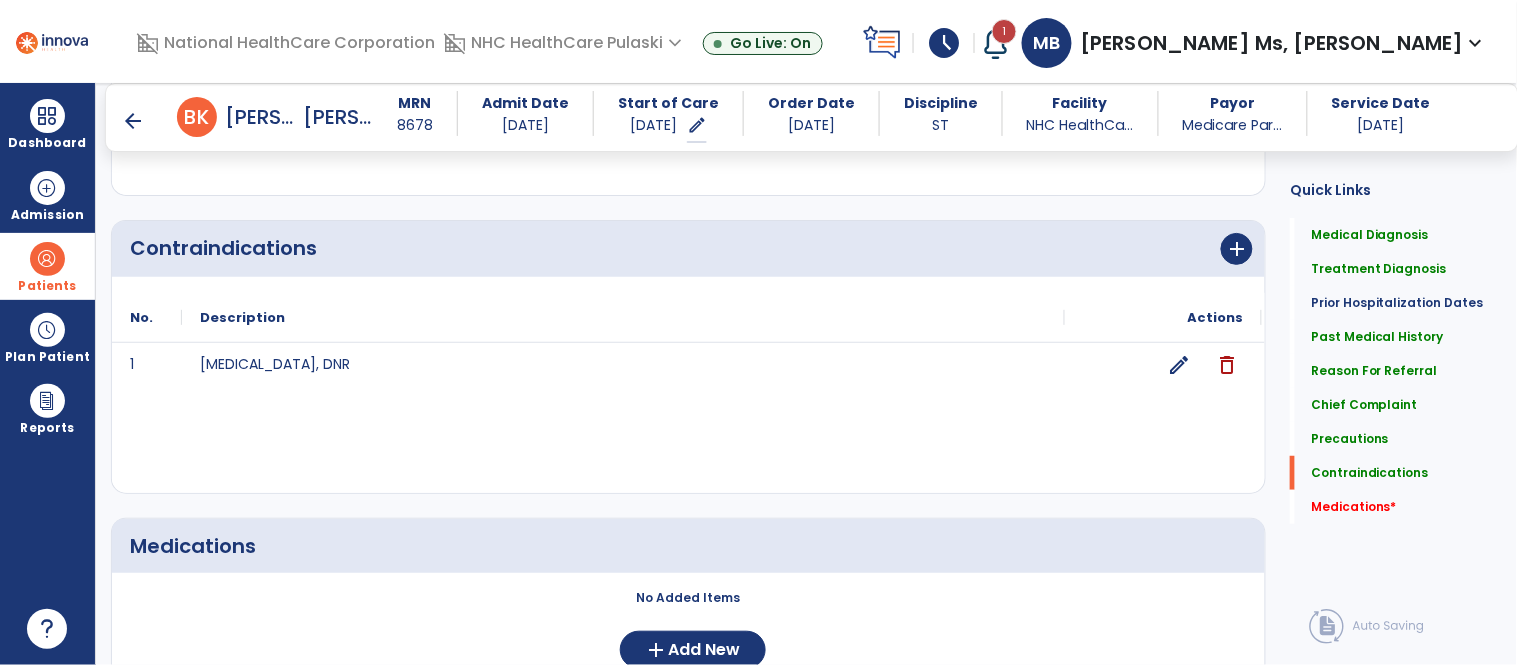 scroll, scrollTop: 2148, scrollLeft: 0, axis: vertical 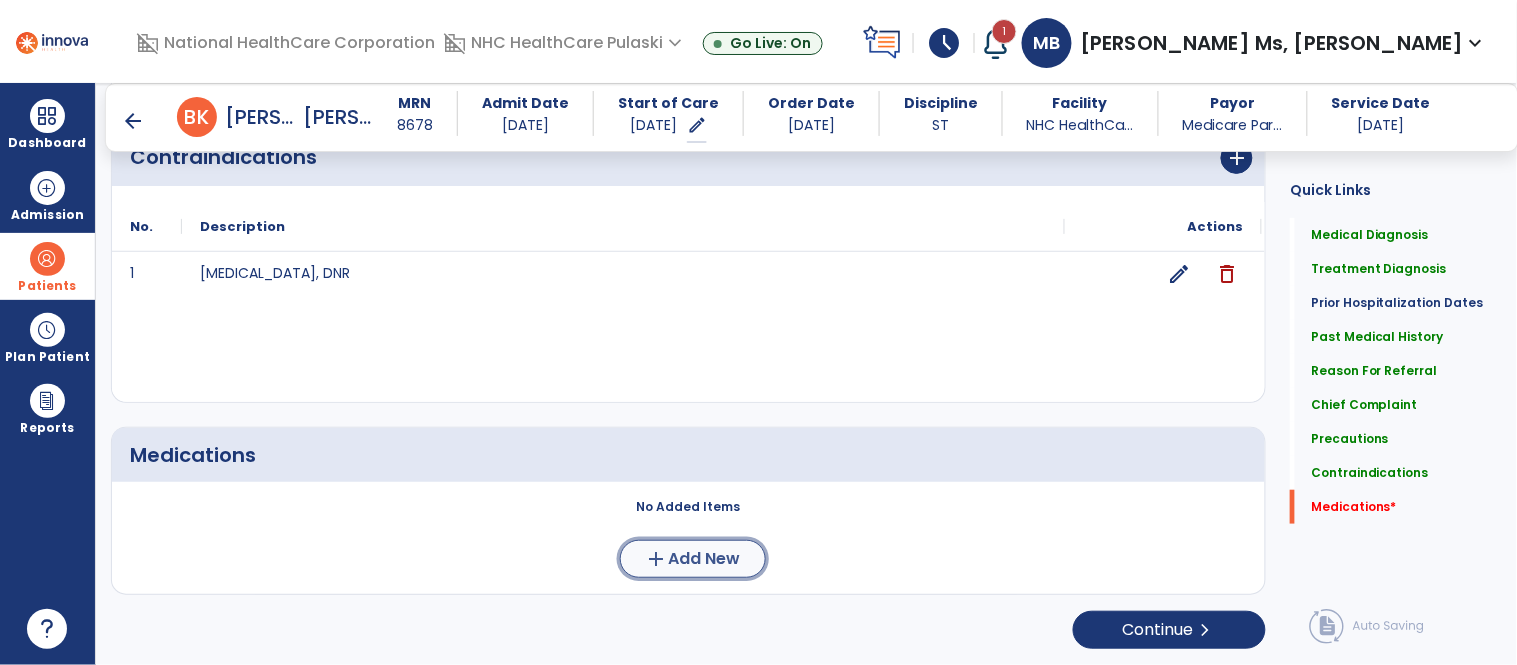 click on "Add New" 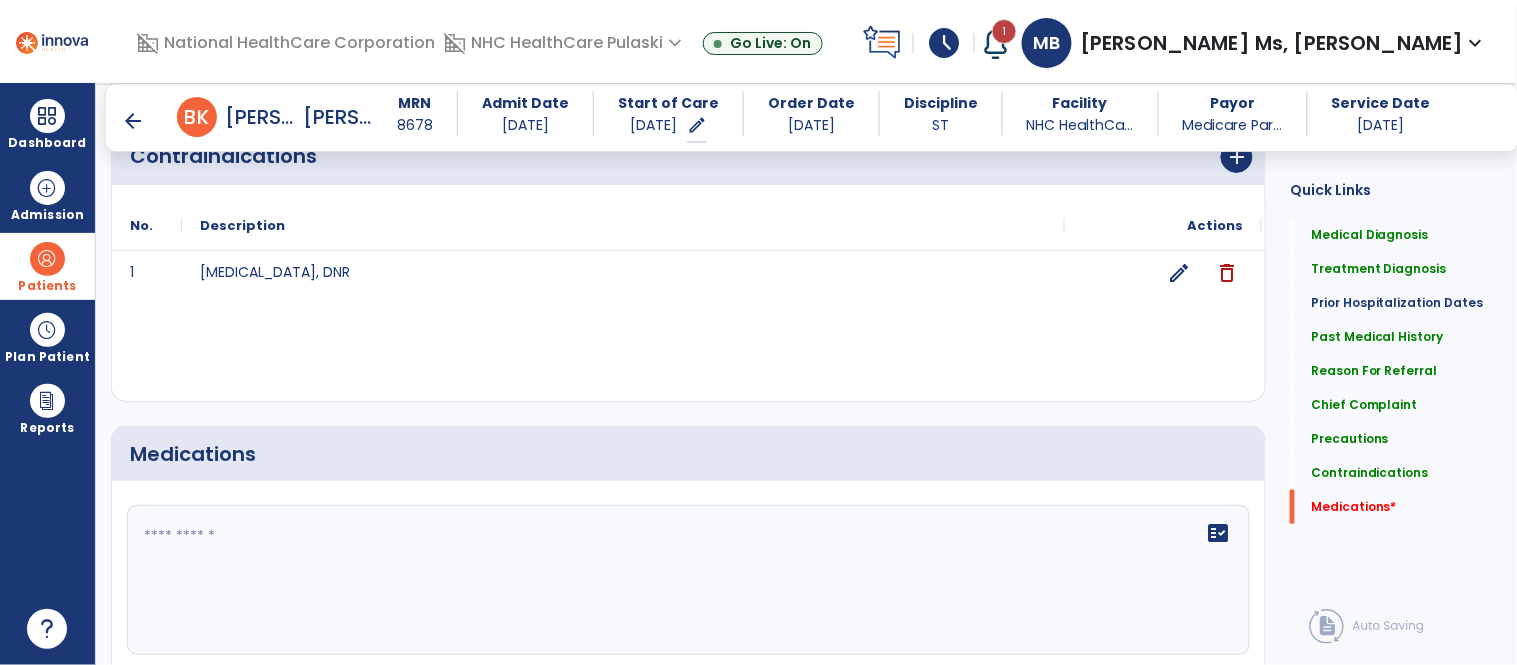 click 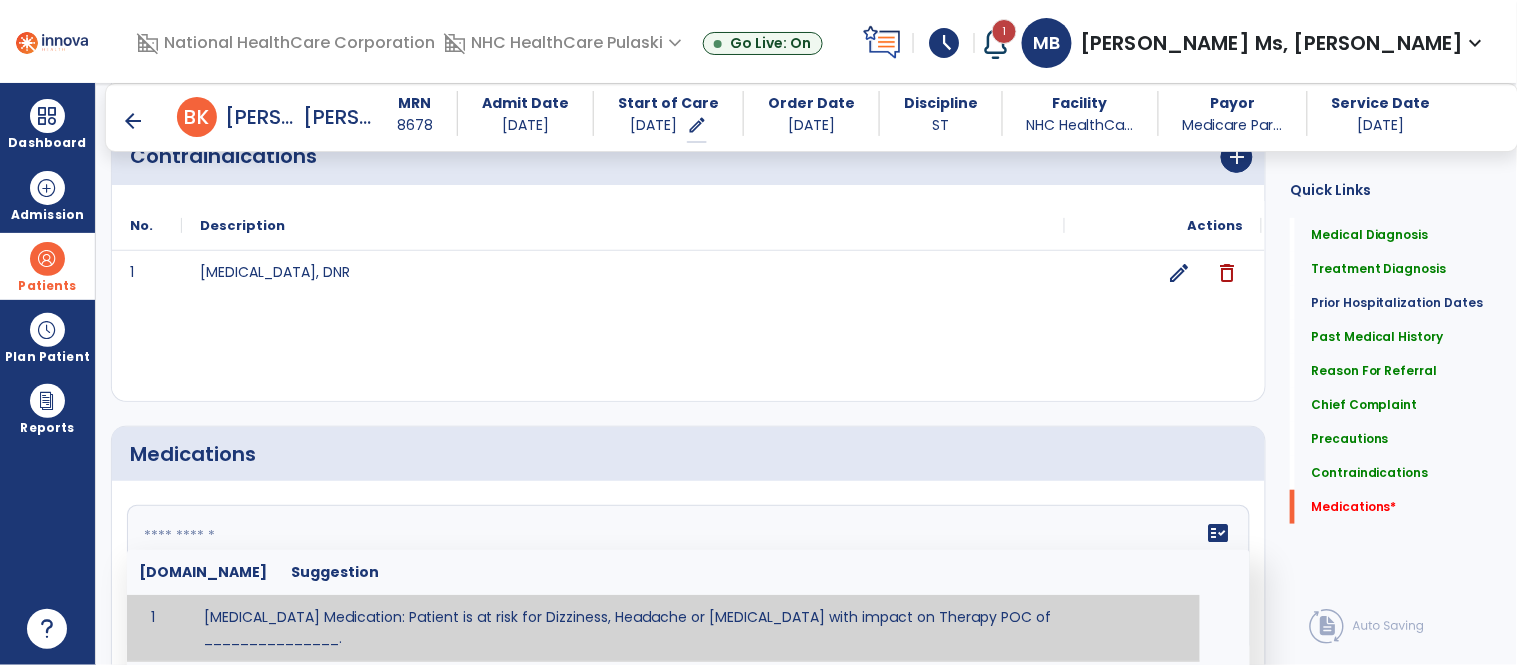 paste on "**********" 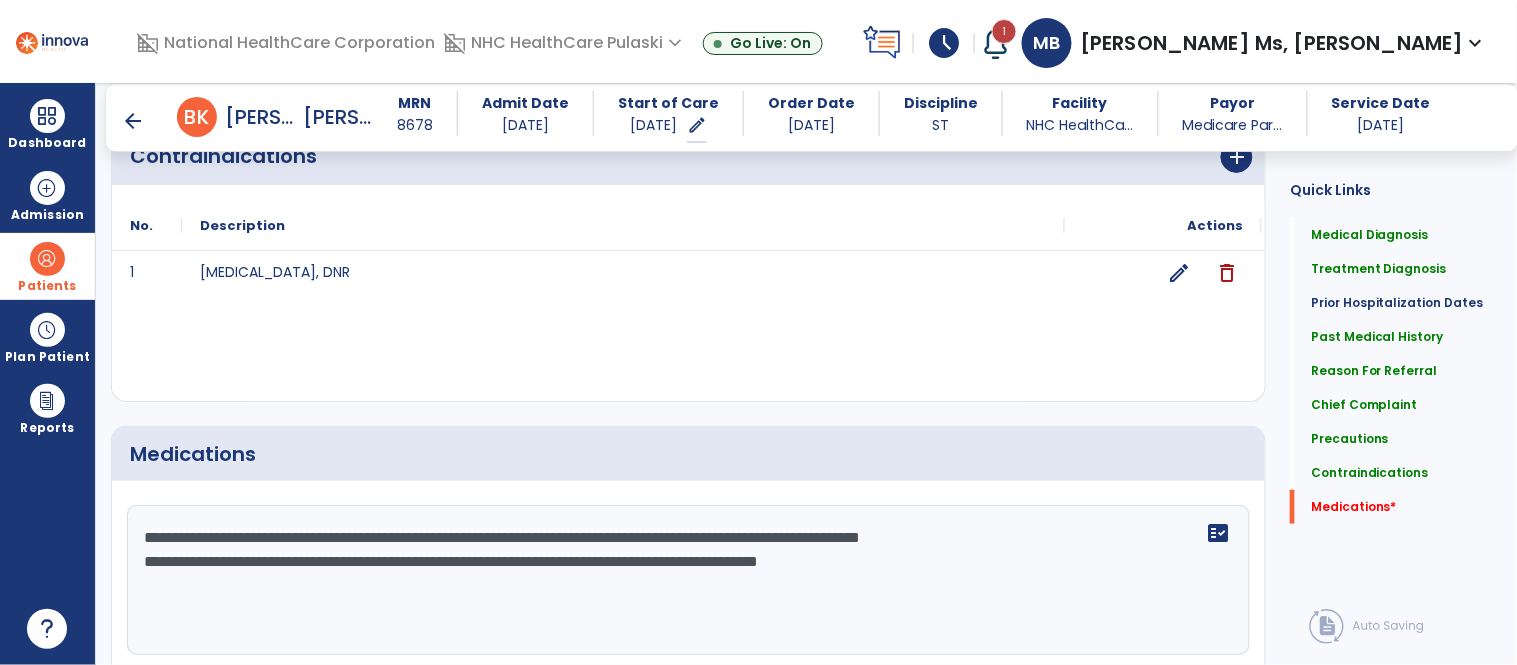 click on "**********" 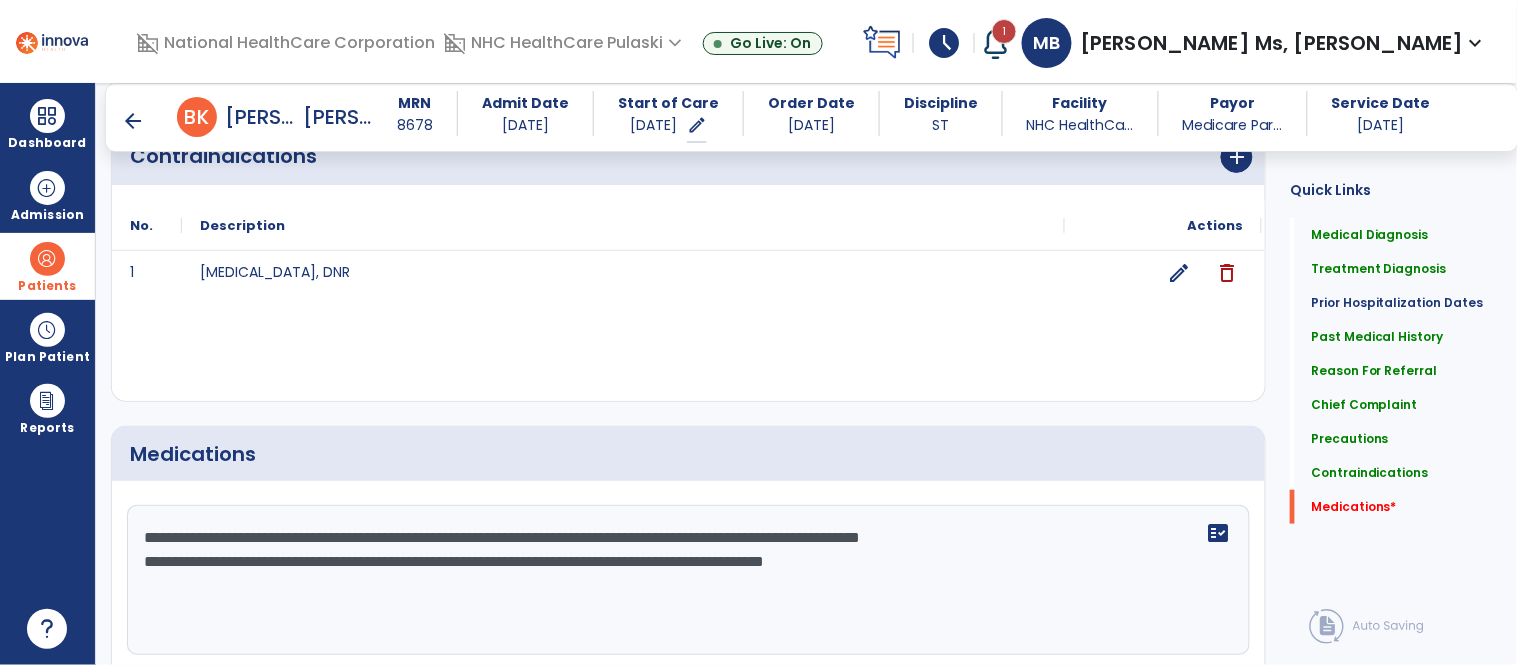 click on "**********" 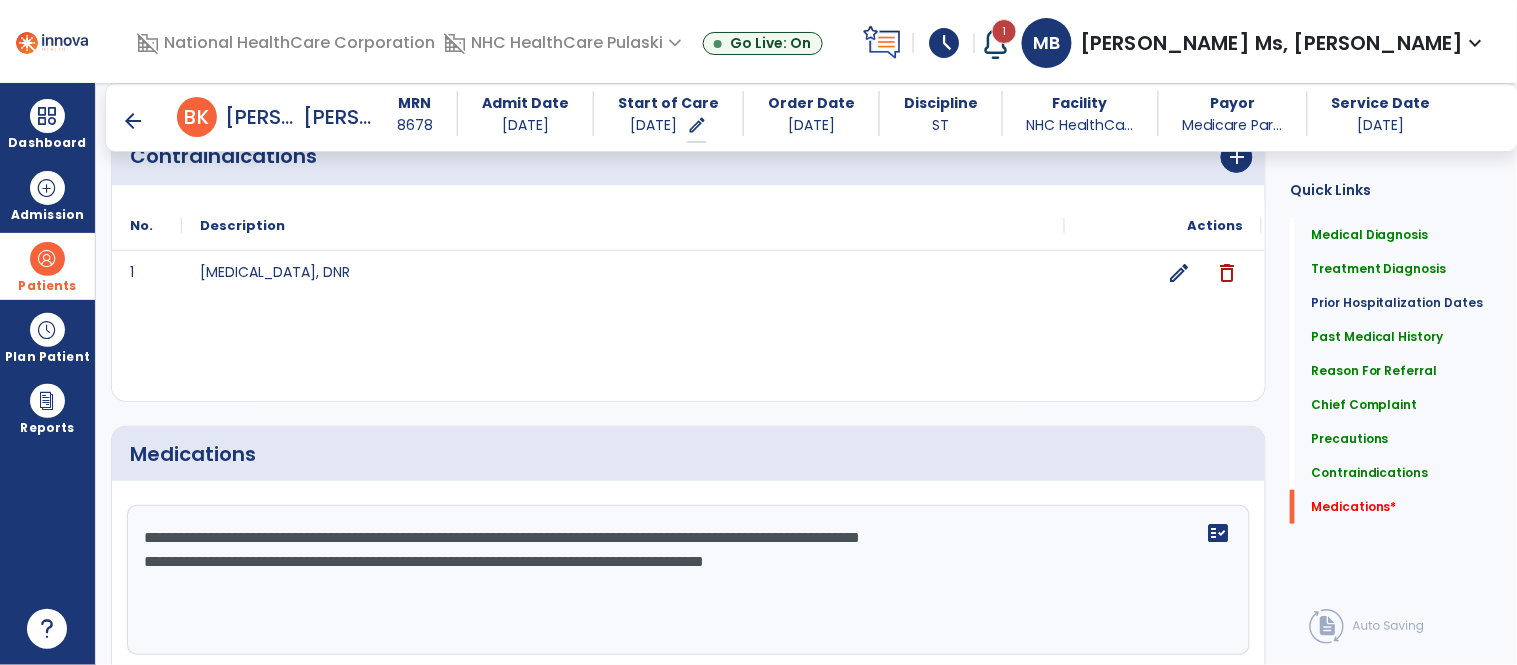 scroll, scrollTop: 2482, scrollLeft: 0, axis: vertical 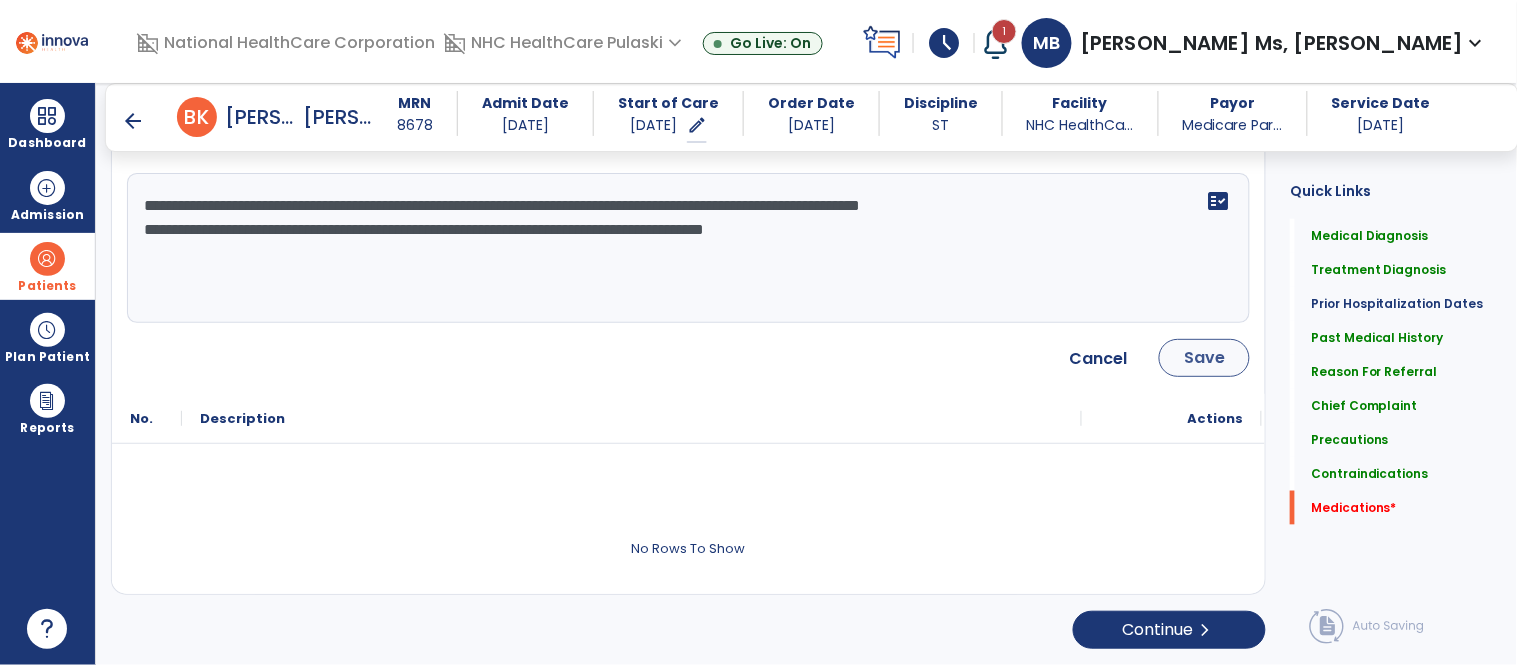 type on "**********" 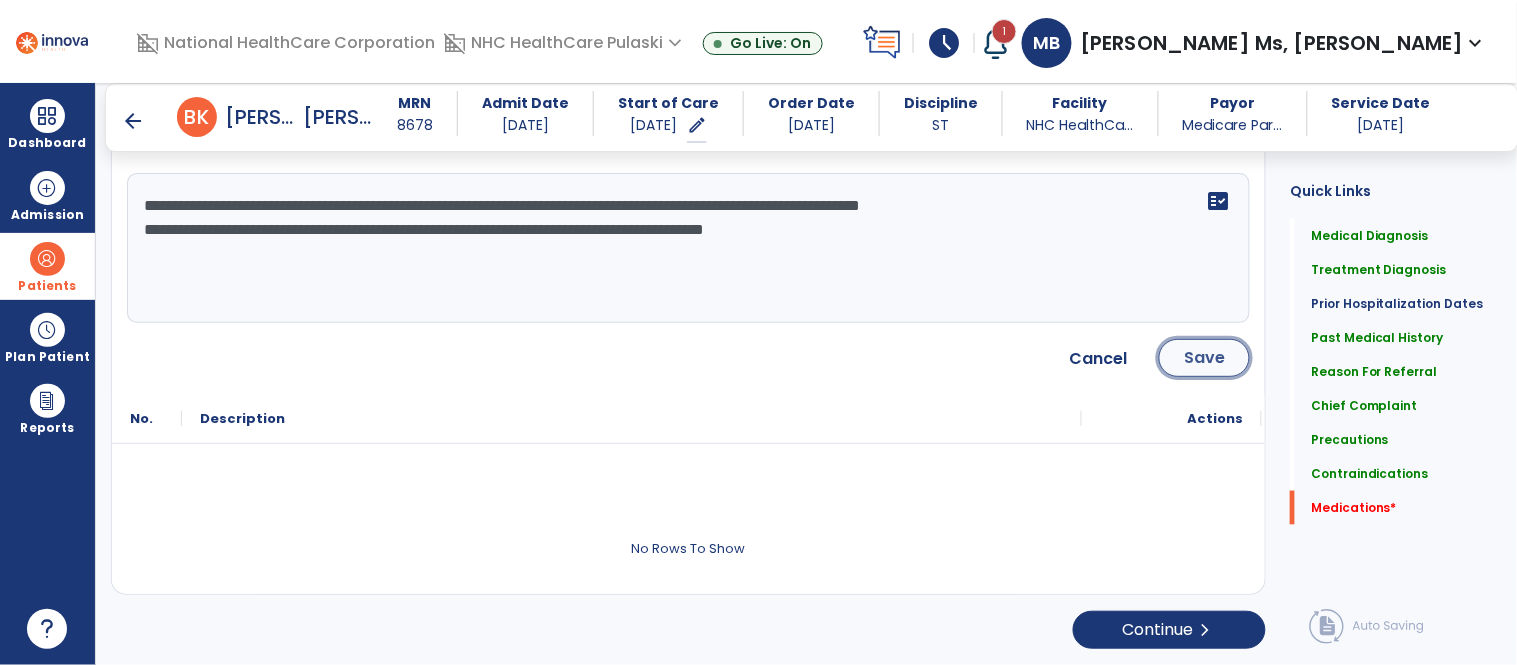 click on "Save" 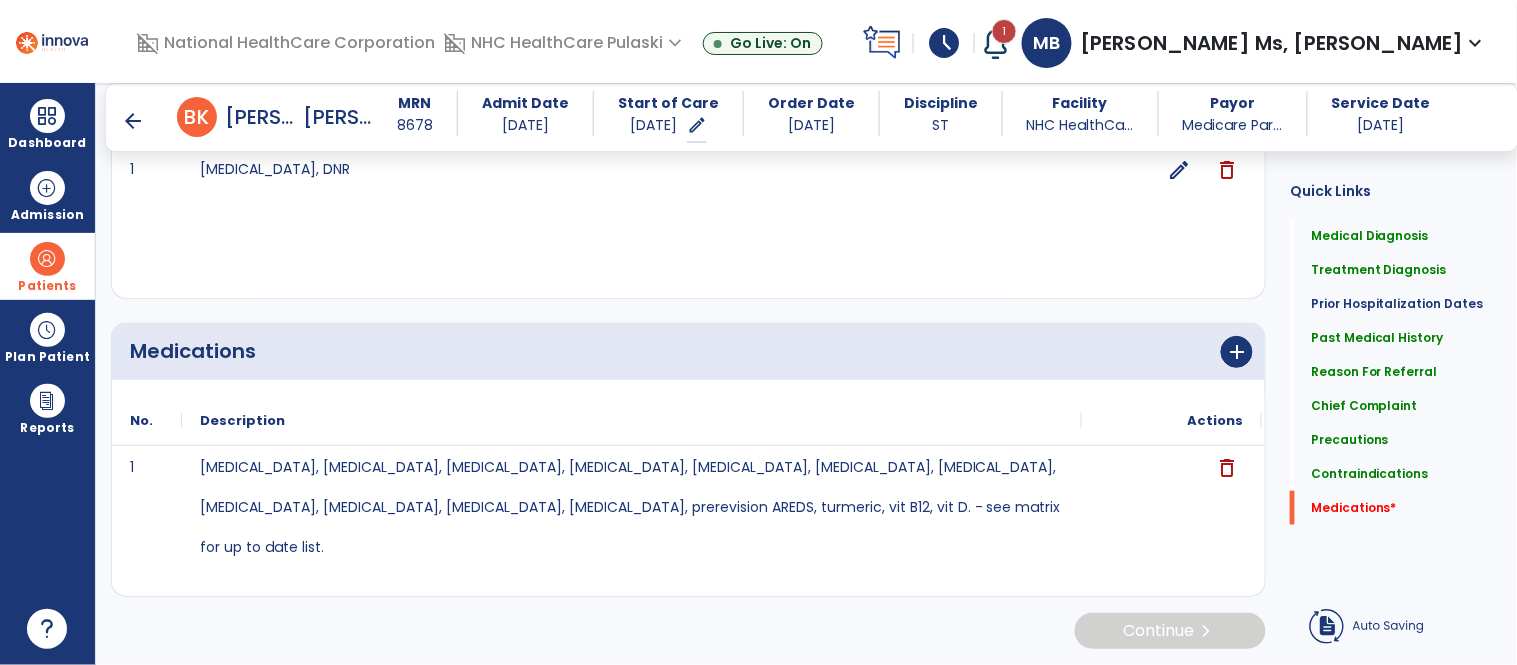 scroll, scrollTop: 2255, scrollLeft: 0, axis: vertical 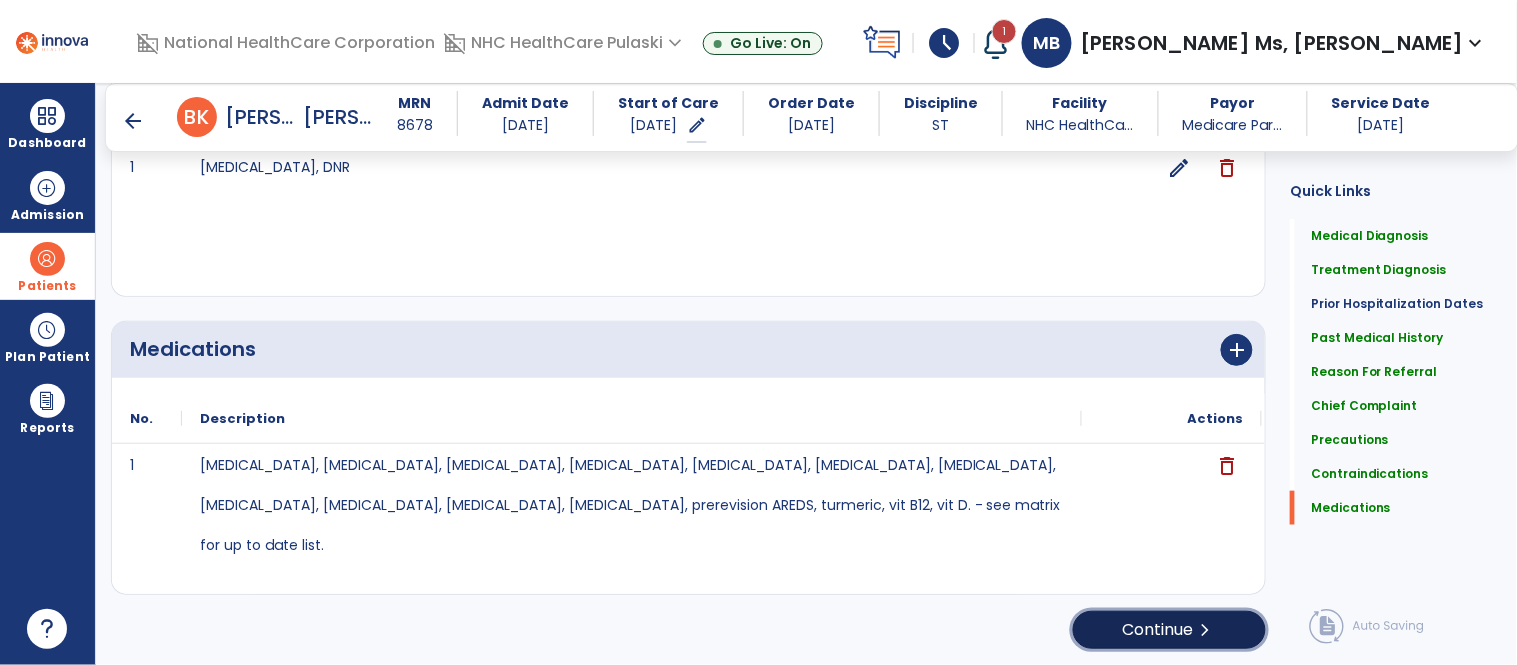 click on "Continue  chevron_right" 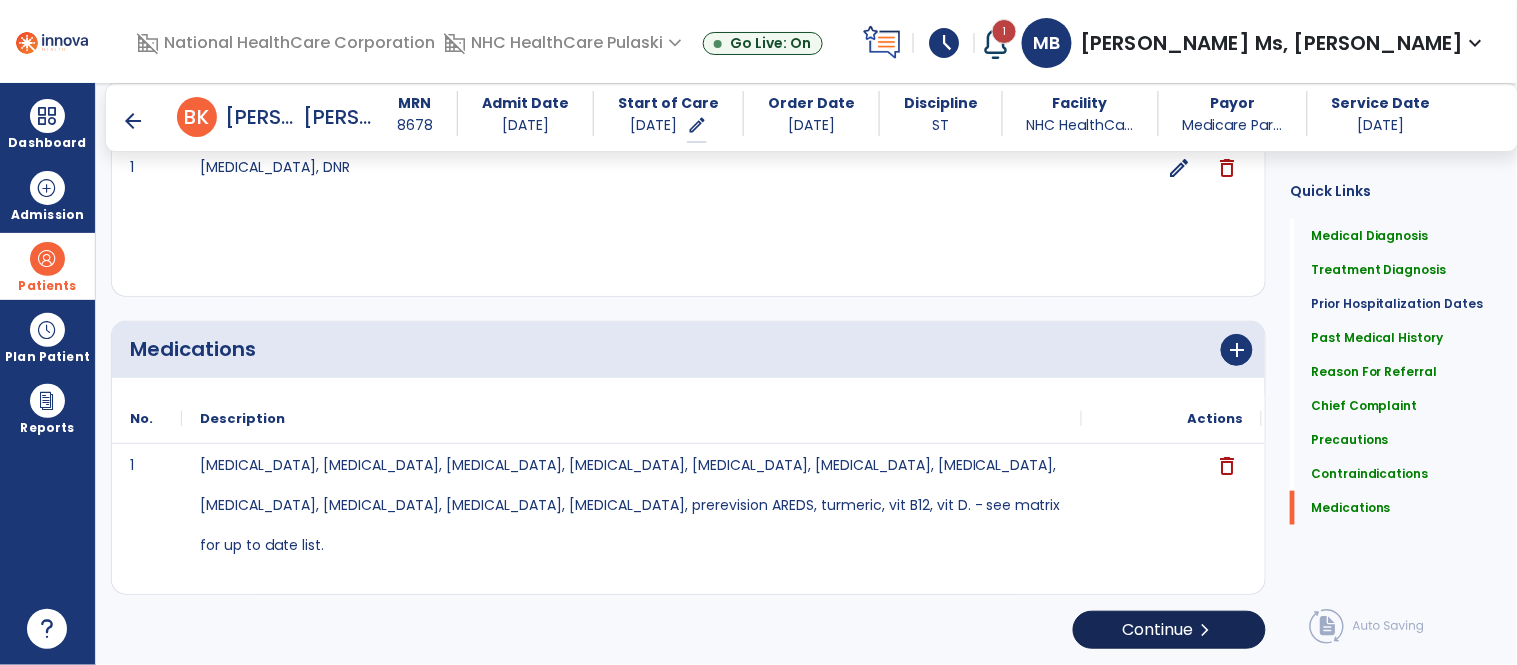 scroll, scrollTop: 38, scrollLeft: 0, axis: vertical 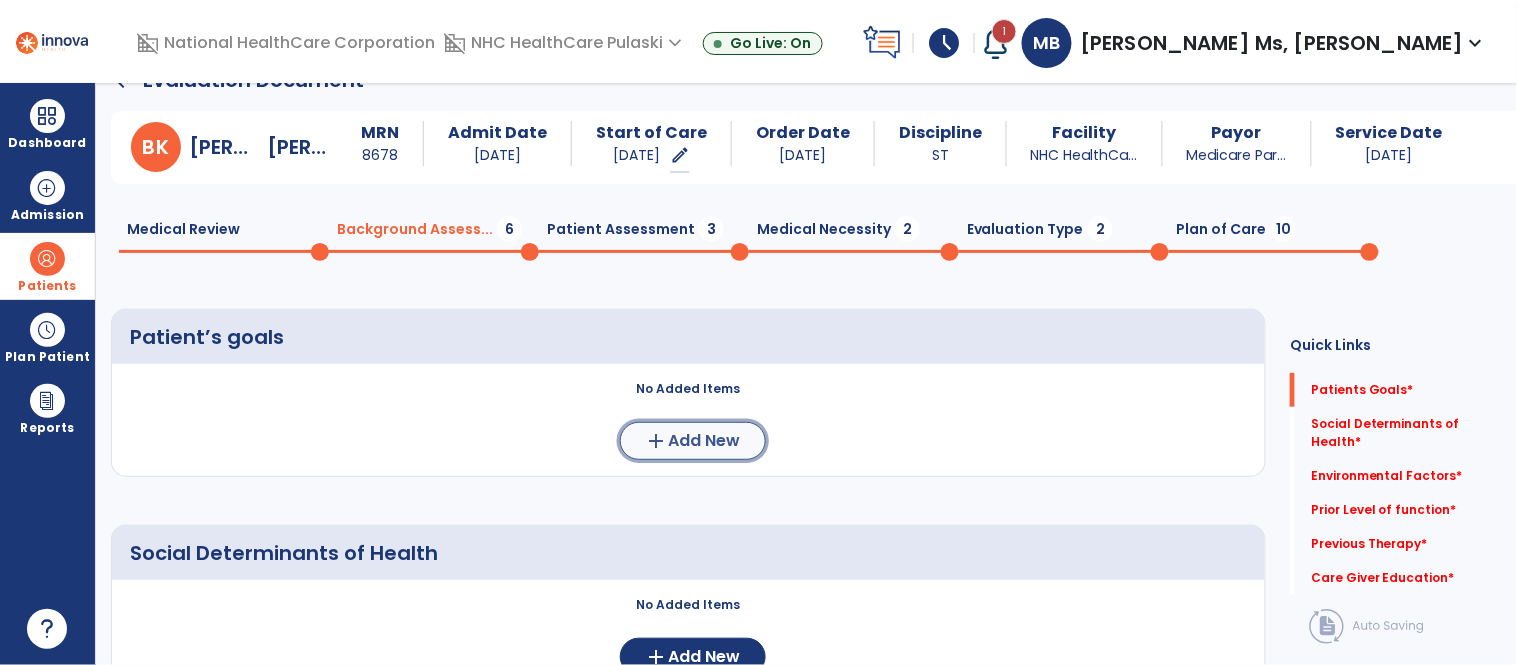click on "add  Add New" 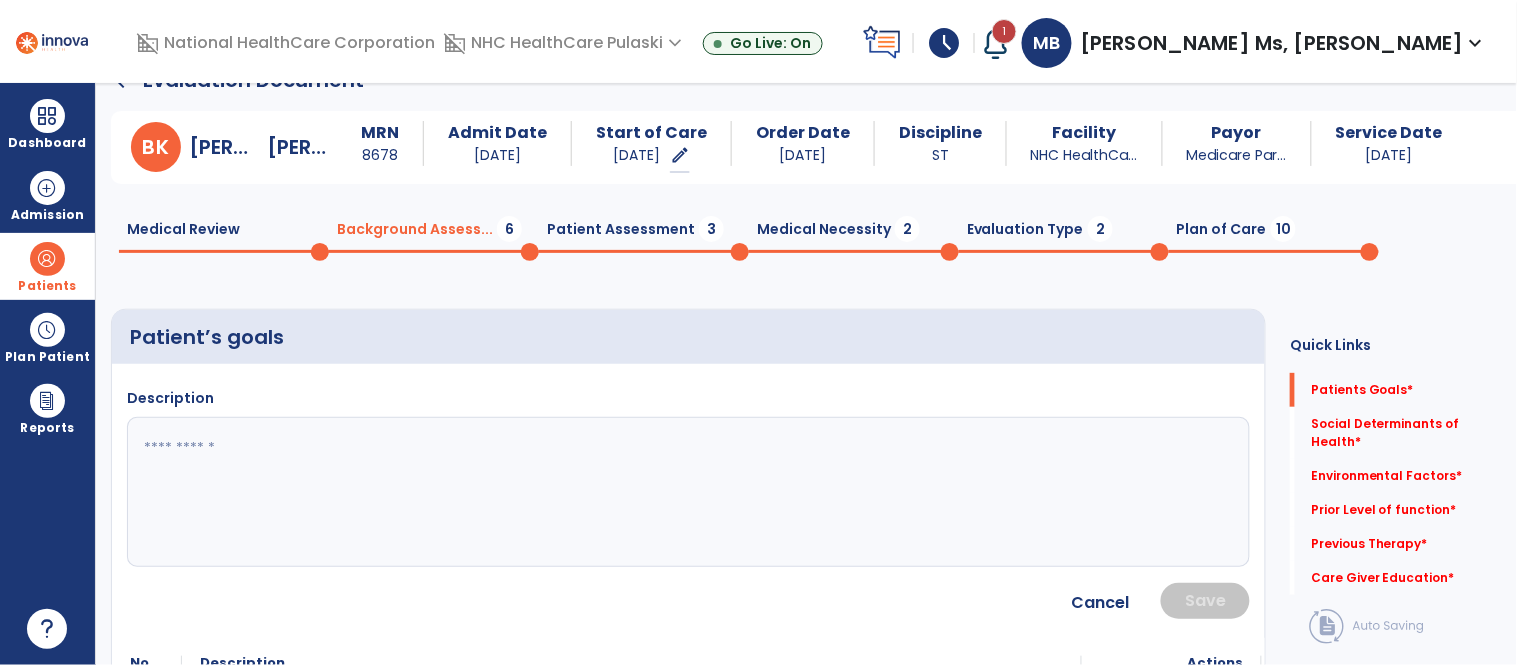 click 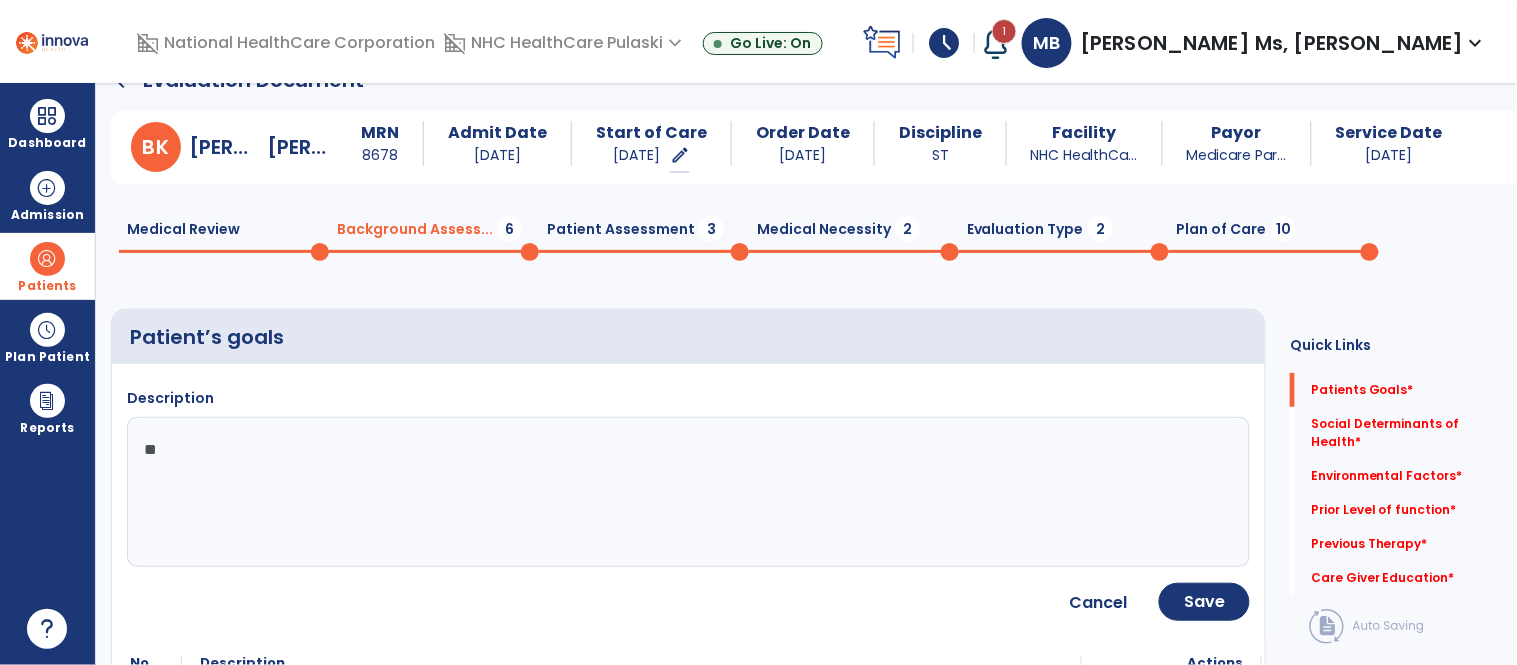 type on "*" 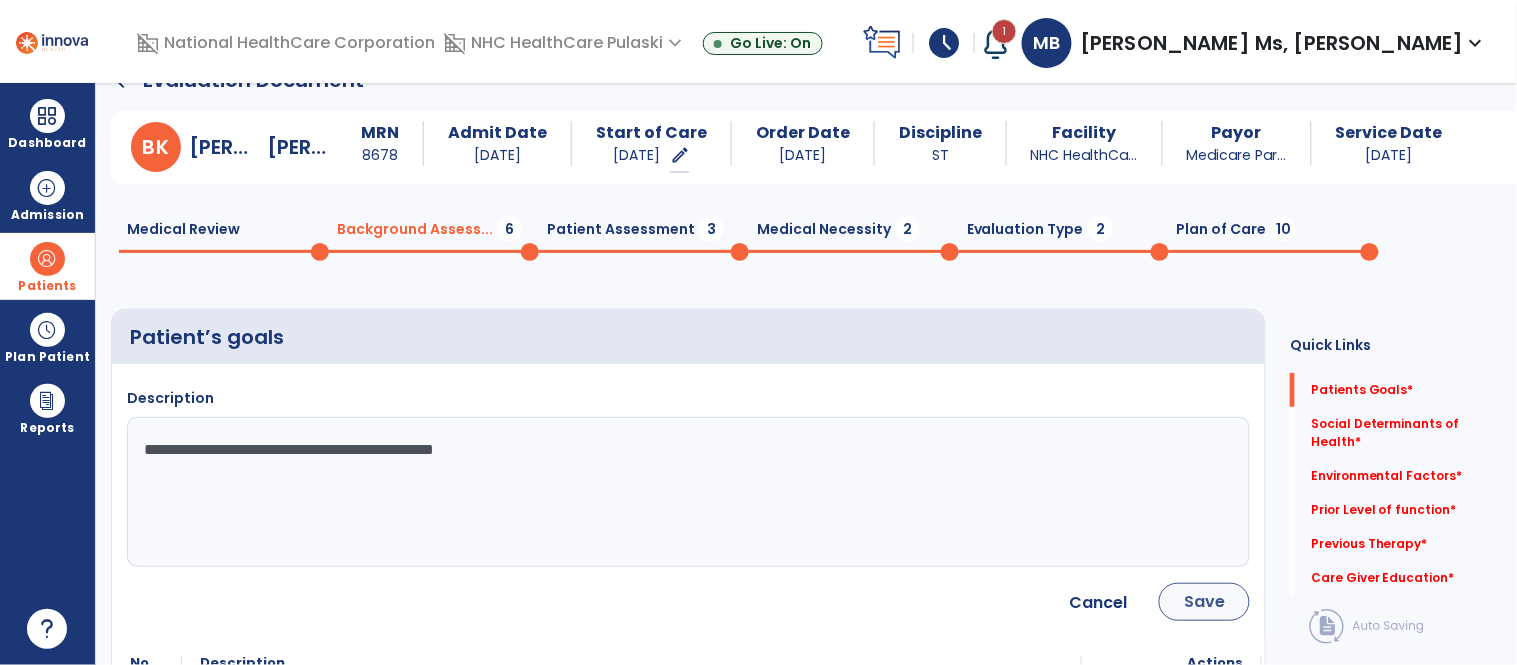 type on "**********" 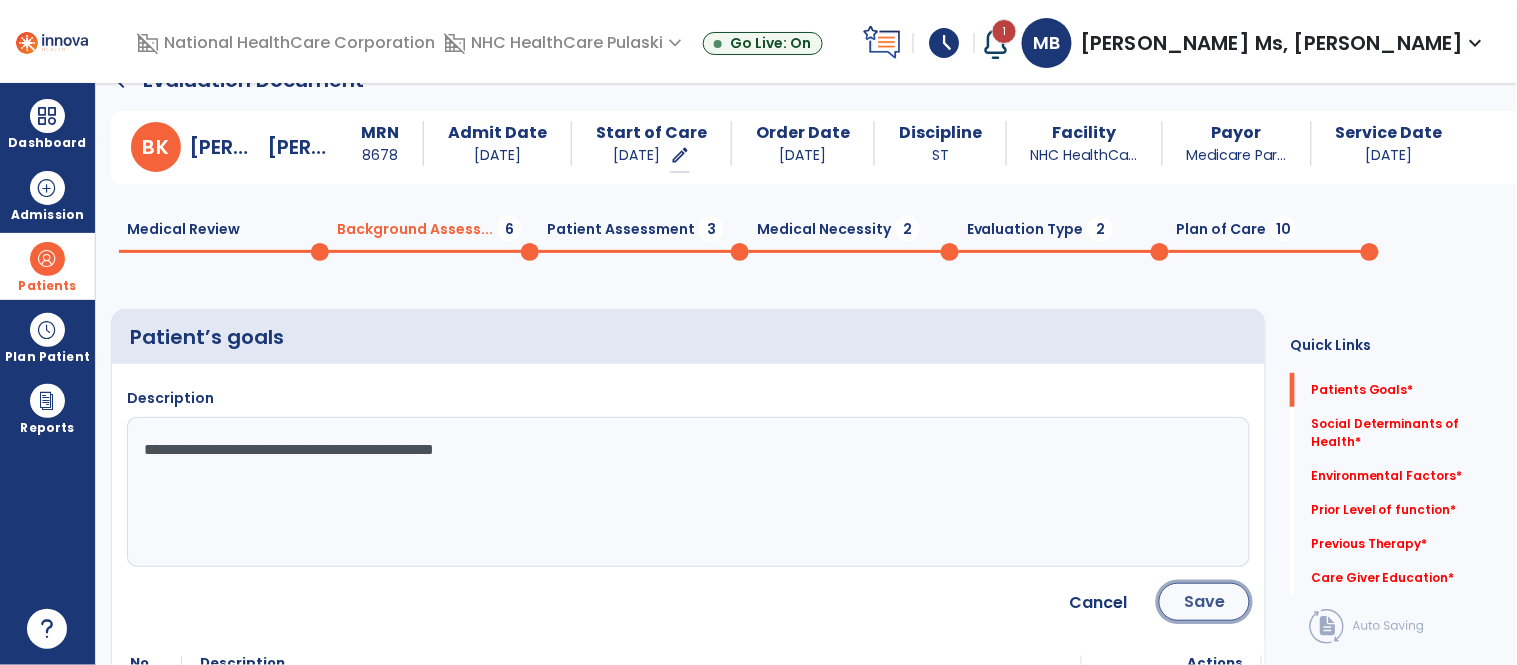 click on "Save" 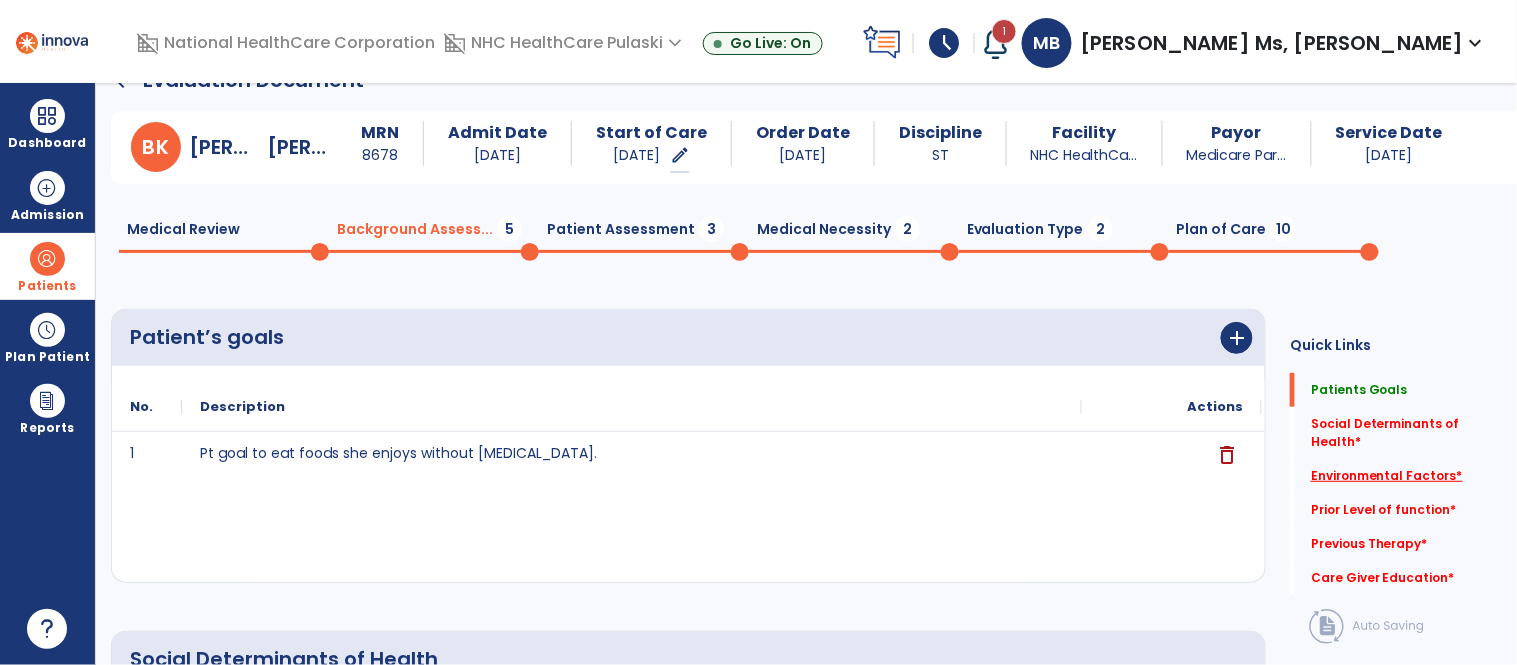 click on "Environmental Factors   *" 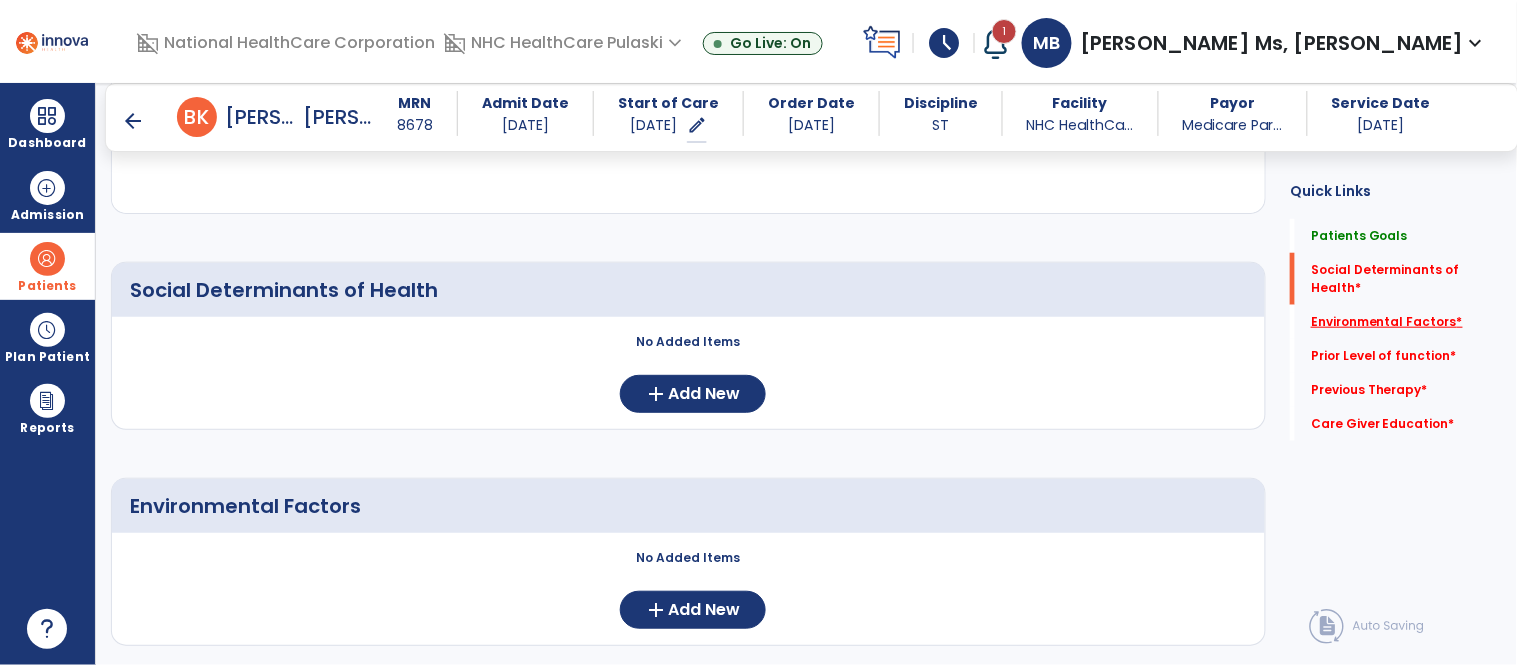 scroll, scrollTop: 572, scrollLeft: 0, axis: vertical 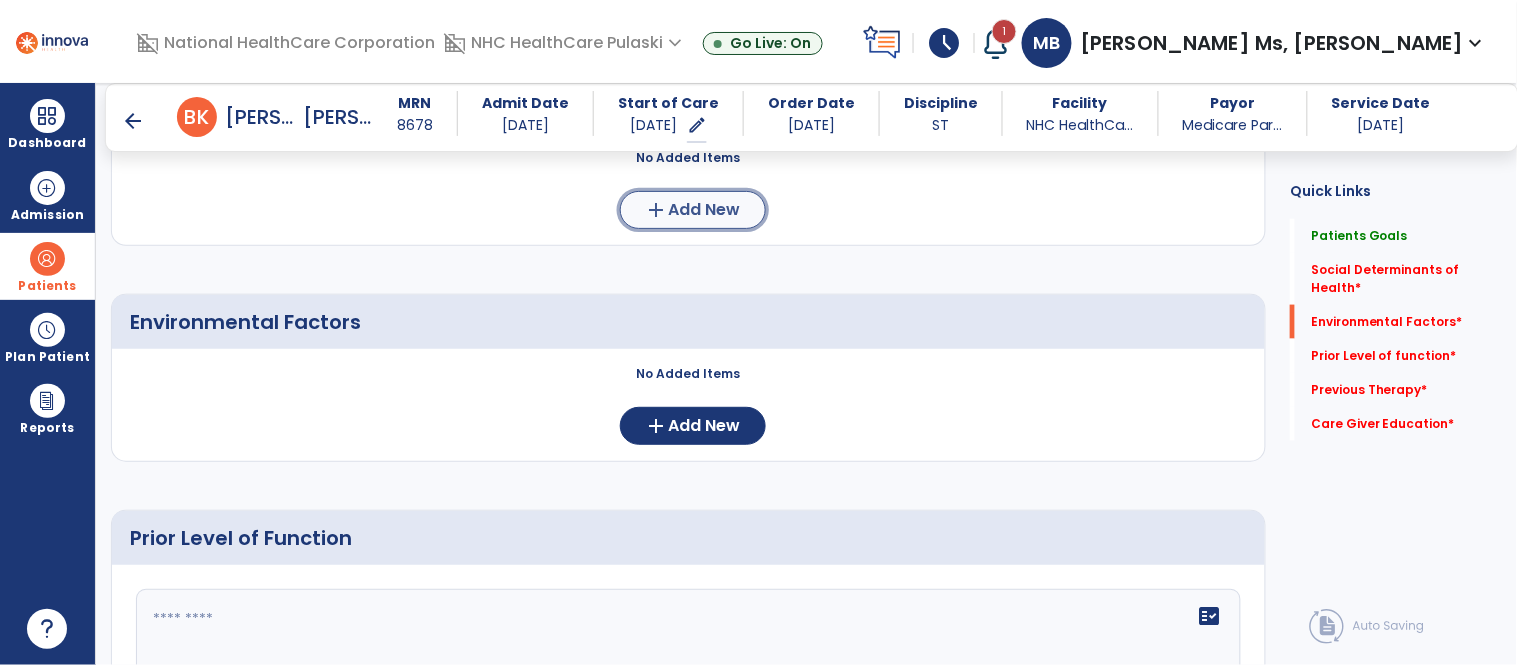 click on "Add New" 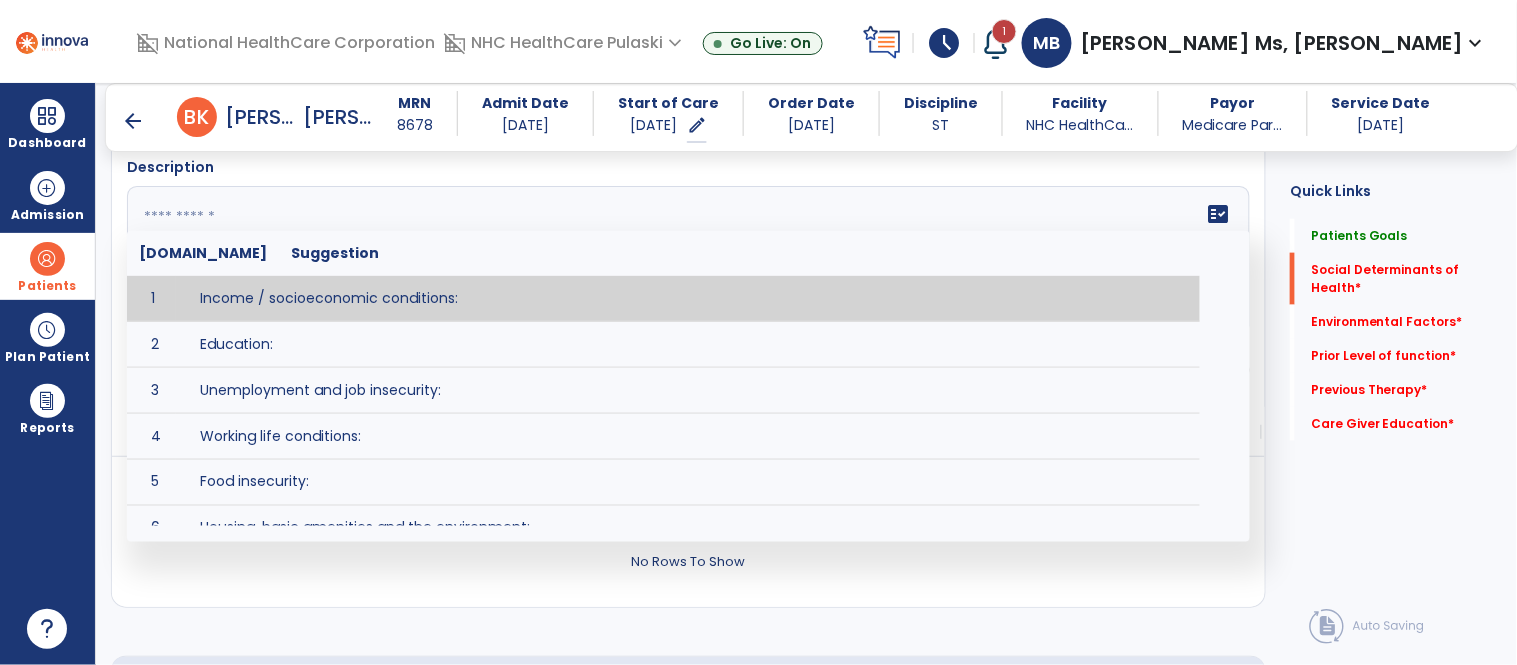 click on "fact_check  [DOMAIN_NAME] Suggestion 1 Income / socioeconomic conditions:  2 Education:  3 Unemployment and job insecurity:  4 Working life conditions:  5 Food insecurity:  6 Housing, basic amenities and the environment:  7 Early childhood development:  8 Social inclusion and non-discrimination: 9 Structural conflict: 10 Access to affordable health services of decent quality:" 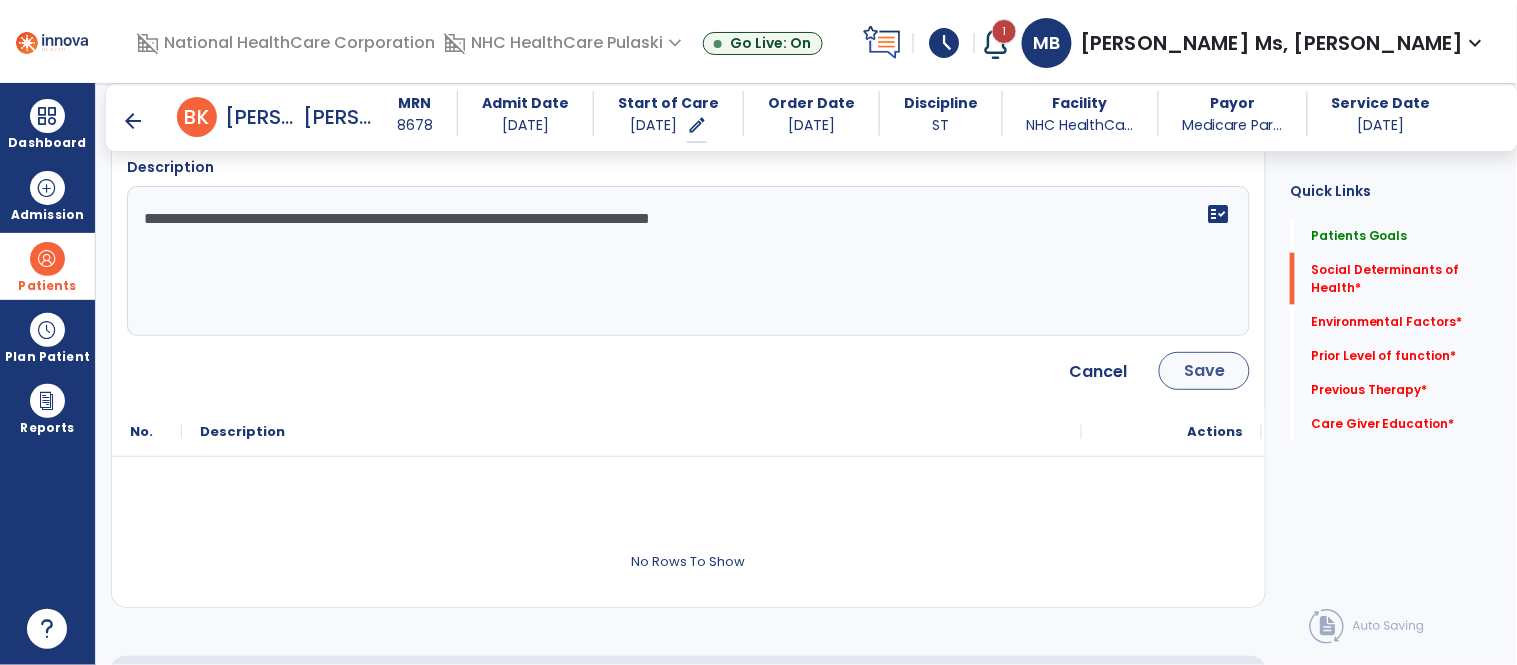 type on "**********" 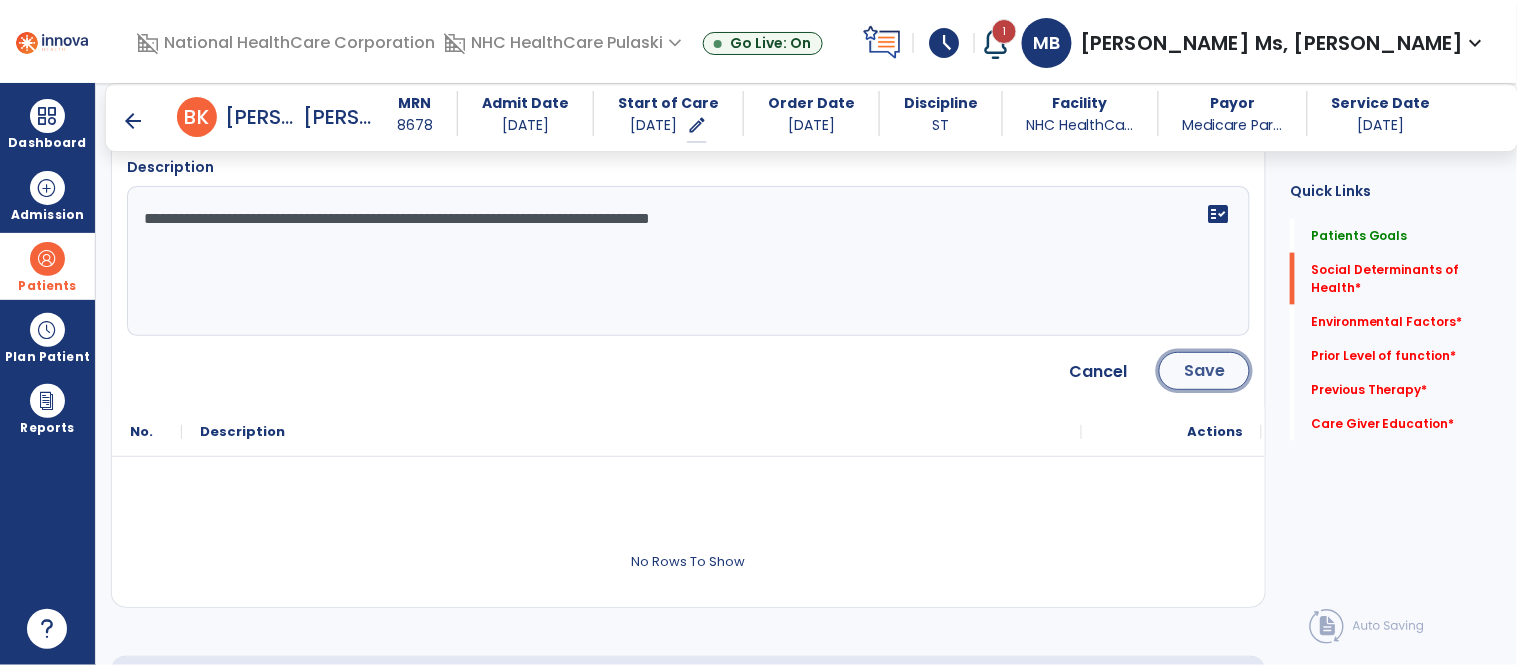 click on "Save" 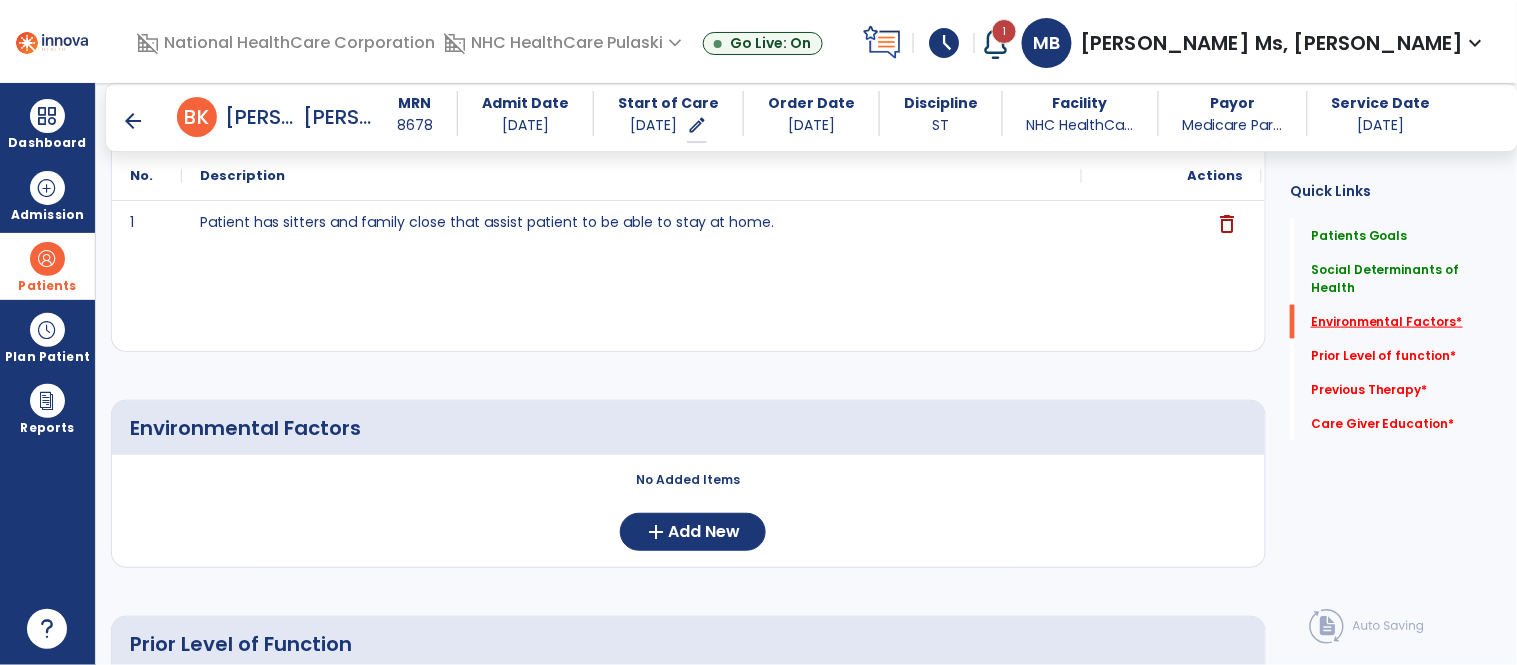 click on "Environmental Factors   *" 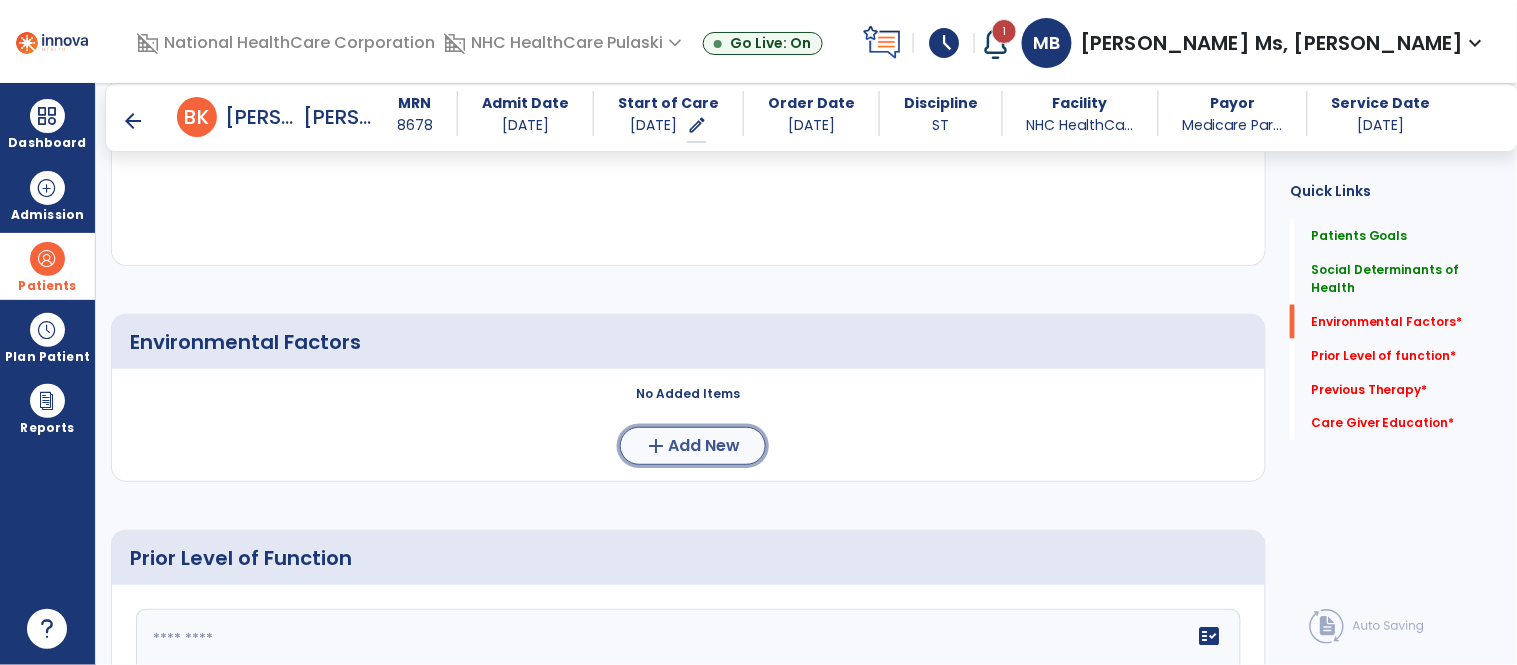 click on "Add New" 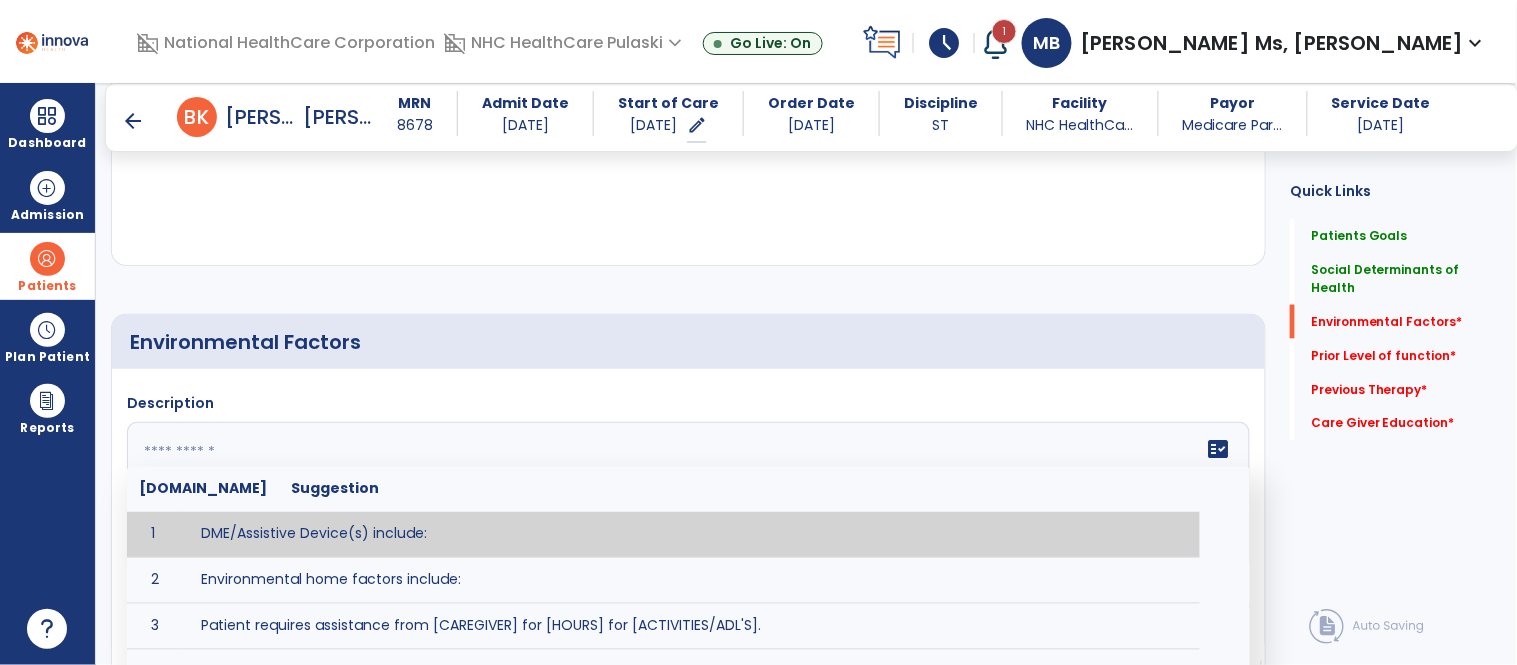click on "fact_check  [DOMAIN_NAME] Suggestion 1 DME/Assistive Device(s) include:  2 Environmental home factors include:  3 Patient requires assistance from [CAREGIVER] for [HOURS] for [ACTIVITIES/ADL'S]. 4 Patient did not use assistive devices or DME at home. 5 Patient had meals on wheels. 6 Patient has caregiver help at home who will be able to provide assistance upon discharge. 7 Patient lived alone at home prior to admission and will [HAVE or HAVE NOT] assistance at home from [CAREGIVER] upon discharge. 8 Patient lives alone. 9 Patient lives with caregiver who provides support/aid for ____________. 10 Patient lives with spouse/significant other. 11 Patient needs to clime [NUMBER] stairs [WITH/WITHOUT] railing in order to reach [ROOM]. 12 Patient uses adaptive equipment at home including [EQUIPMENT] and has the following home modifications __________. 13 Patient was able to complete community activities (driving, shopping, community ambulation, etc.) independently. 14 15 16 17" 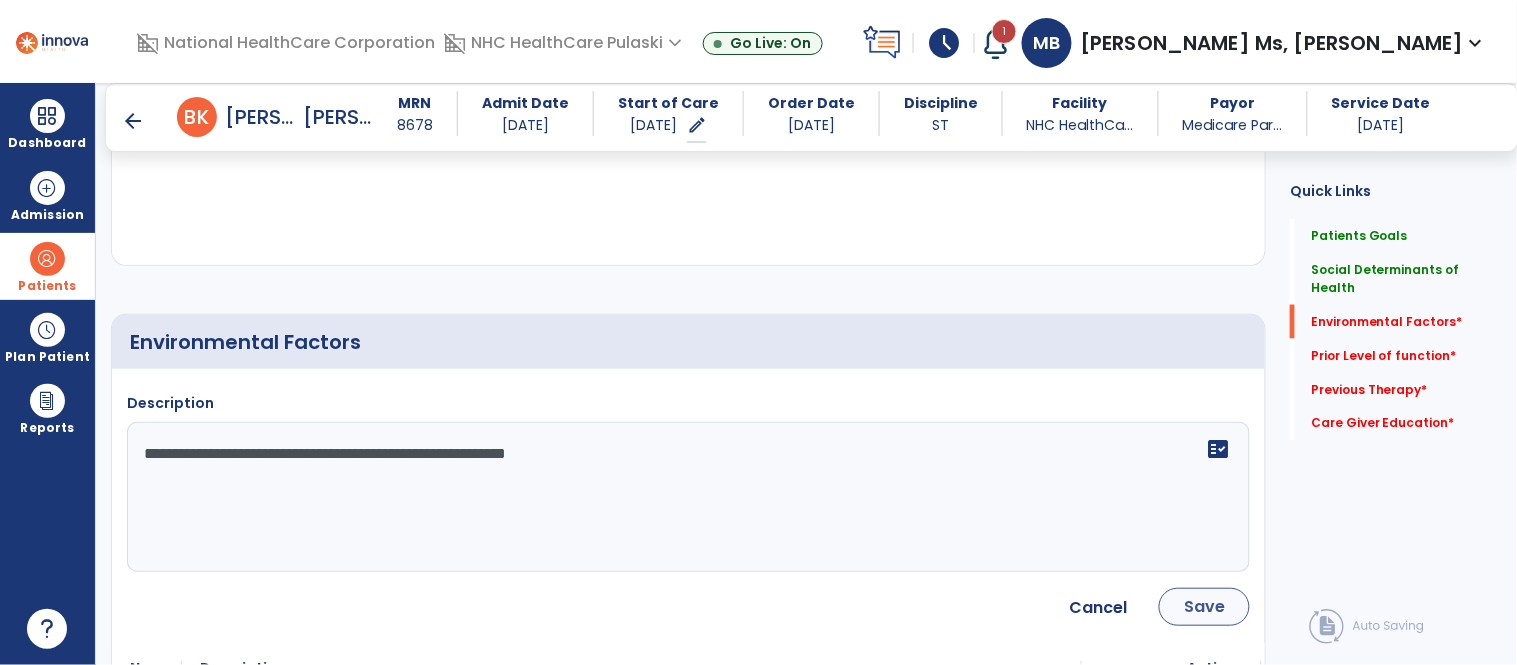type on "**********" 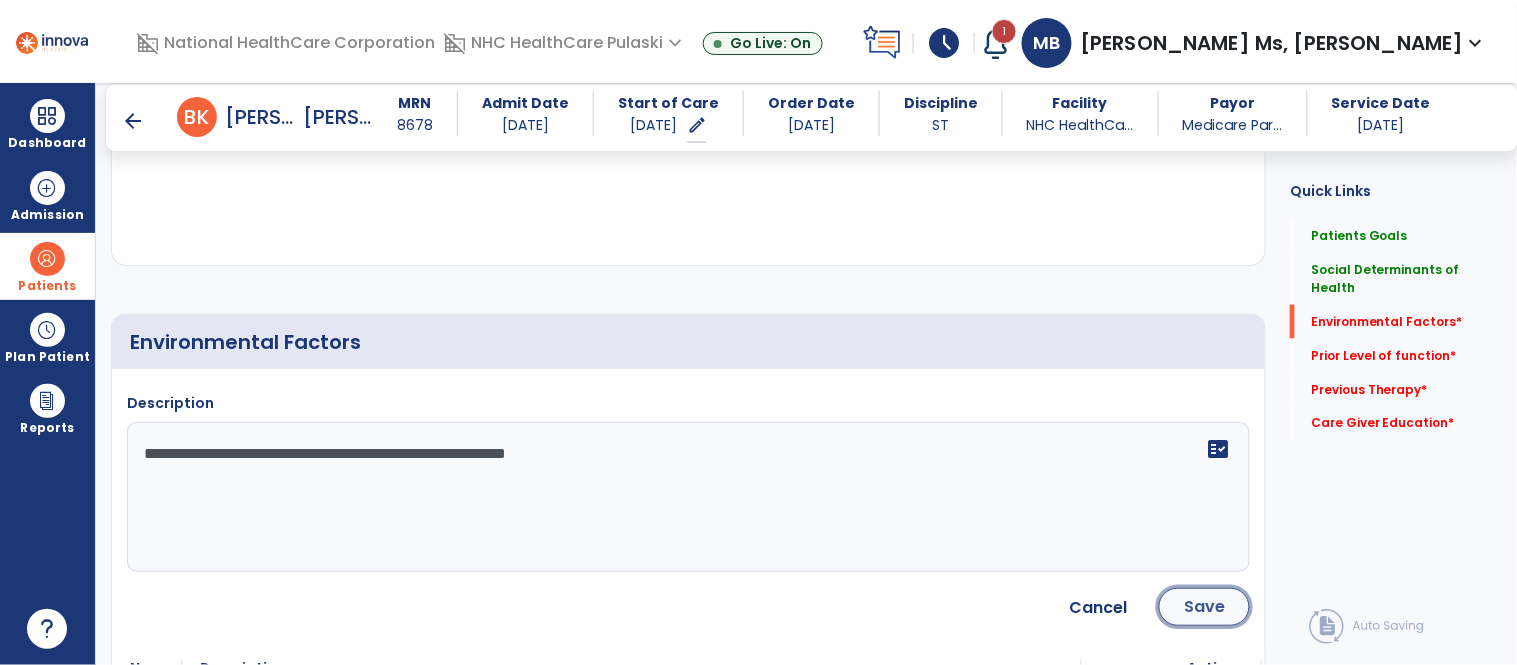 click on "Save" 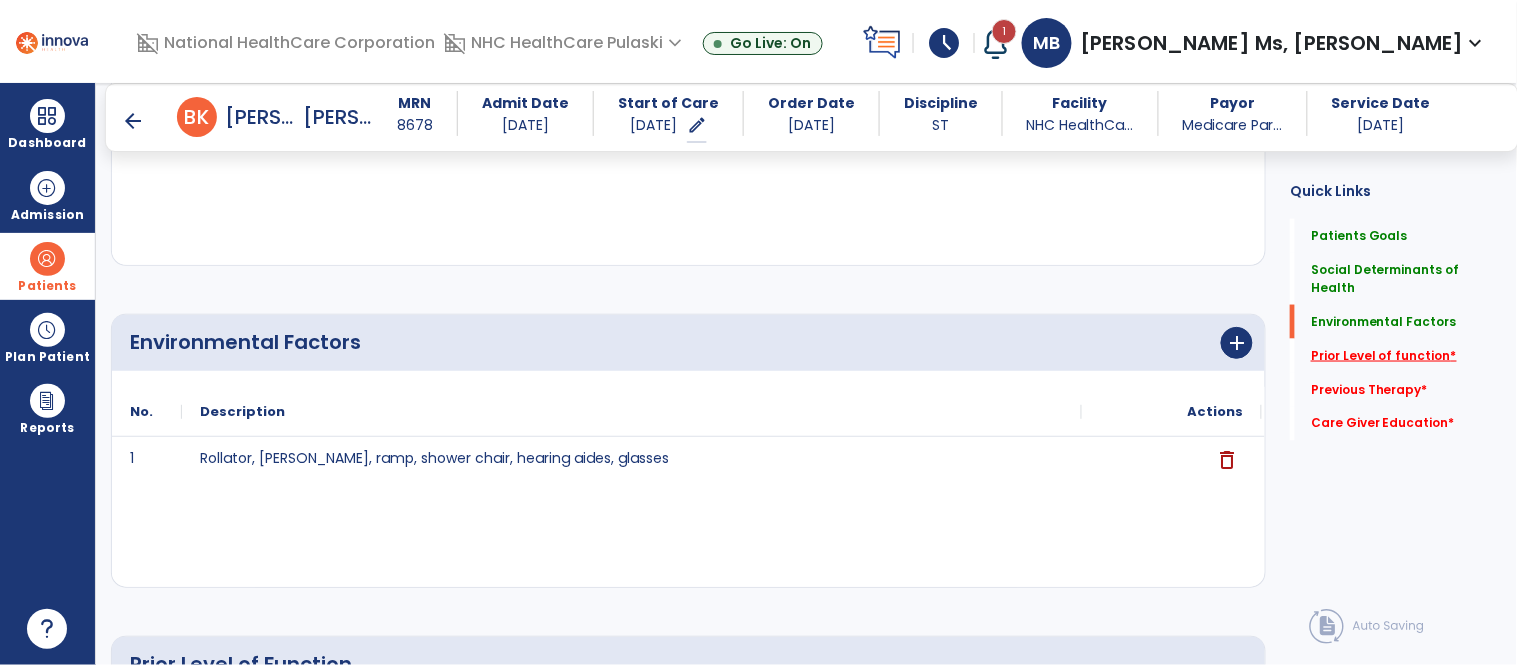 click on "Prior Level of function   *" 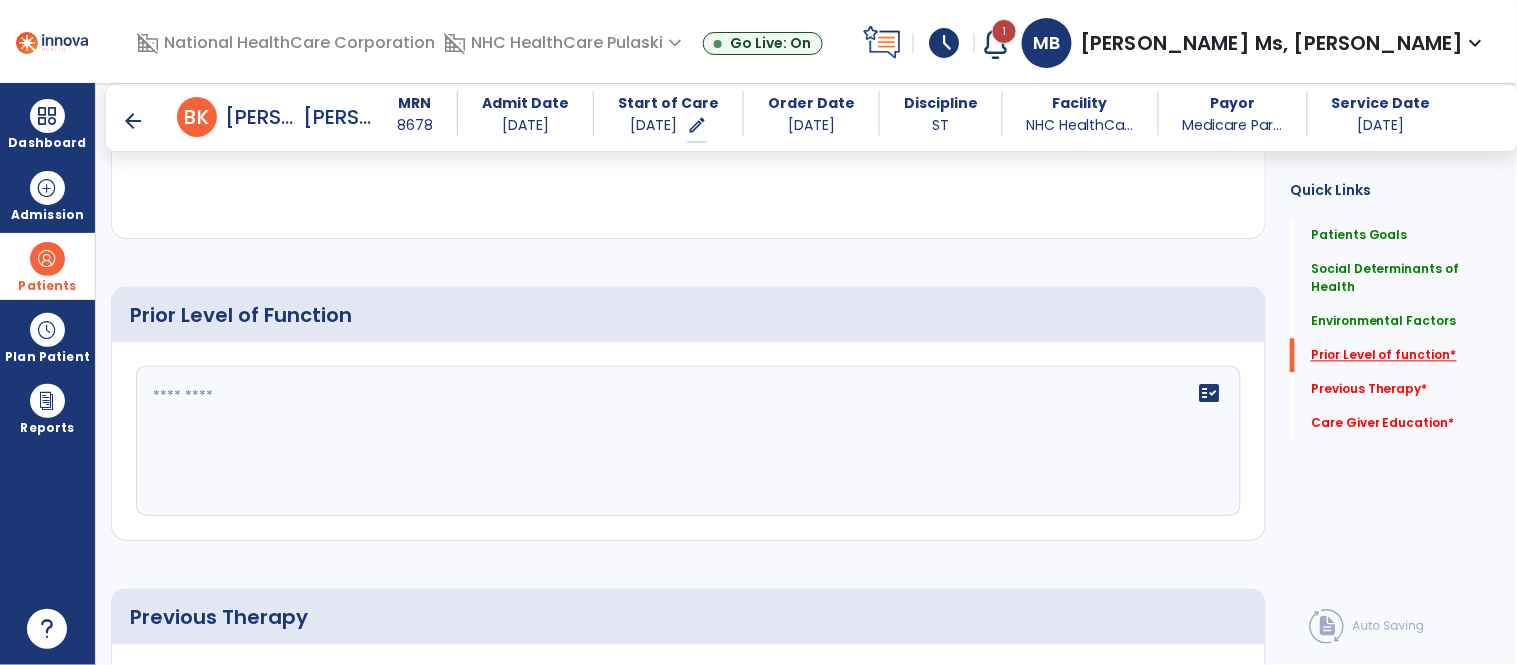 scroll, scrollTop: 1074, scrollLeft: 0, axis: vertical 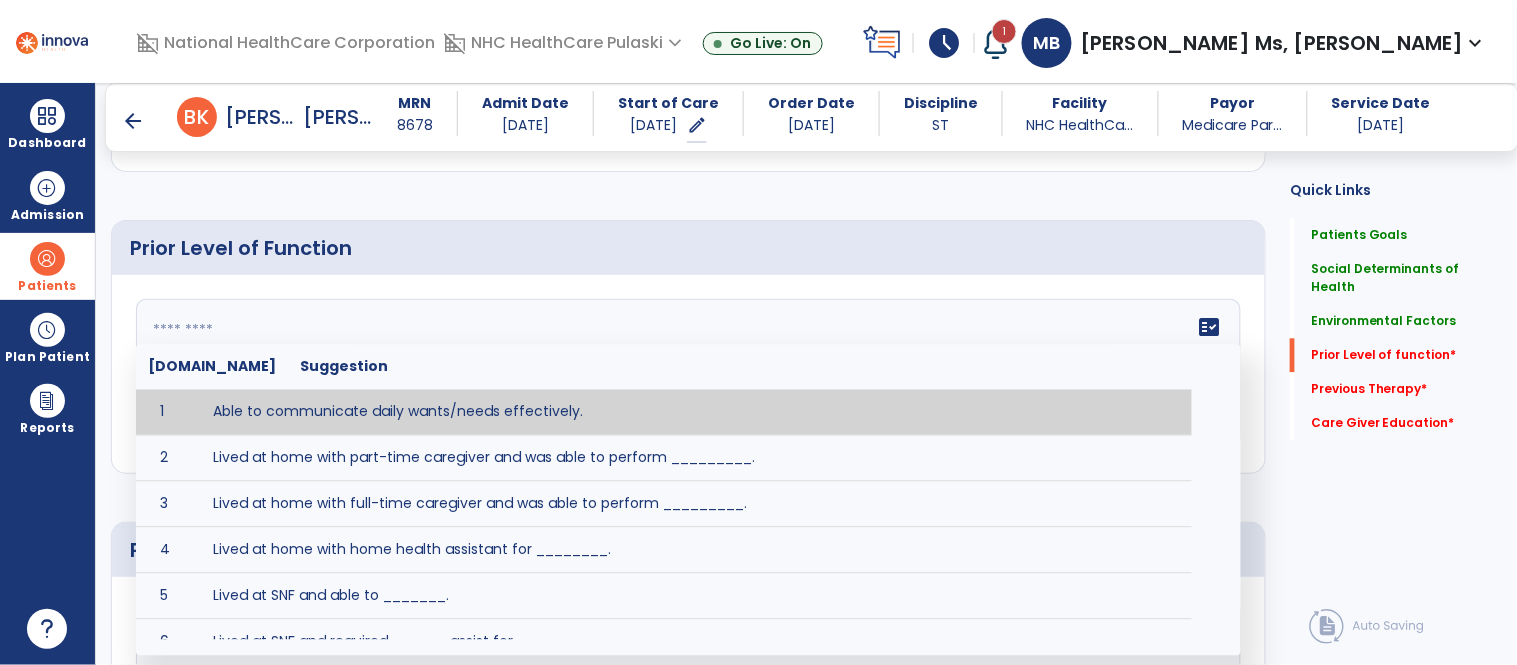 click on "fact_check  [DOMAIN_NAME] Suggestion 1 Able to communicate daily wants/needs effectively. 2 Lived at home with part-time caregiver and was able to perform _________. 3 Lived at home with full-time caregiver and was able to perform _________. 4 Lived at home with home health assistant for ________. 5 Lived at SNF and able to _______. 6 Lived at SNF and required ______ assist for ________. 7 Lived in assisted living facility and able to _______. 8 Lived in SNF and began to develop increase in risk for ______. 9 Lived in SNF and required modified diet of _______ for safety. 10 Lived in SNF with no difficulties expressing wants/medical needs to familiar listeners. 11 Lived in SNF with no difficulties expressing wants/medical needs to unfamiliar listeners. 12 Lived in [GEOGRAPHIC_DATA] without any diet restrictions/diet modifications. 13 Mental awareness and functional communication WFLs. 14 Mild dementia not affecting daily routine or safety. 15 No history of receptive or expressive deficits. 16 No history of swallowing problems. 17" 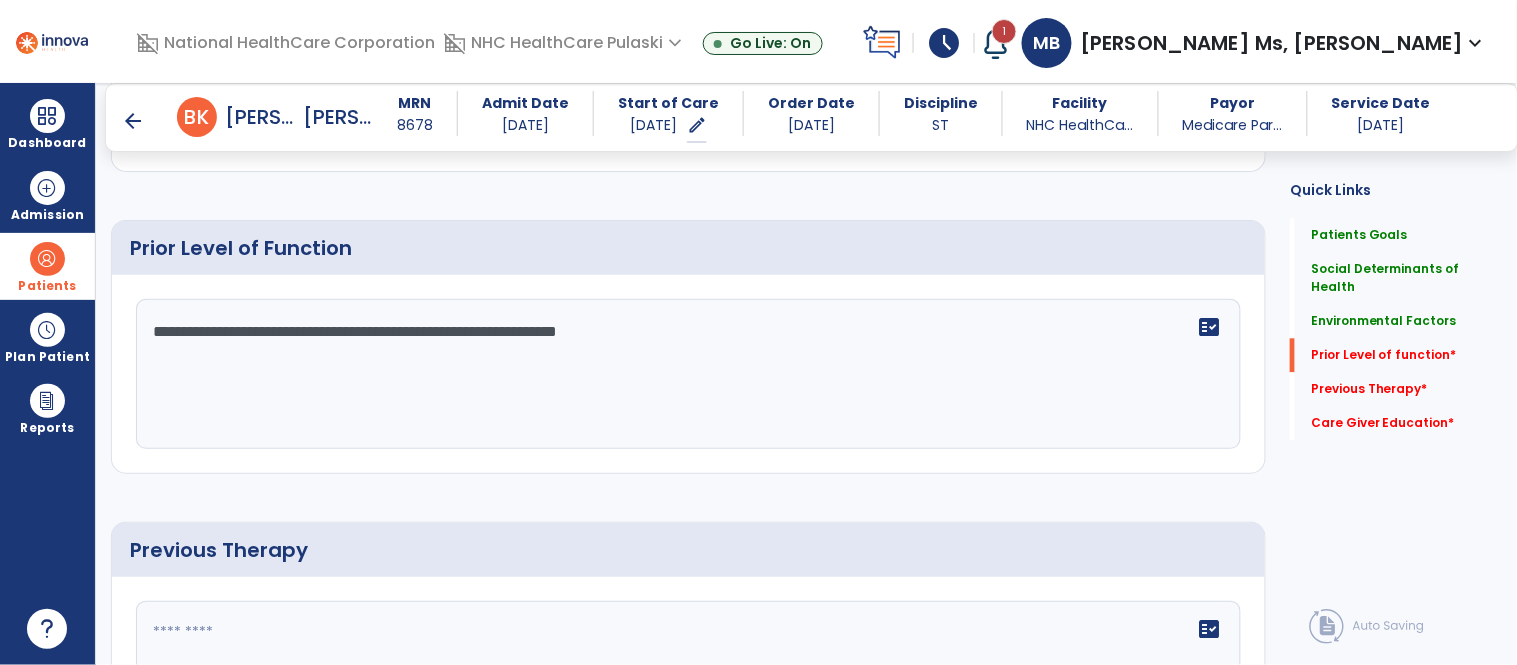 click on "**********" 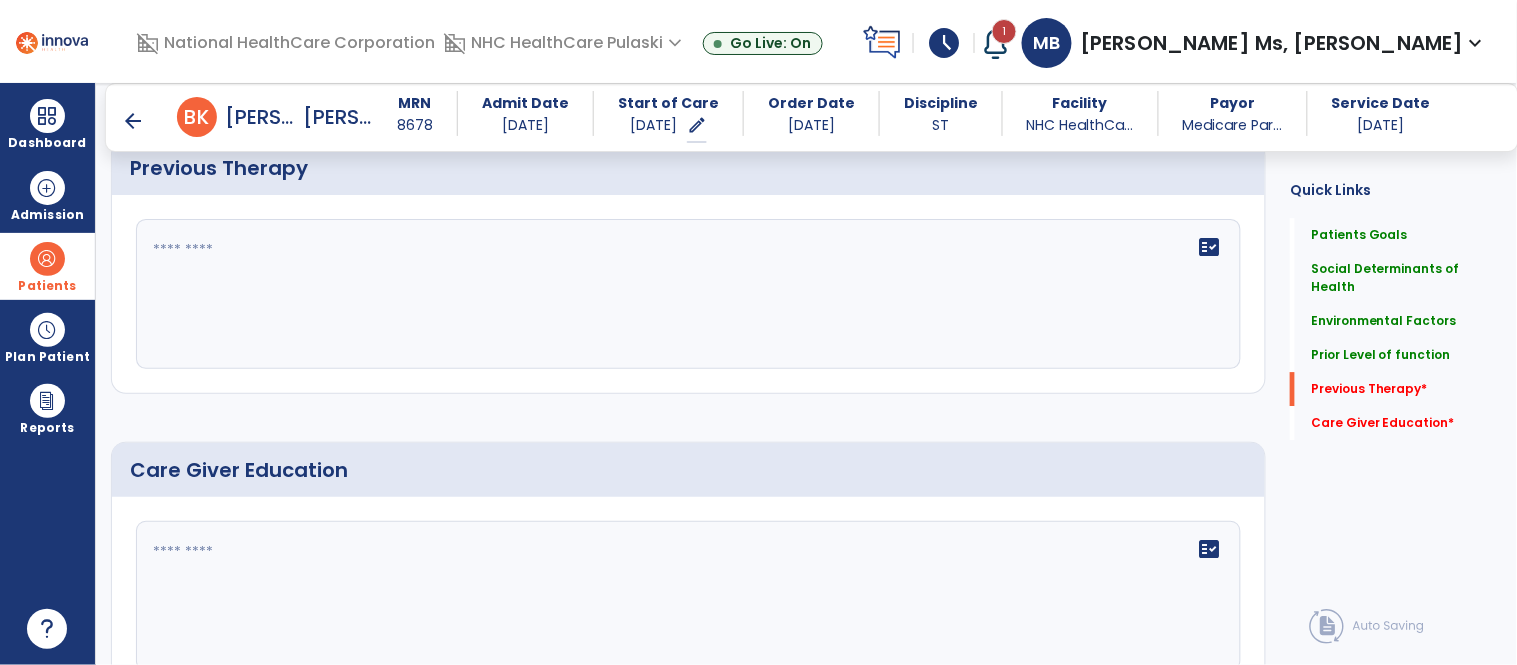 scroll, scrollTop: 1387, scrollLeft: 0, axis: vertical 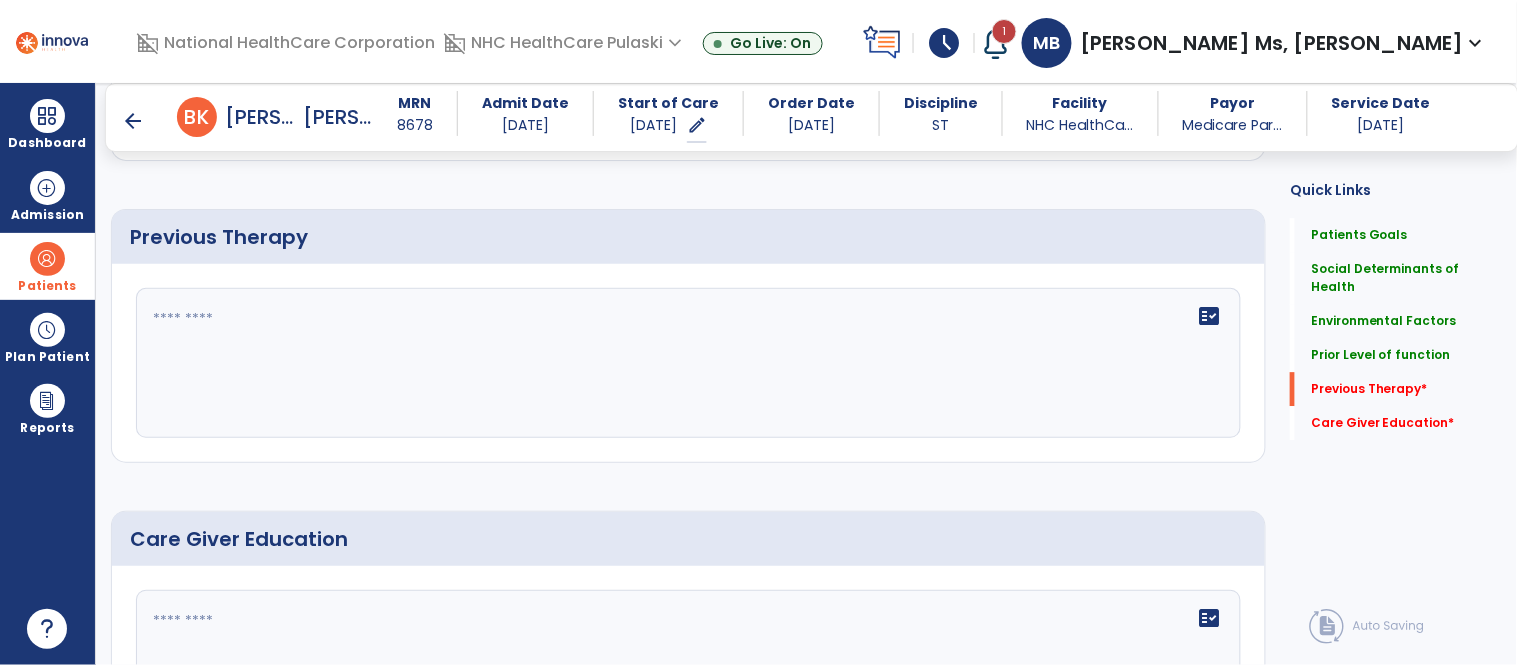 type on "**********" 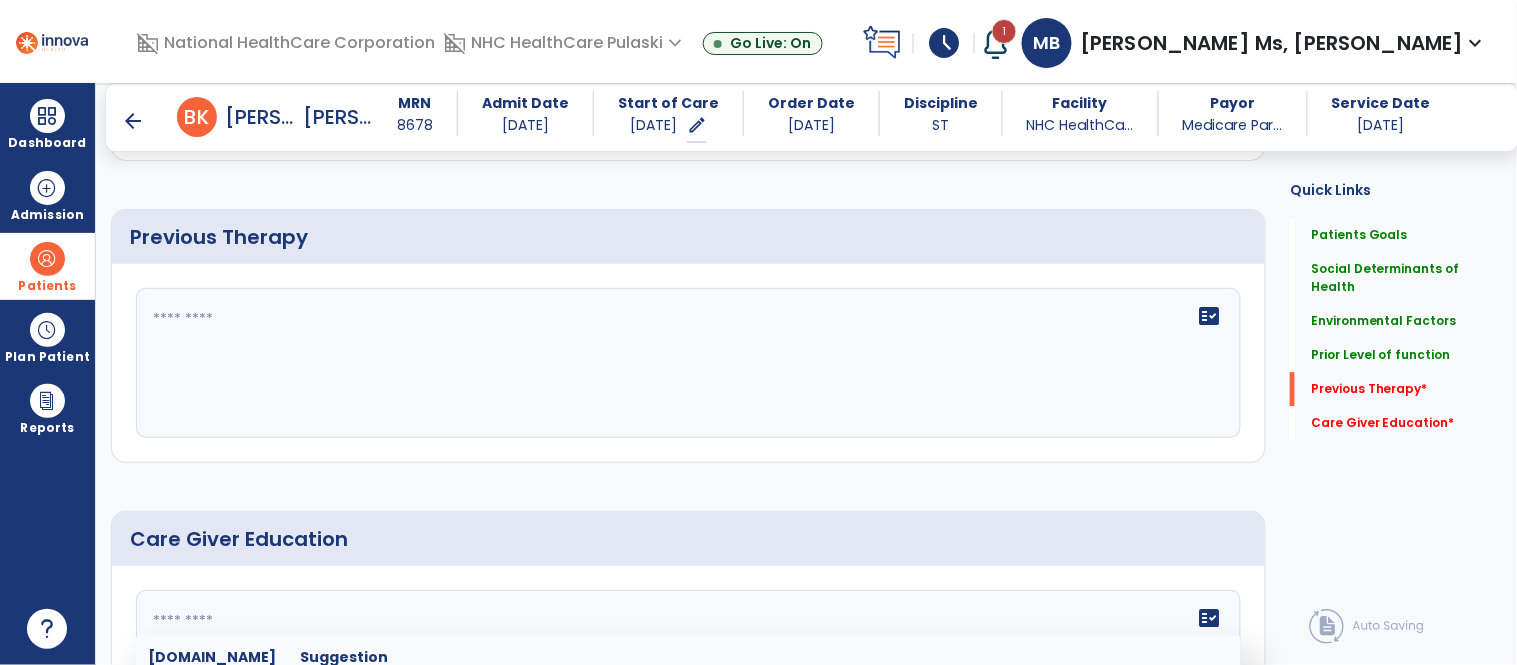 click 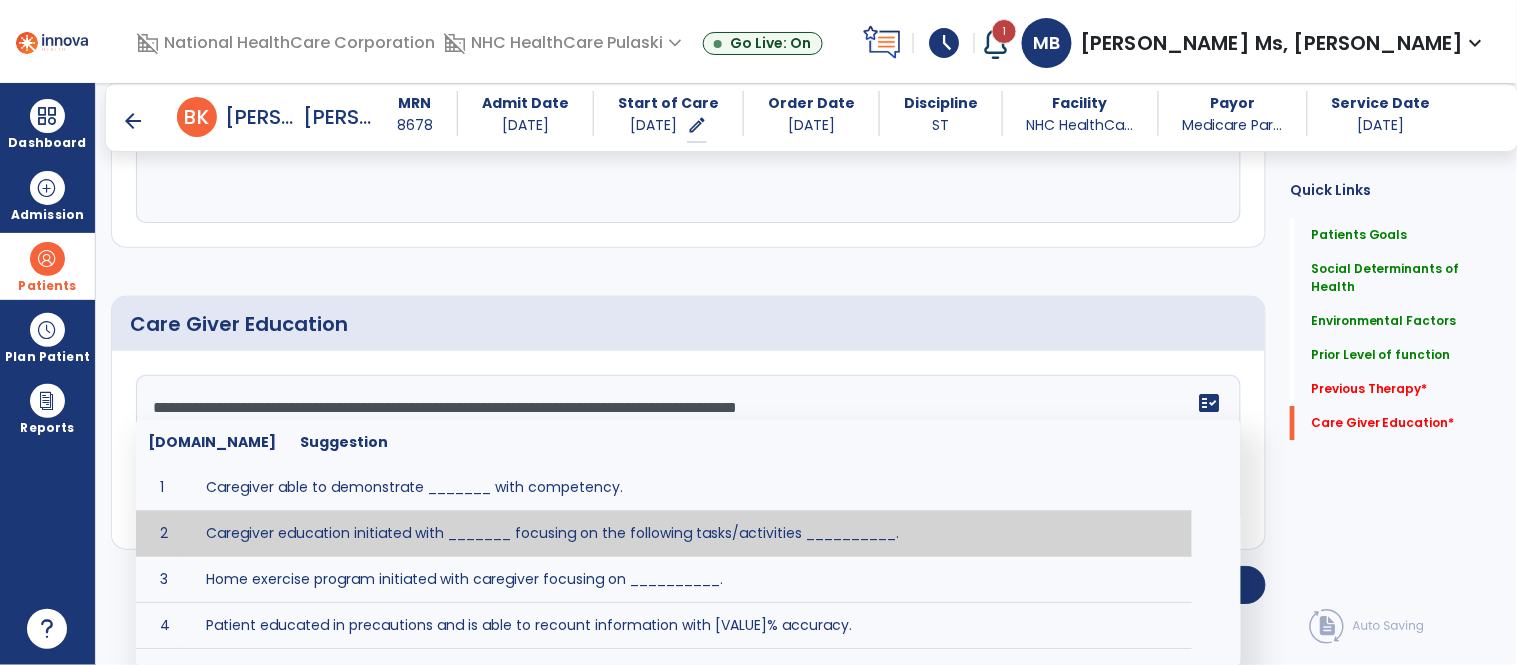 scroll, scrollTop: 1558, scrollLeft: 0, axis: vertical 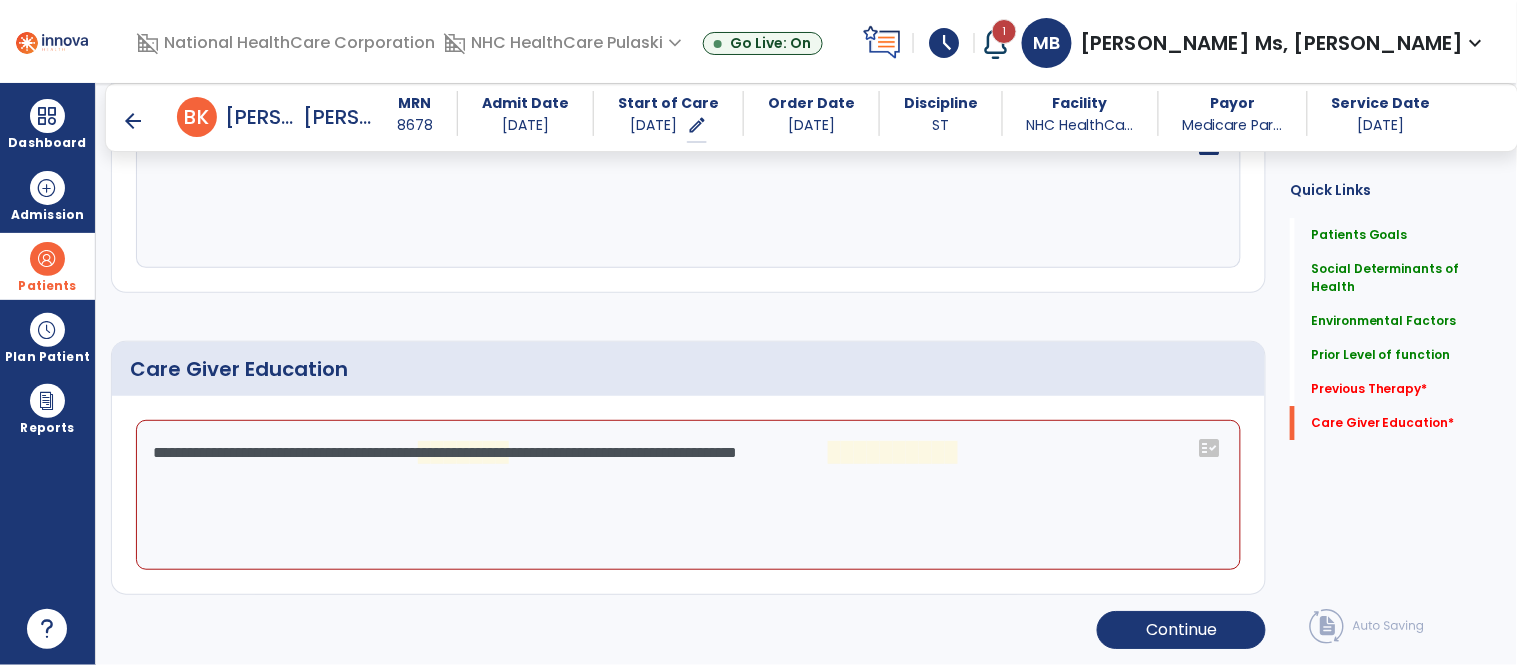 click on "**********" 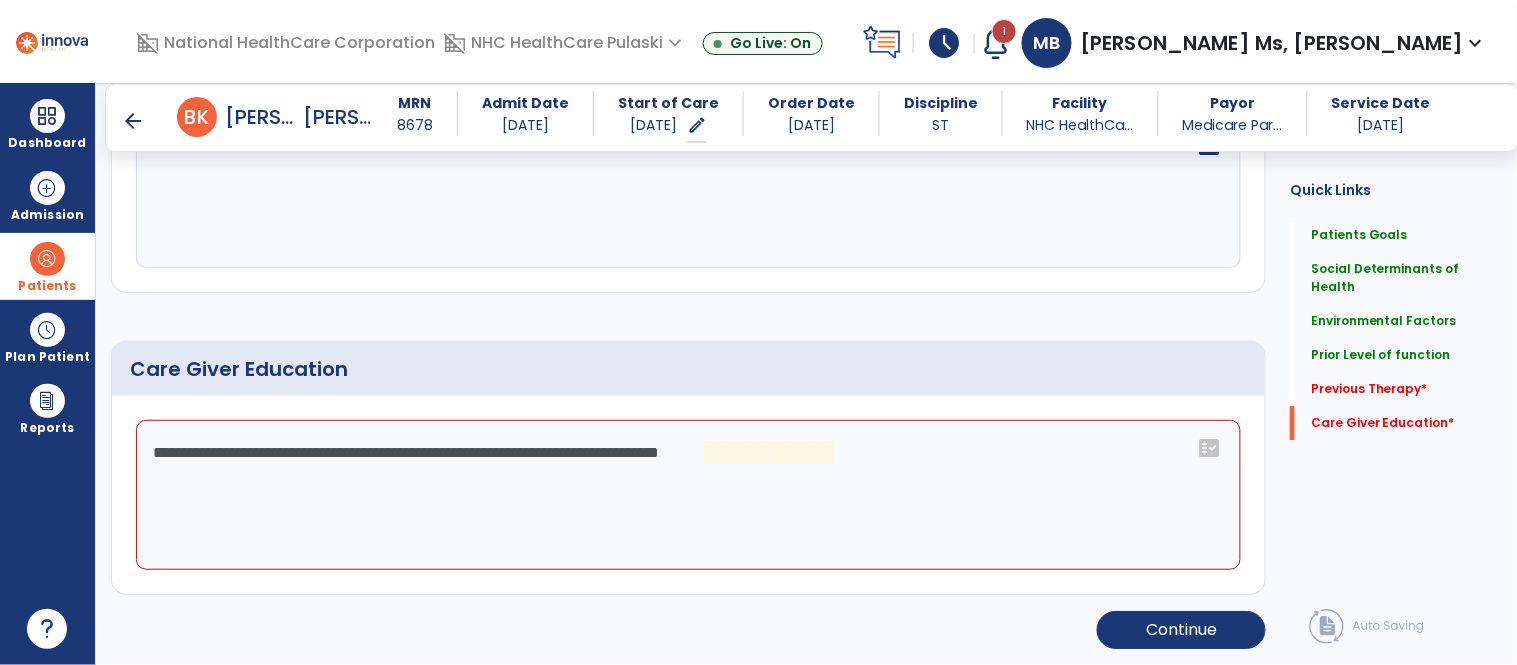 click on "**********" 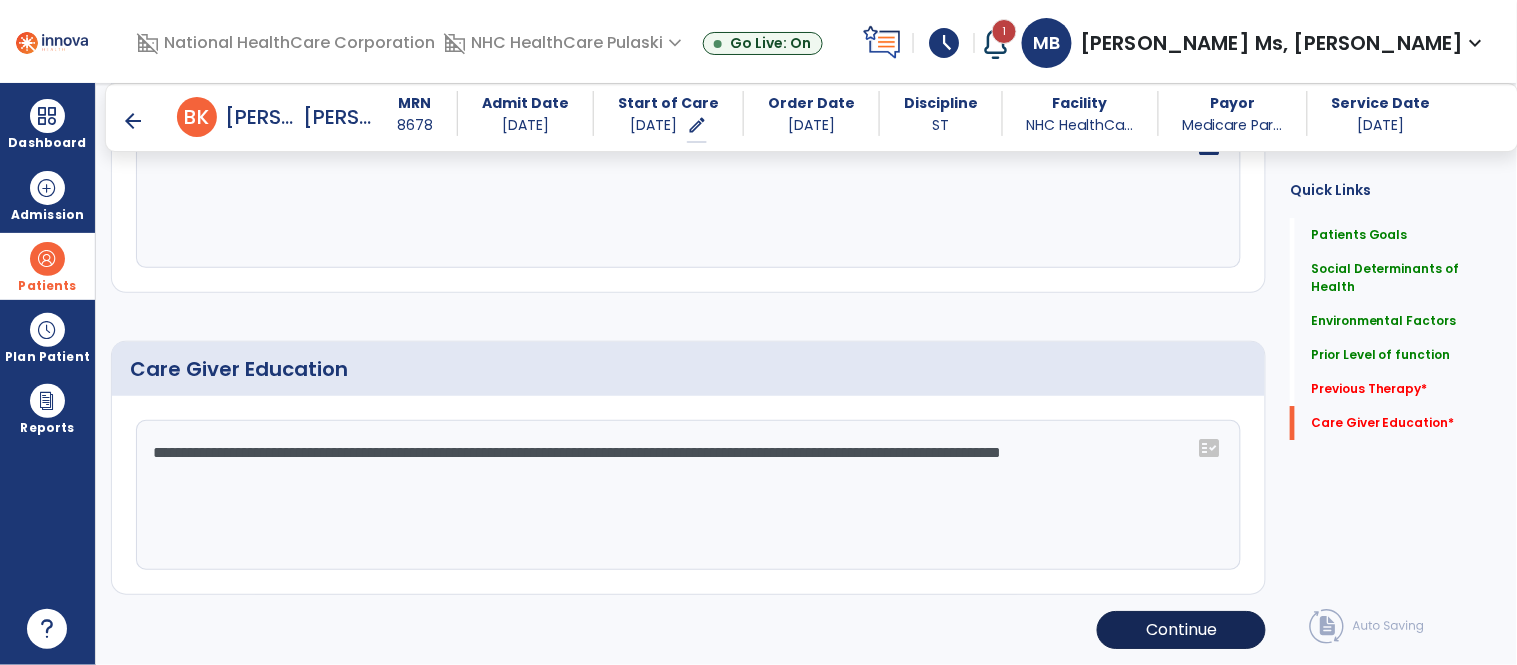 type on "**********" 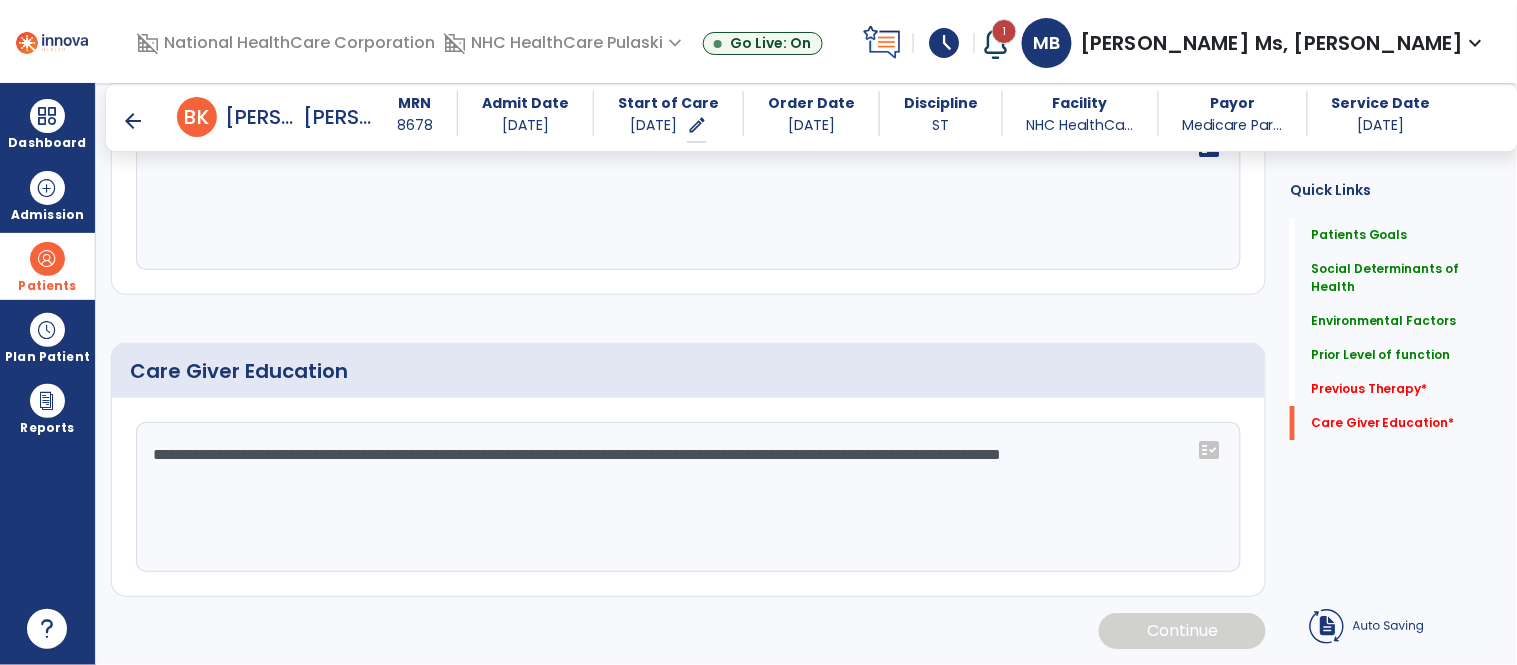 scroll, scrollTop: 1558, scrollLeft: 0, axis: vertical 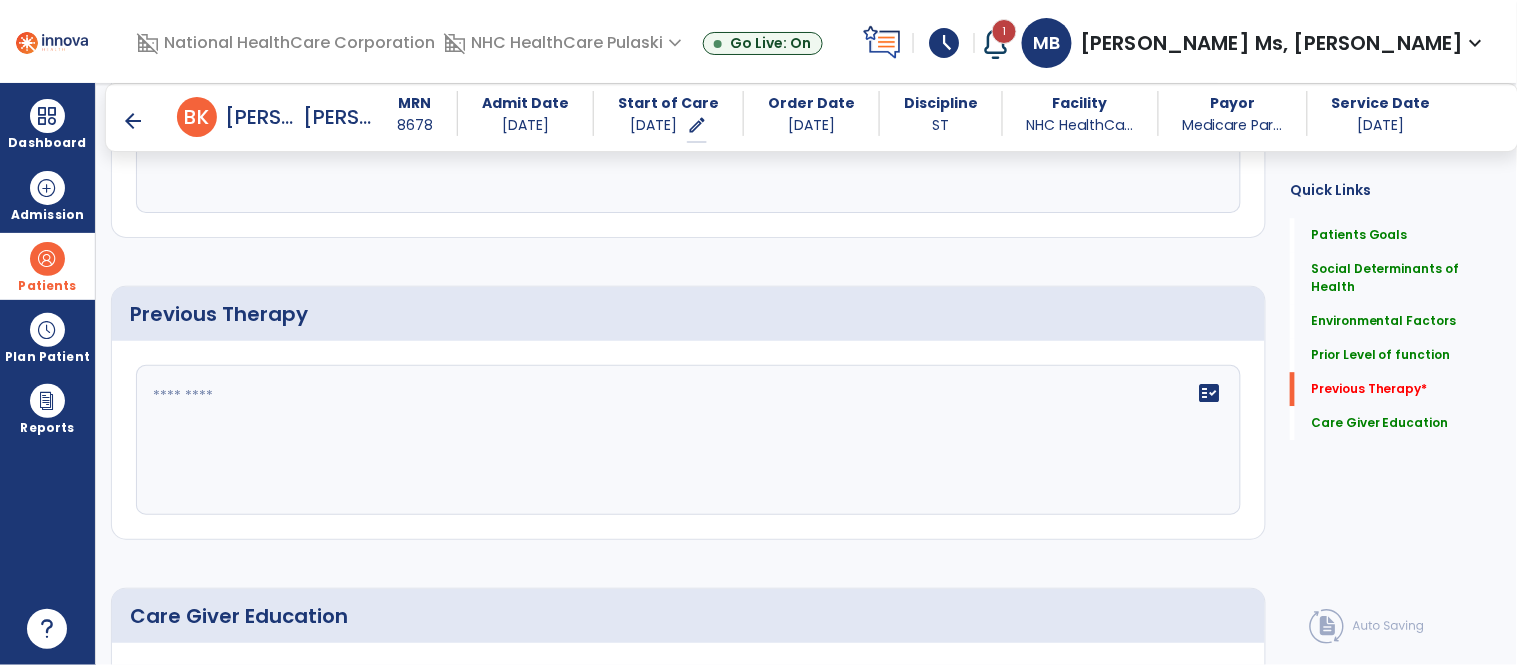 click on "fact_check" 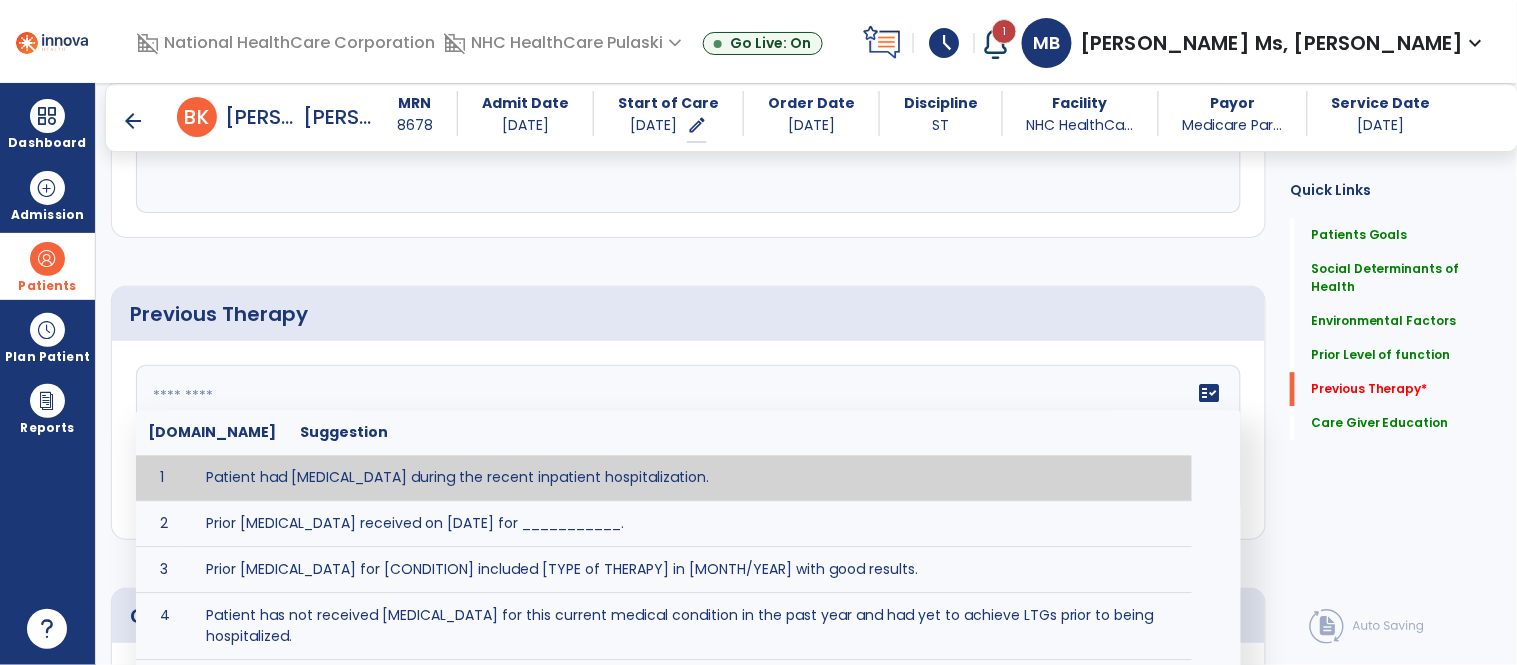 click 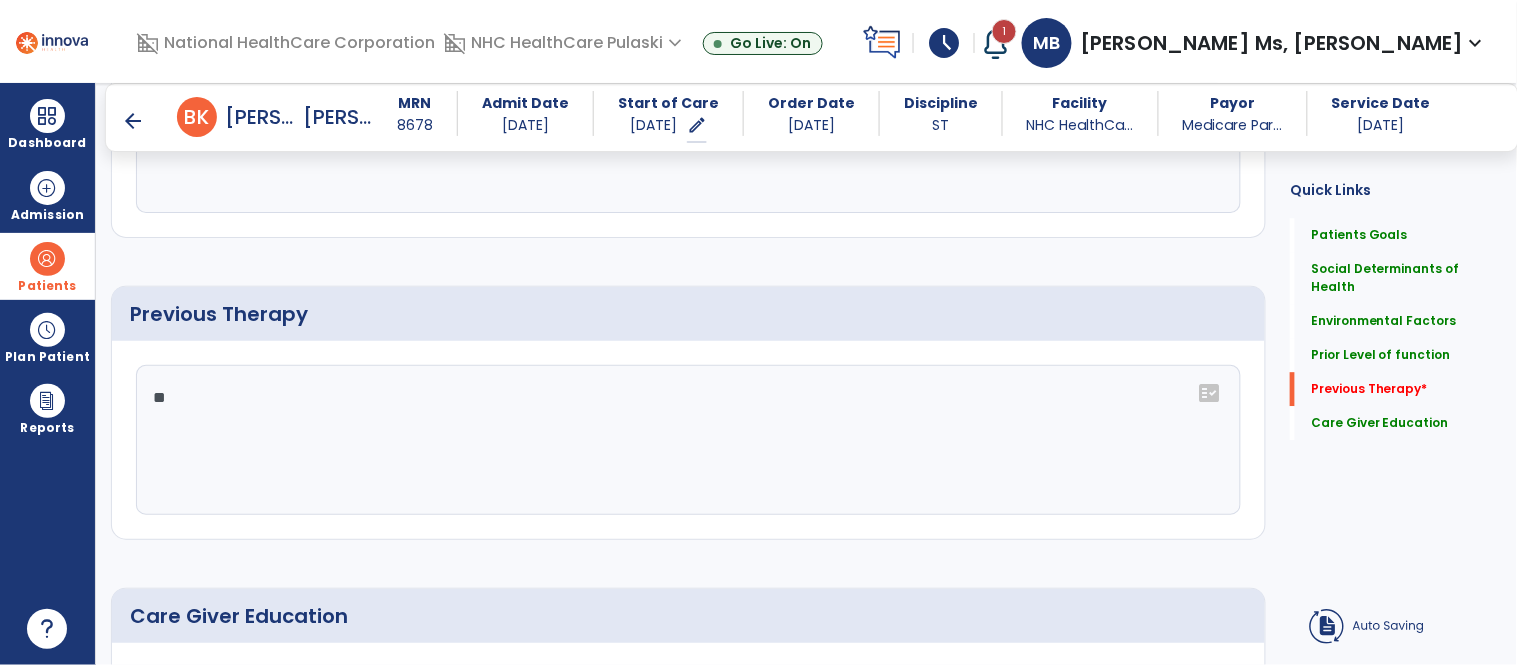 type on "*" 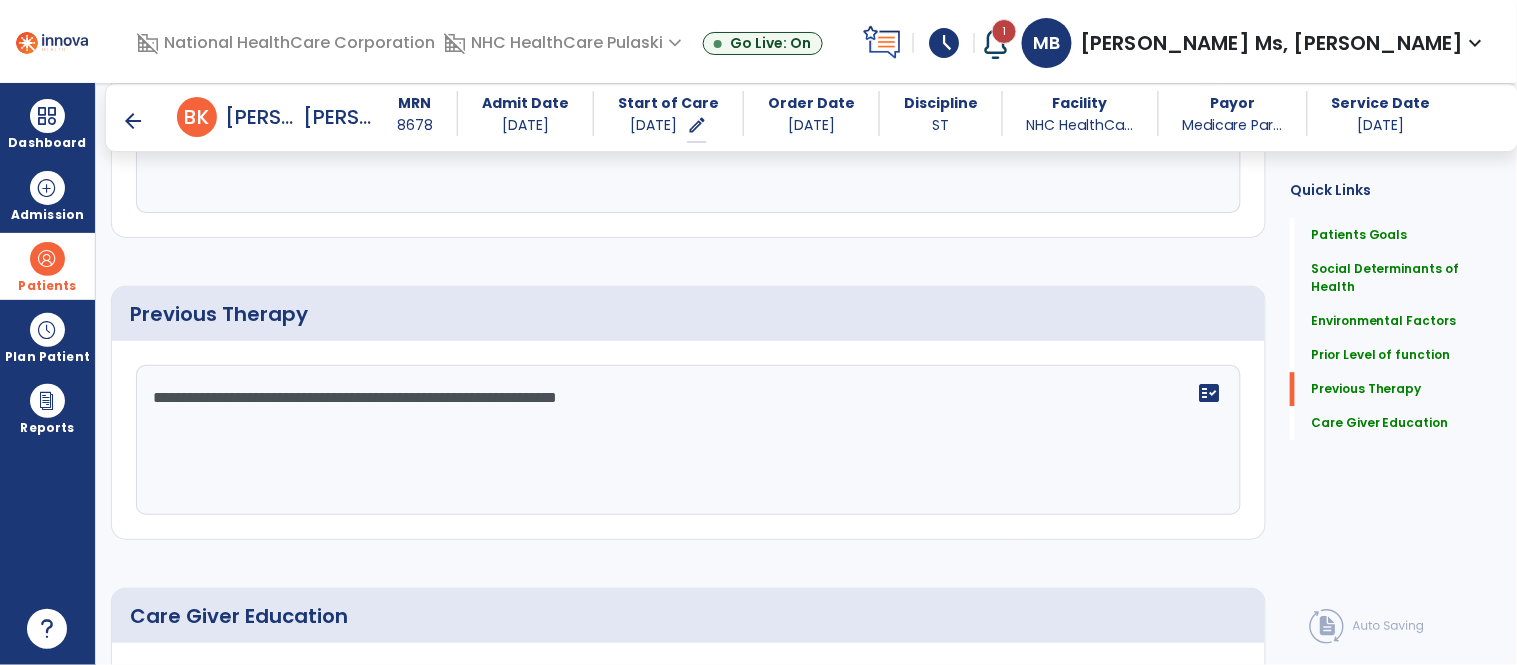 click on "**********" 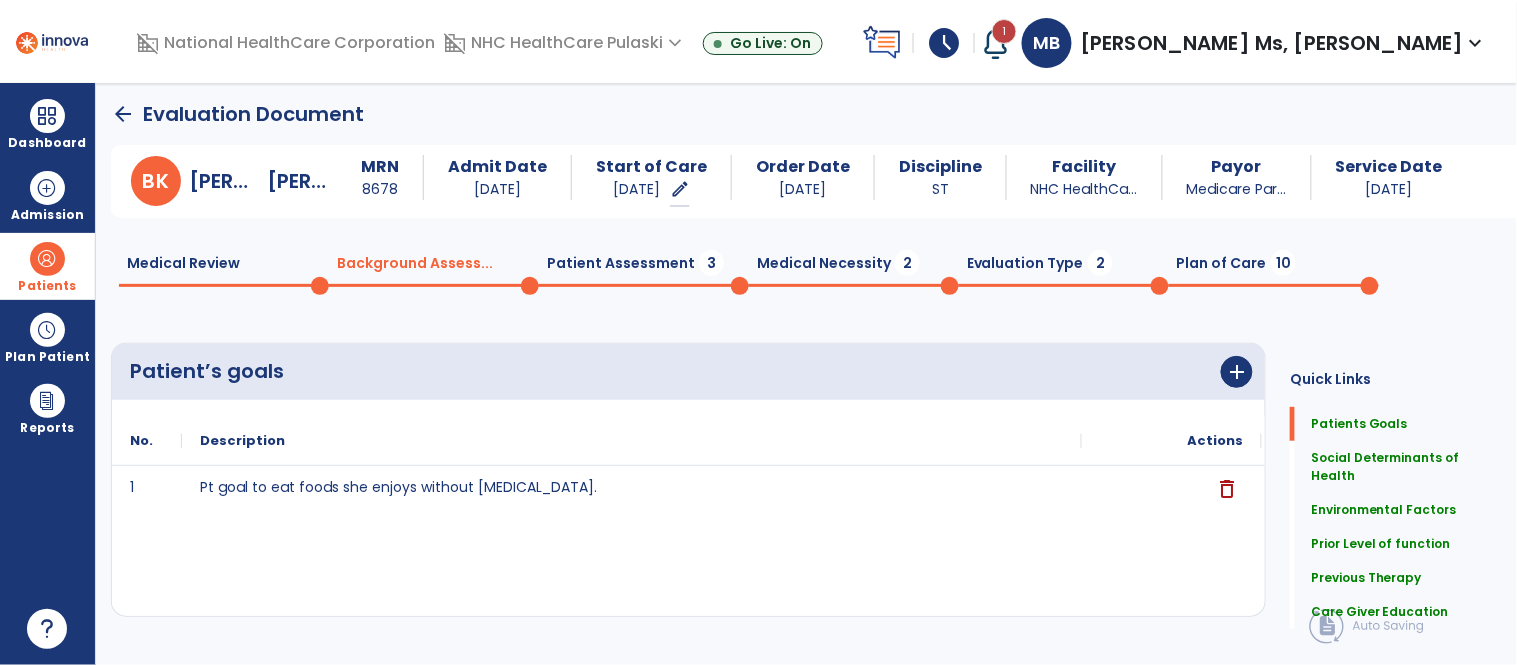 scroll, scrollTop: 0, scrollLeft: 0, axis: both 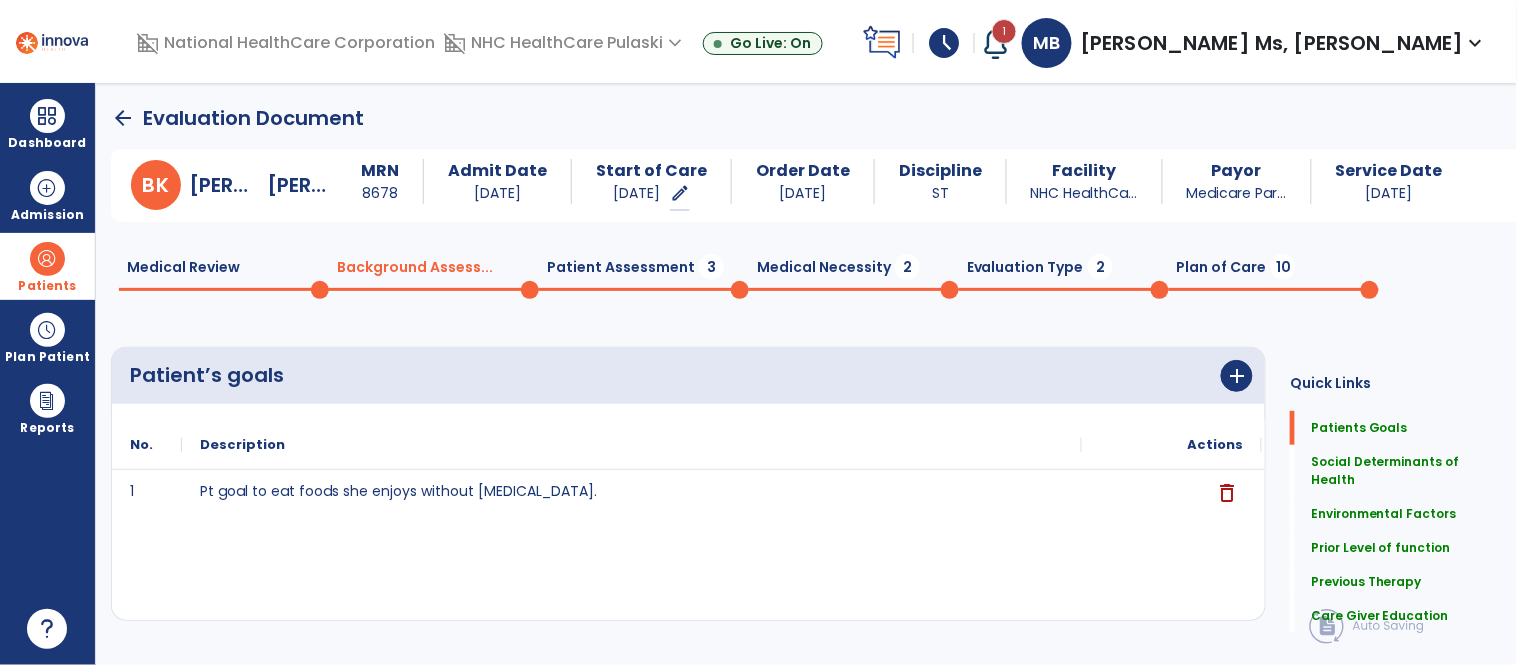 type on "**********" 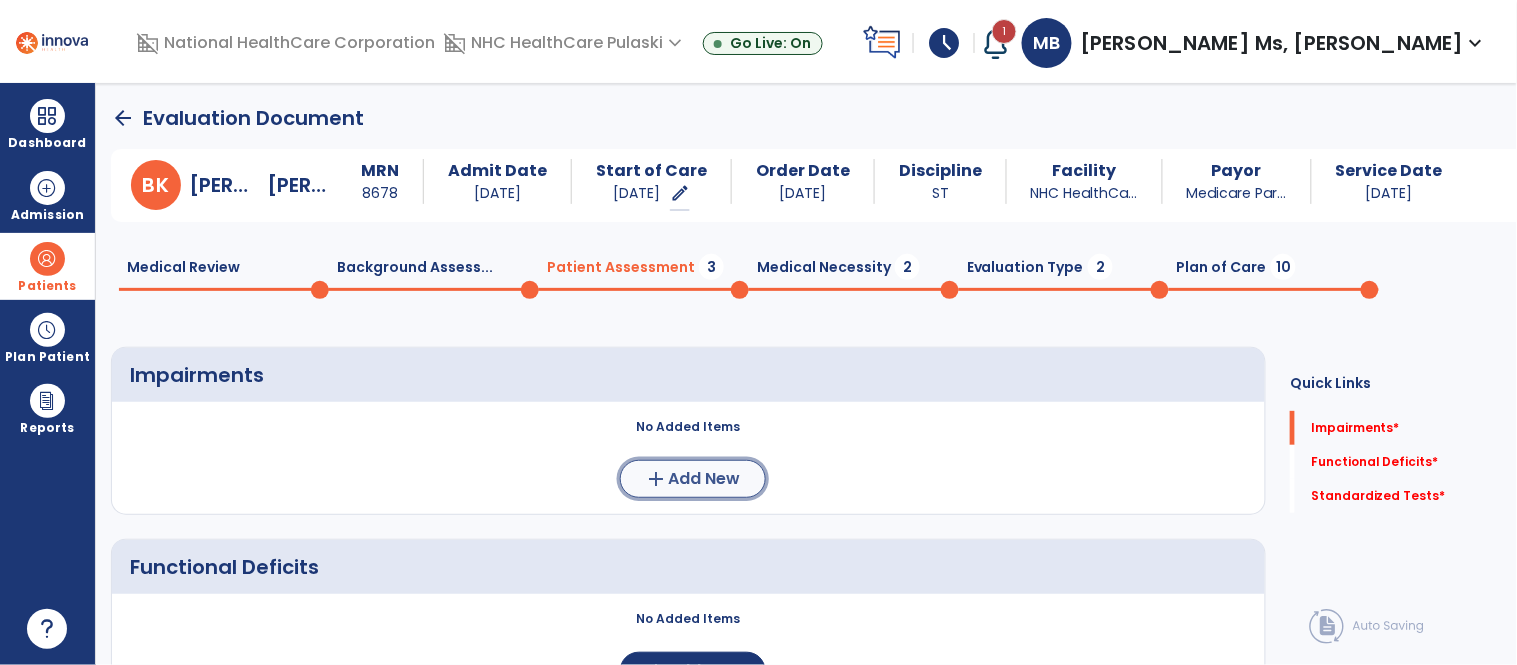 click on "Add New" 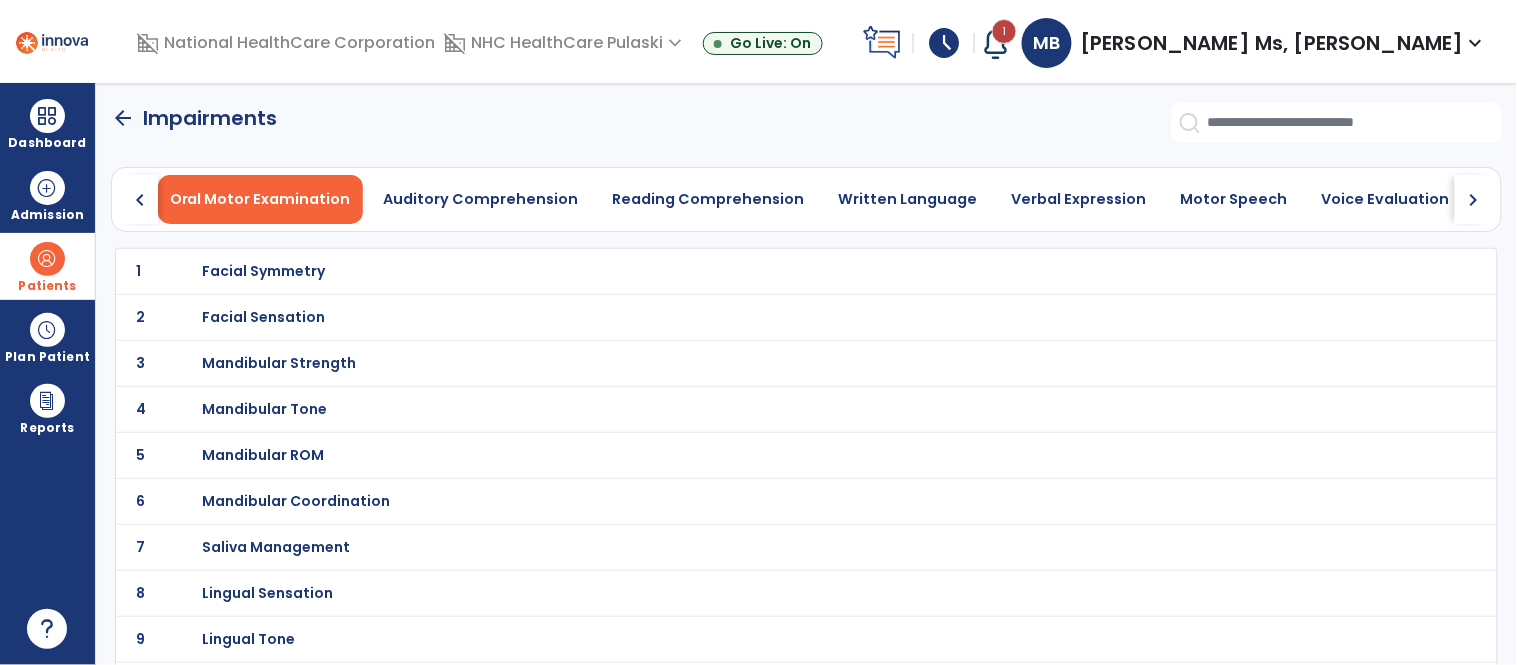 click on "chevron_right" 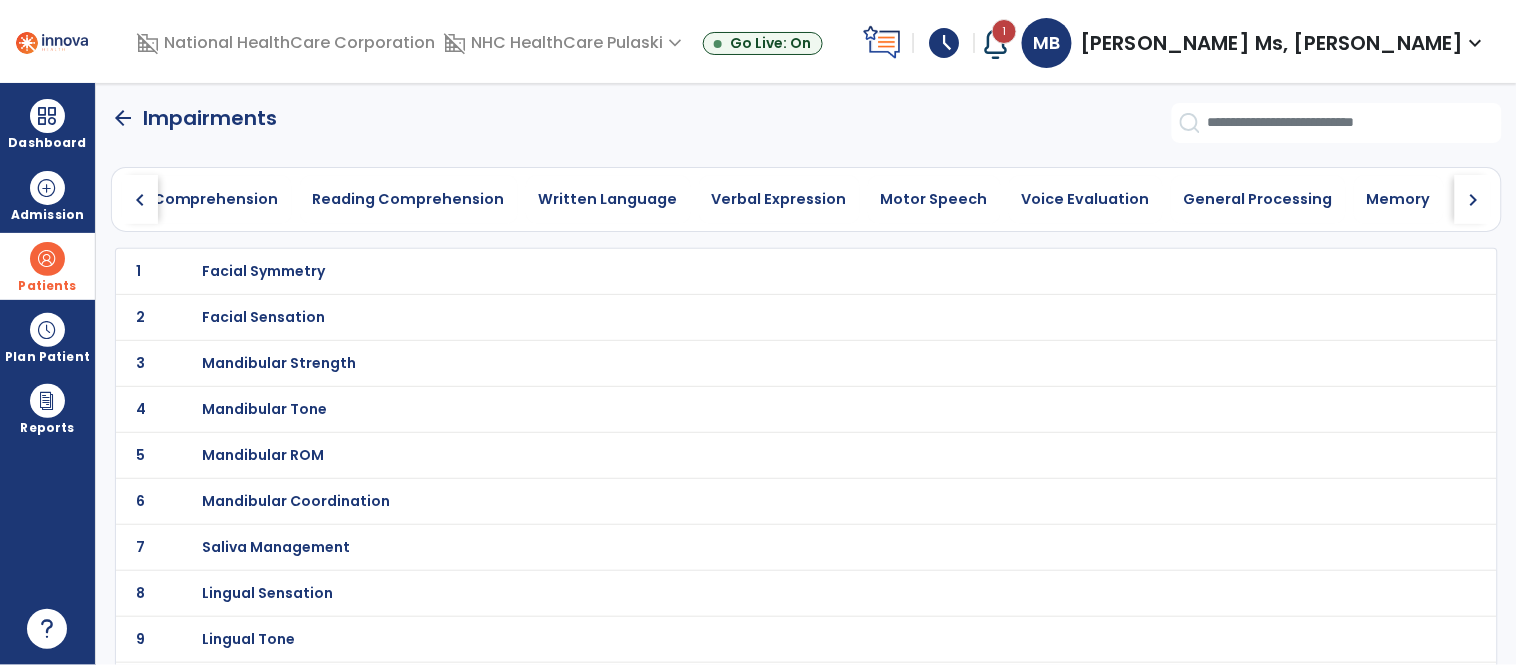 click on "chevron_right" 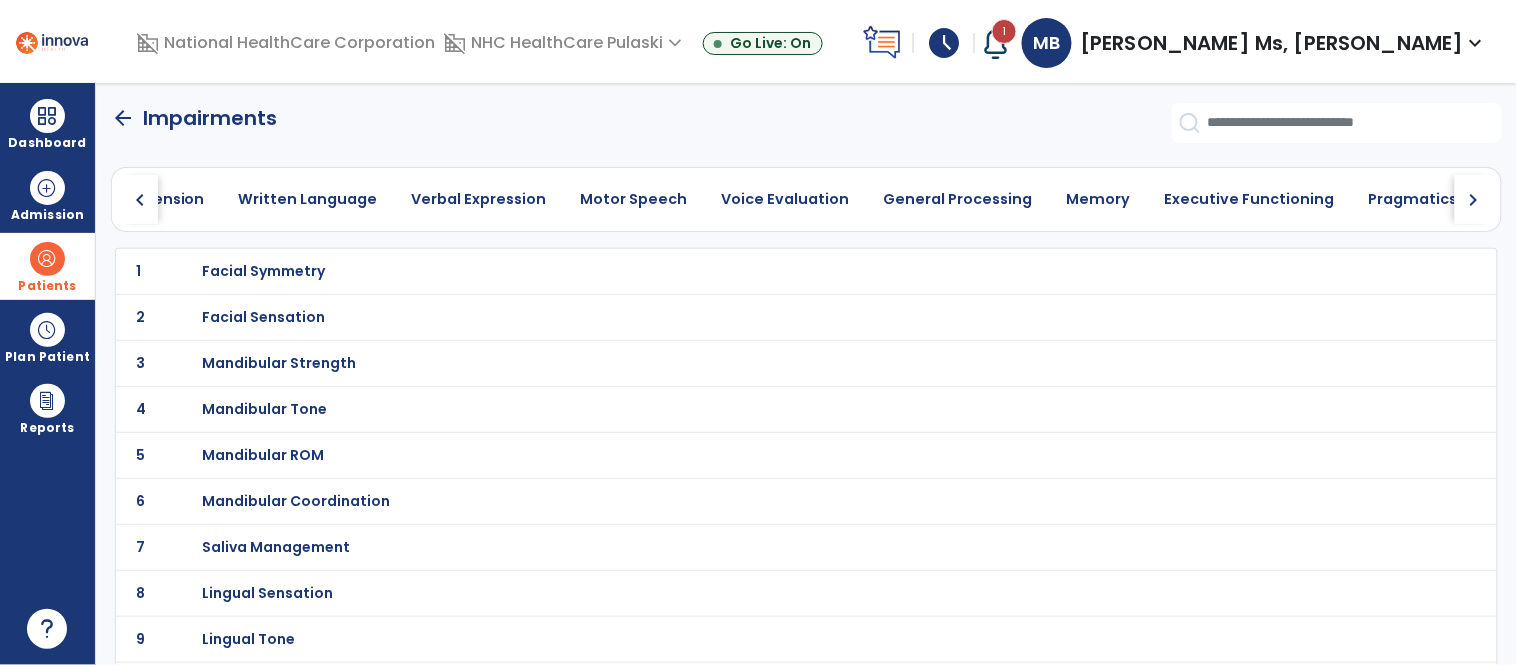 click on "chevron_right" 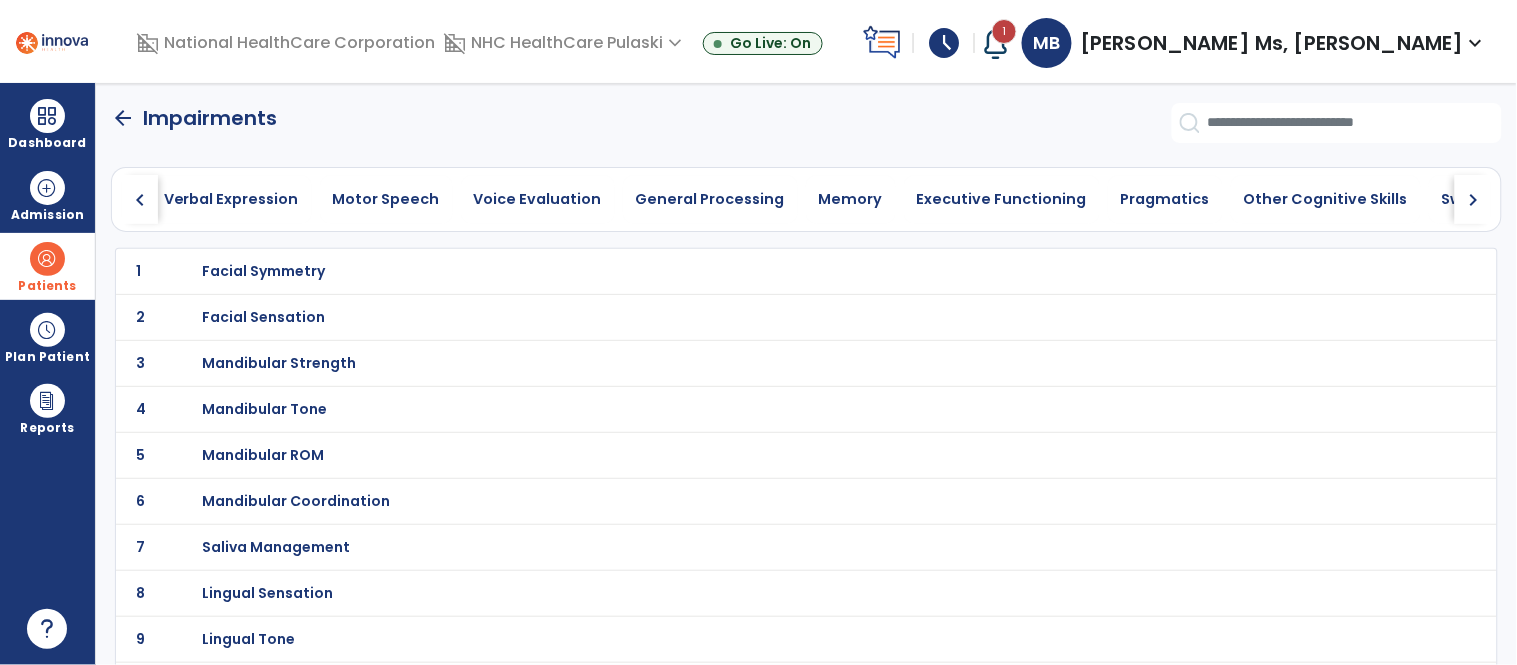 click on "chevron_right" 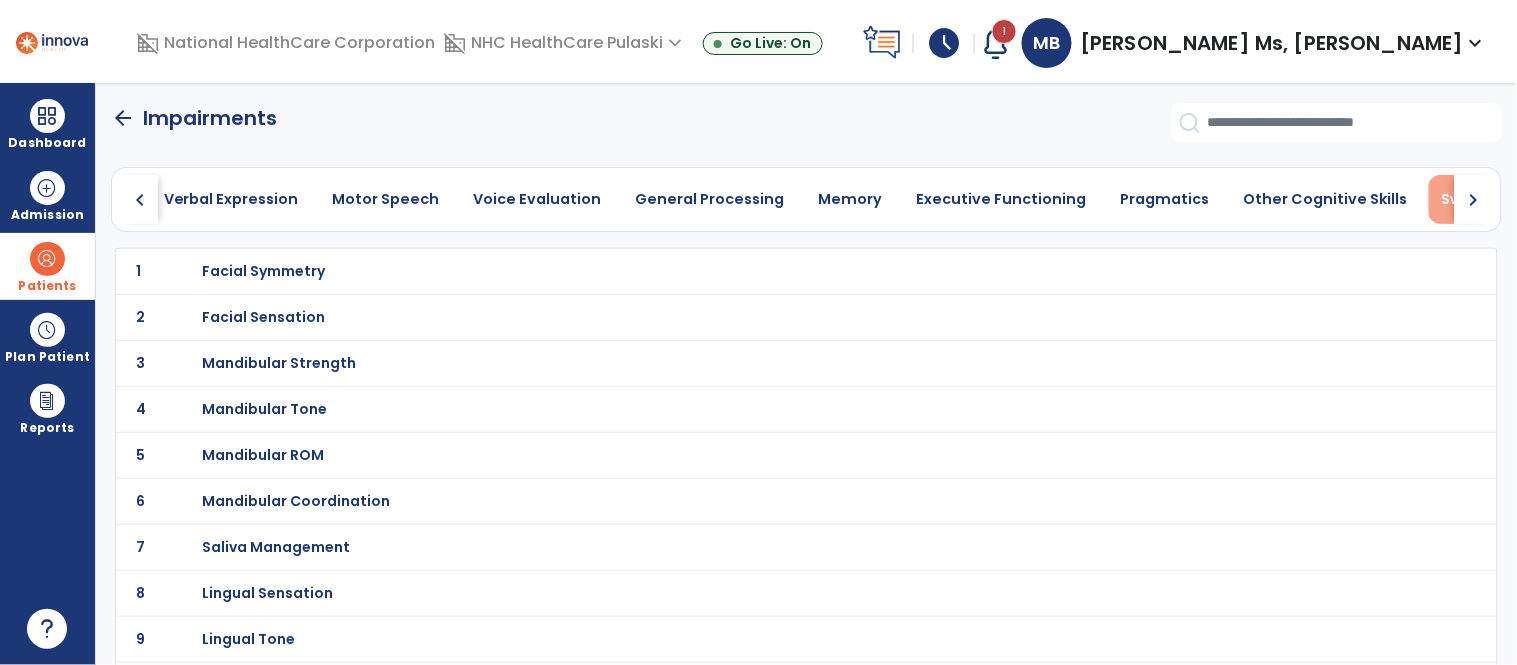 drag, startPoint x: 1462, startPoint y: 198, endPoint x: 1401, endPoint y: 194, distance: 61.13101 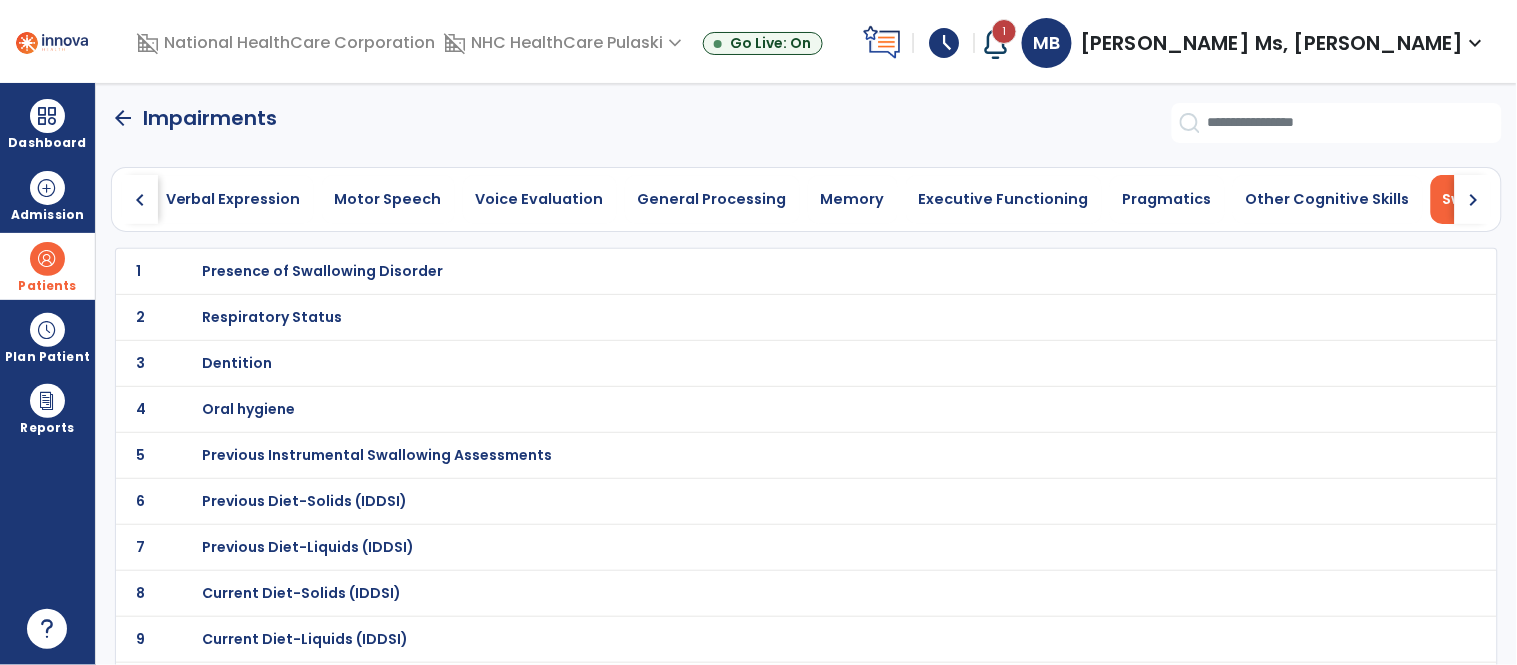 scroll, scrollTop: 0, scrollLeft: 846, axis: horizontal 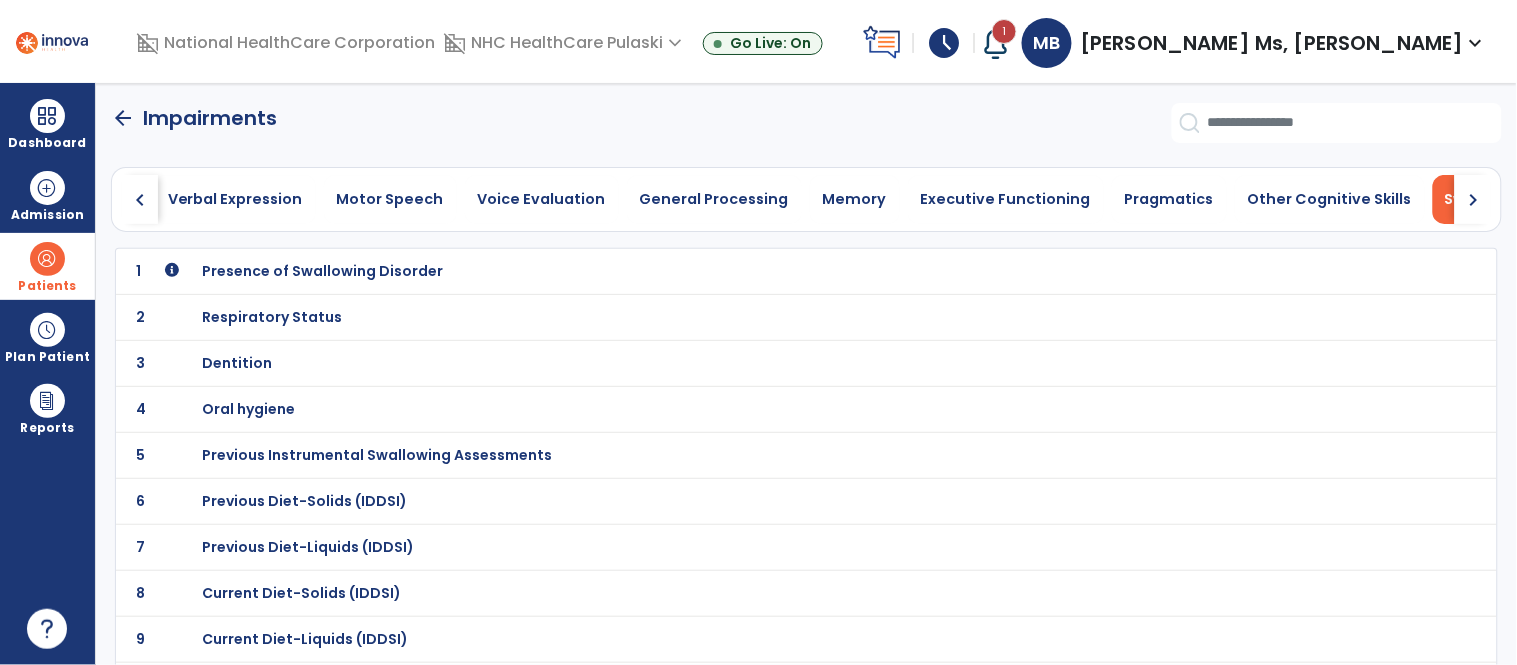 click on "Presence of Swallowing Disorder" at bounding box center [322, 271] 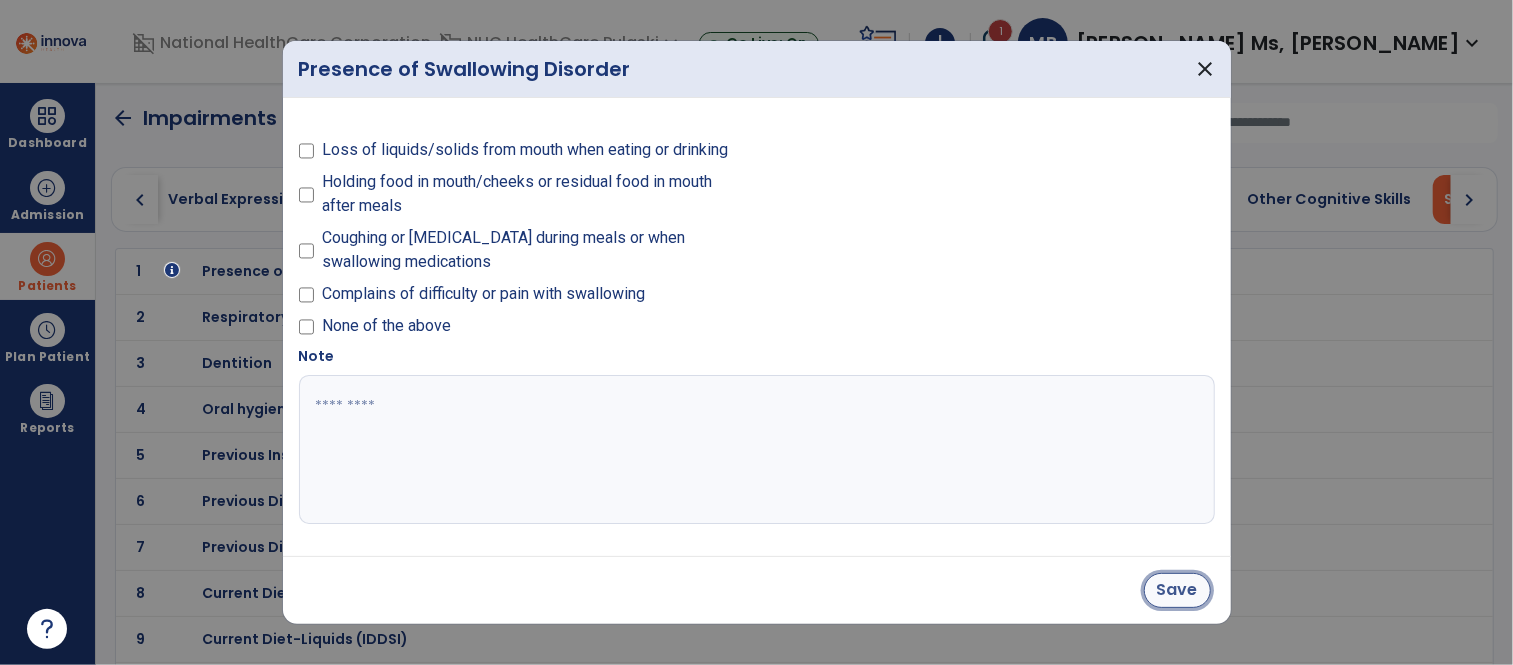 click on "Save" at bounding box center [1177, 590] 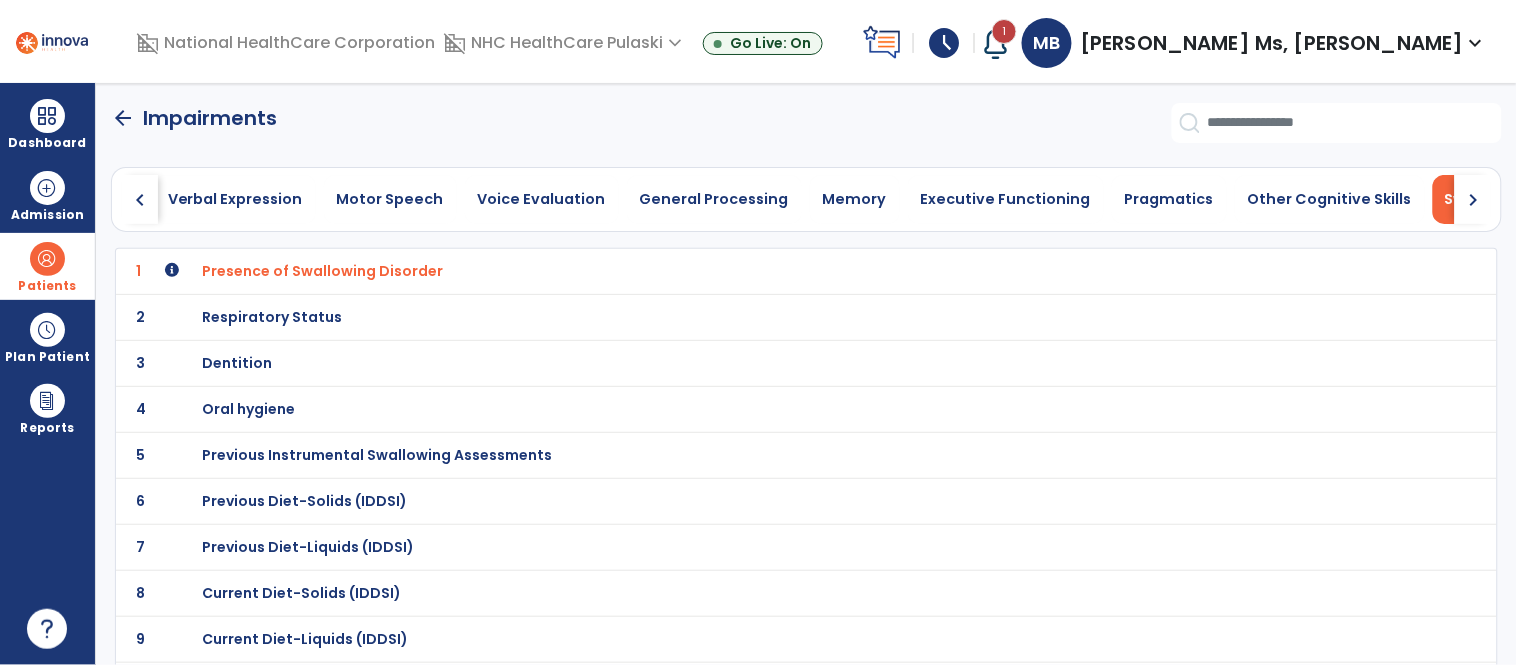 click on "Respiratory Status" at bounding box center [322, 271] 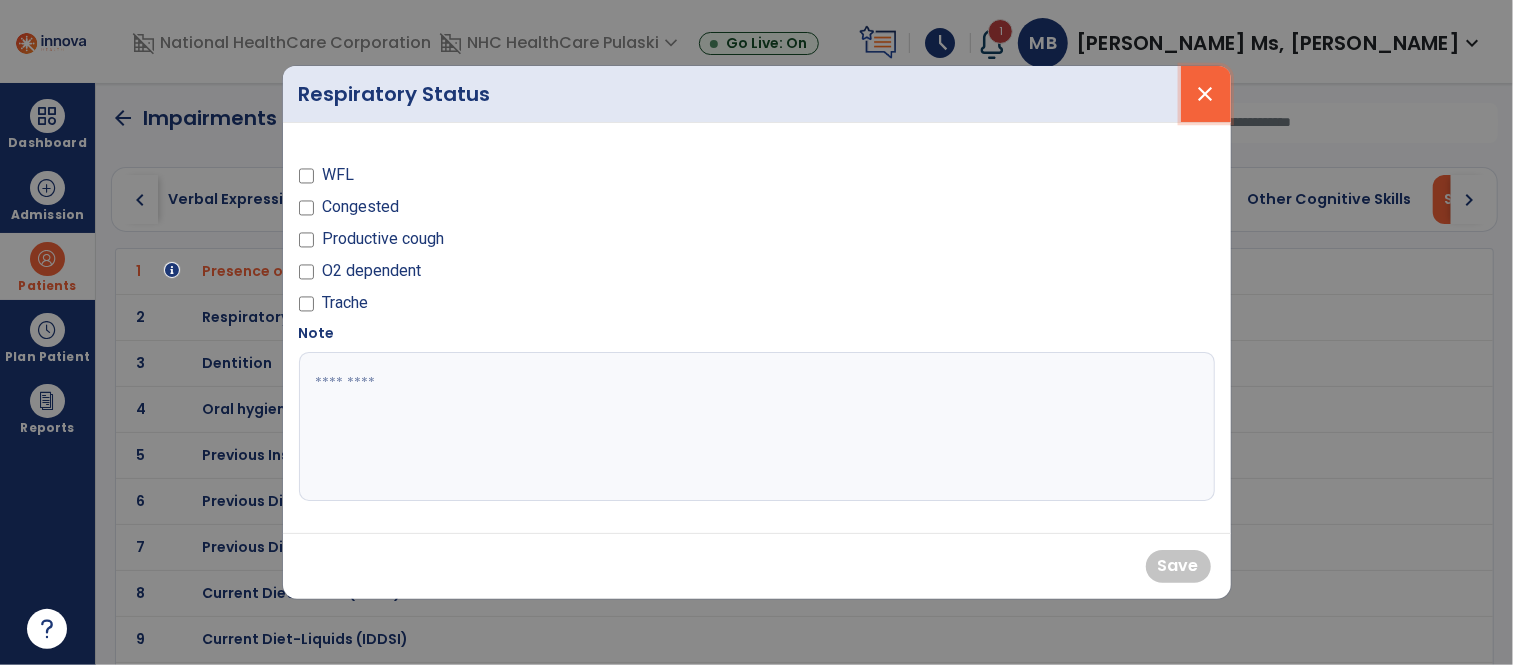 click on "close" at bounding box center [1206, 94] 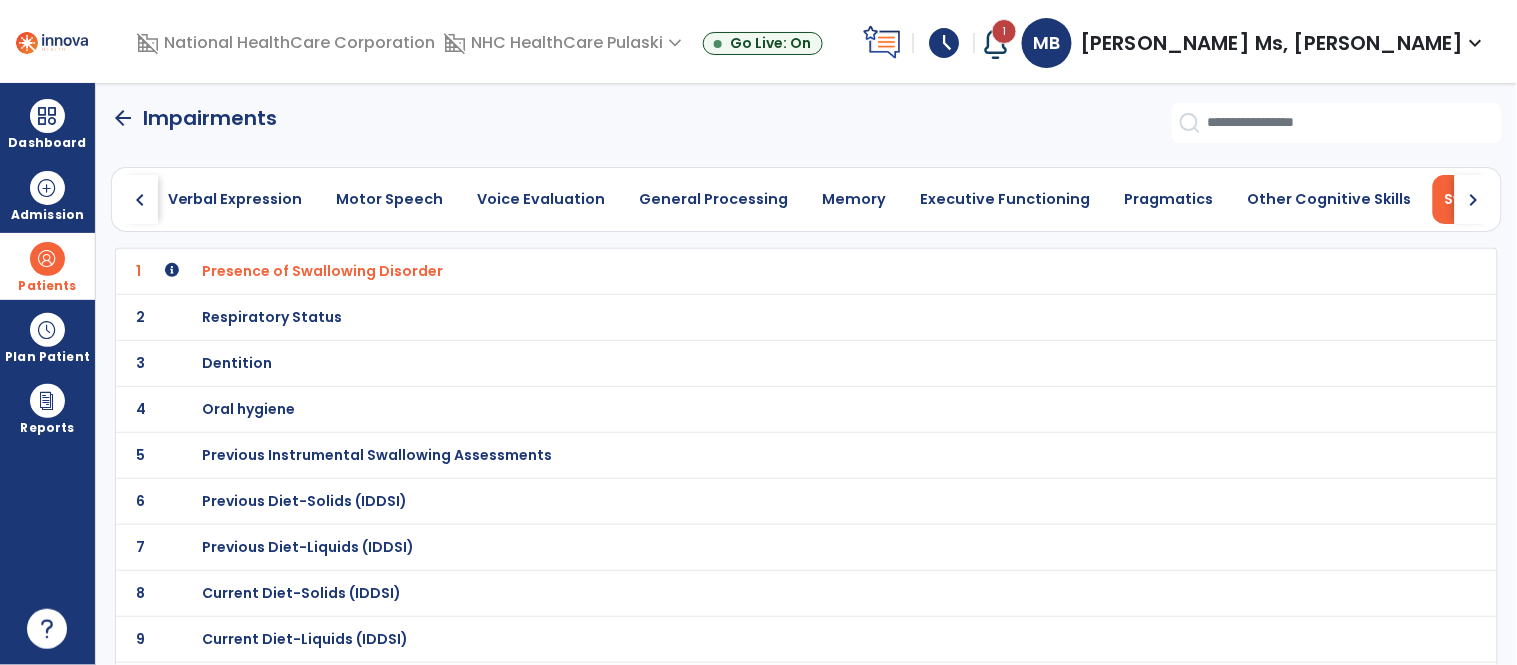 click on "Oral hygiene" at bounding box center [322, 271] 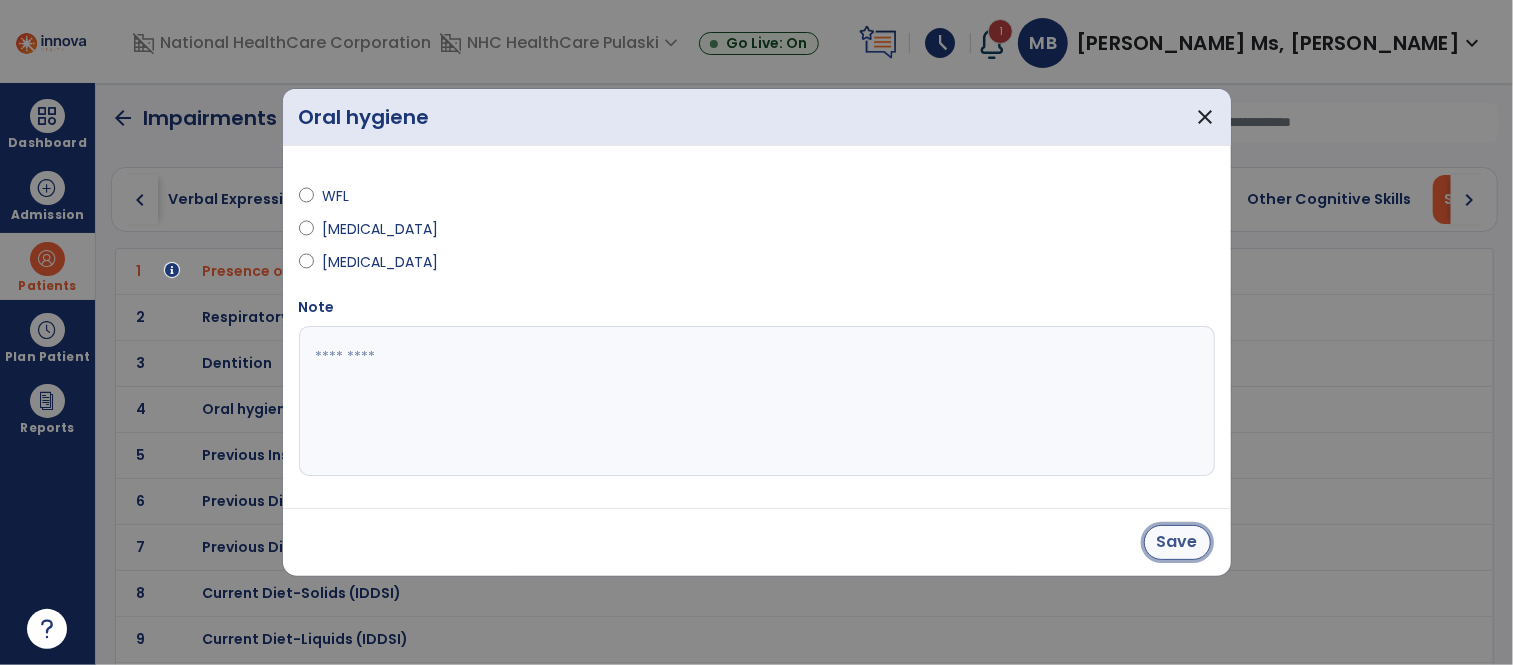 click on "Save" at bounding box center (1177, 542) 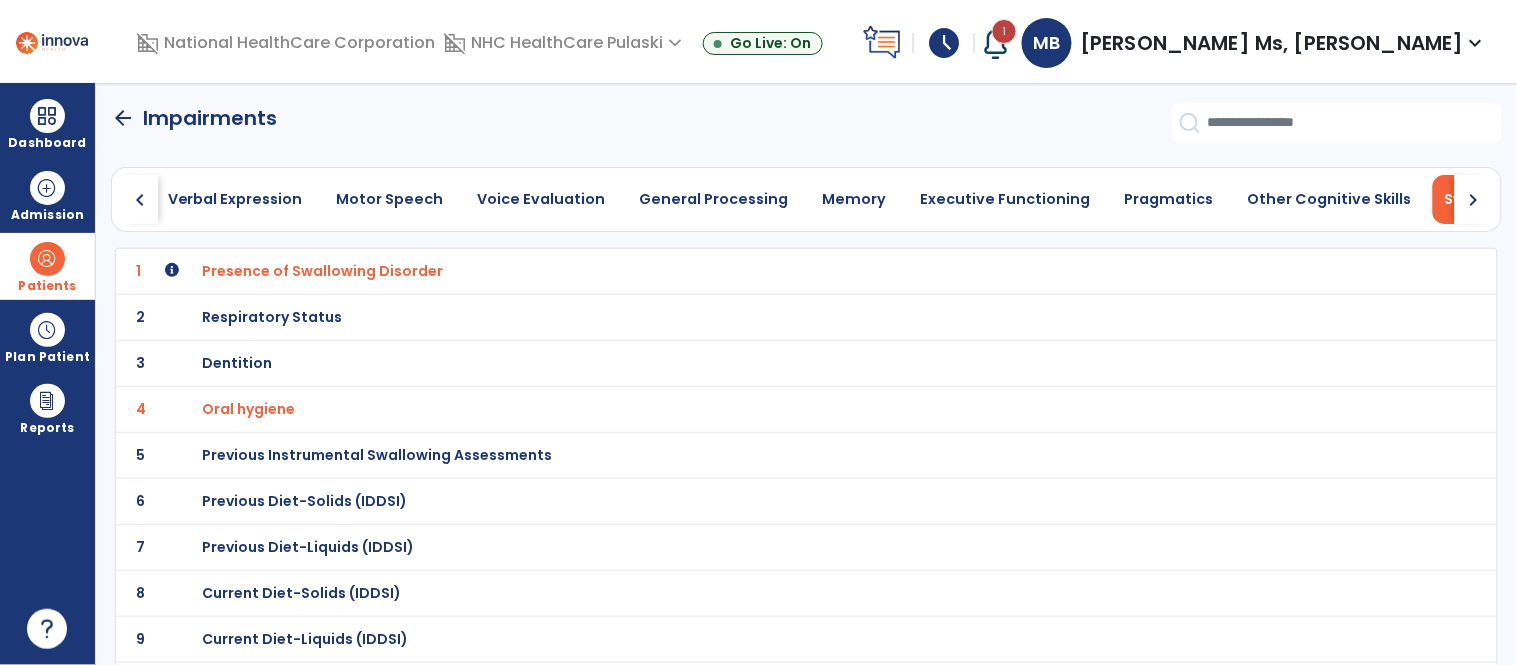 click on "Dentition" at bounding box center [322, 271] 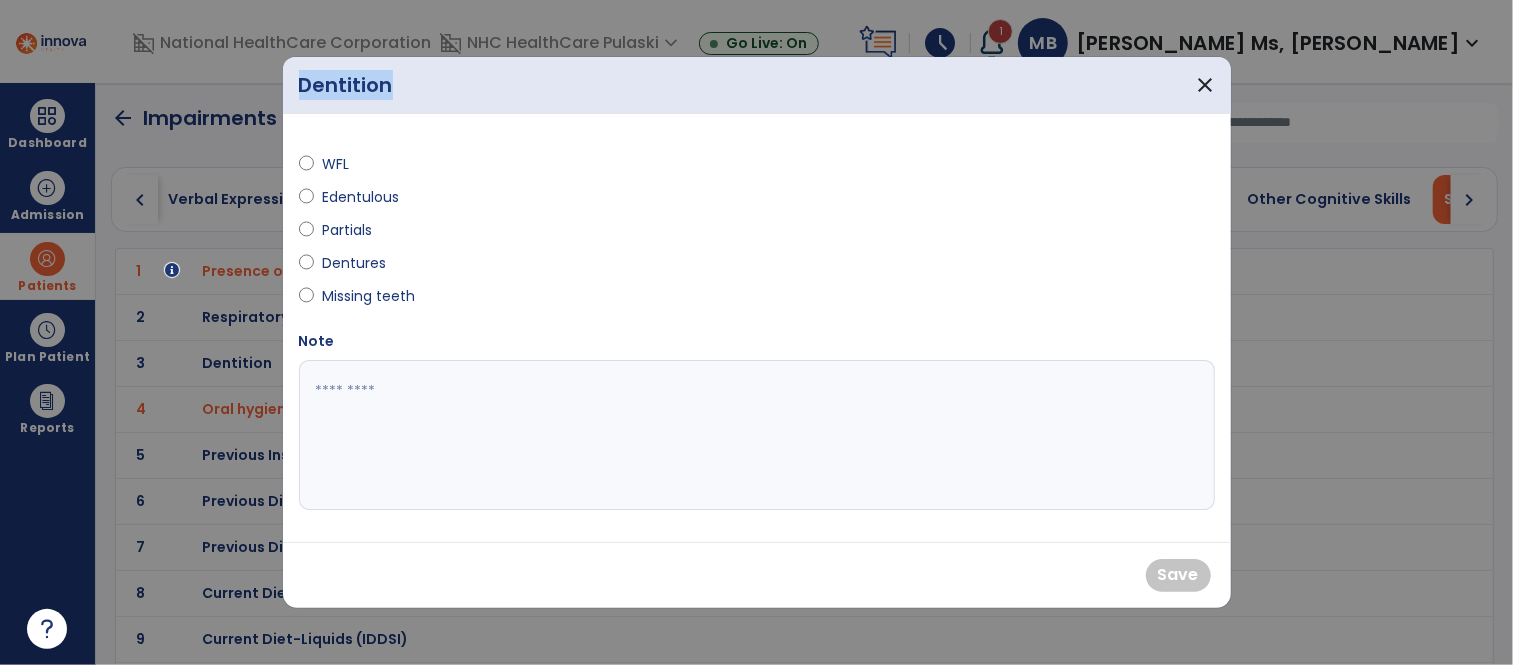 click on "Dentition   close  WFL Edentulous Partials Dentures Missing teeth Note   Save" at bounding box center [756, 332] 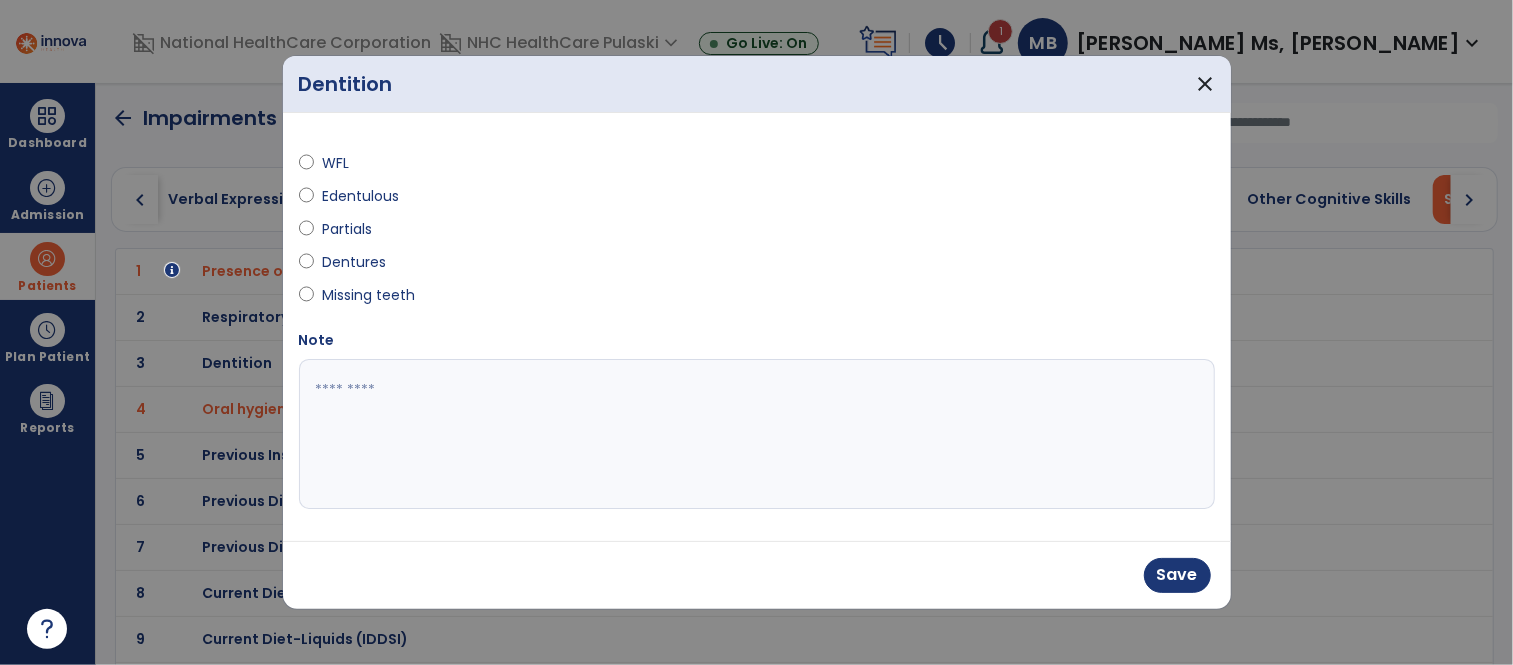 click at bounding box center [757, 434] 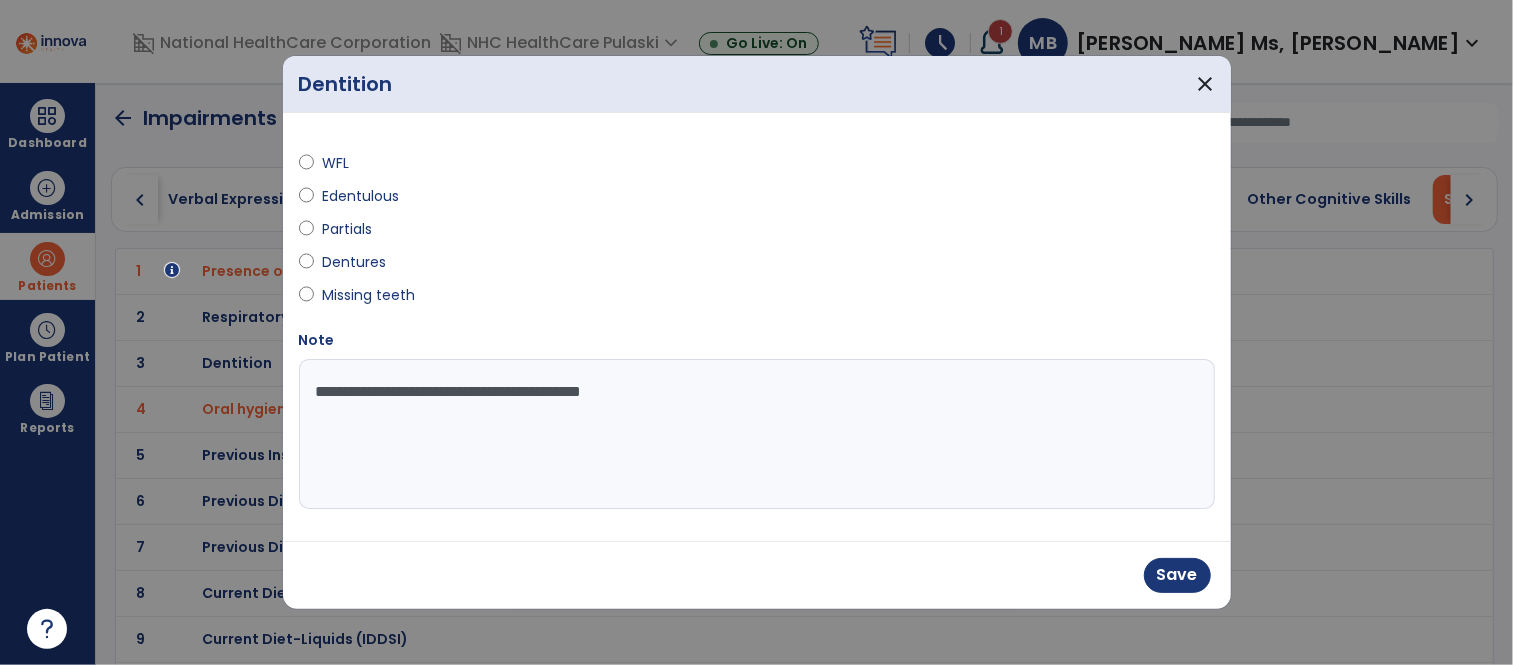 type on "**********" 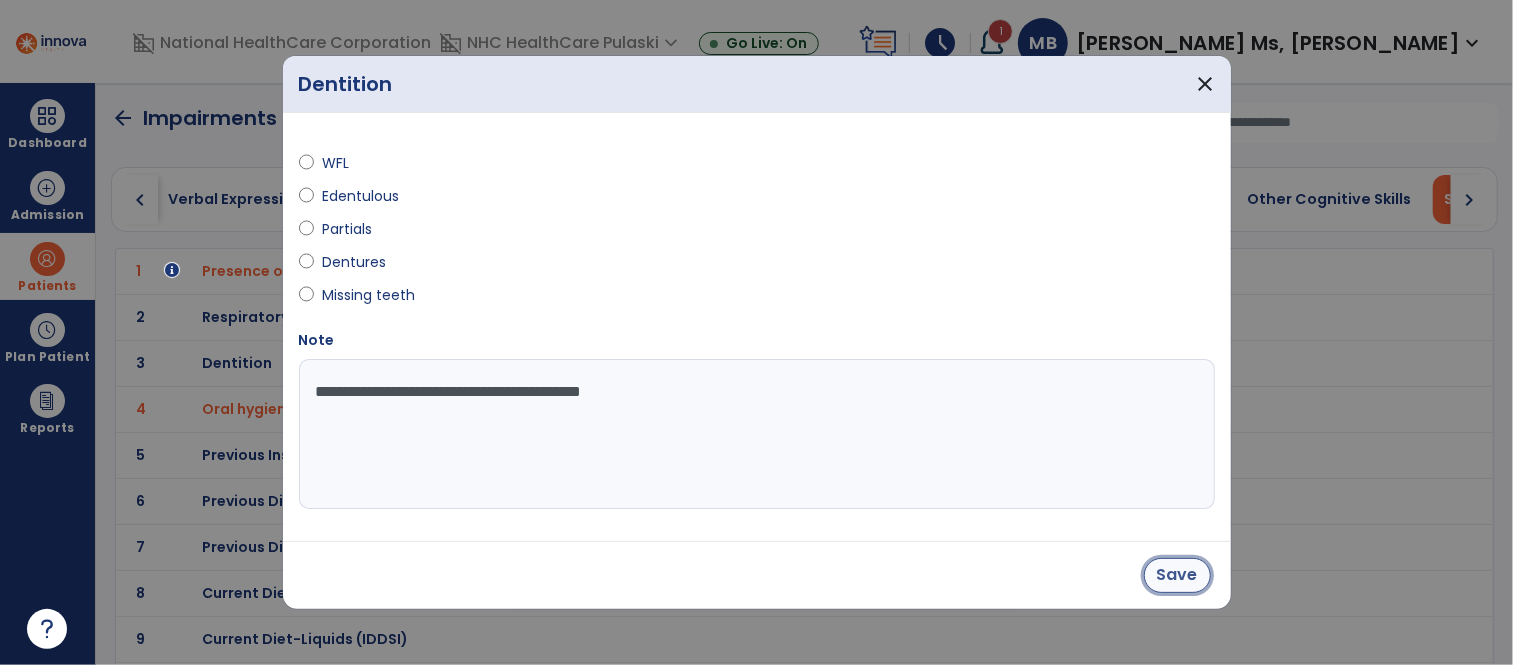 click on "Save" at bounding box center [1177, 575] 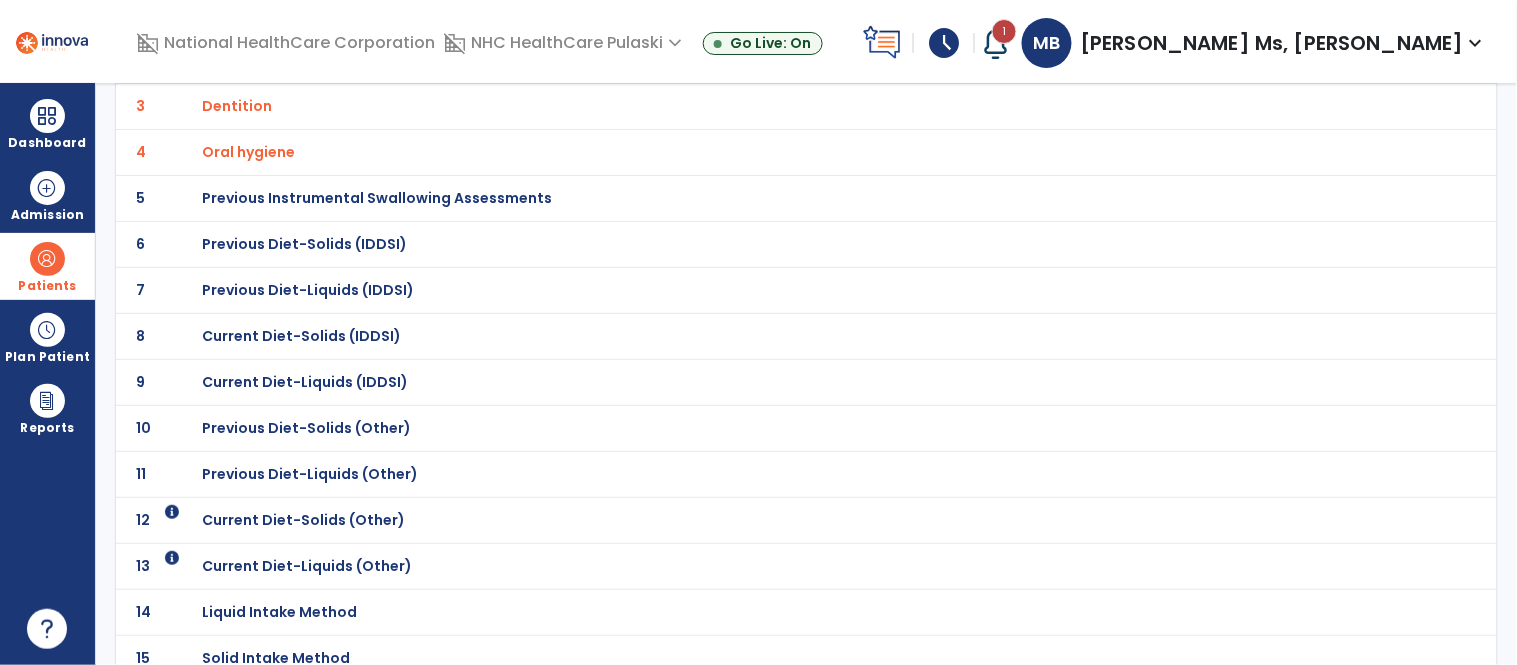 scroll, scrollTop: 267, scrollLeft: 0, axis: vertical 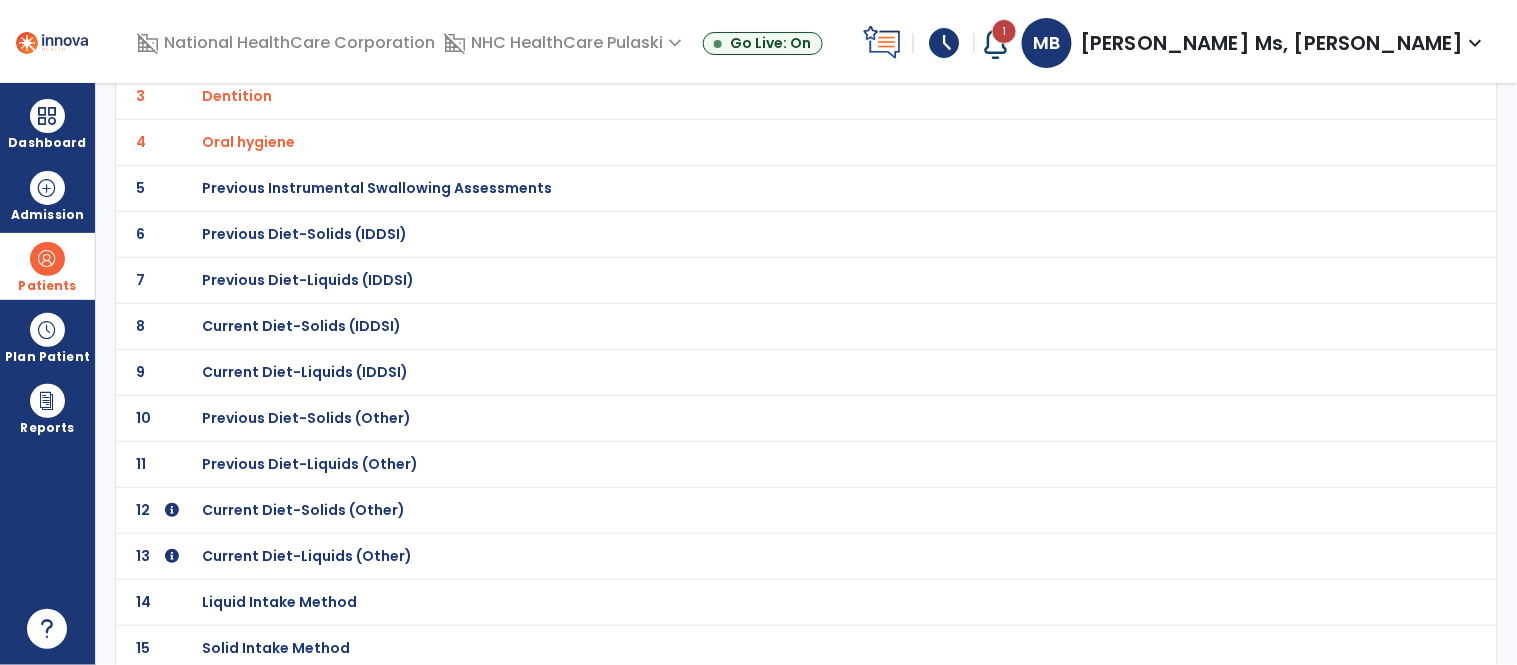 click on "Current Diet-Solids (IDDSI)" at bounding box center [322, 4] 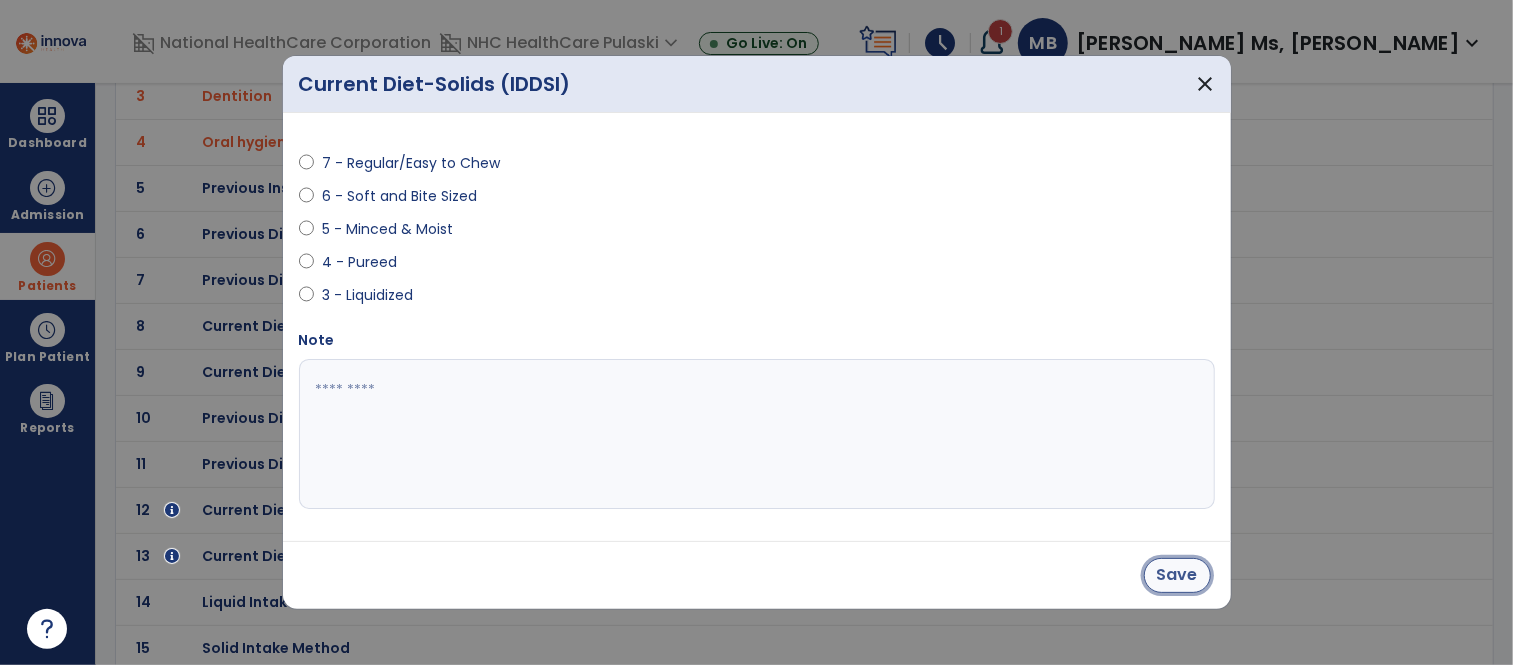 click on "Save" at bounding box center (1177, 575) 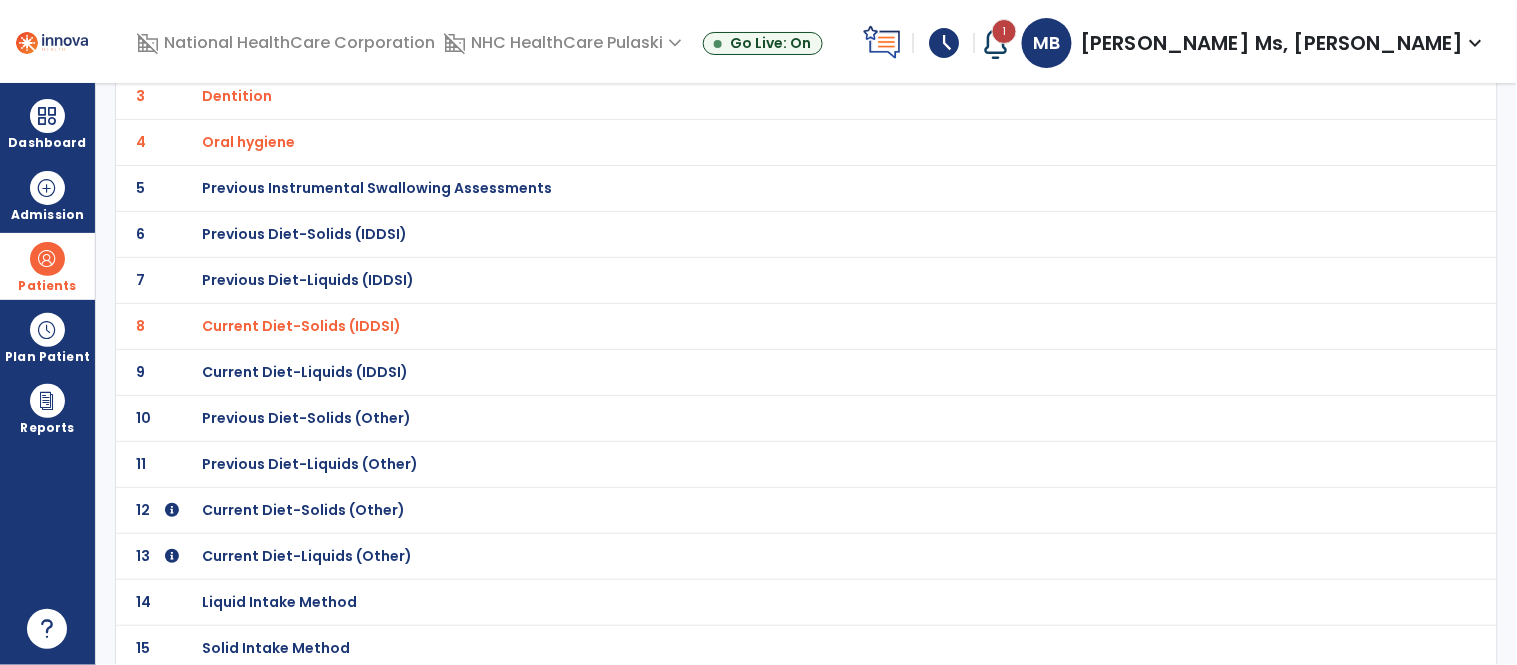 click on "Current Diet-Liquids (Other)" at bounding box center [322, 4] 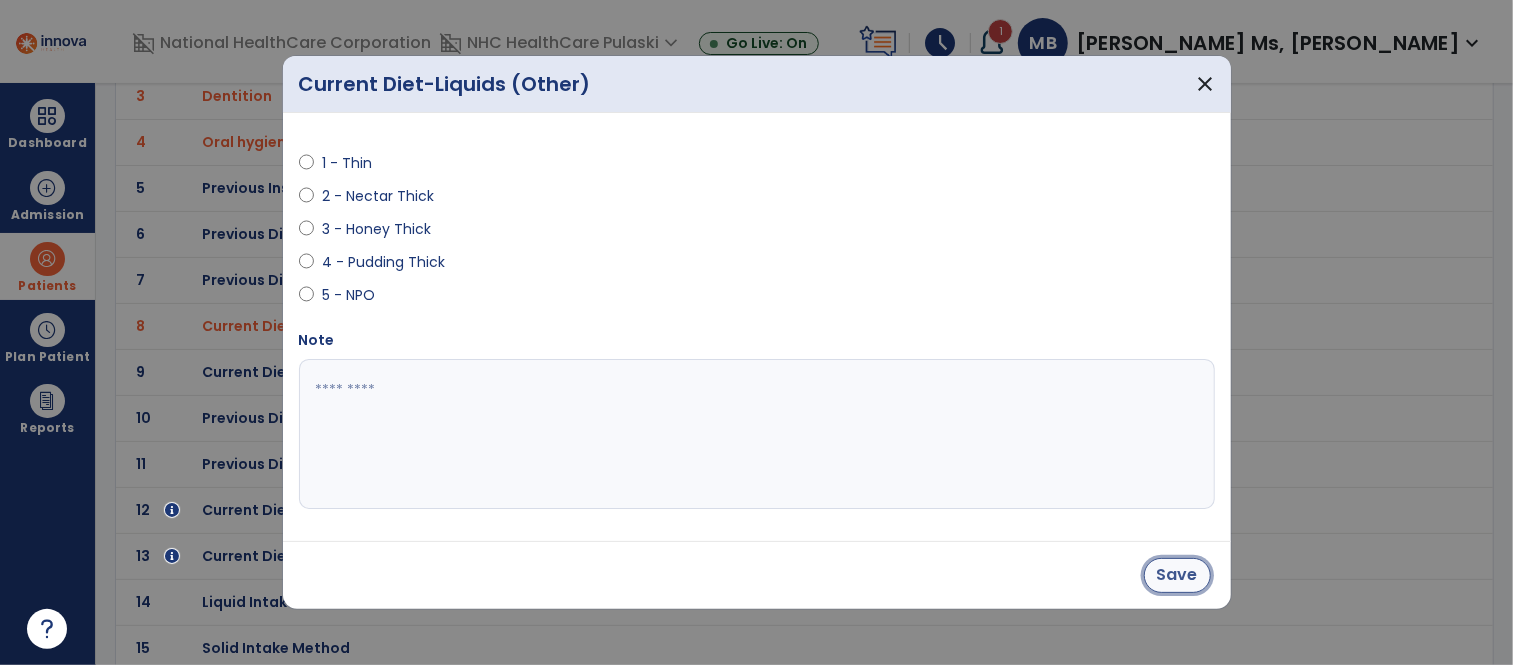 click on "Save" at bounding box center [1177, 575] 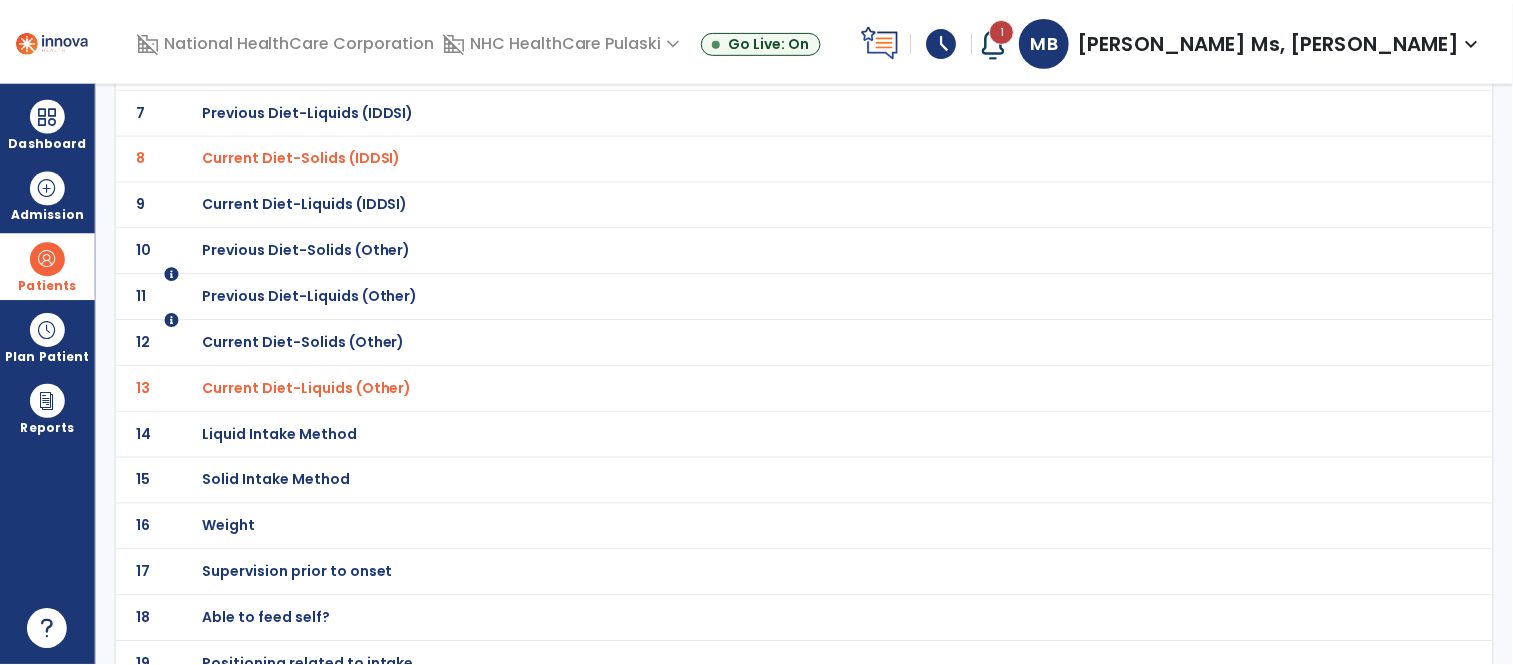 scroll, scrollTop: 505, scrollLeft: 0, axis: vertical 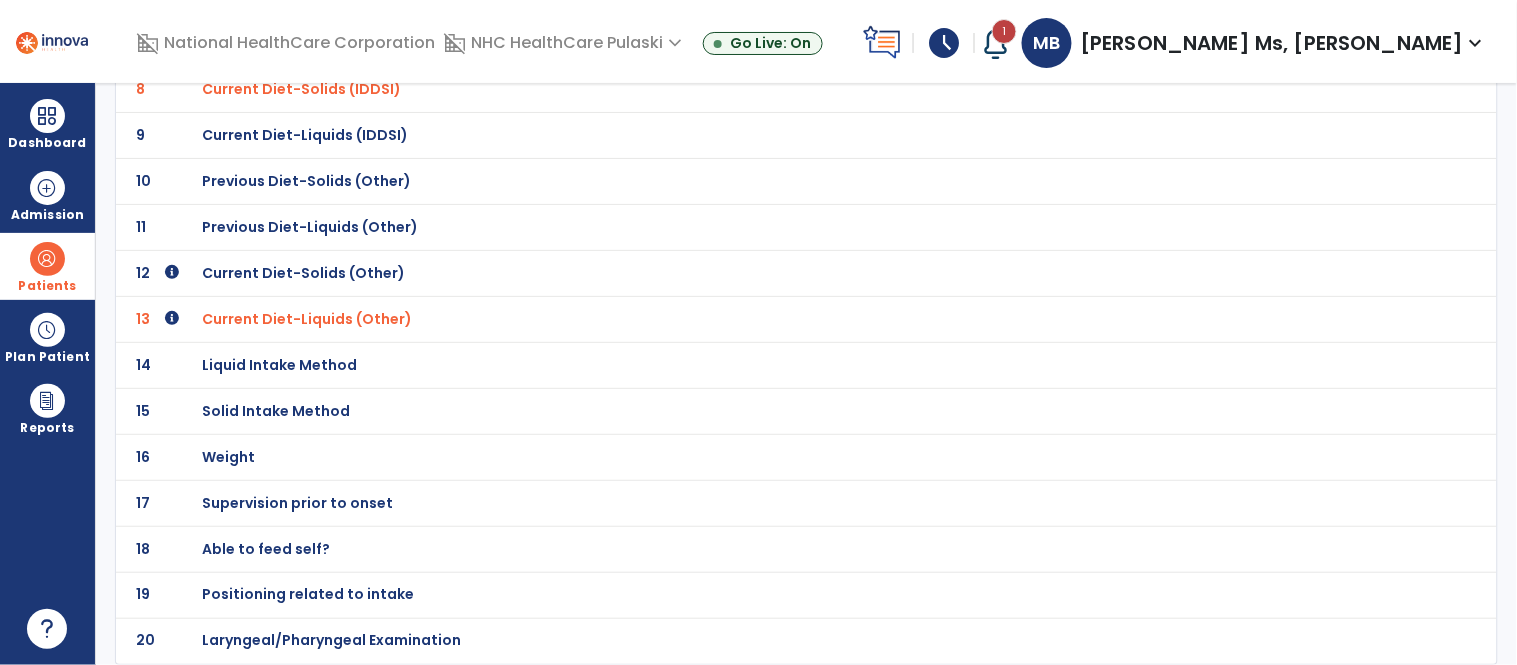 click on "Weight" at bounding box center (322, -233) 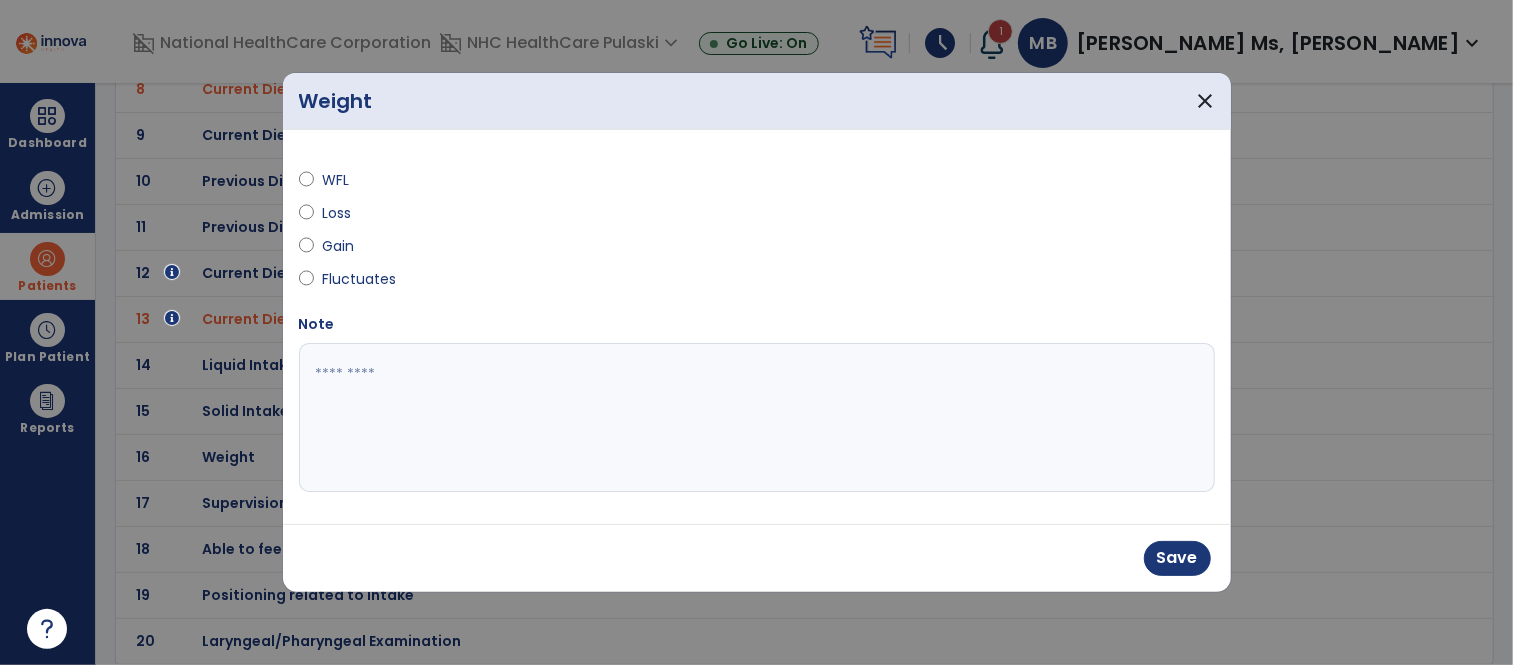 click at bounding box center (757, 418) 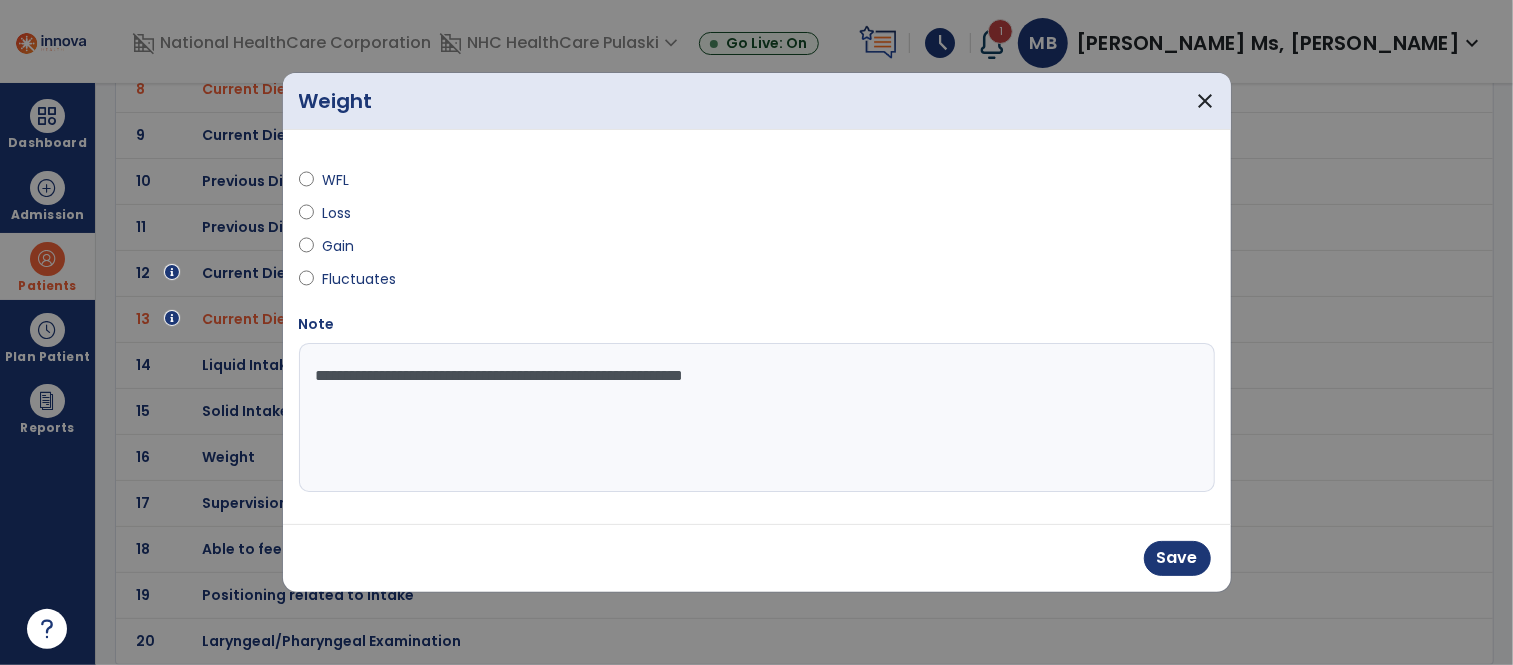click on "**********" at bounding box center [757, 418] 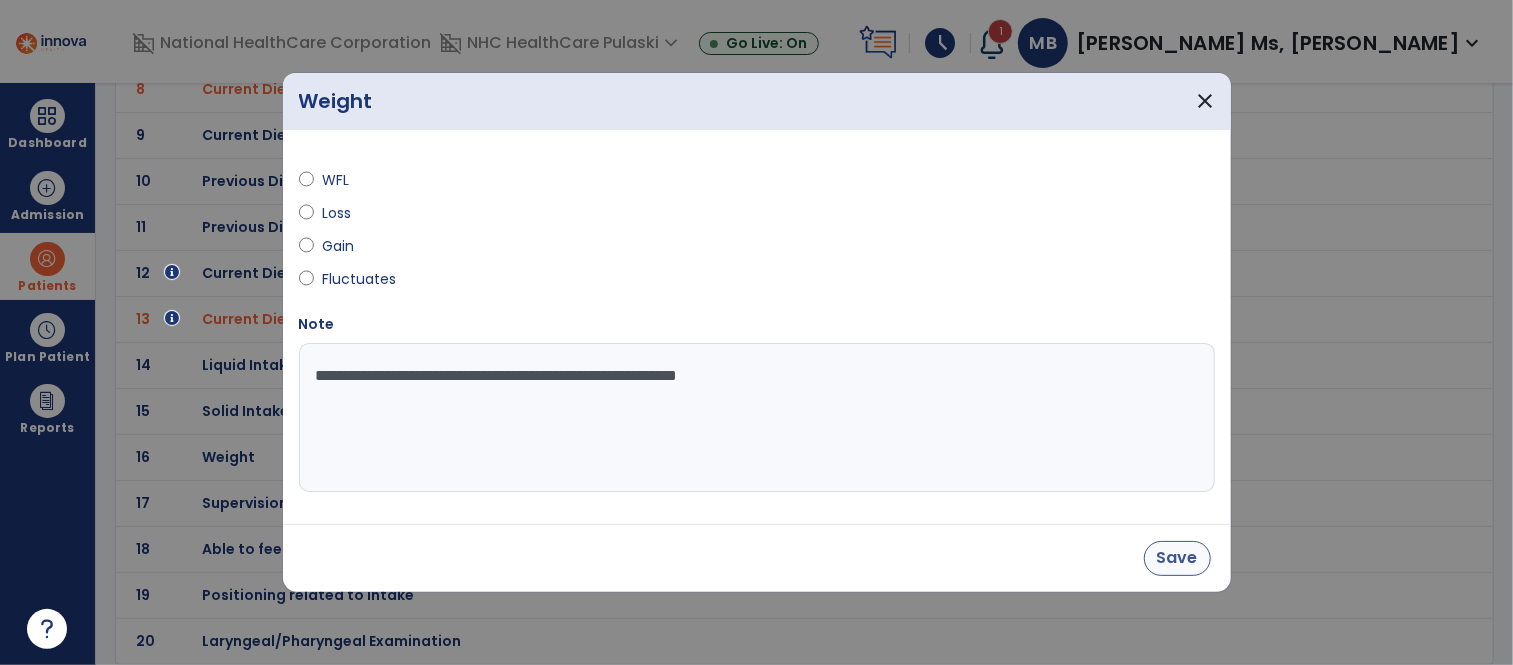 type on "**********" 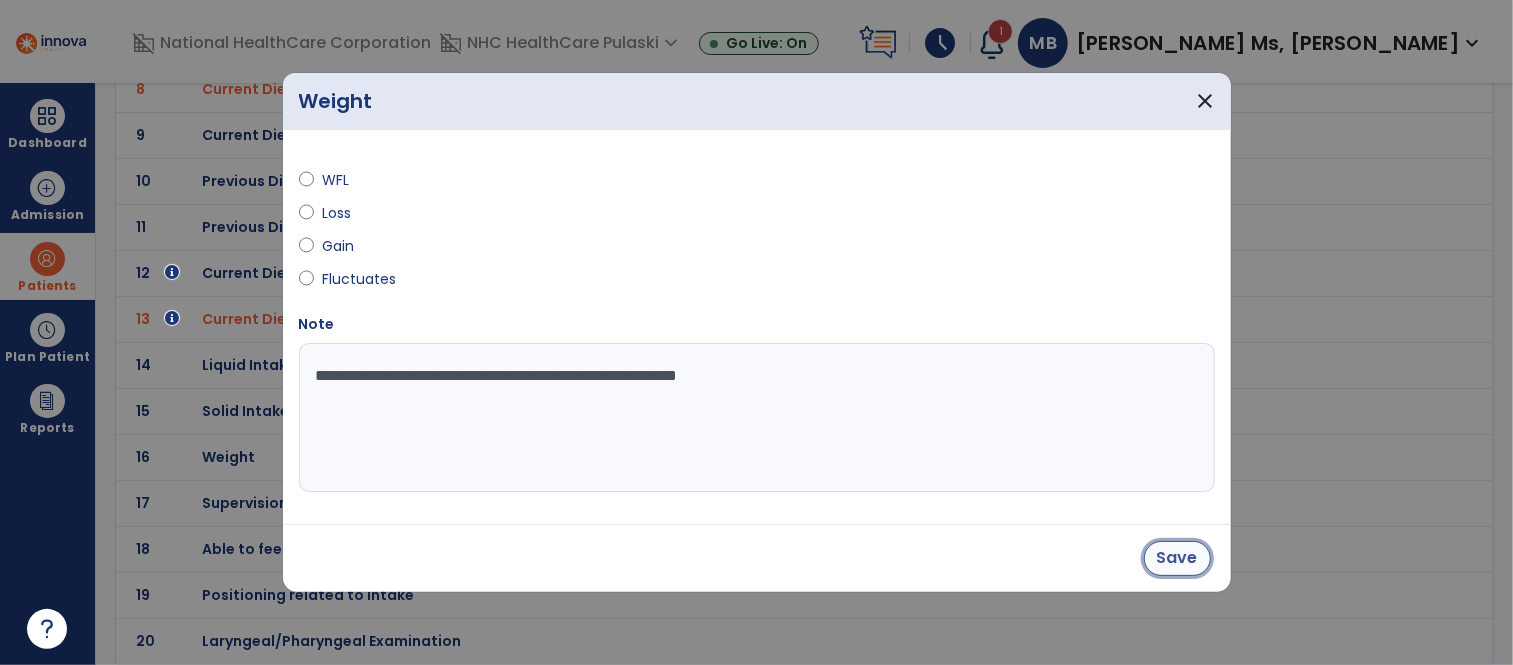 click on "Save" at bounding box center [1177, 558] 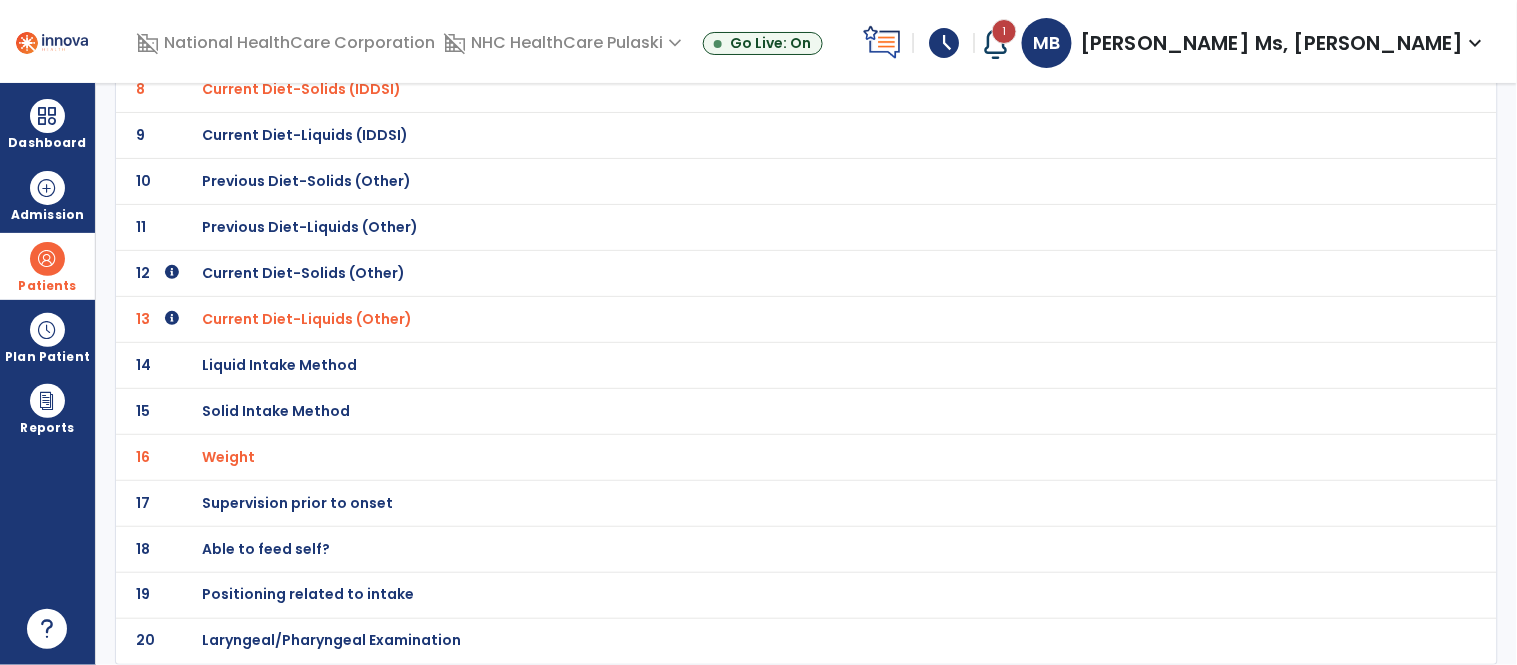 click on "18 Able to feed self?" 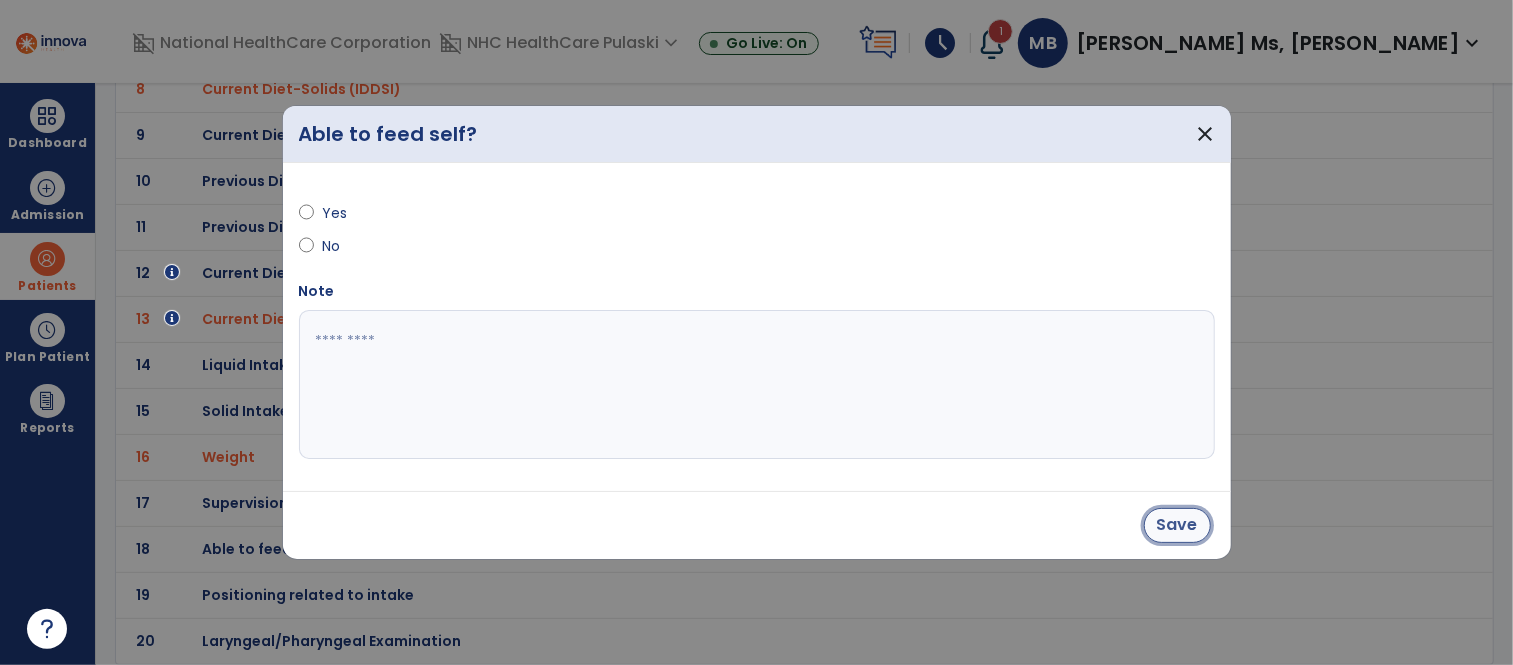 click on "Save" at bounding box center [1177, 525] 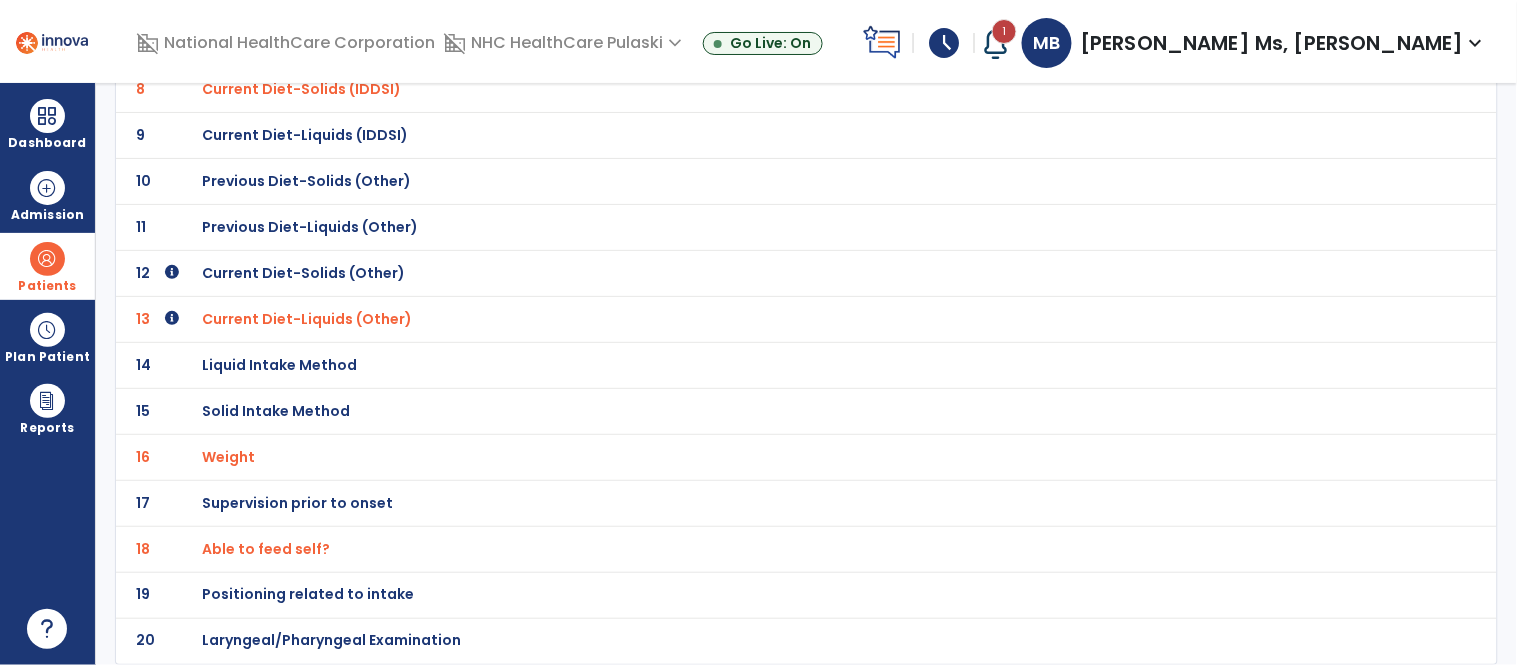 click on "Positioning related to intake" at bounding box center (322, -233) 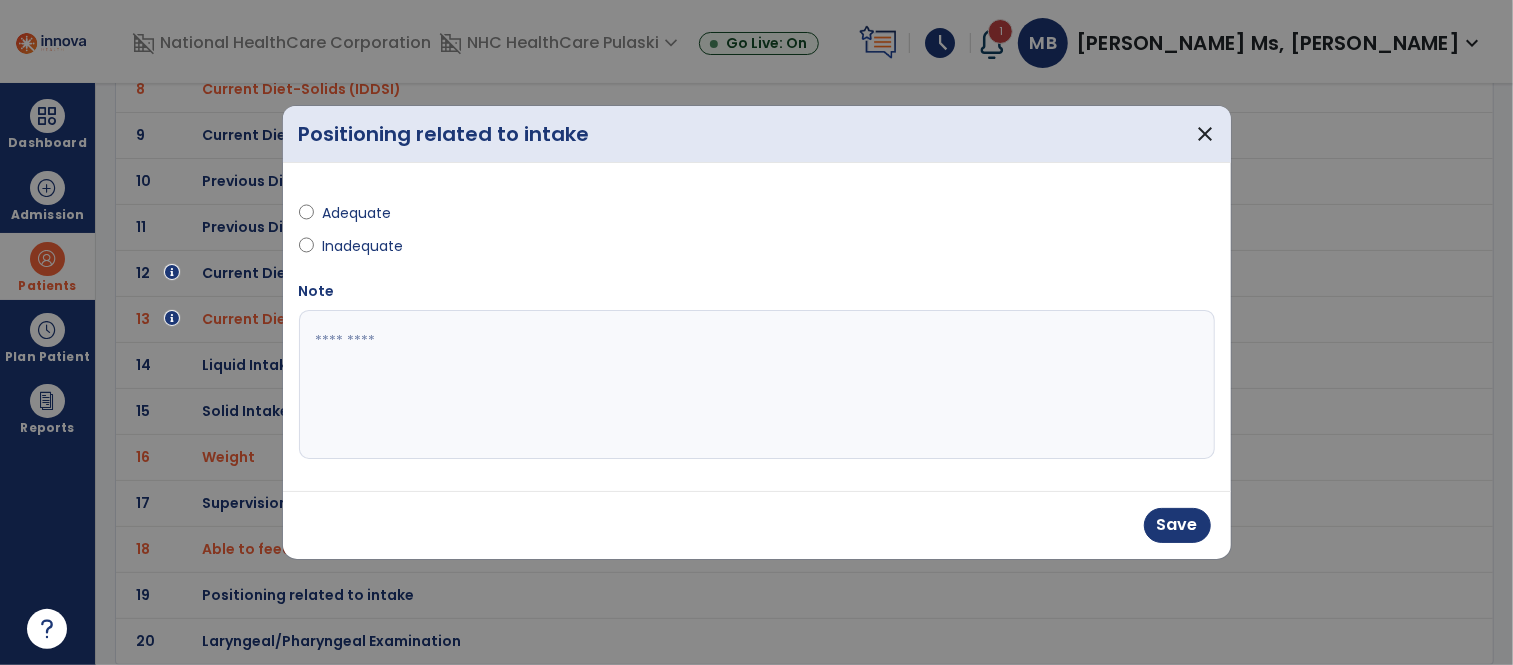 click at bounding box center [757, 385] 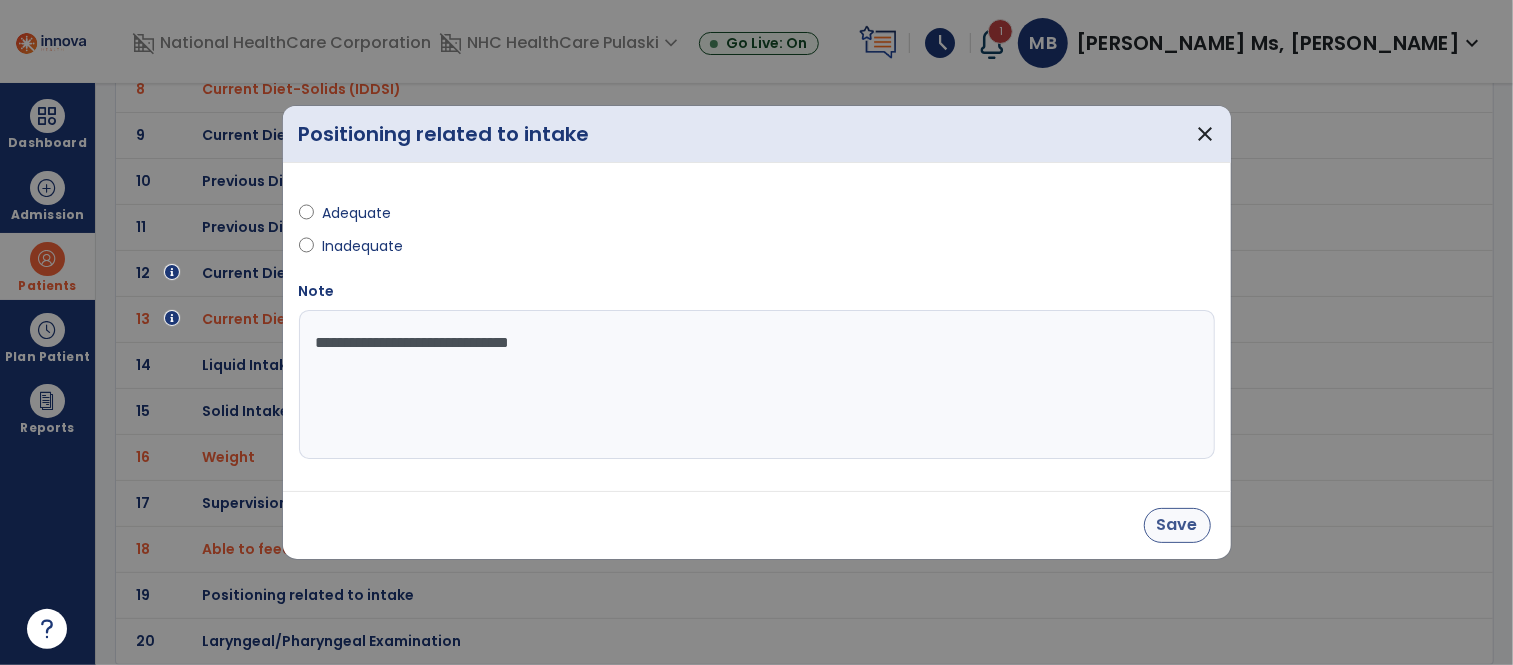 type on "**********" 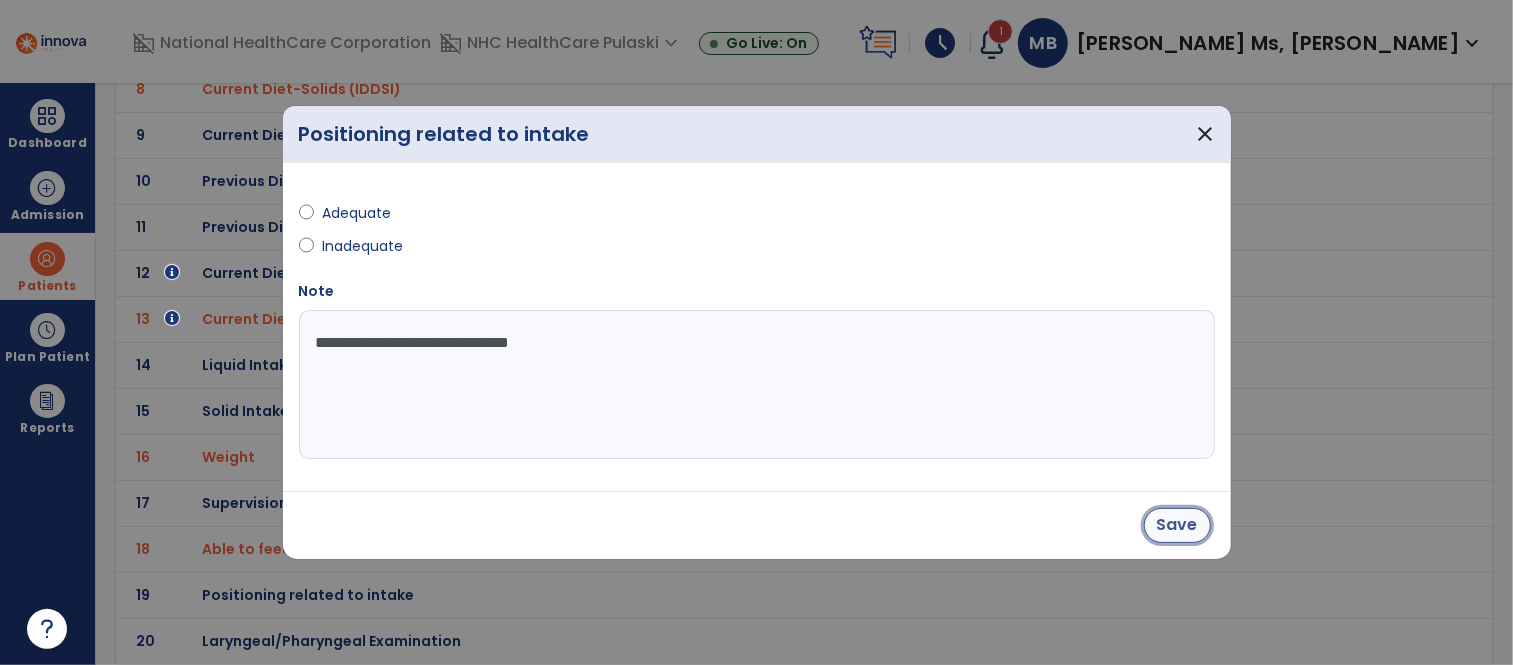 click on "Save" at bounding box center [1177, 525] 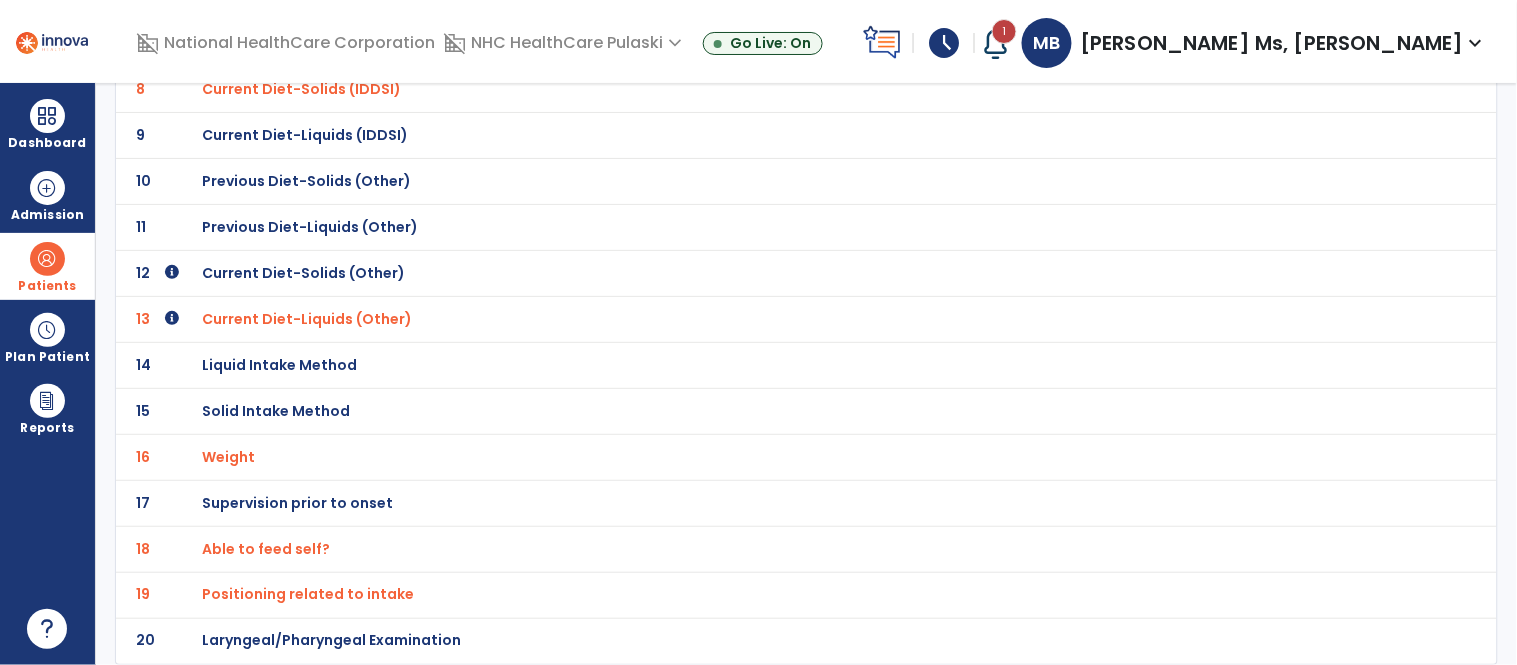 click on "Laryngeal/Pharyngeal Examination" at bounding box center [322, -233] 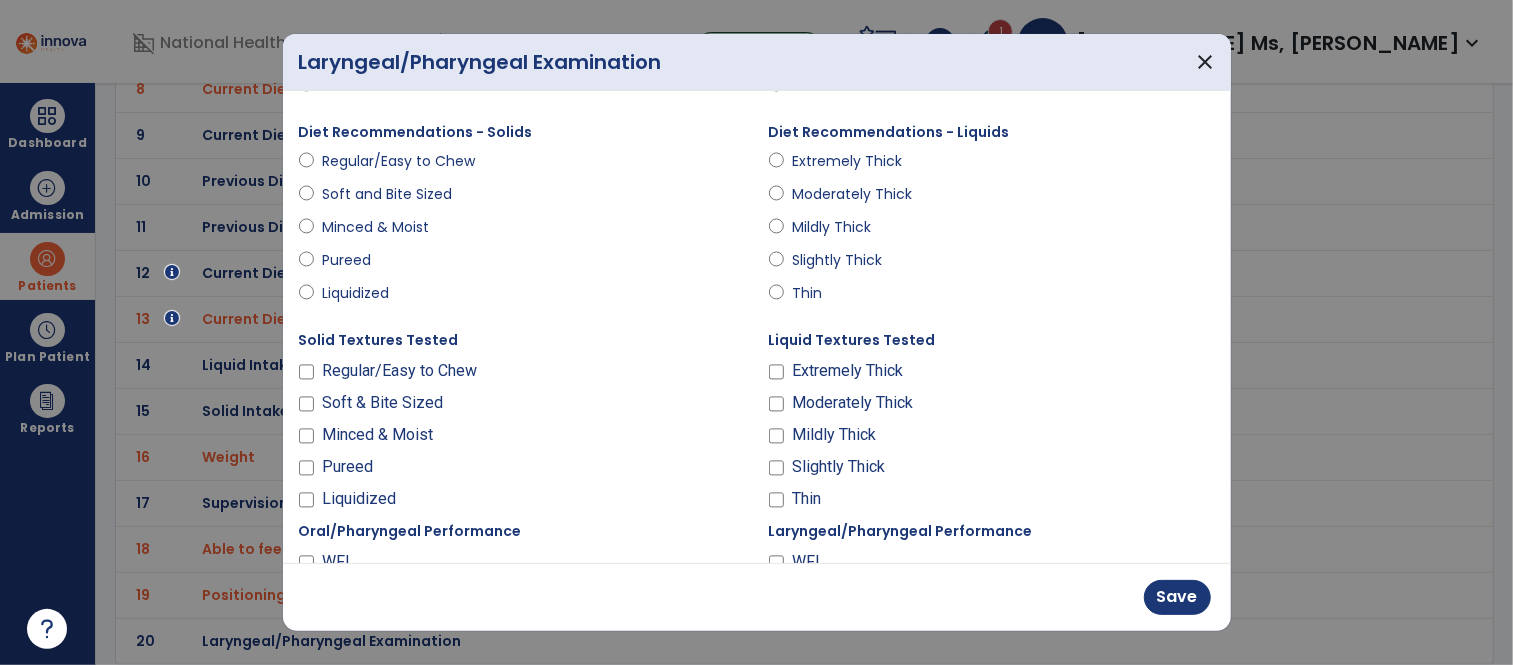 scroll, scrollTop: 328, scrollLeft: 0, axis: vertical 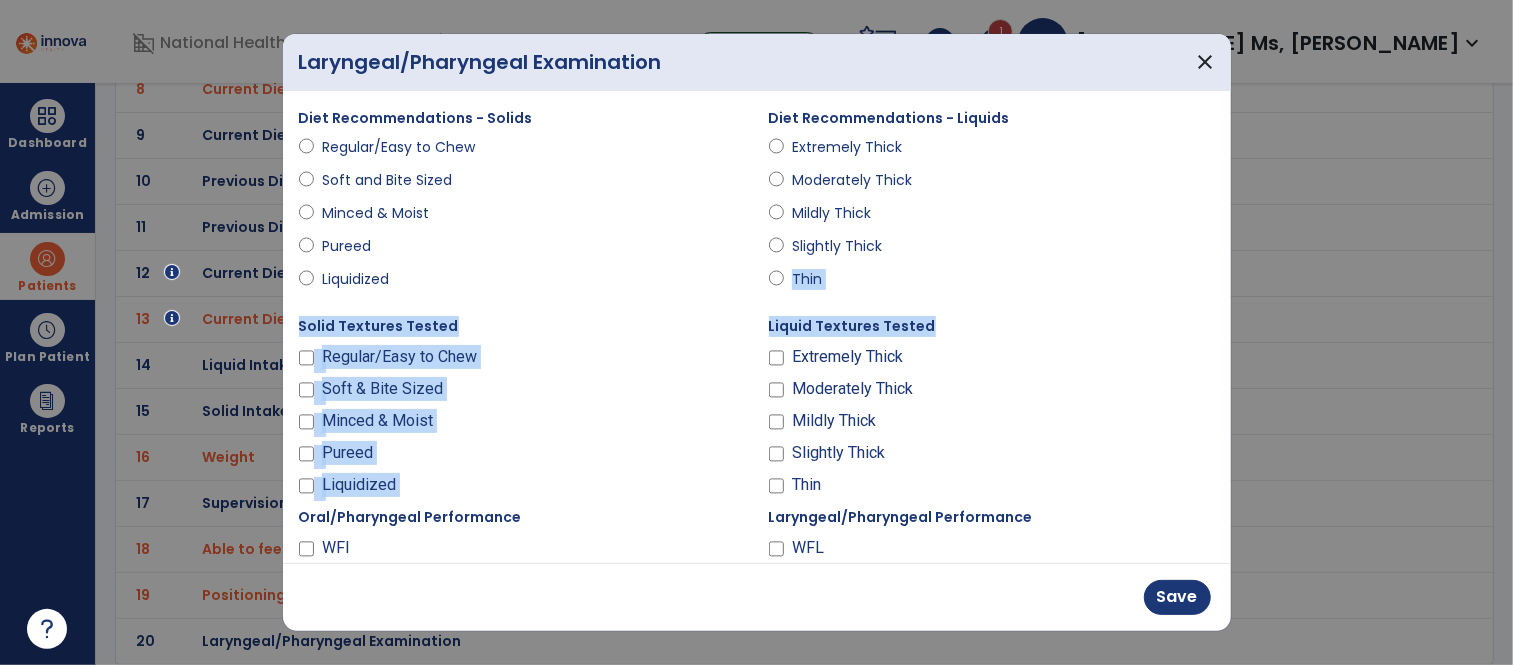 drag, startPoint x: 1230, startPoint y: 256, endPoint x: 1216, endPoint y: 317, distance: 62.58594 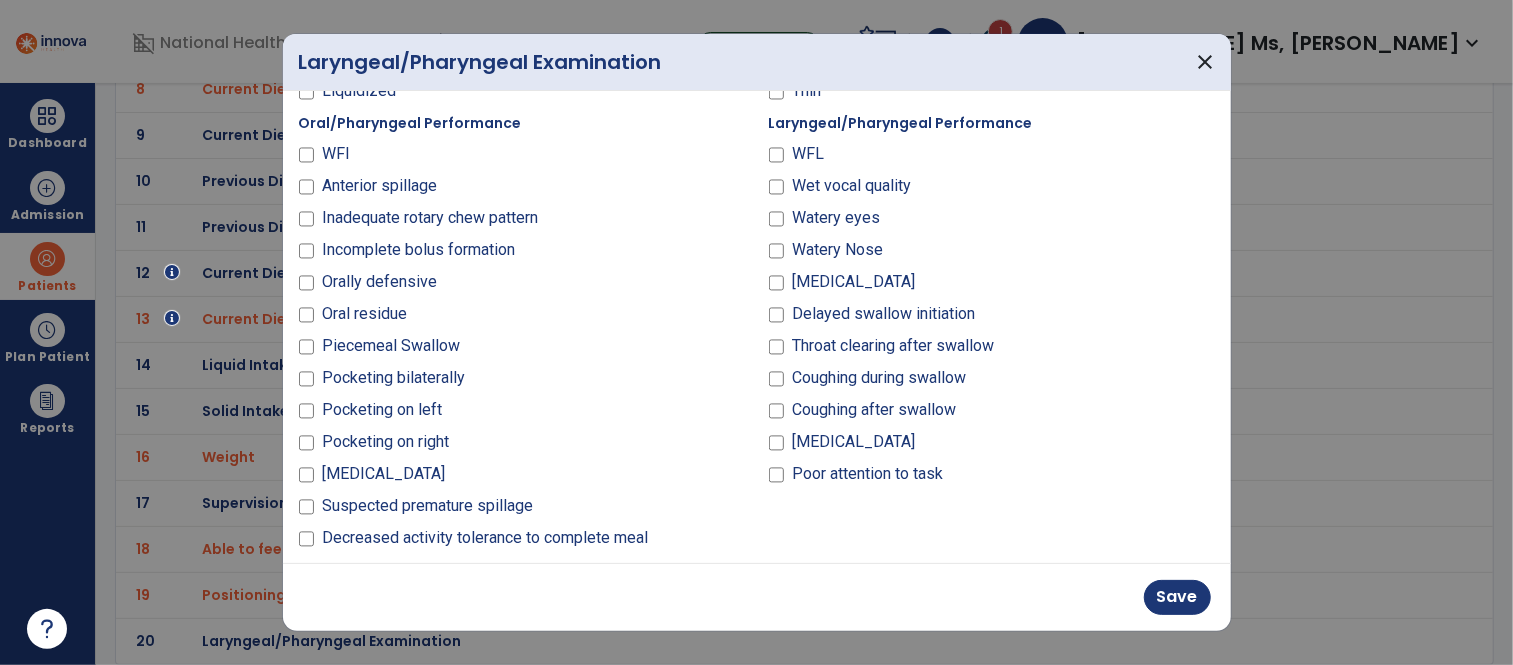 scroll, scrollTop: 707, scrollLeft: 0, axis: vertical 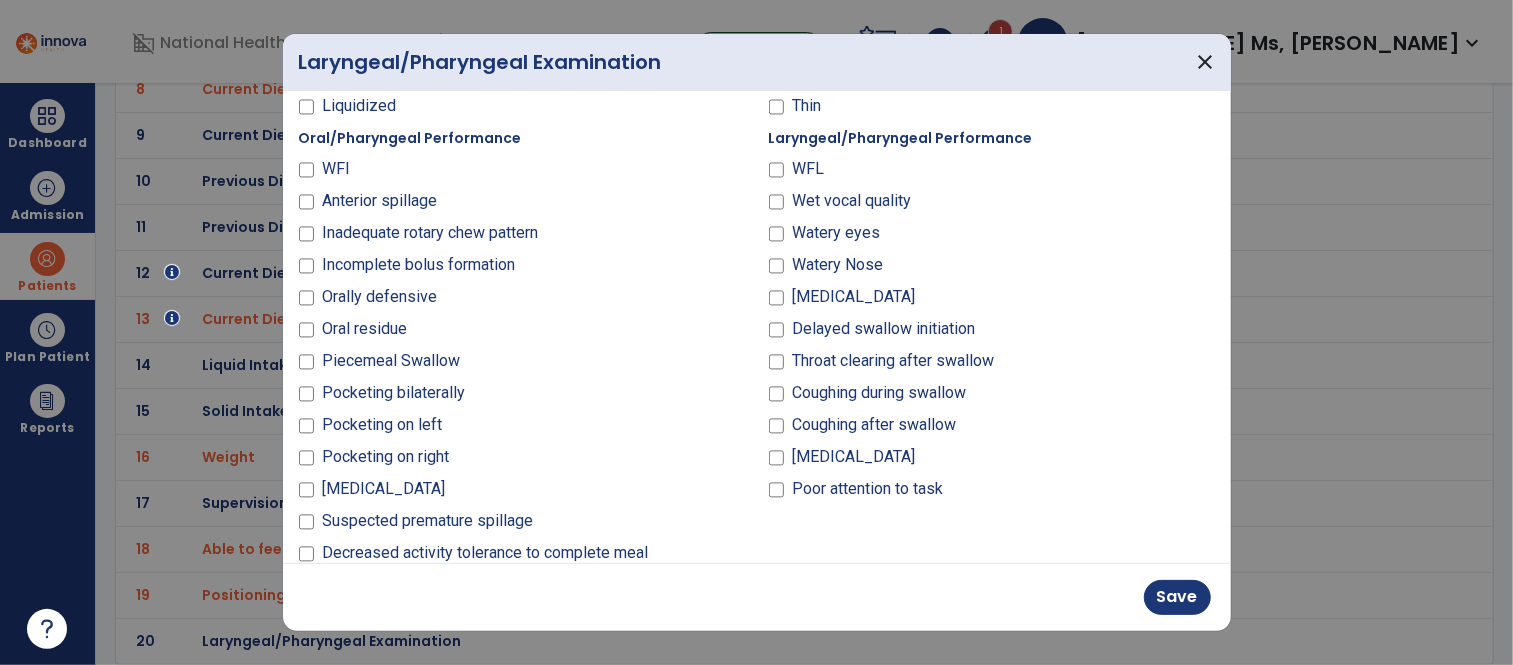 click at bounding box center [777, 205] 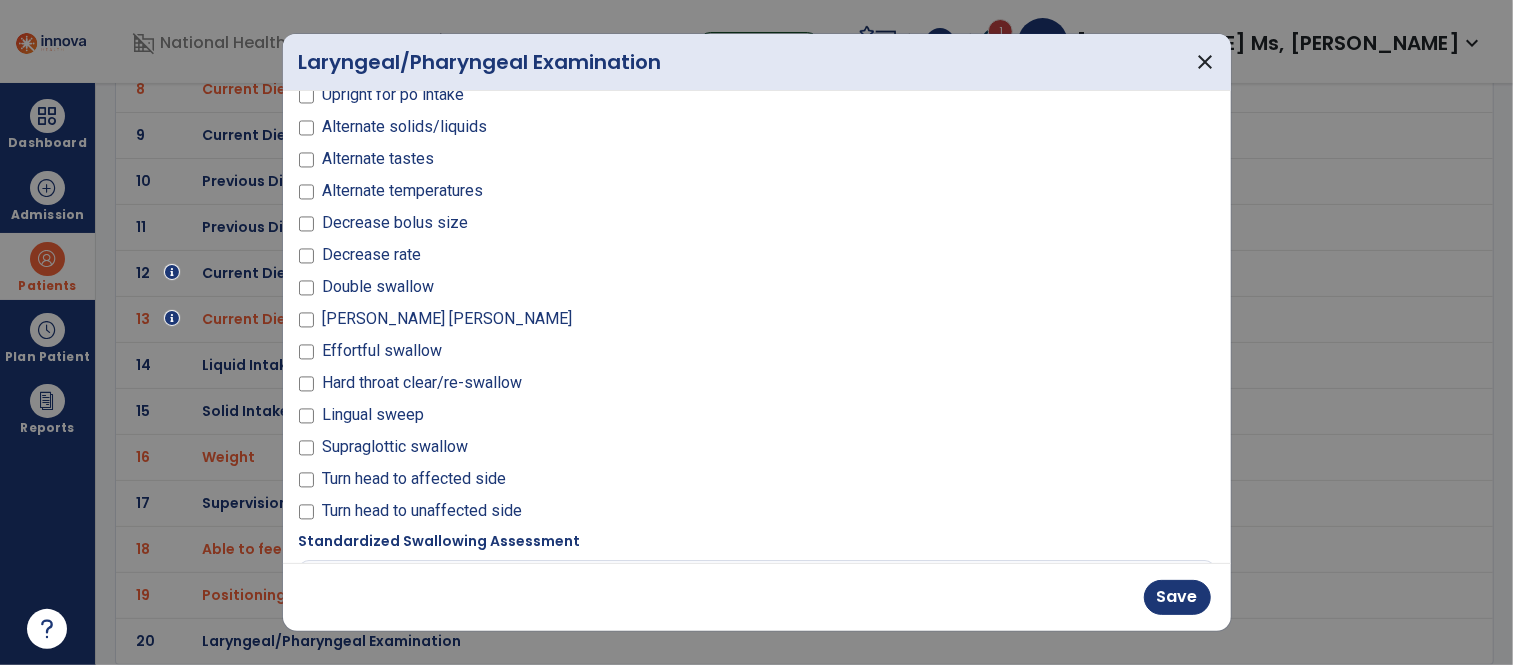 scroll, scrollTop: 1174, scrollLeft: 0, axis: vertical 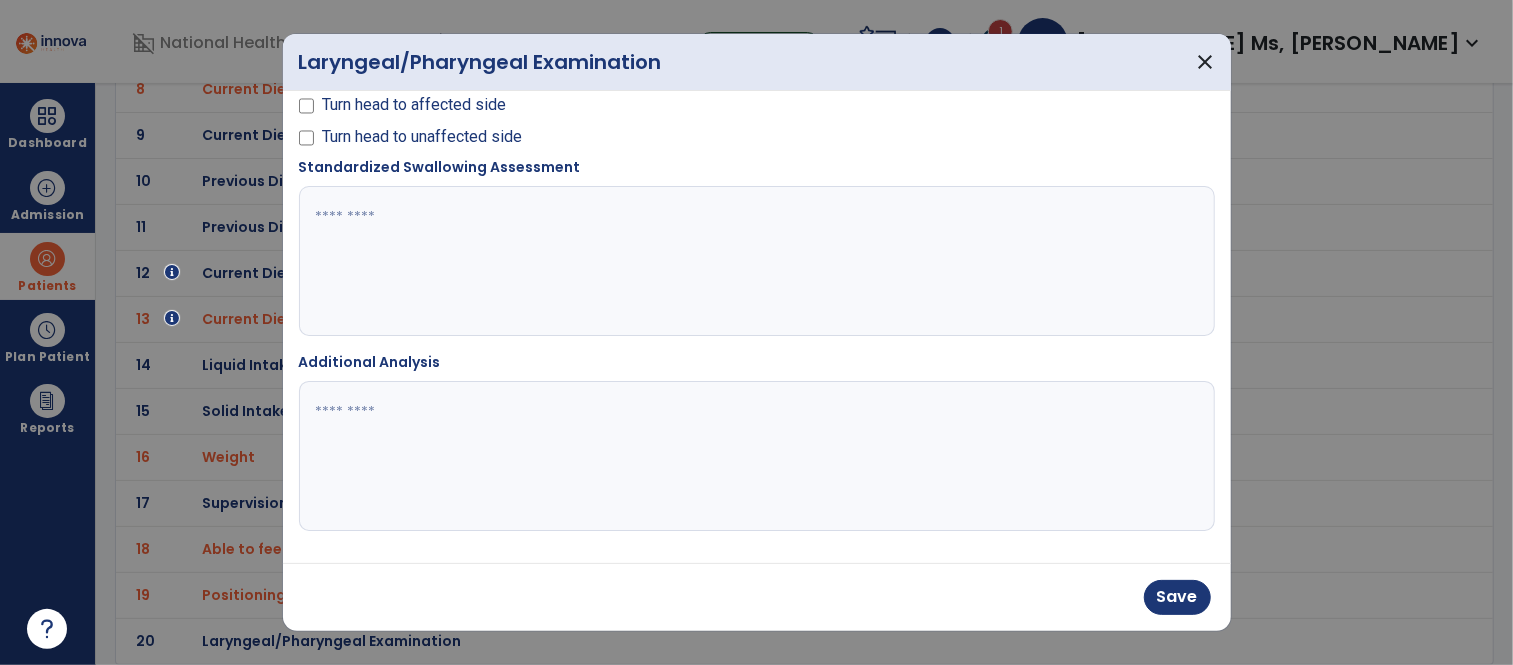 click at bounding box center [756, 332] 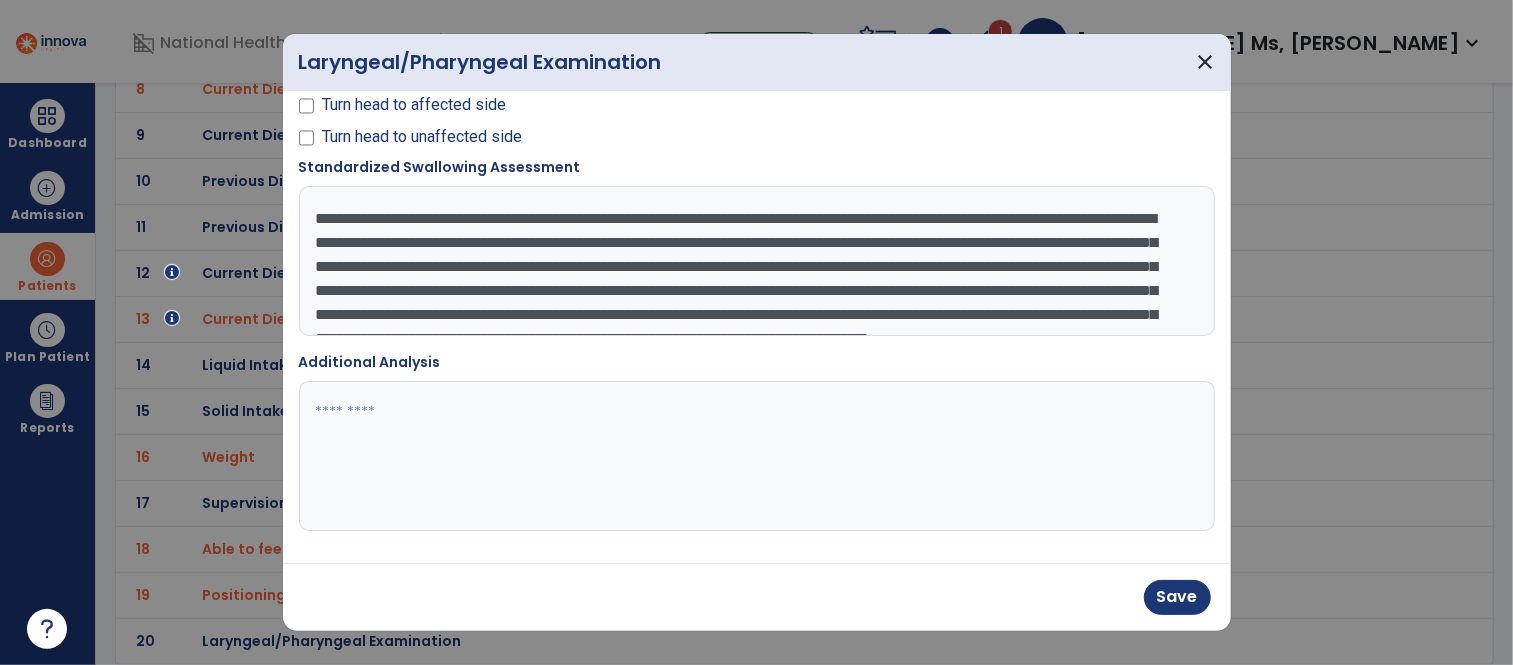 scroll, scrollTop: 62, scrollLeft: 0, axis: vertical 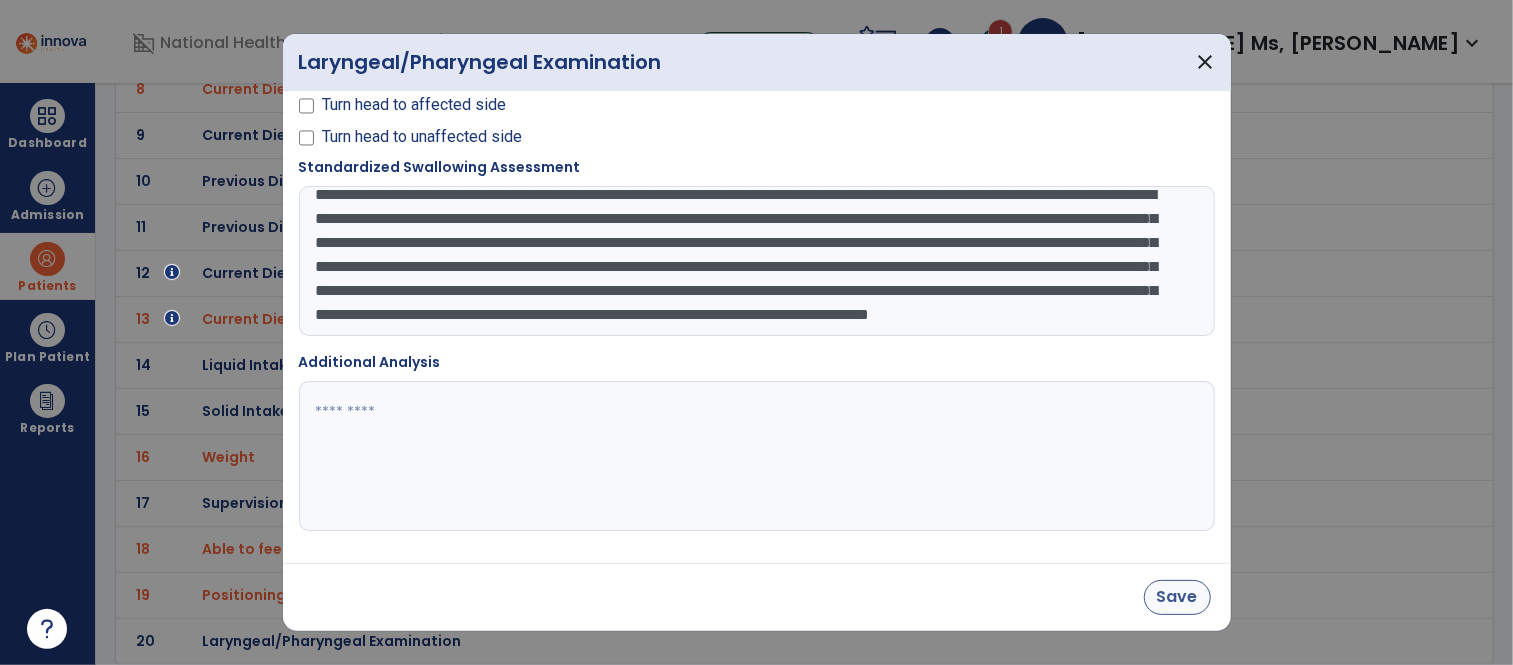 type on "**********" 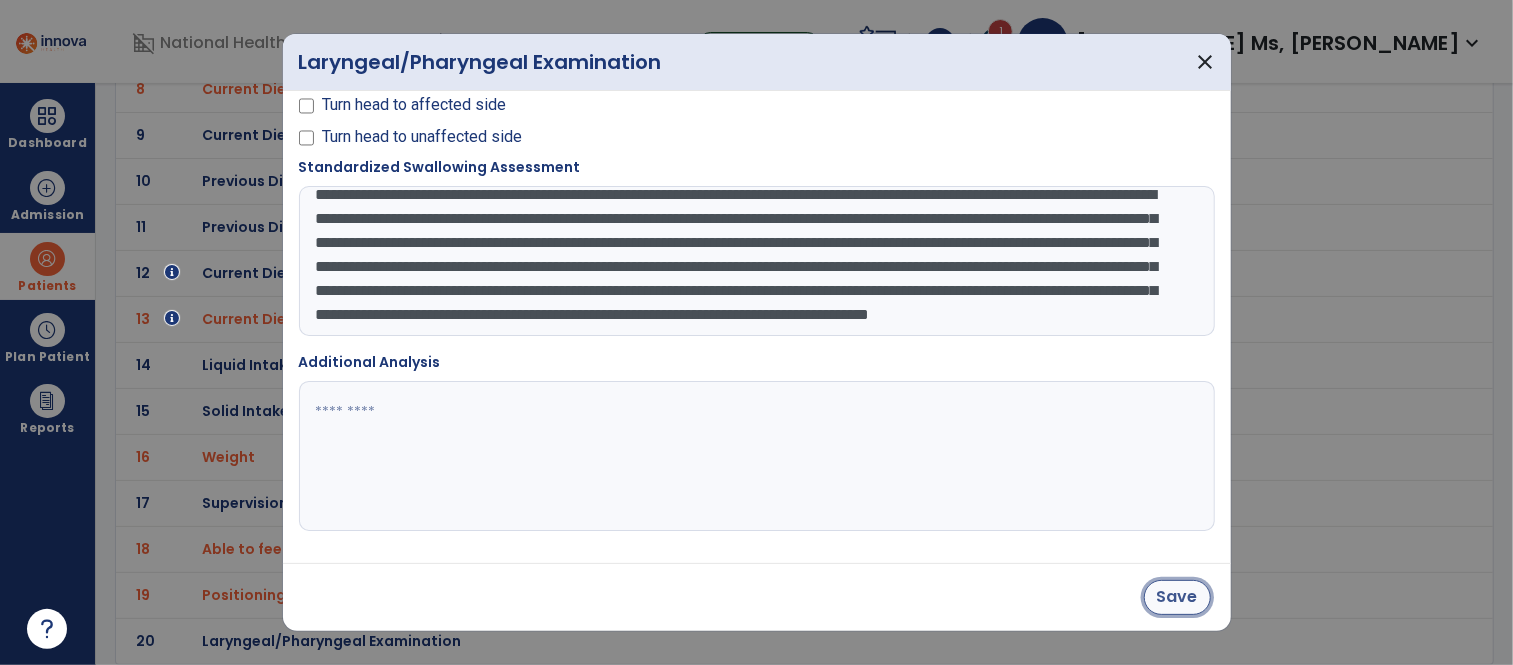click on "Save" at bounding box center (1177, 597) 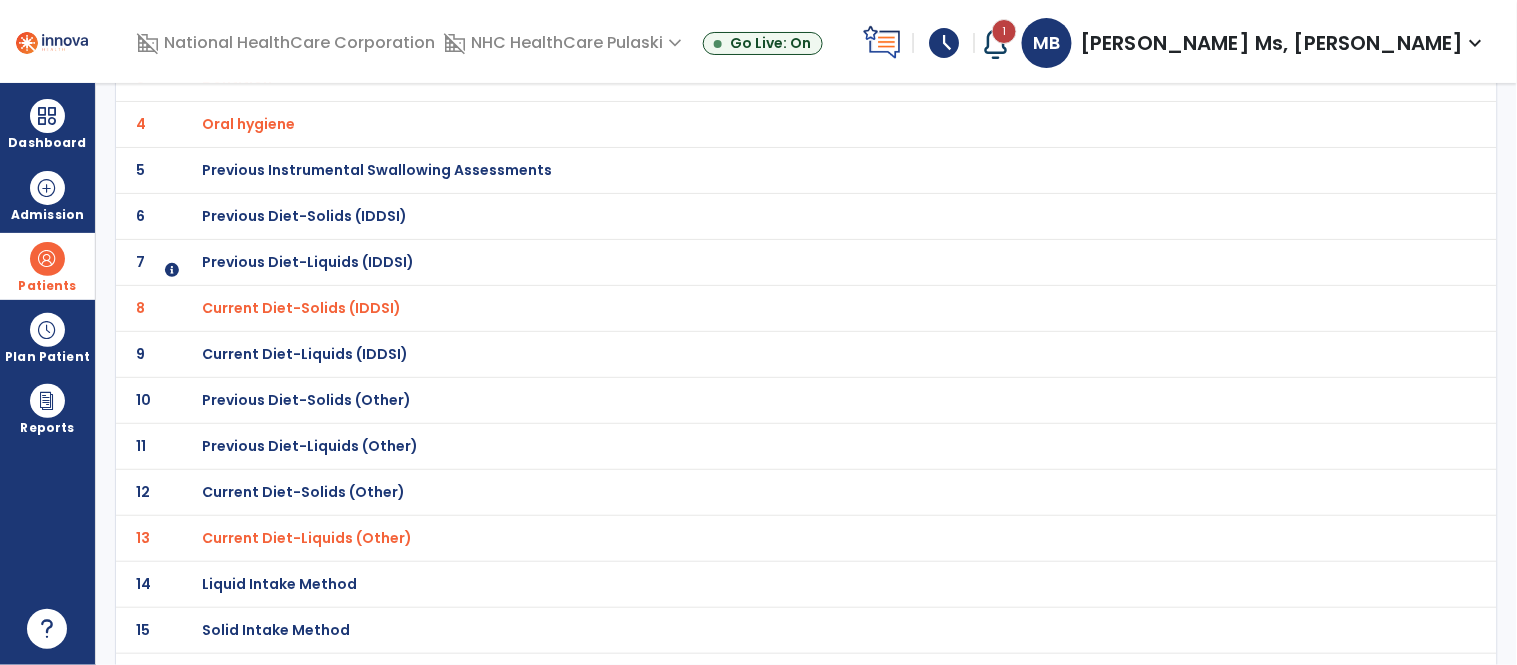 scroll, scrollTop: 0, scrollLeft: 0, axis: both 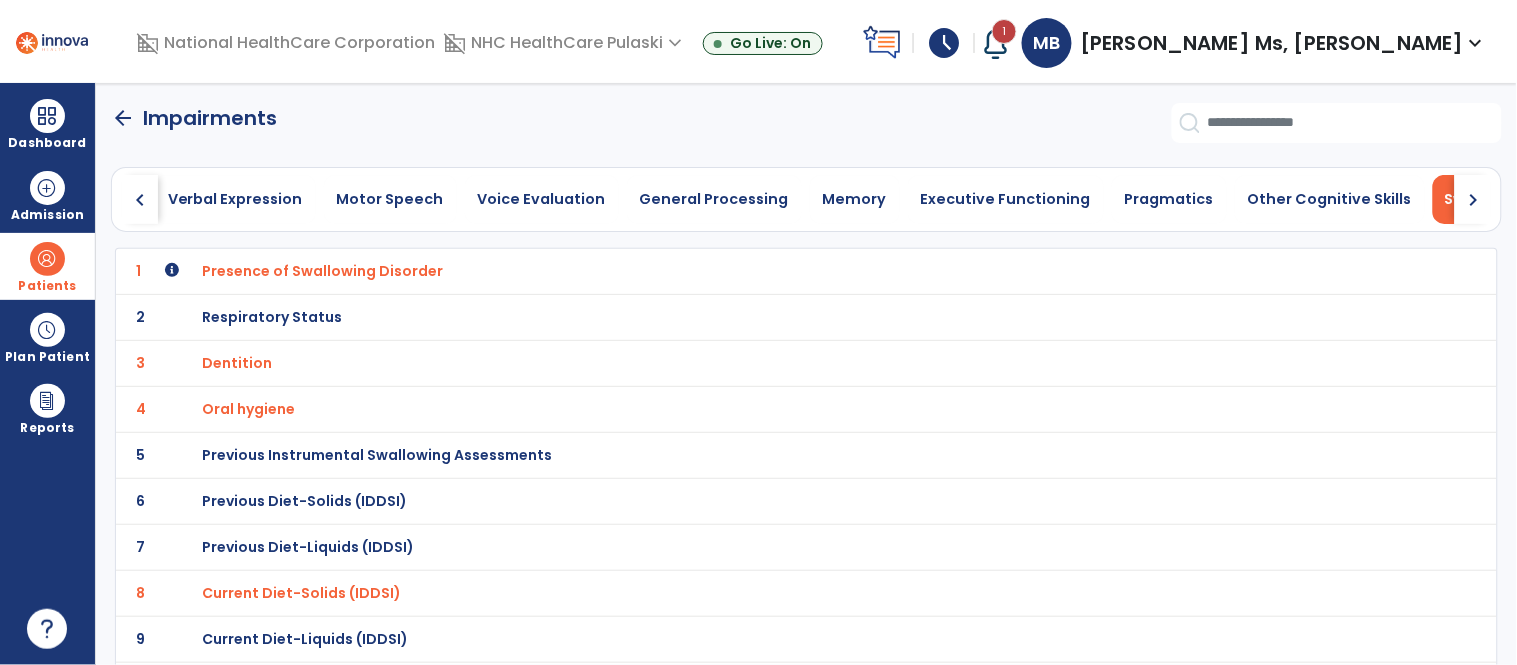click on "arrow_back" 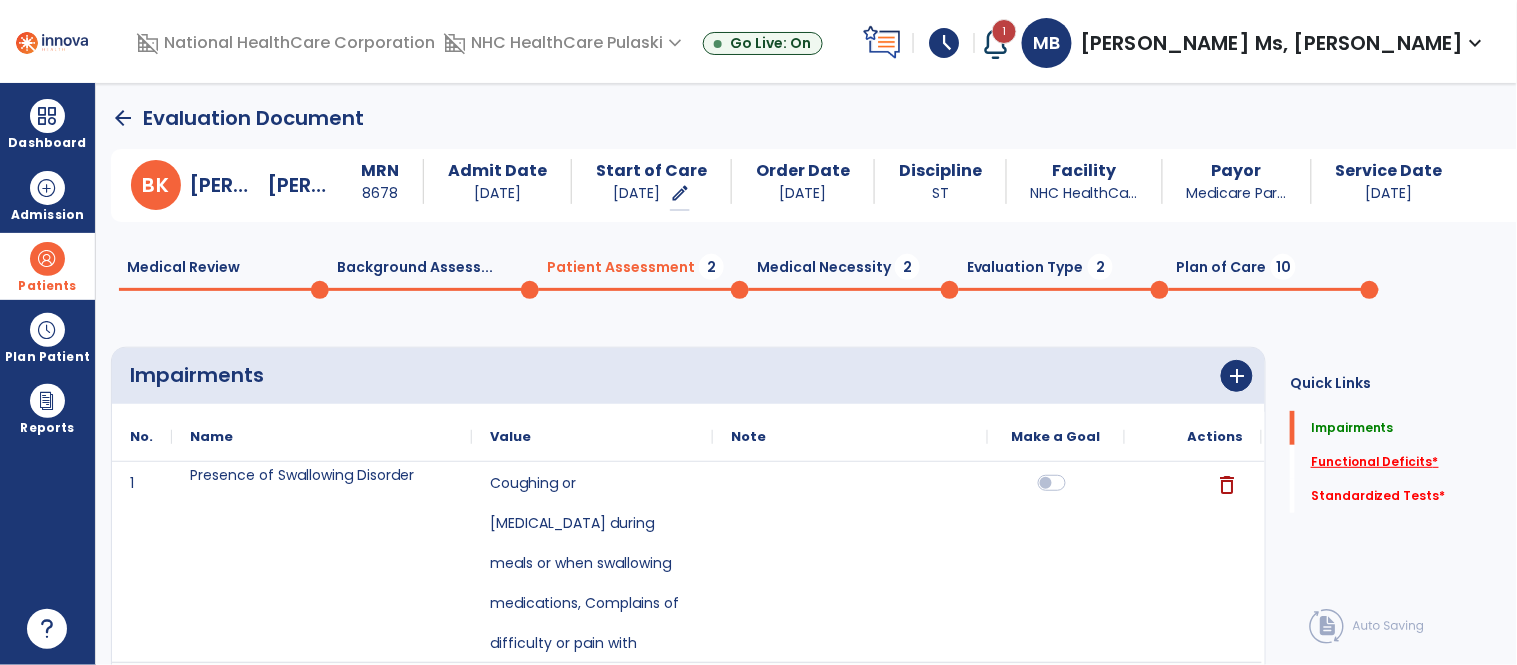 click on "Functional Deficits   *" 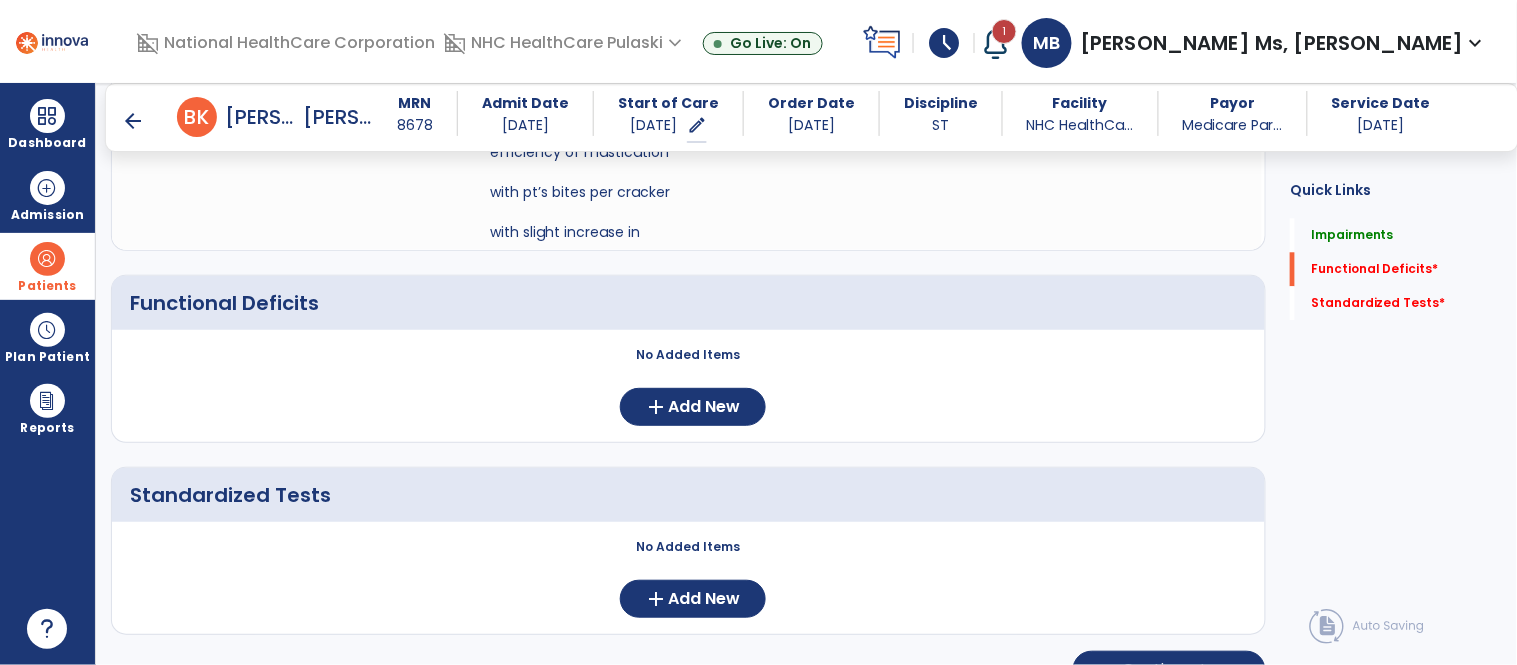 scroll, scrollTop: 3165, scrollLeft: 0, axis: vertical 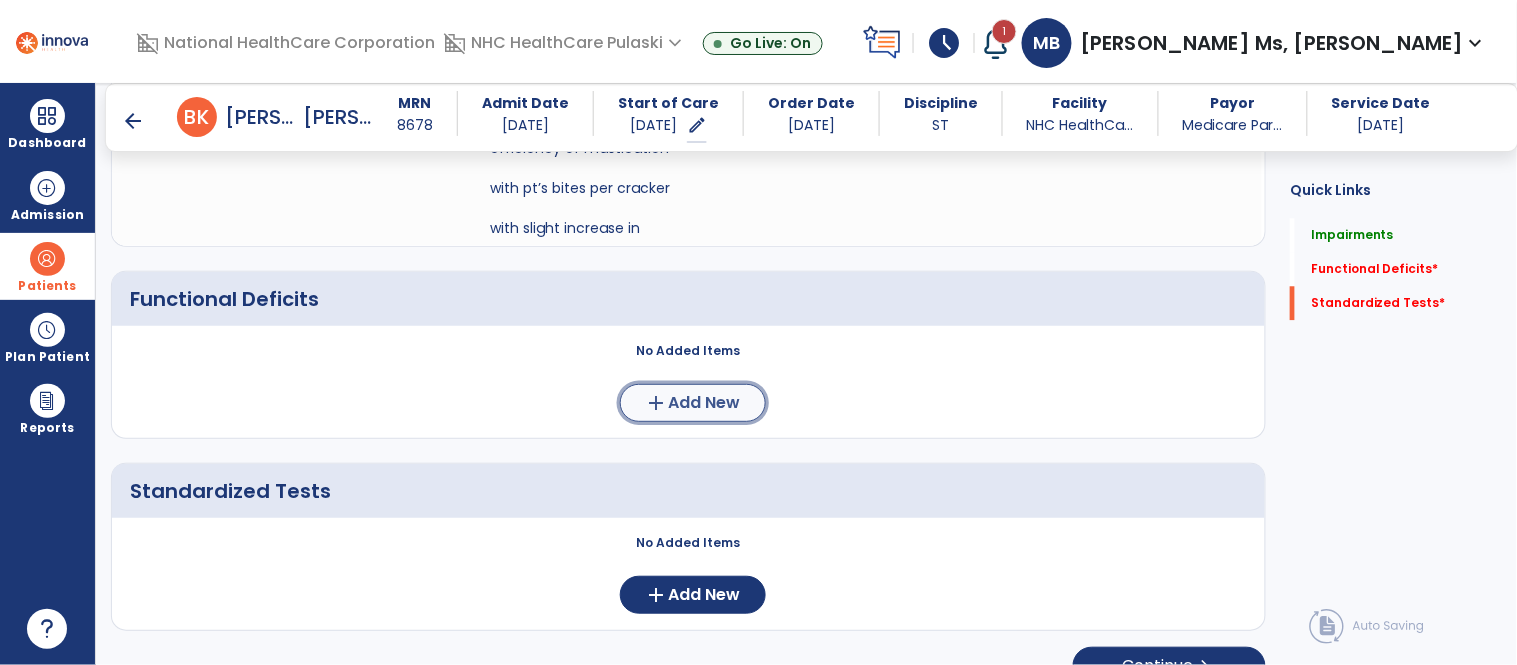 click on "Add New" 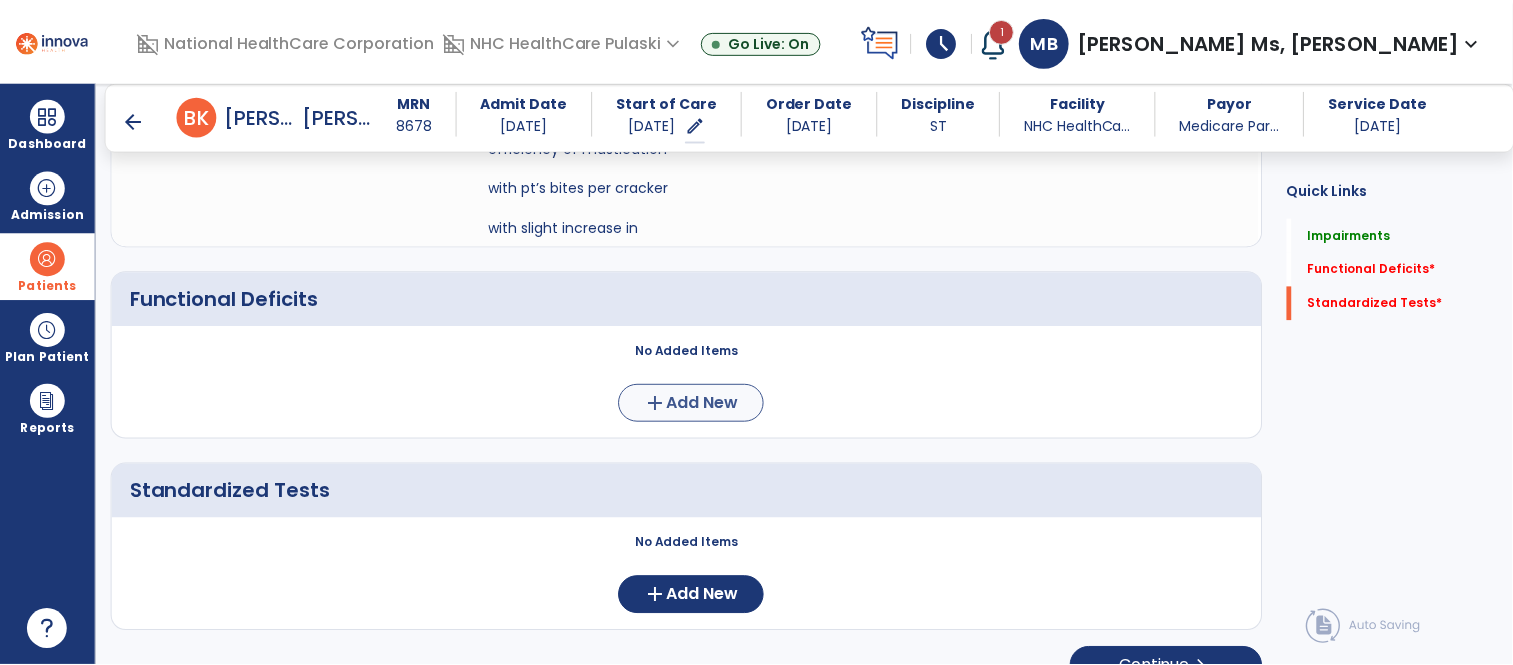 scroll, scrollTop: 0, scrollLeft: 0, axis: both 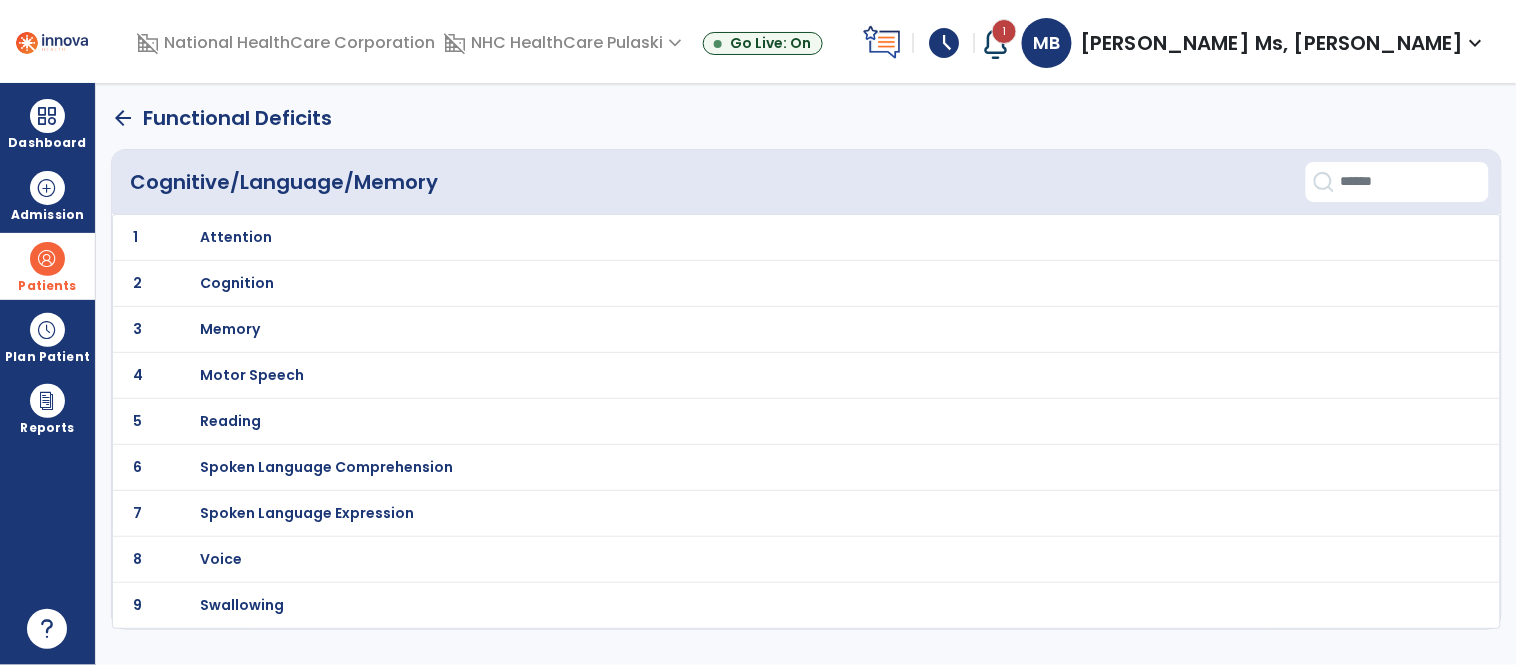 click on "Swallowing" at bounding box center [236, 237] 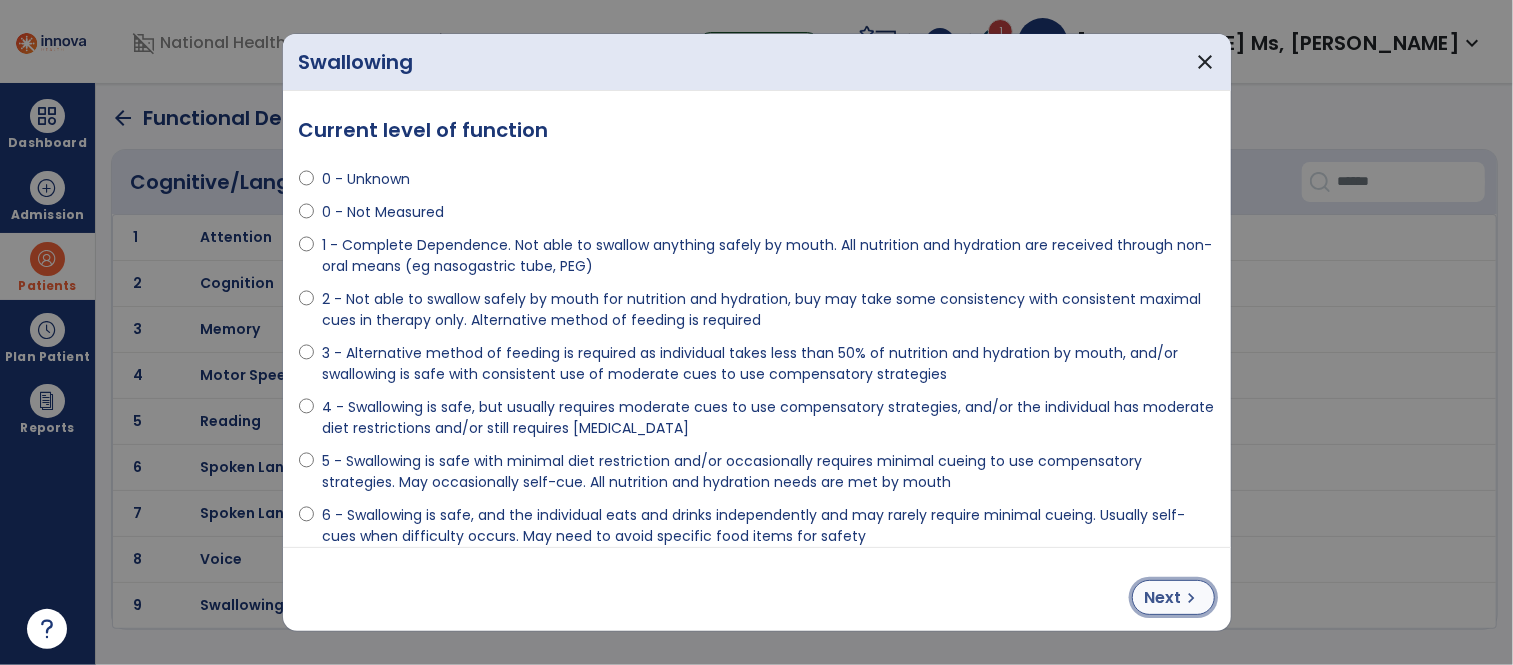 click on "Next" at bounding box center (1163, 598) 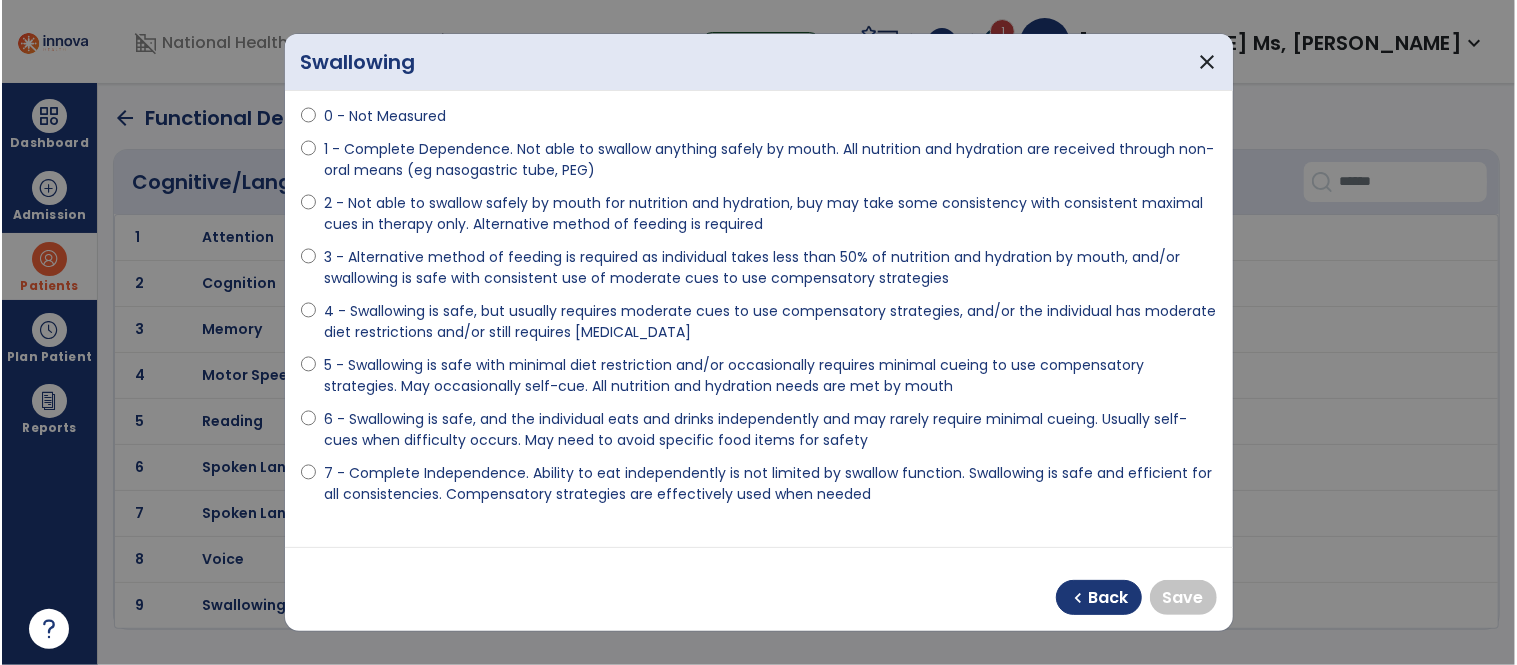 scroll, scrollTop: 305, scrollLeft: 0, axis: vertical 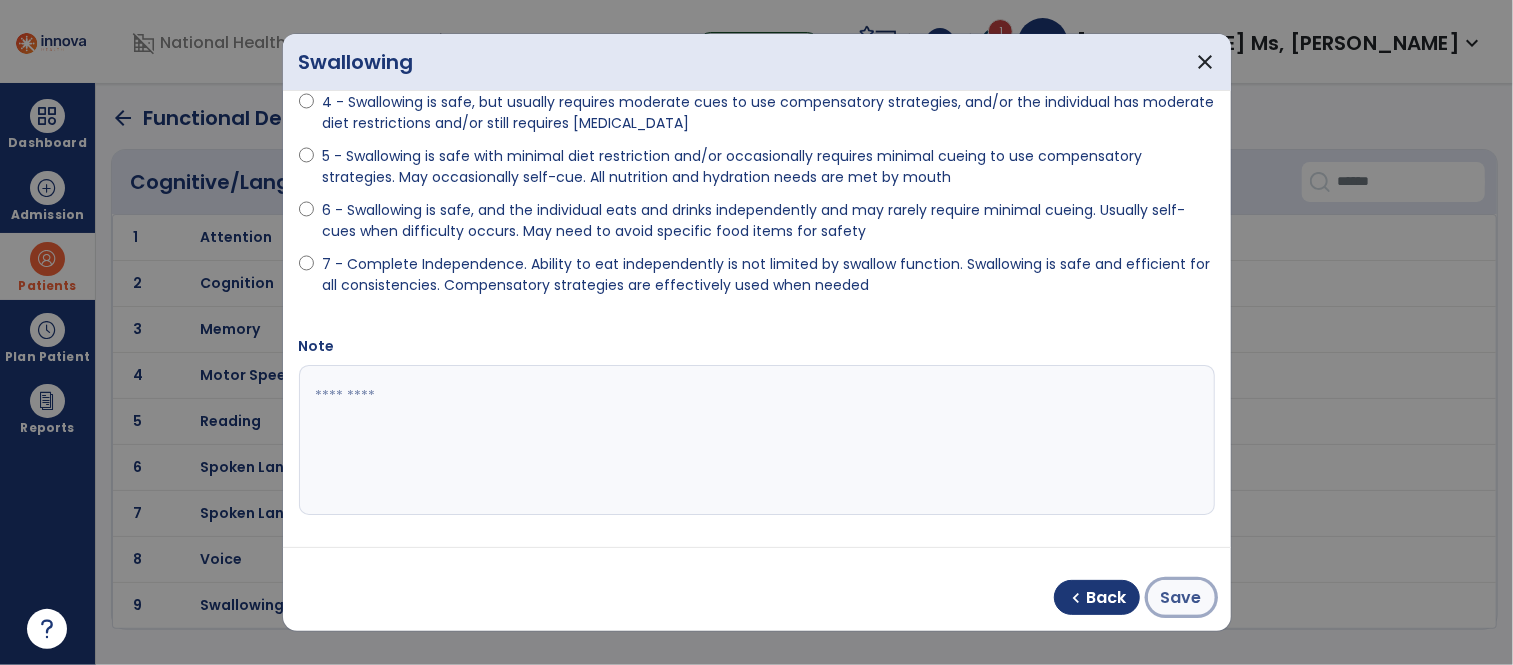 click on "Save" at bounding box center (1181, 598) 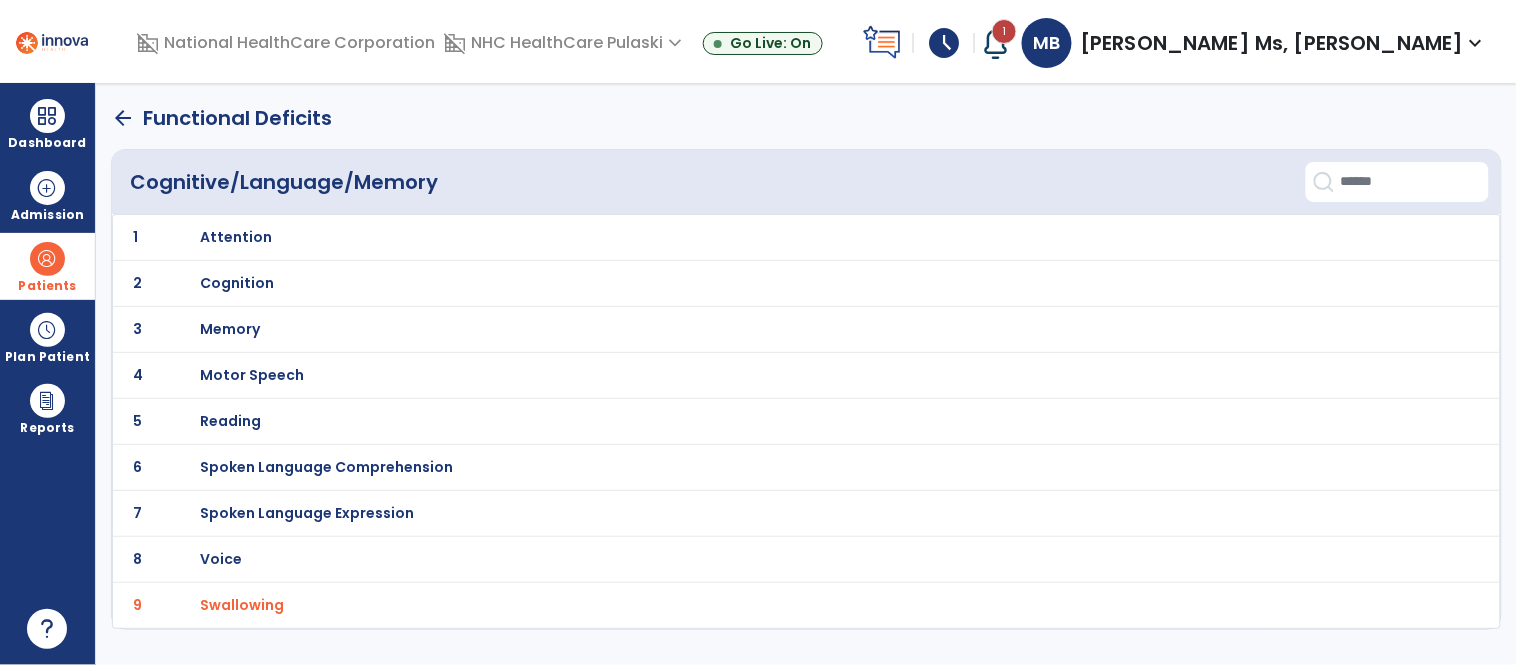 click on "arrow_back" 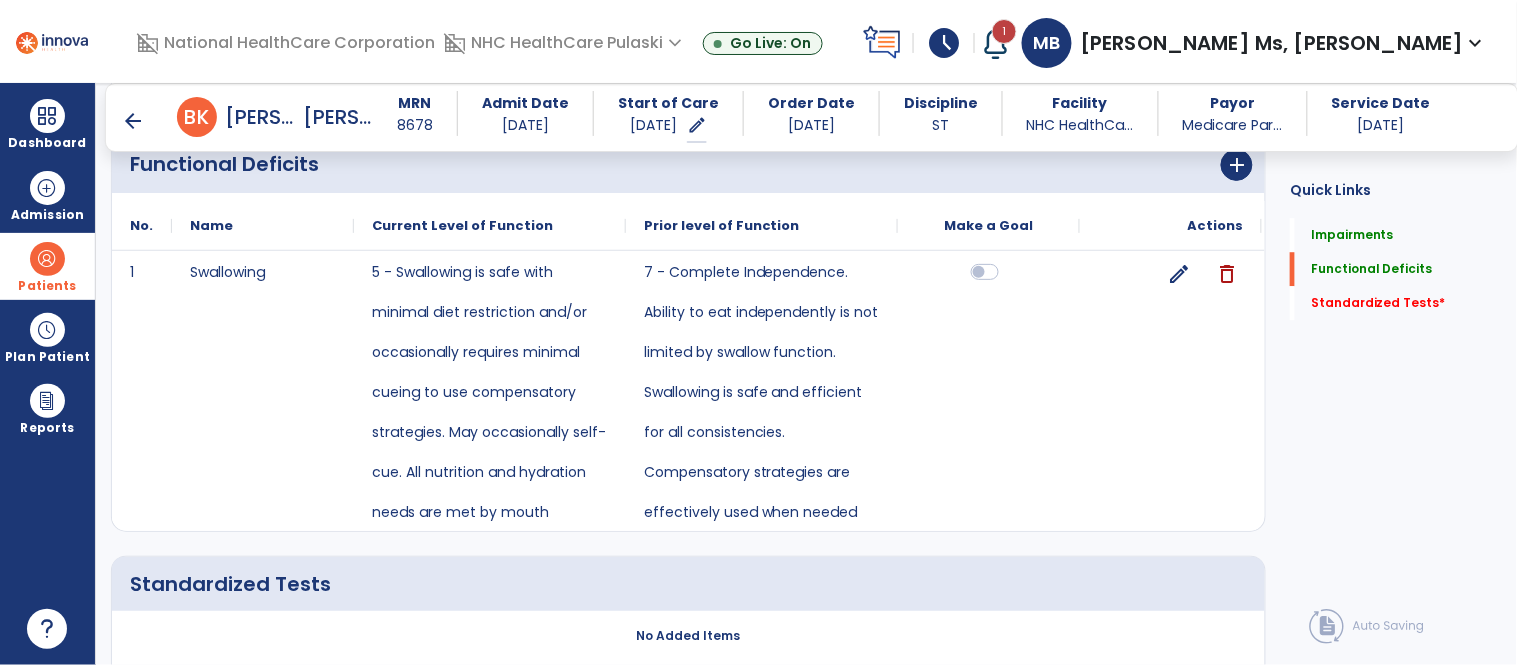 scroll, scrollTop: 3323, scrollLeft: 0, axis: vertical 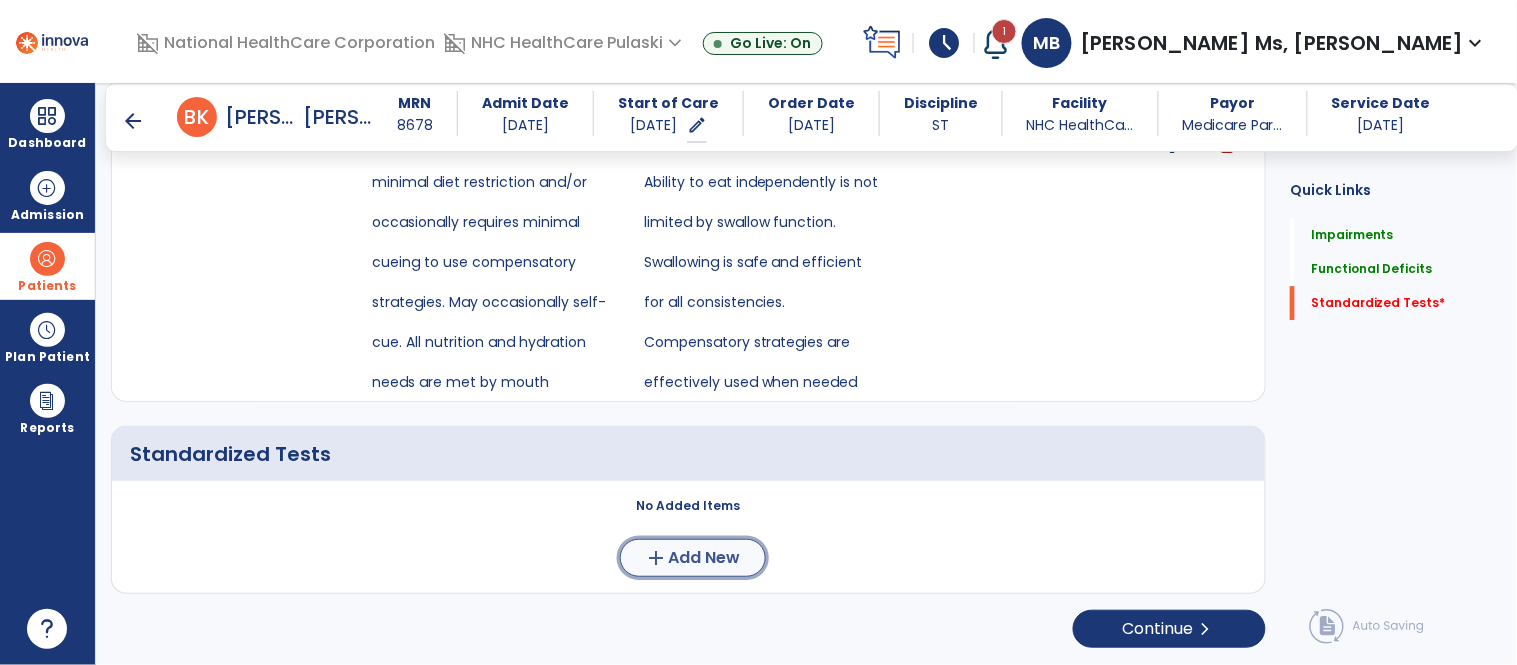 click on "Add New" 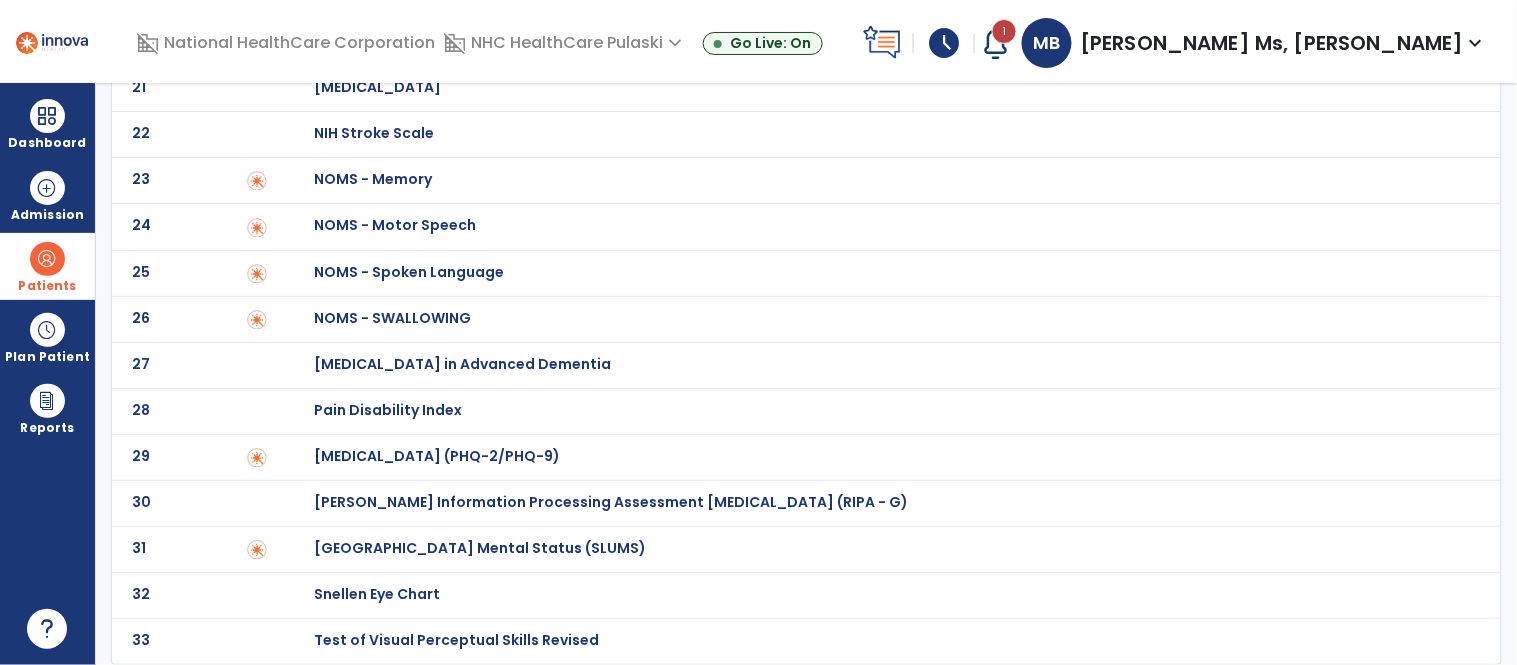 scroll, scrollTop: 0, scrollLeft: 0, axis: both 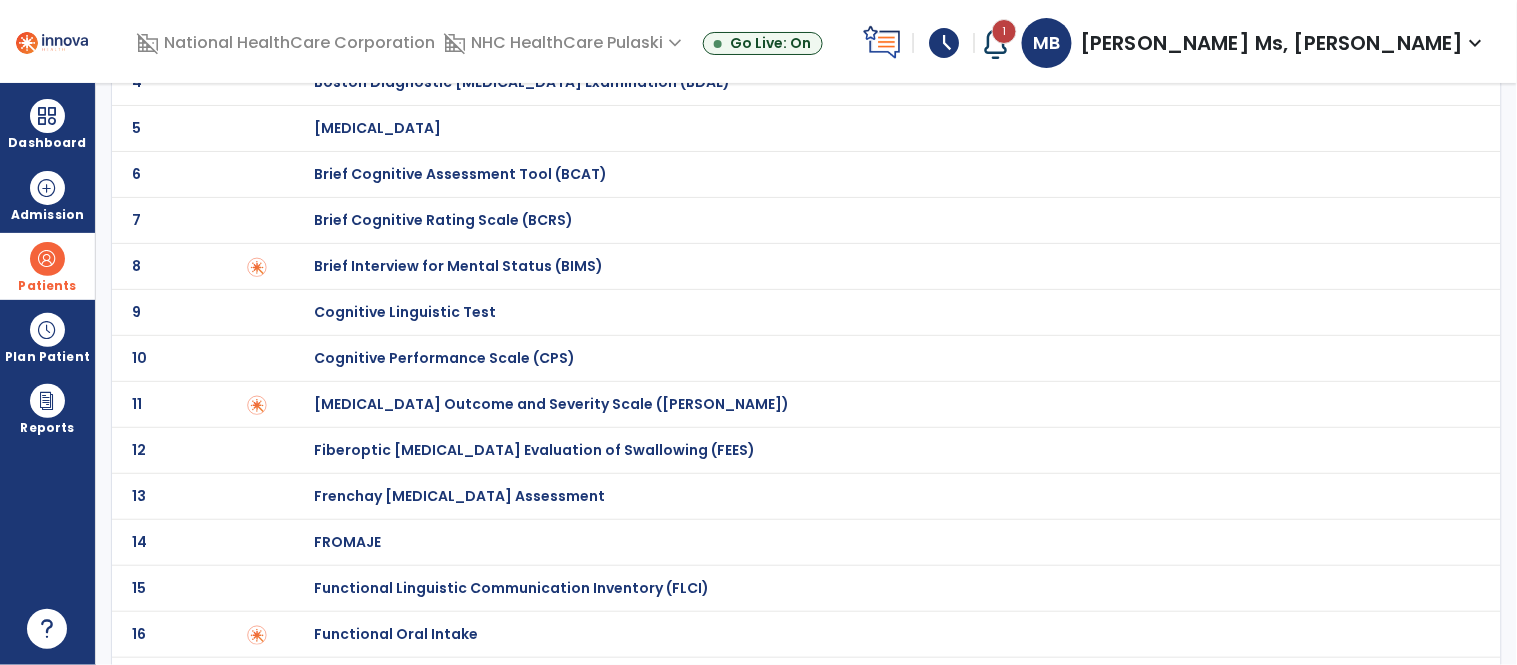 click on "1 [PERSON_NAME] Cognitive Levels 2 [US_STATE] Battery for [MEDICAL_DATA] of Dementia (ABCD) 3 Assessment of Language Related Functional Activities (ALFA) 4 Boston Diagnostic [MEDICAL_DATA] Examination (BDAE) 5 [MEDICAL_DATA] 6 Brief Cognitive Assessment Tool (BCAT) 7 Brief Cognitive Rating Scale (BCRS) 8 Brief Interview for Mental Status (BIMS) 9 Cognitive Linguistic Test 10 Cognitive Performance Scale (CPS) 11 [MEDICAL_DATA] Outcome and Severity Scale ([PERSON_NAME]) 12 Fiberoptic [MEDICAL_DATA] Evaluation of Swallowing (FEES) 13 Frenchay [MEDICAL_DATA] Assessment 14 FROMAJE 15 Functional Linguistic Communication Inventory (FLCI) 16 Functional Oral Intake 17 Functional Staging Assessment 18 Global Deterioration Scale 19 [PERSON_NAME] Assessment of Swallowing Ability (MASA) 20 Mini-Mental State Exam 21 [MEDICAL_DATA] 22 NIH Stroke Scale 23 NOMS - Memory 24 NOMS - Motor Speech 25 NOMS - Spoken Language 26 NOMS - SWALLOWING 27 [MEDICAL_DATA] in Advanced Dementia 28 Pain Disability Index 29 30 31 32 Snellen Eye Chart 33" 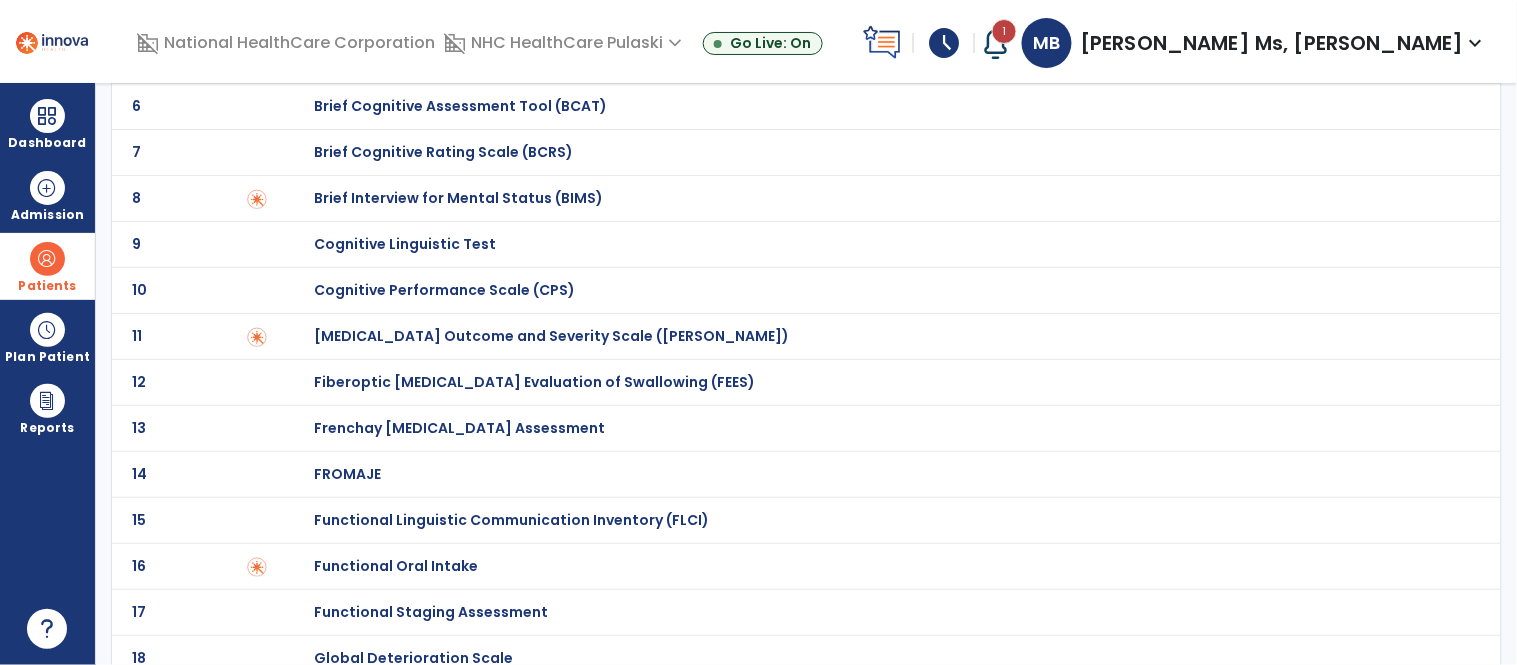 scroll, scrollTop: 380, scrollLeft: 0, axis: vertical 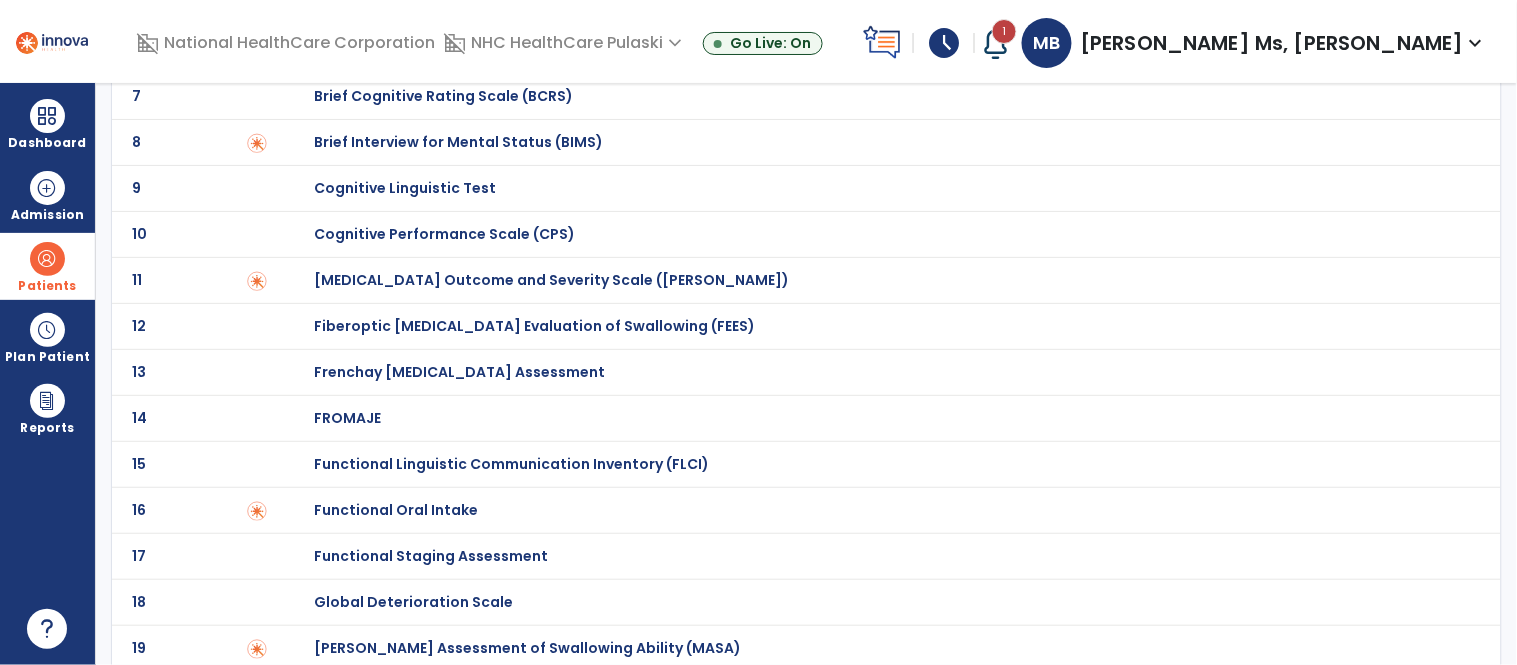 click on "[MEDICAL_DATA] Outcome and Severity Scale ([PERSON_NAME])" at bounding box center [435, -180] 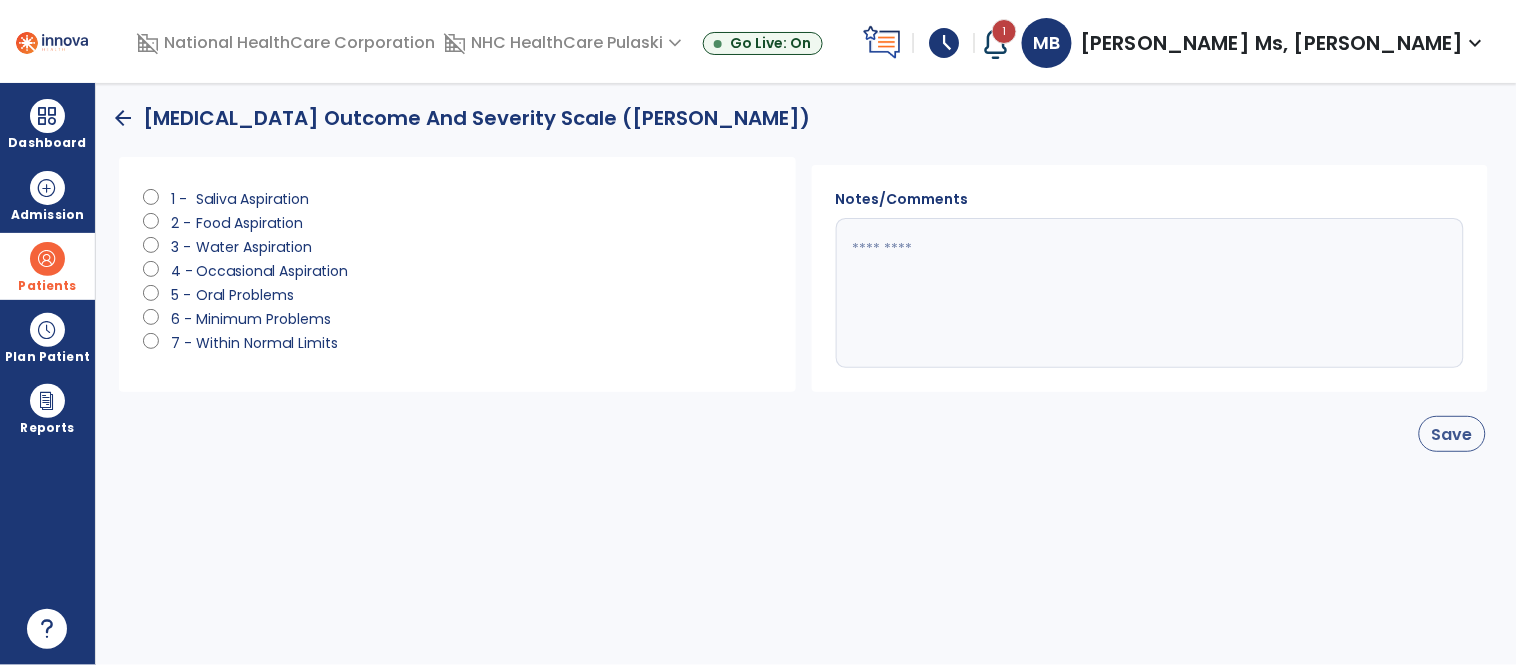 drag, startPoint x: 1514, startPoint y: 400, endPoint x: 1440, endPoint y: 423, distance: 77.491936 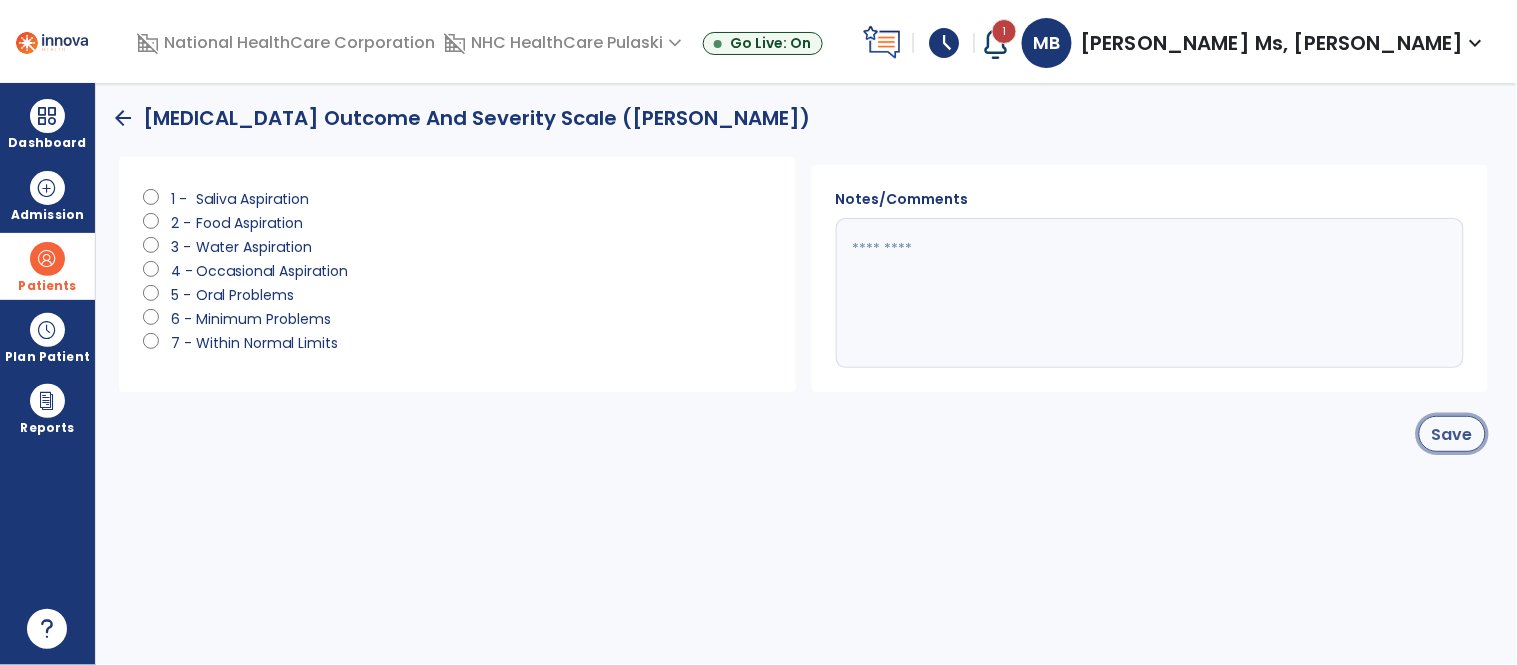 click on "Save" 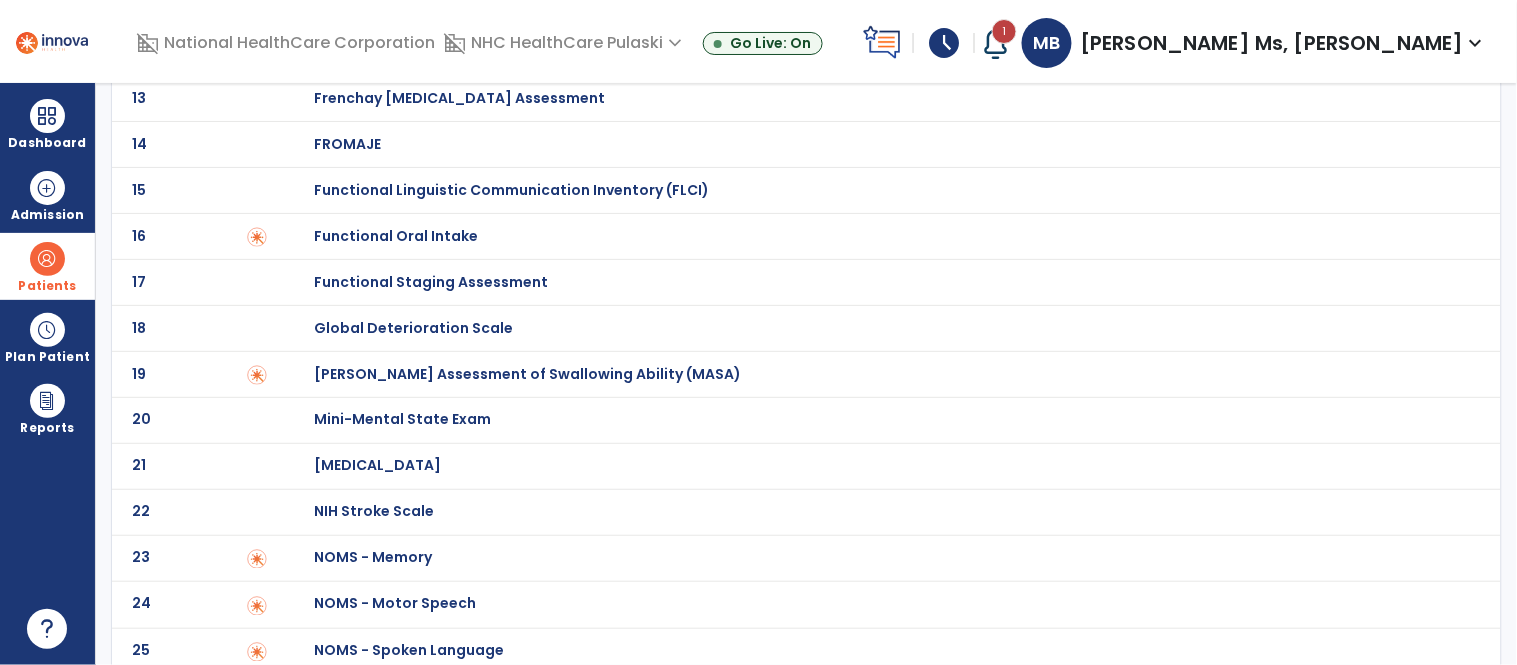 scroll, scrollTop: 664, scrollLeft: 0, axis: vertical 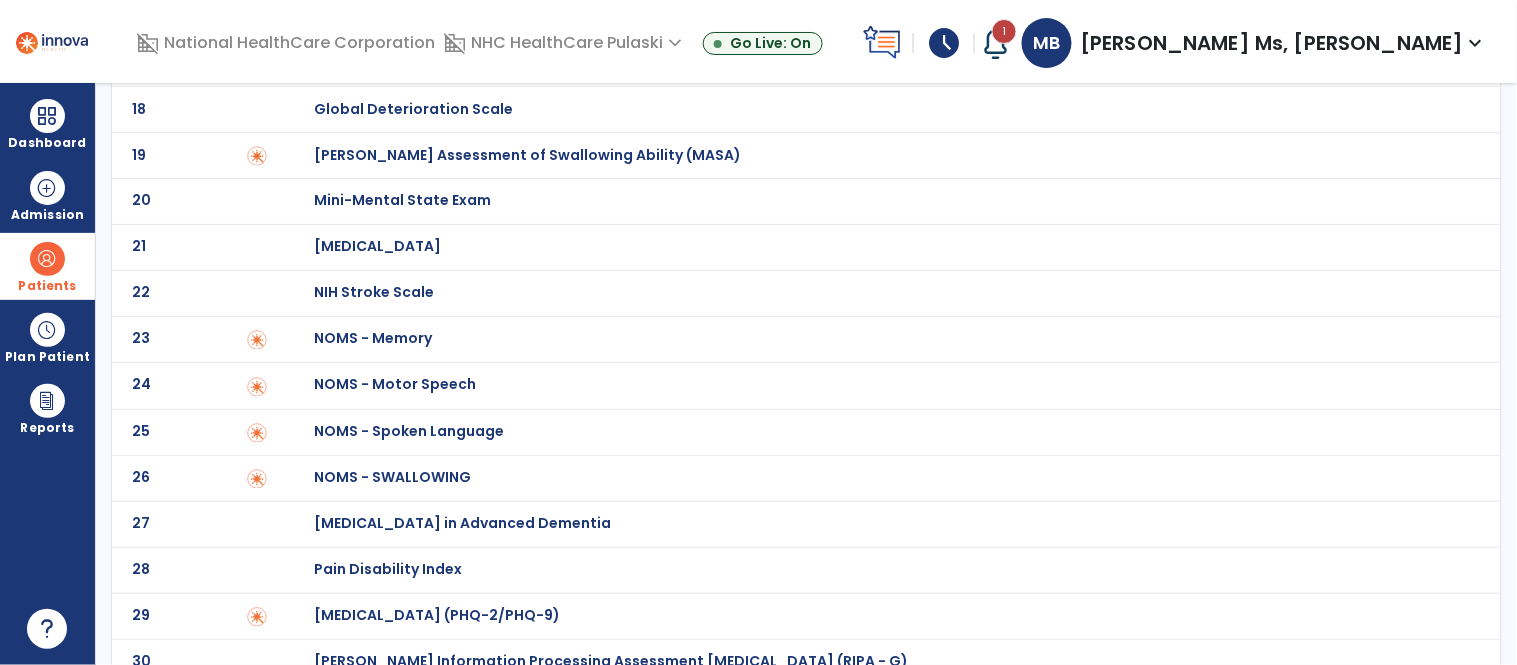 click on "26 NOMS - SWALLOWING" 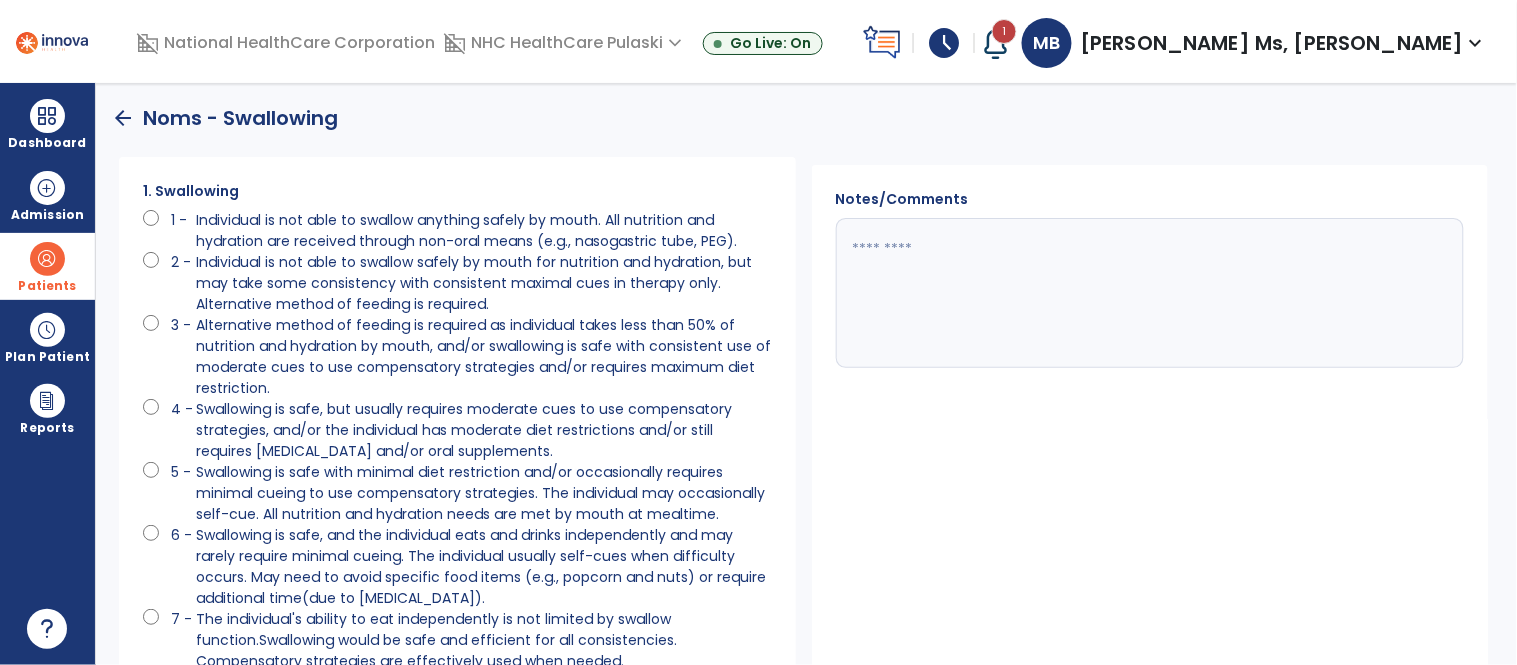 click on "1. Swallowing      1 -   Individual is not able to swallow anything safely by mouth. All nutrition and hydration are received through non-oral means (e.g., nasogastric tube, PEG).      2 -   Individual is not able to swallow safely by mouth for nutrition and hydration, but may take some consistency with consistent maximal cues in therapy only. Alternative method of feeding is required.      3 -   Alternative method of feeding is required as individual takes less than 50% of nutrition and hydration by mouth, and/or swallowing is safe with consistent use of moderate cues to use compensatory strategies and/or requires maximum diet restriction.      4 -   Swallowing is safe, but usually requires moderate cues to use compensatory strategies, and/or the individual has moderate diet restrictions and/or still requires [MEDICAL_DATA] and/or oral supplements.      5 -        6 -        7 -" 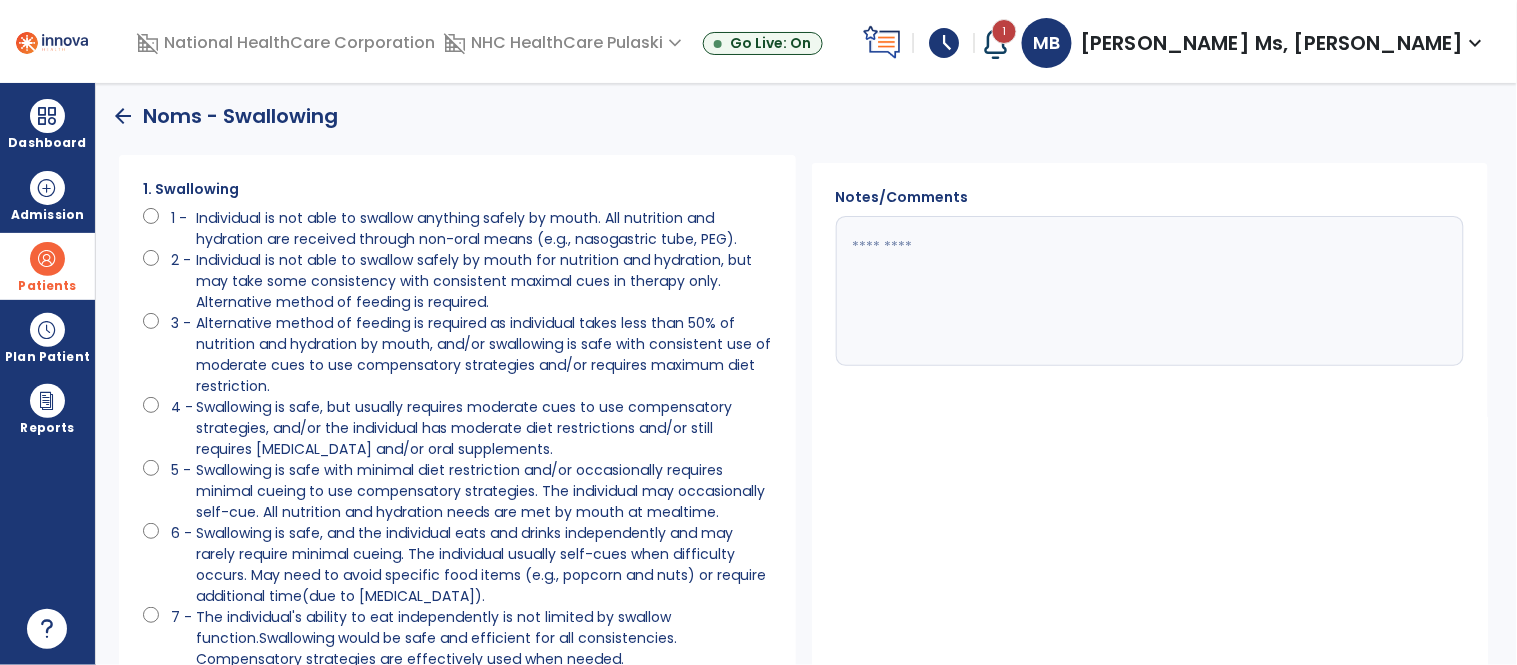 scroll, scrollTop: 113, scrollLeft: 0, axis: vertical 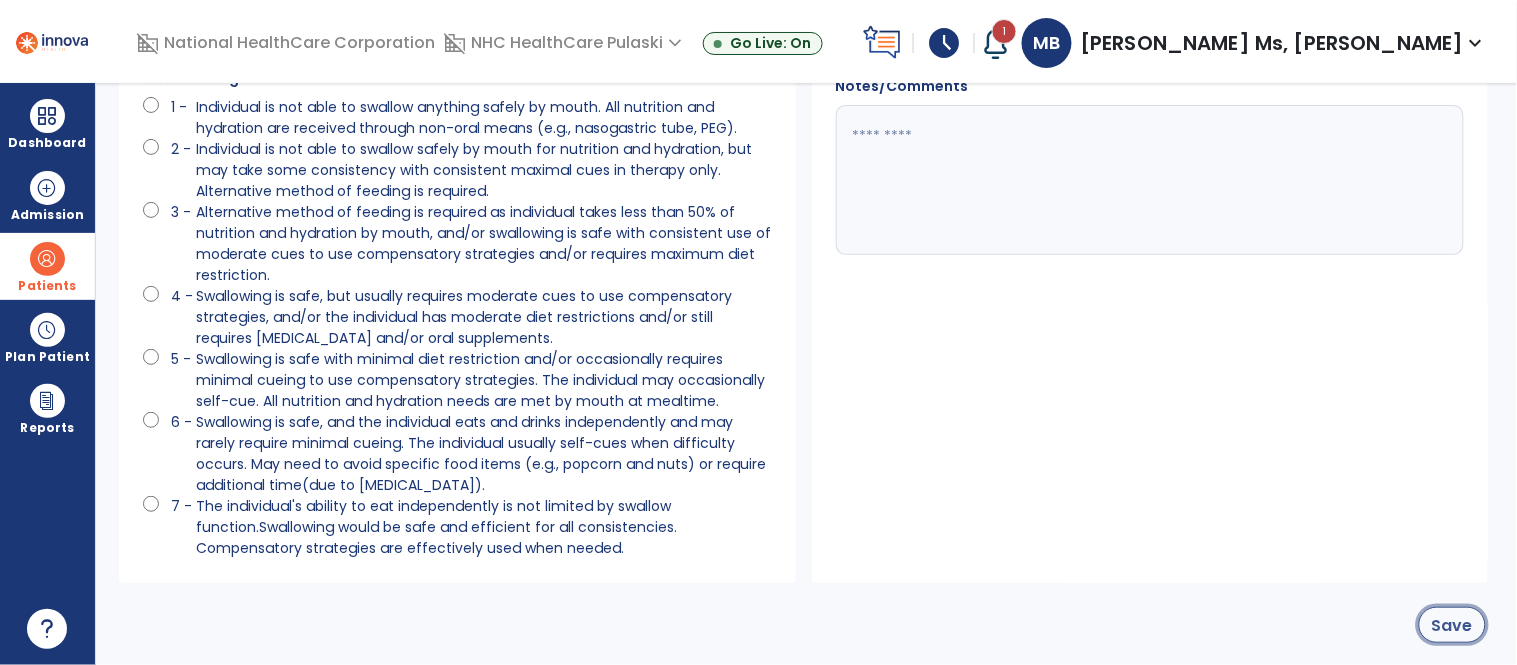 click on "Save" 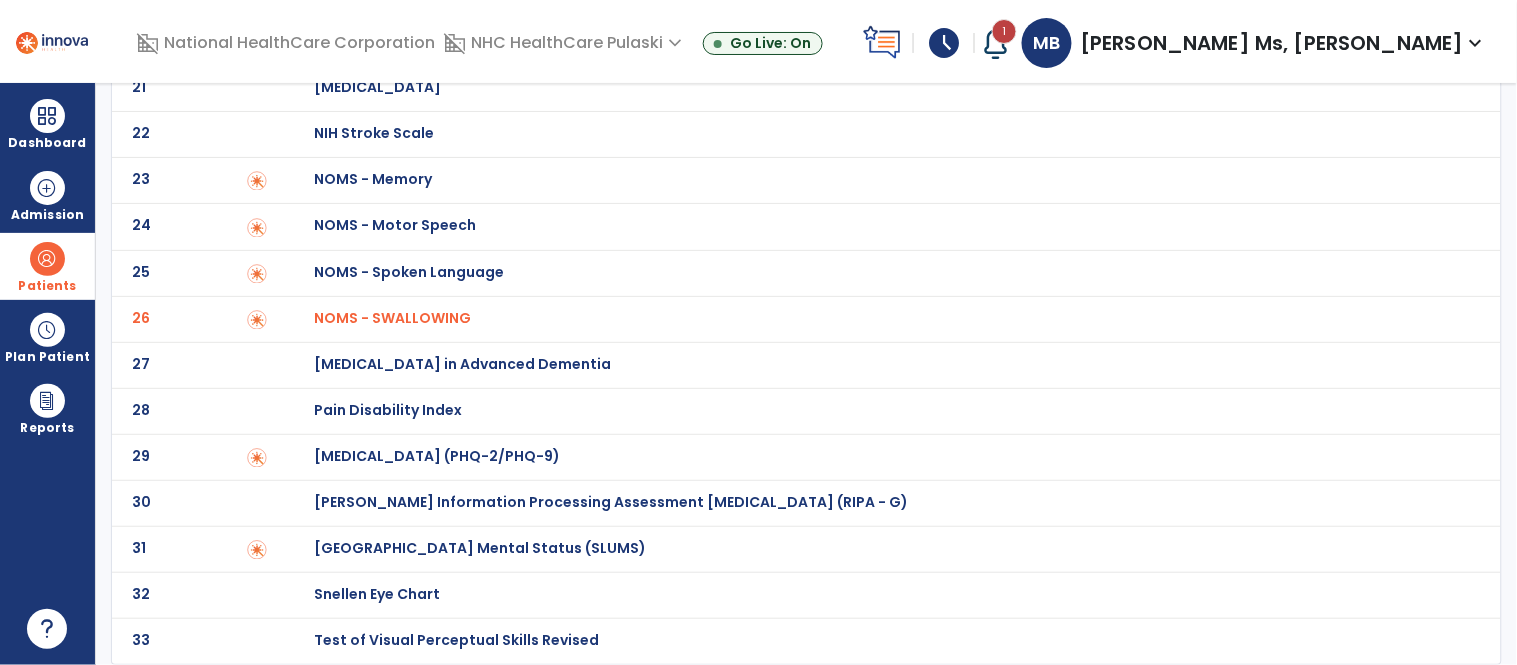 scroll, scrollTop: 0, scrollLeft: 0, axis: both 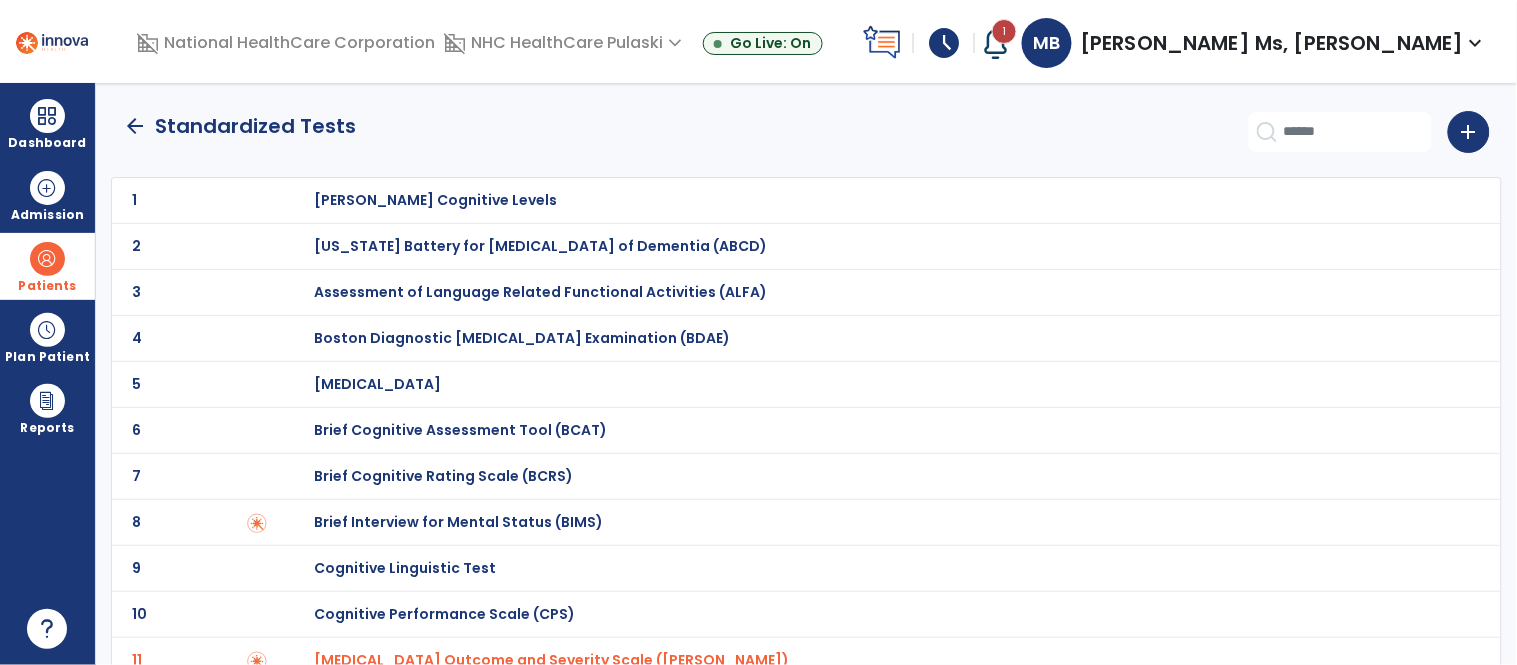 click on "arrow_back" 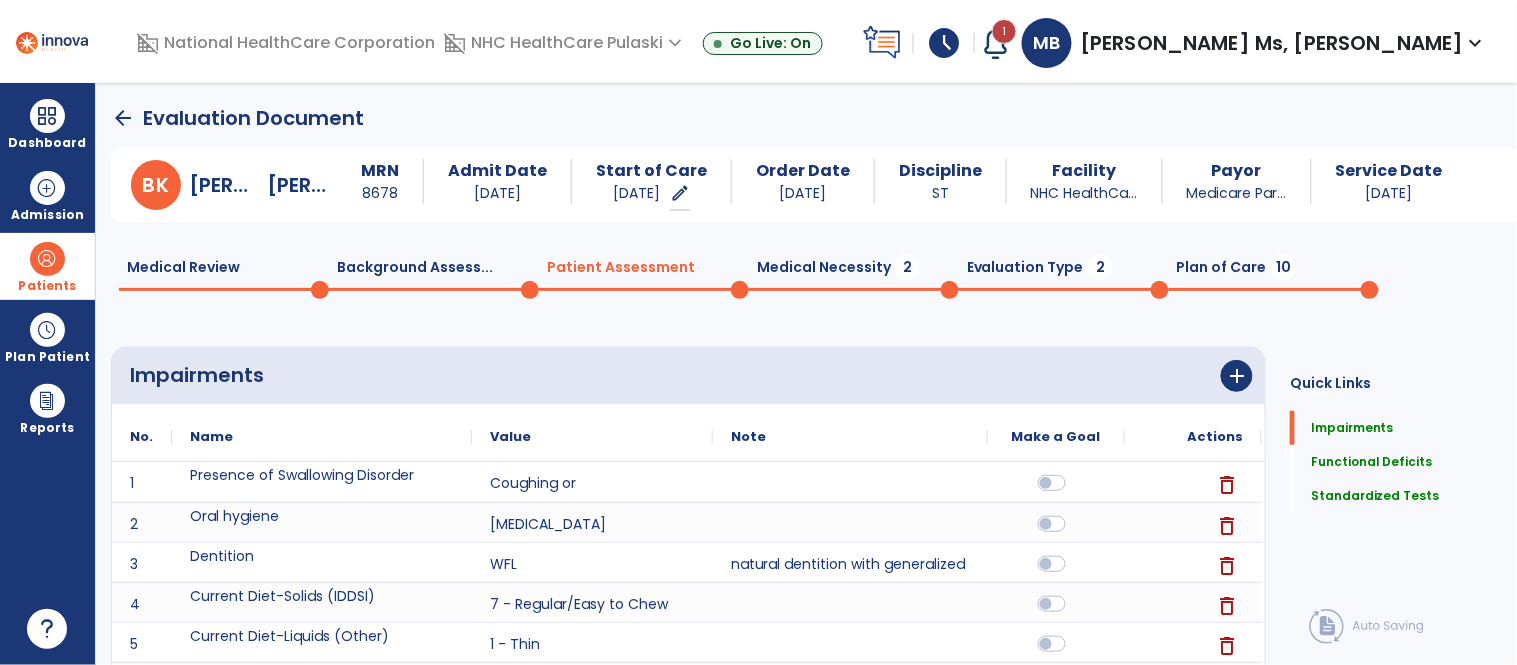 scroll, scrollTop: 20, scrollLeft: 0, axis: vertical 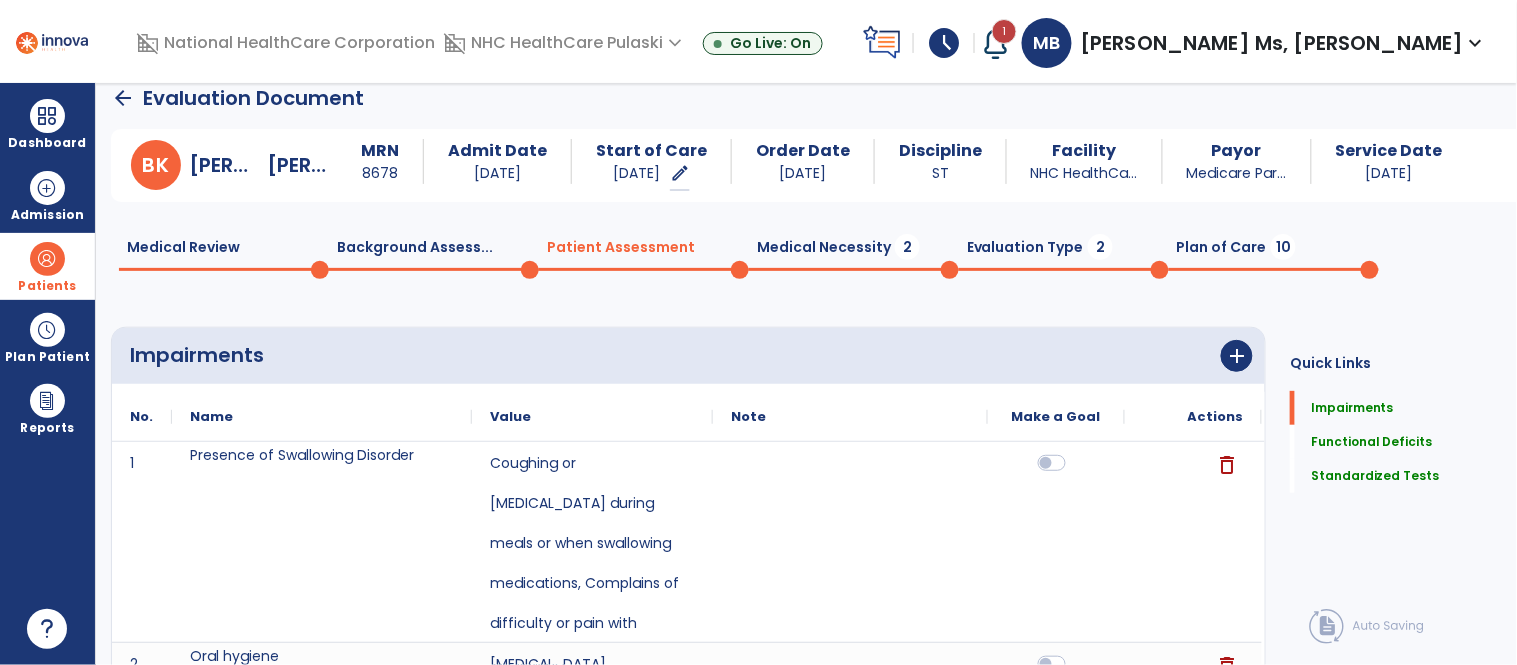 click on "Medical Necessity  2" 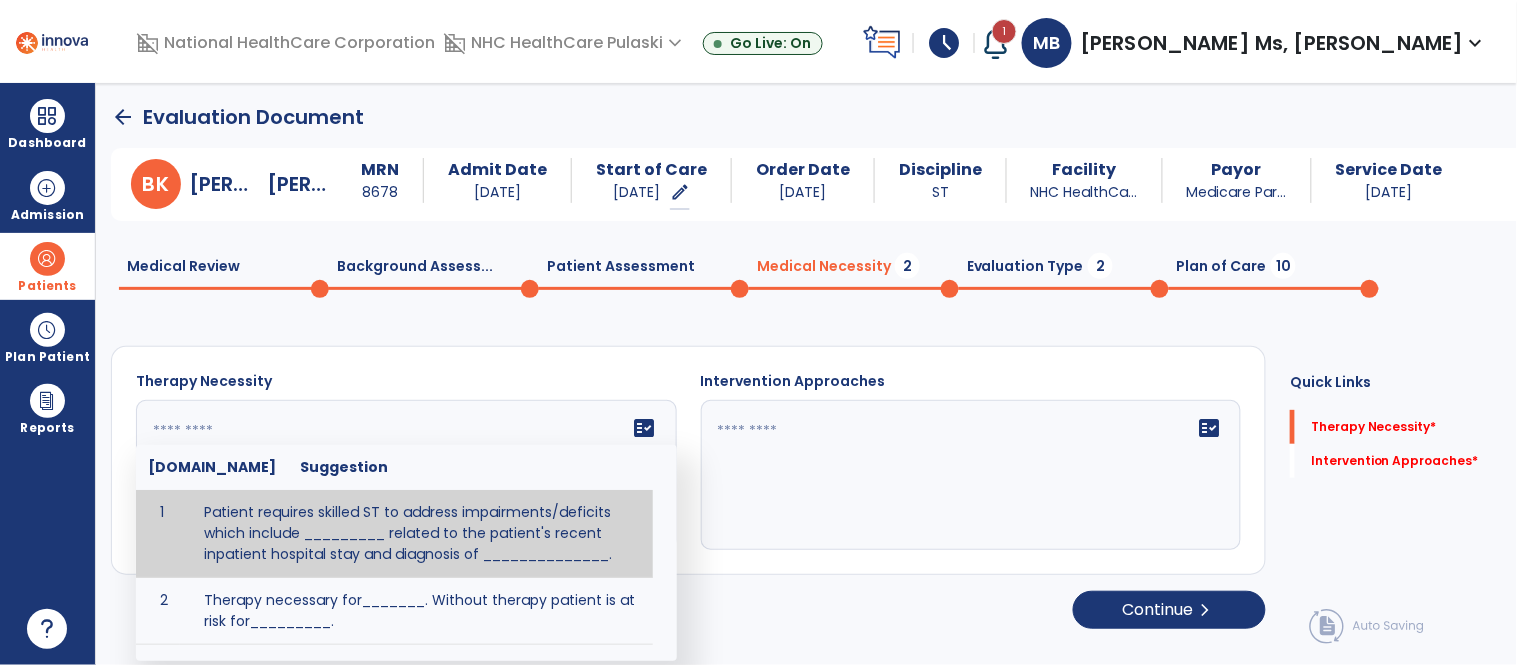 click on "fact_check  [DOMAIN_NAME] Suggestion 1 Patient requires skilled ST to address impairments/deficits which include _________ related to the patient's recent inpatient hospital stay and diagnosis of ______________. 2 Therapy necessary for_______.  Without therapy patient is at risk for_________." 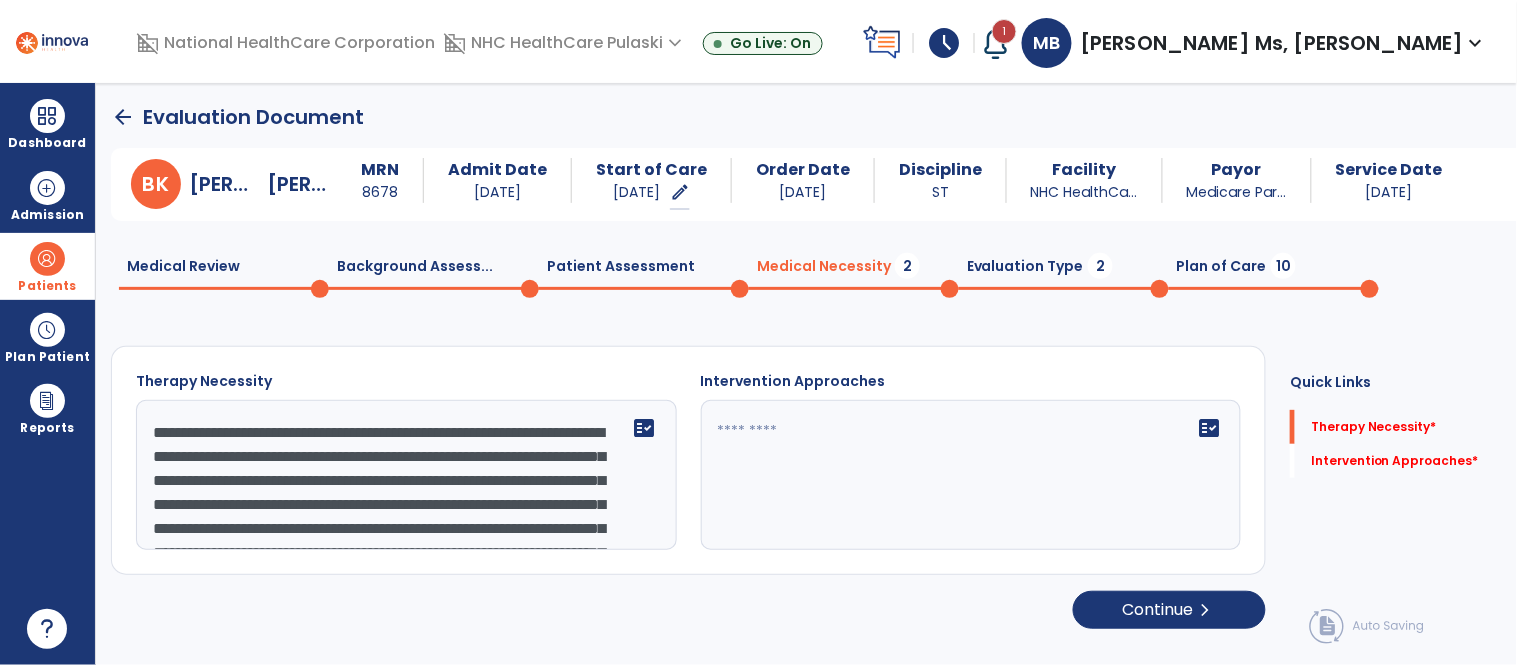scroll, scrollTop: 231, scrollLeft: 0, axis: vertical 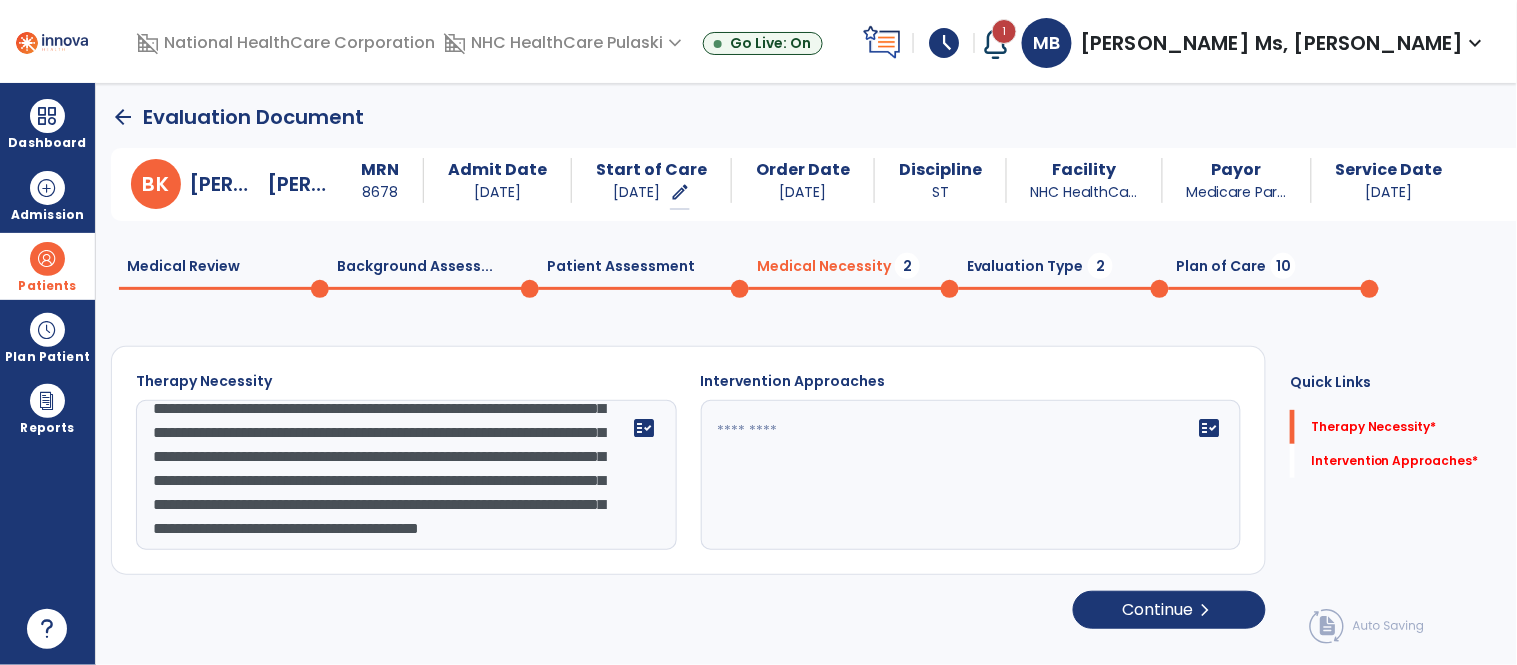 type on "**********" 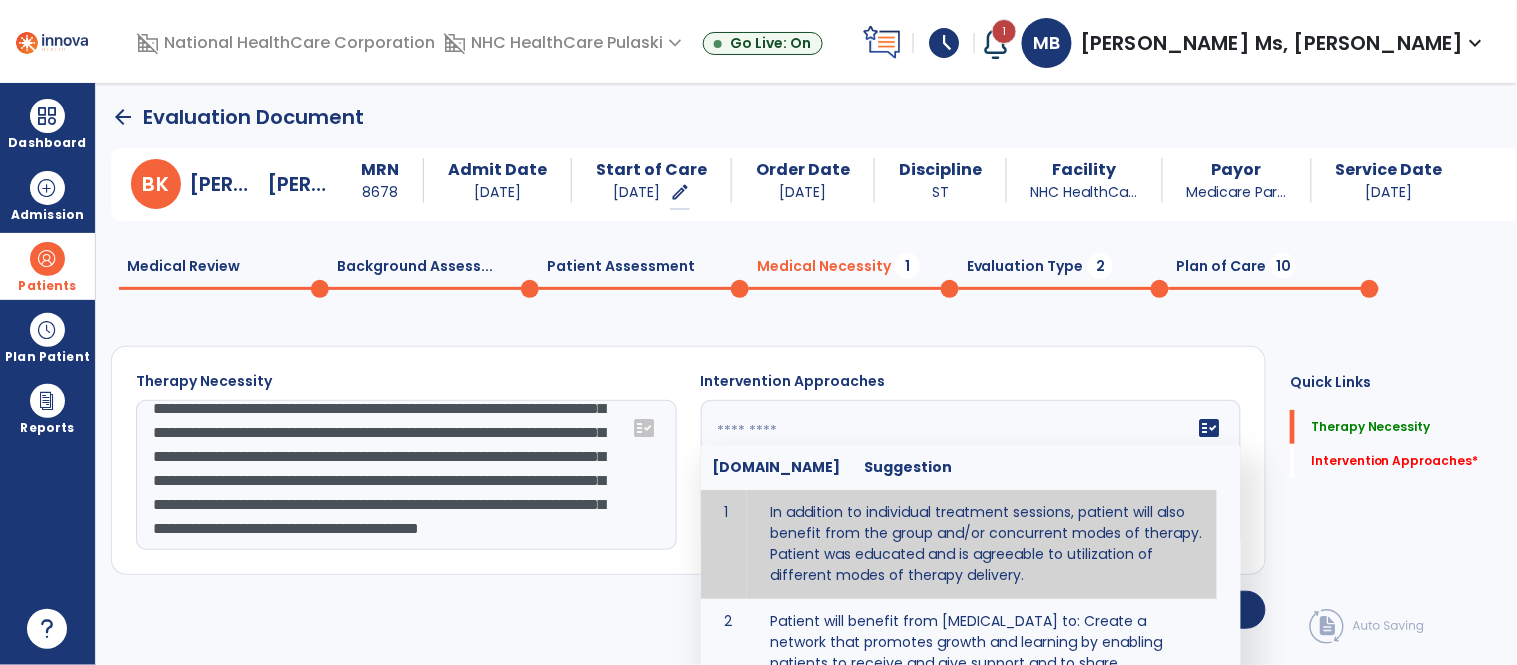 type on "**********" 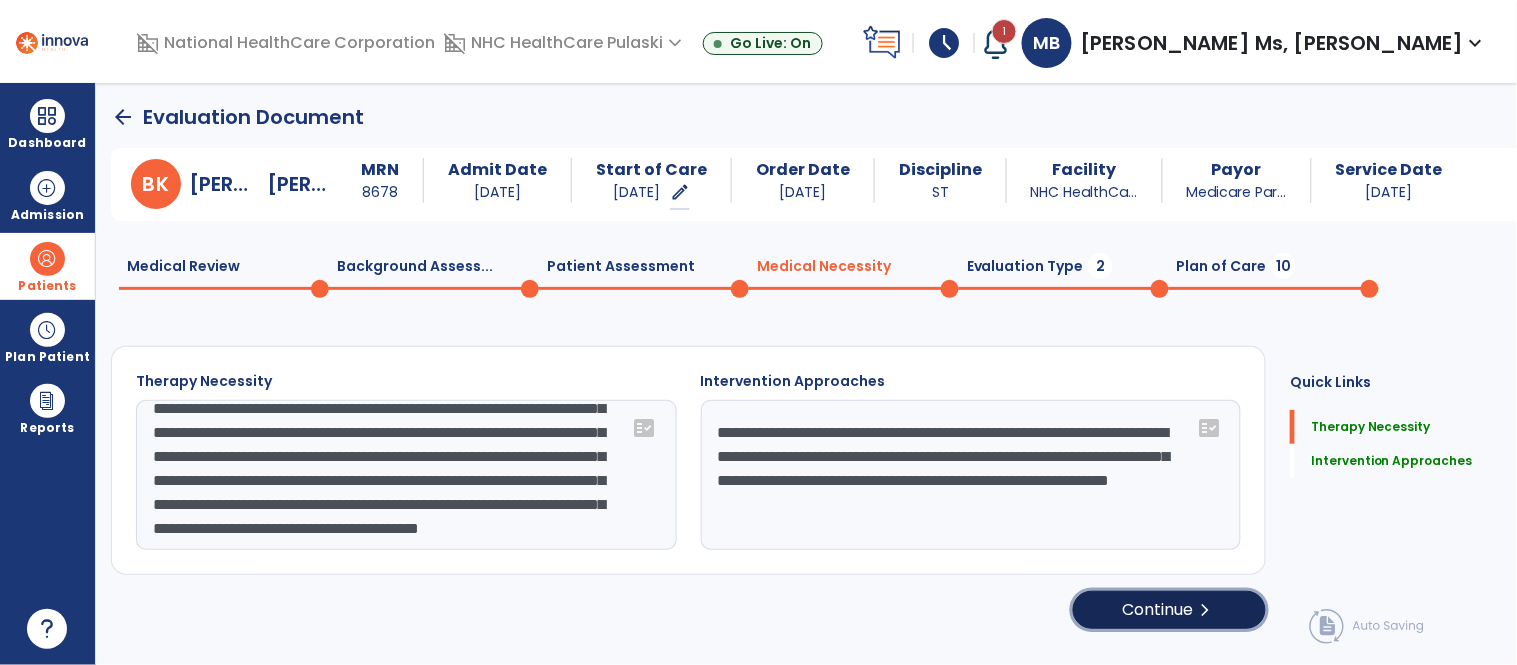 click on "Continue  chevron_right" 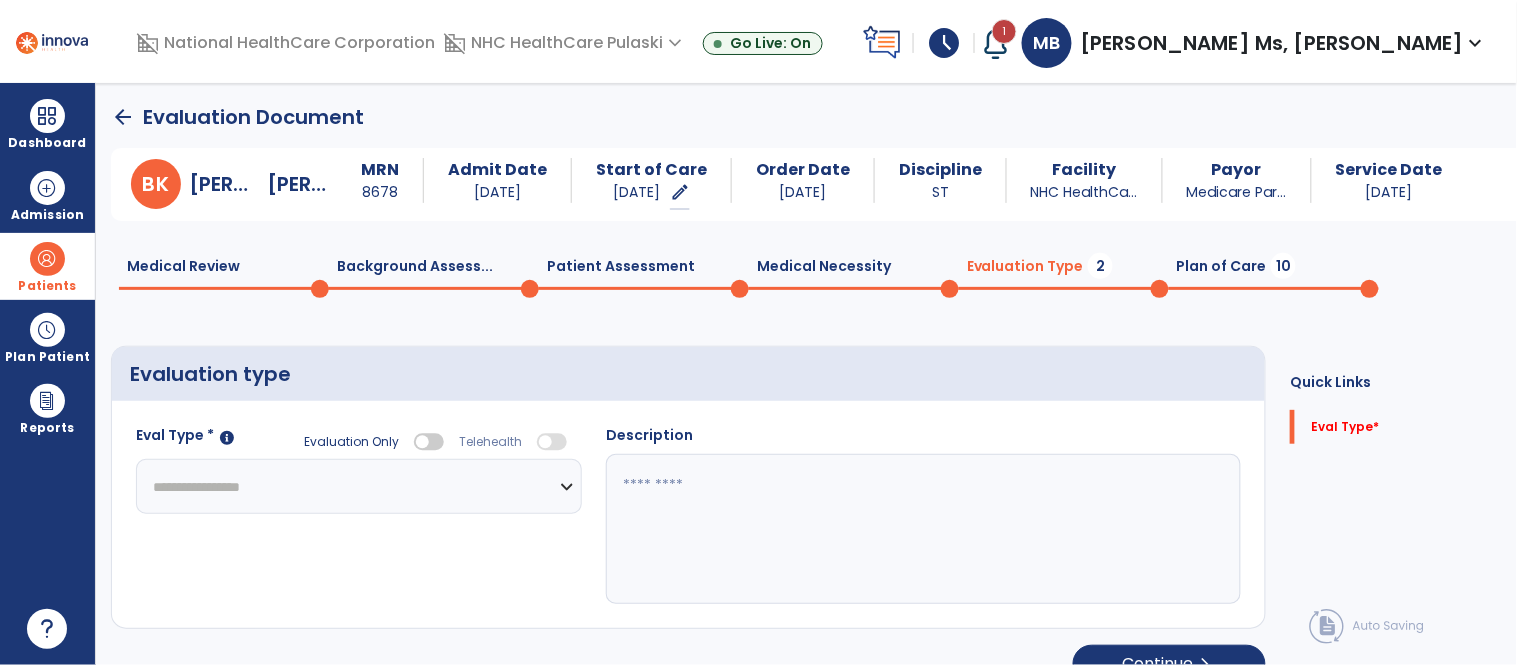 click 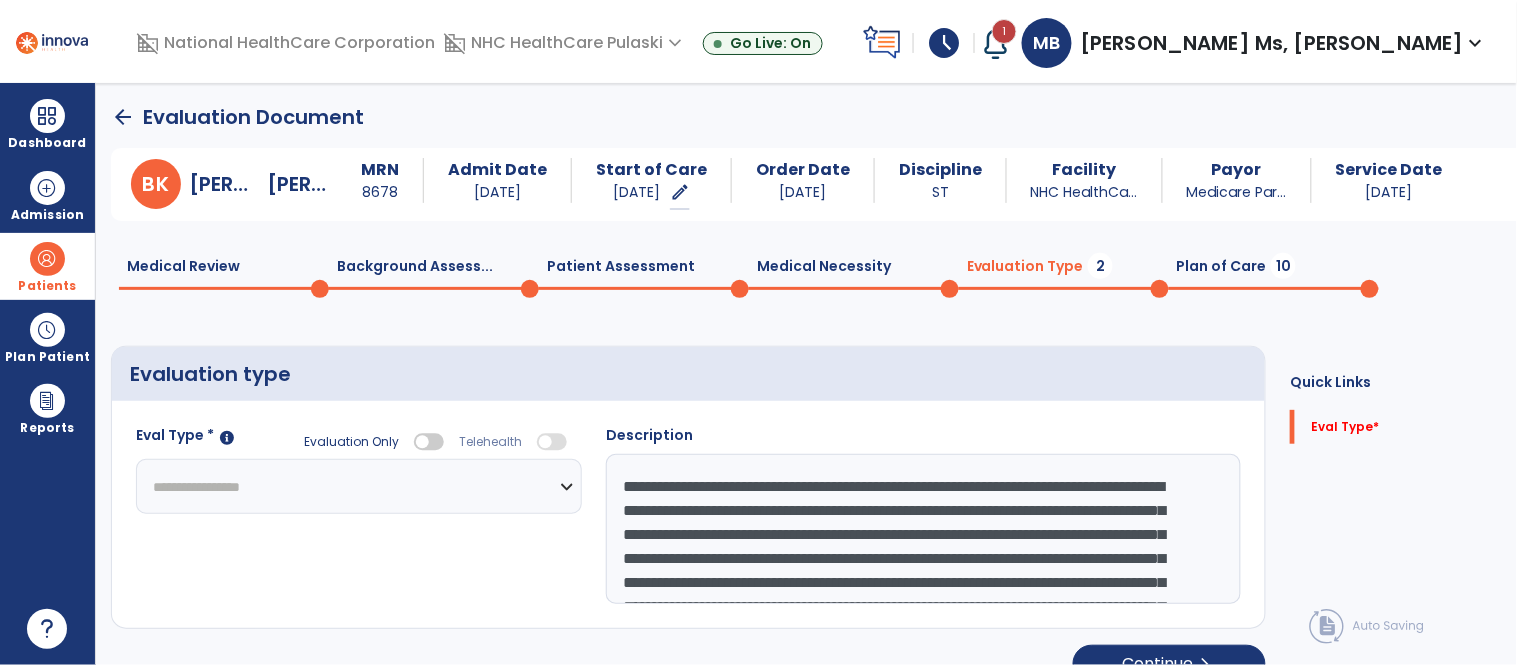 scroll, scrollTop: 158, scrollLeft: 0, axis: vertical 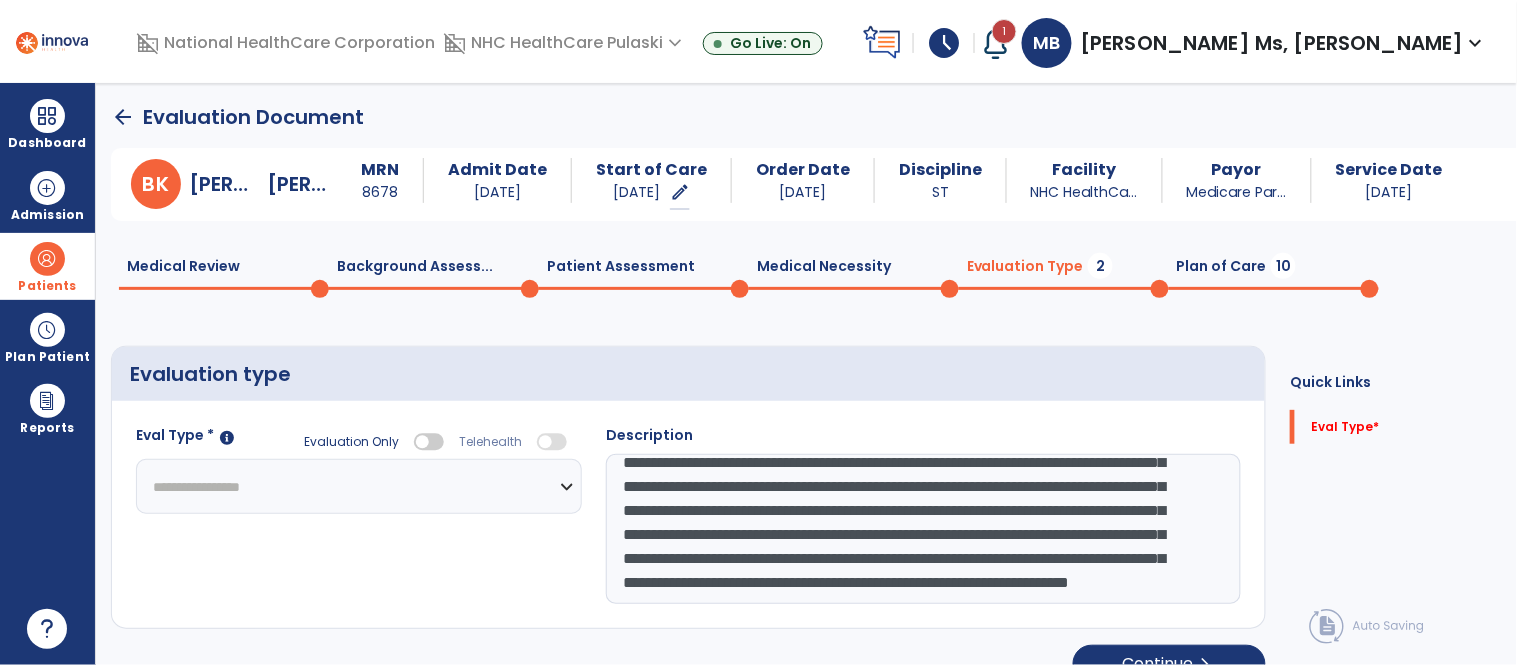 type on "**********" 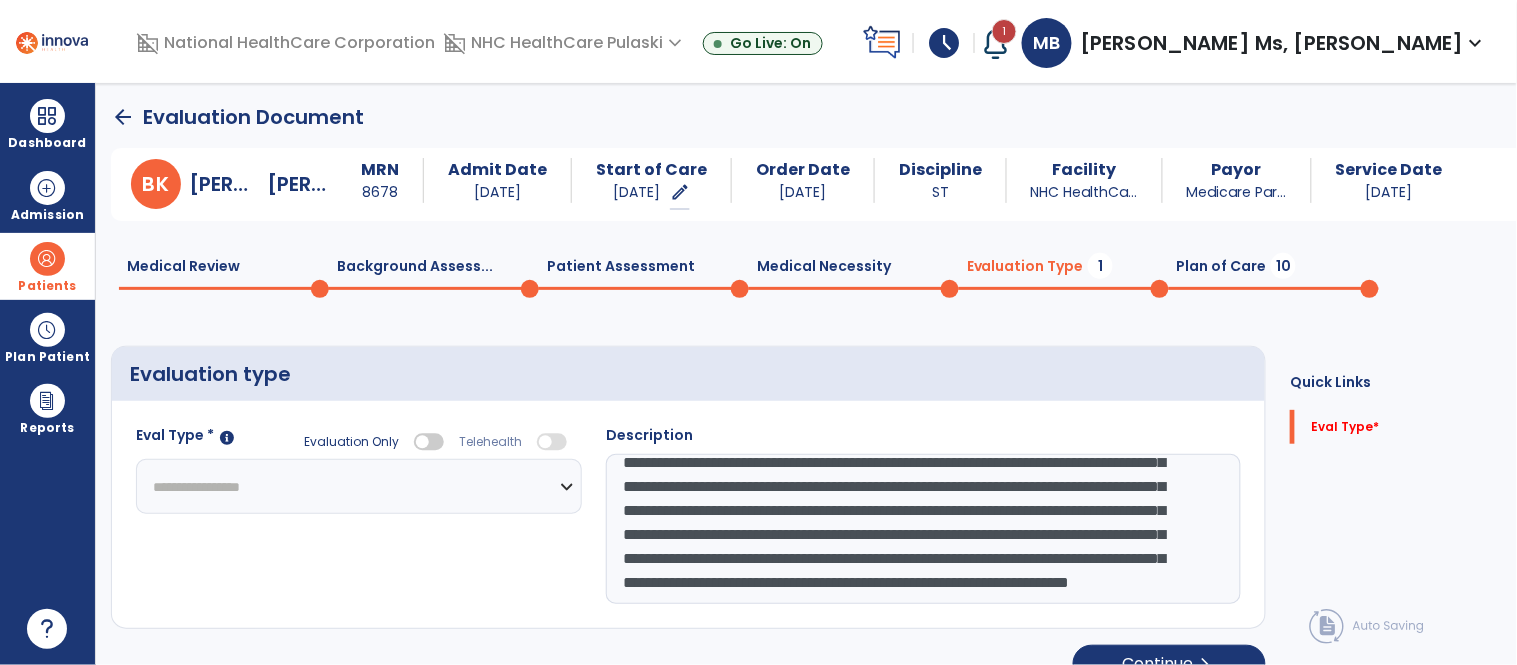 select on "**********" 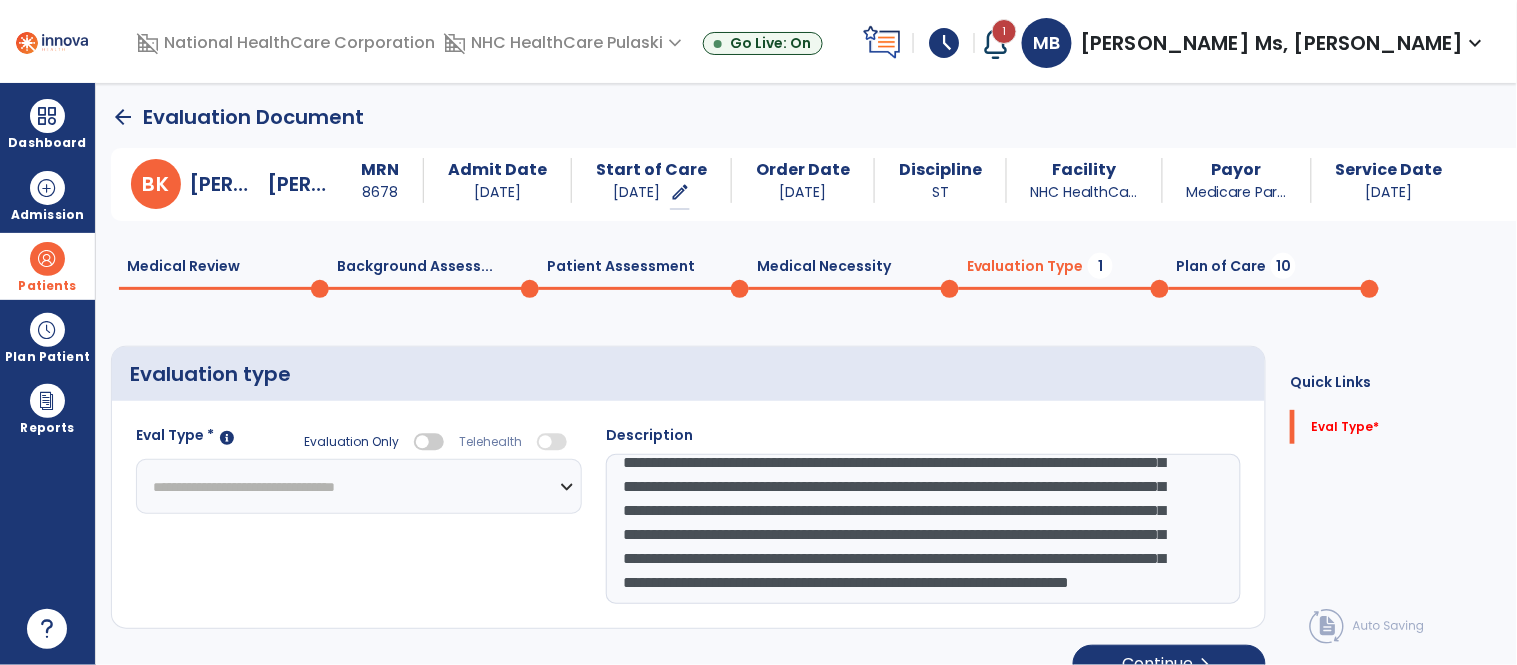 click on "**********" 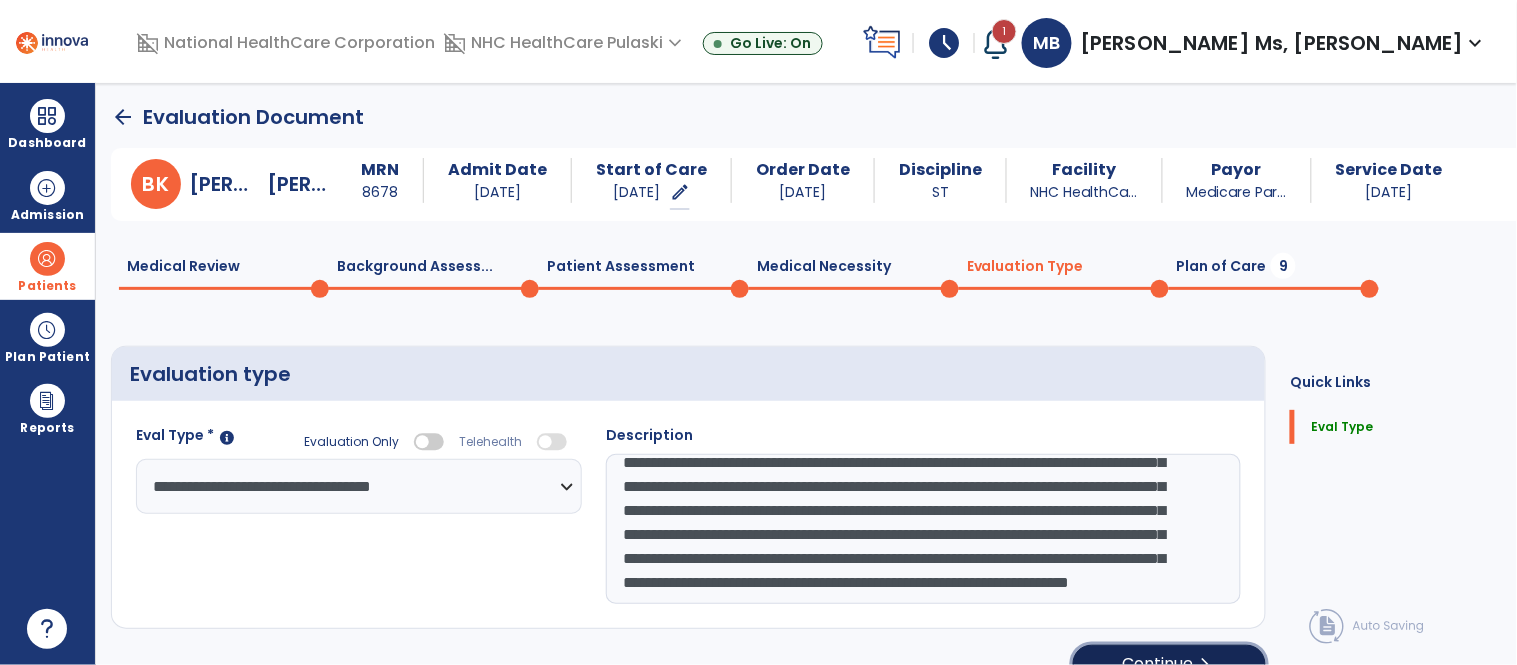 click on "Continue  chevron_right" 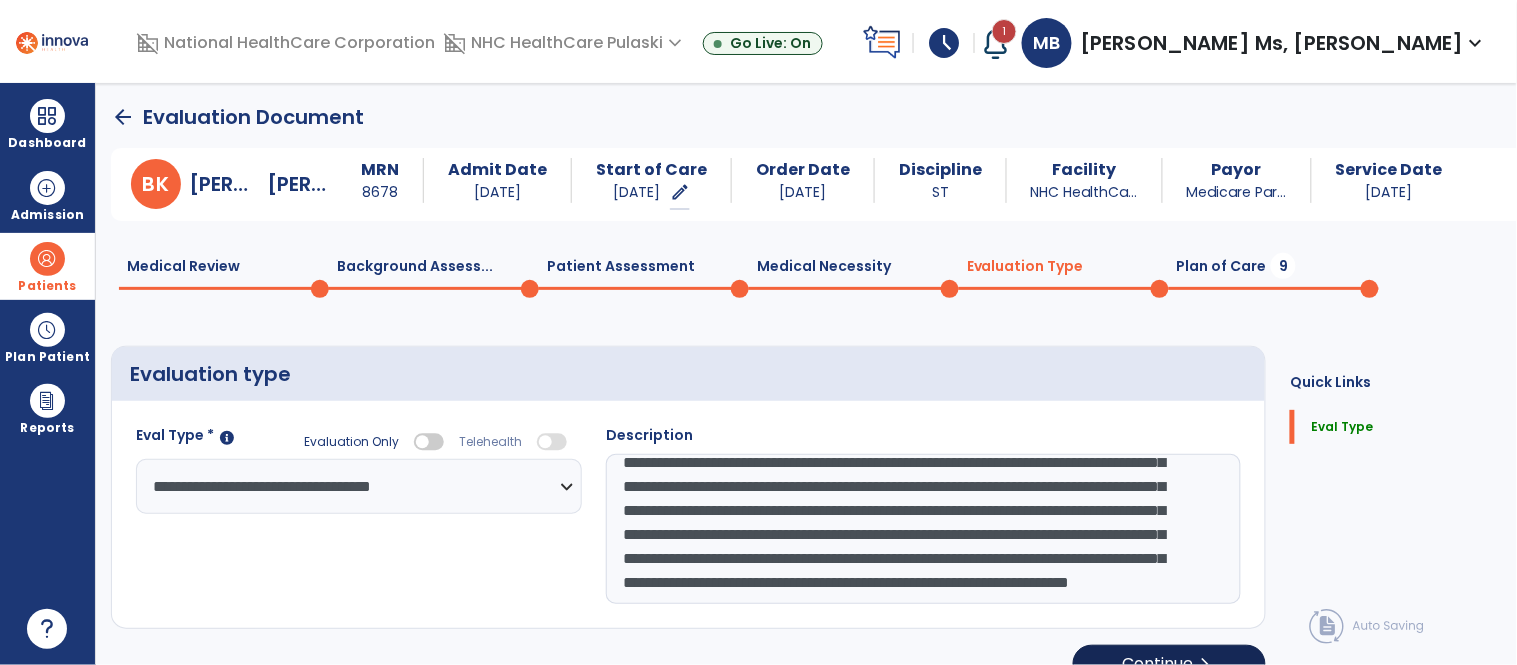select on "*****" 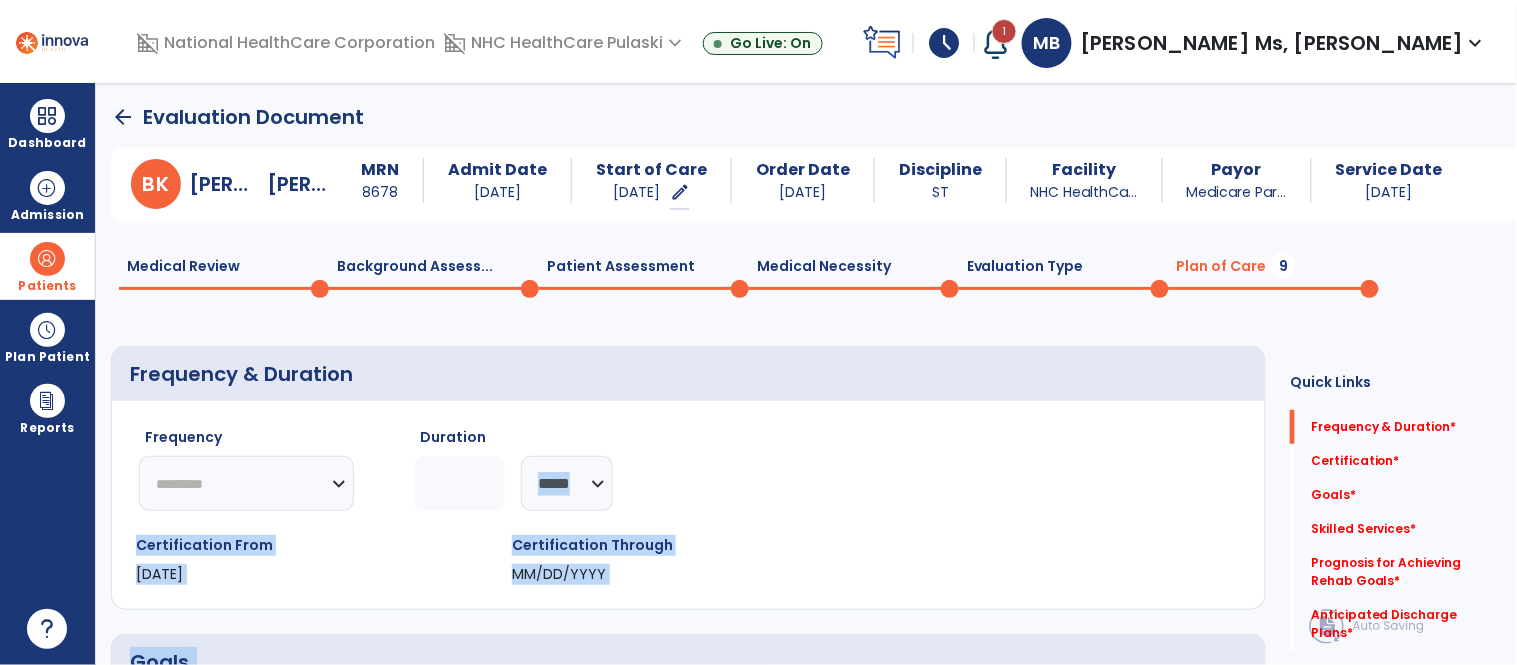 drag, startPoint x: 1113, startPoint y: 644, endPoint x: 892, endPoint y: 462, distance: 286.2953 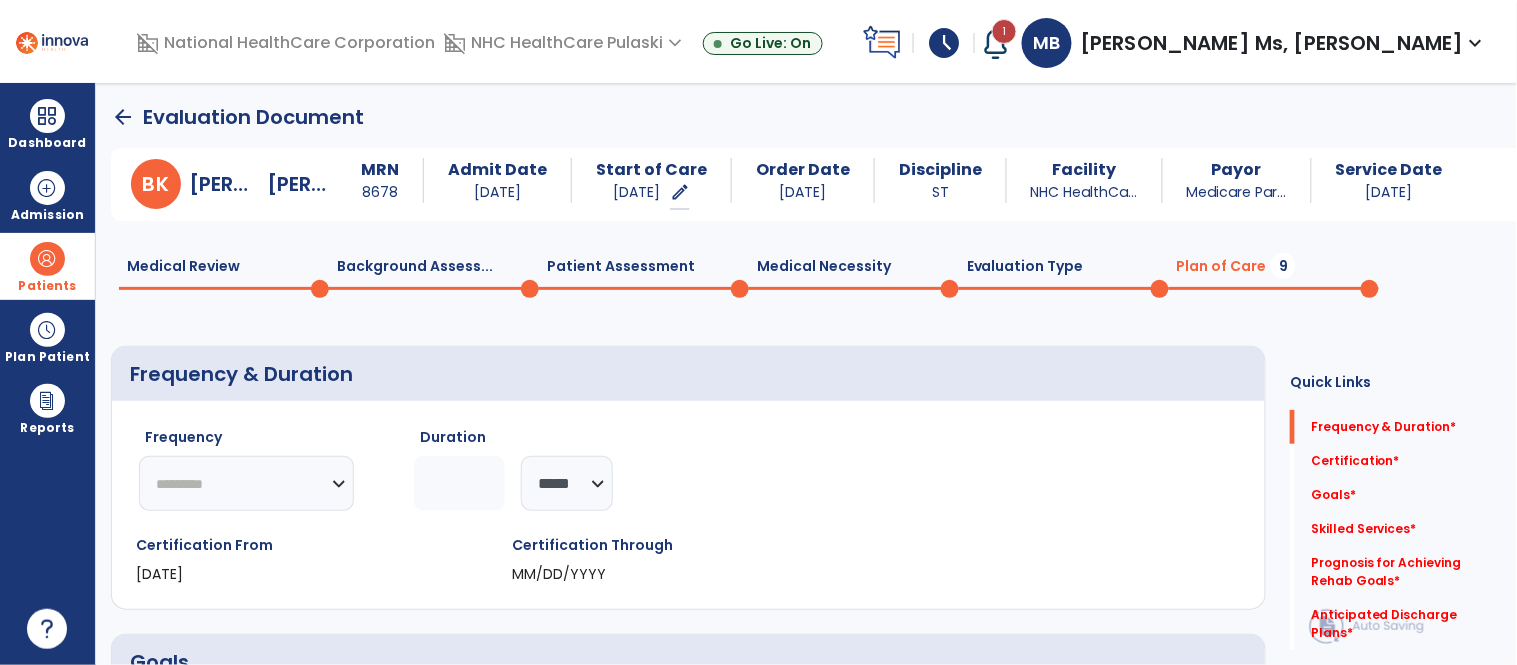 click 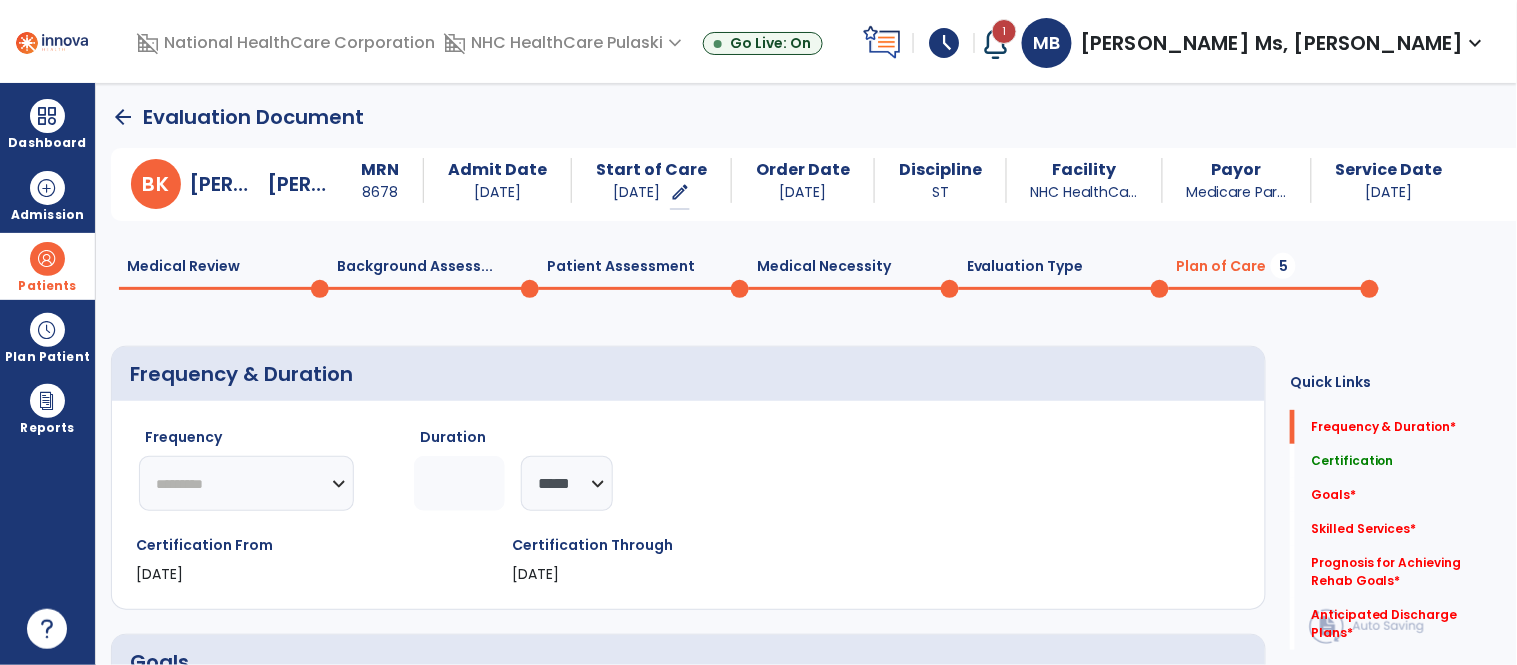 type on "*" 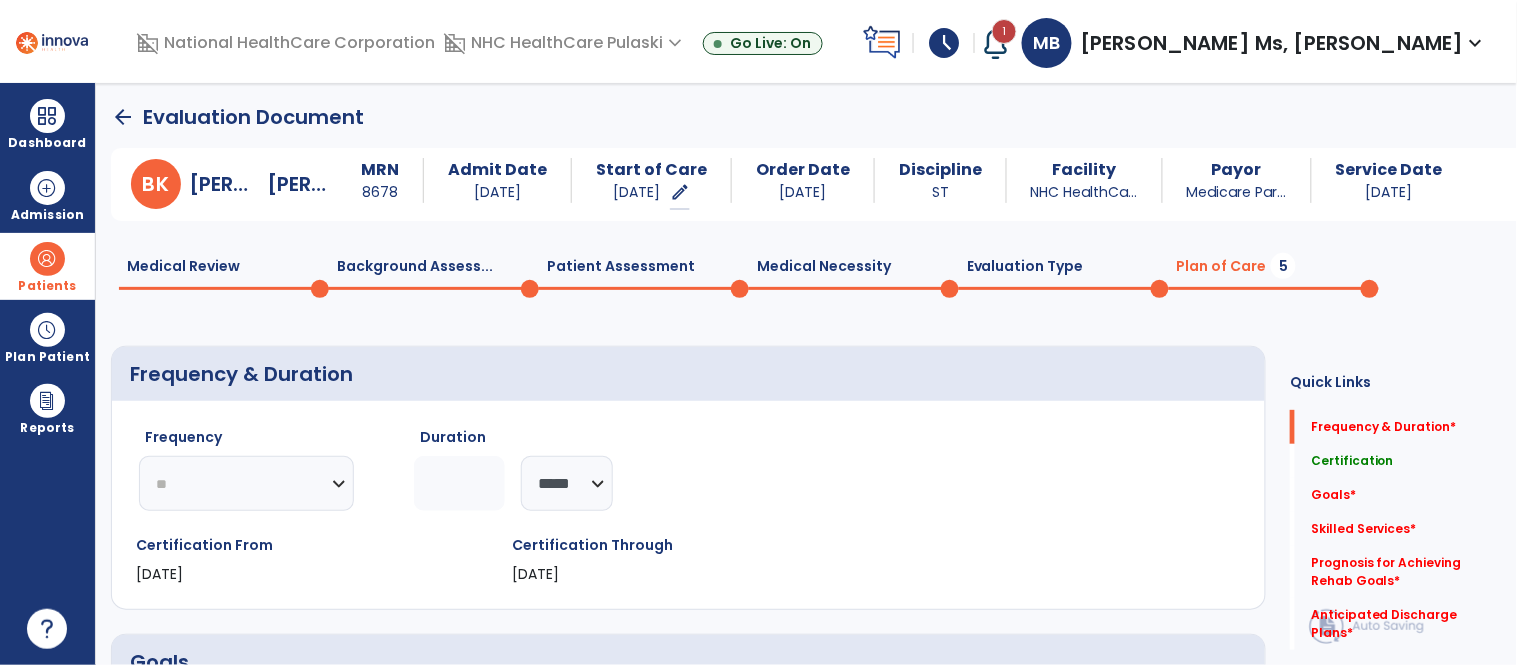 click on "********* ** ** ** ** ** ** **" 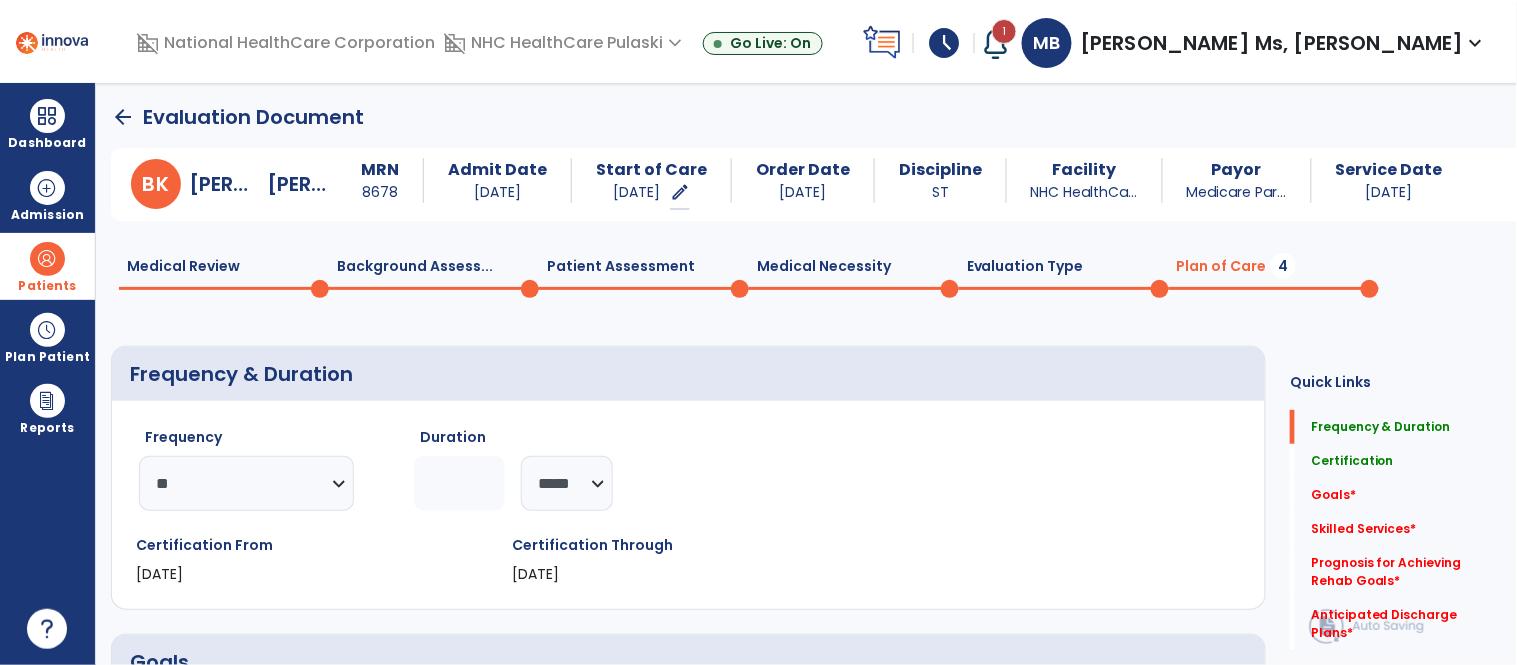 click on "*" 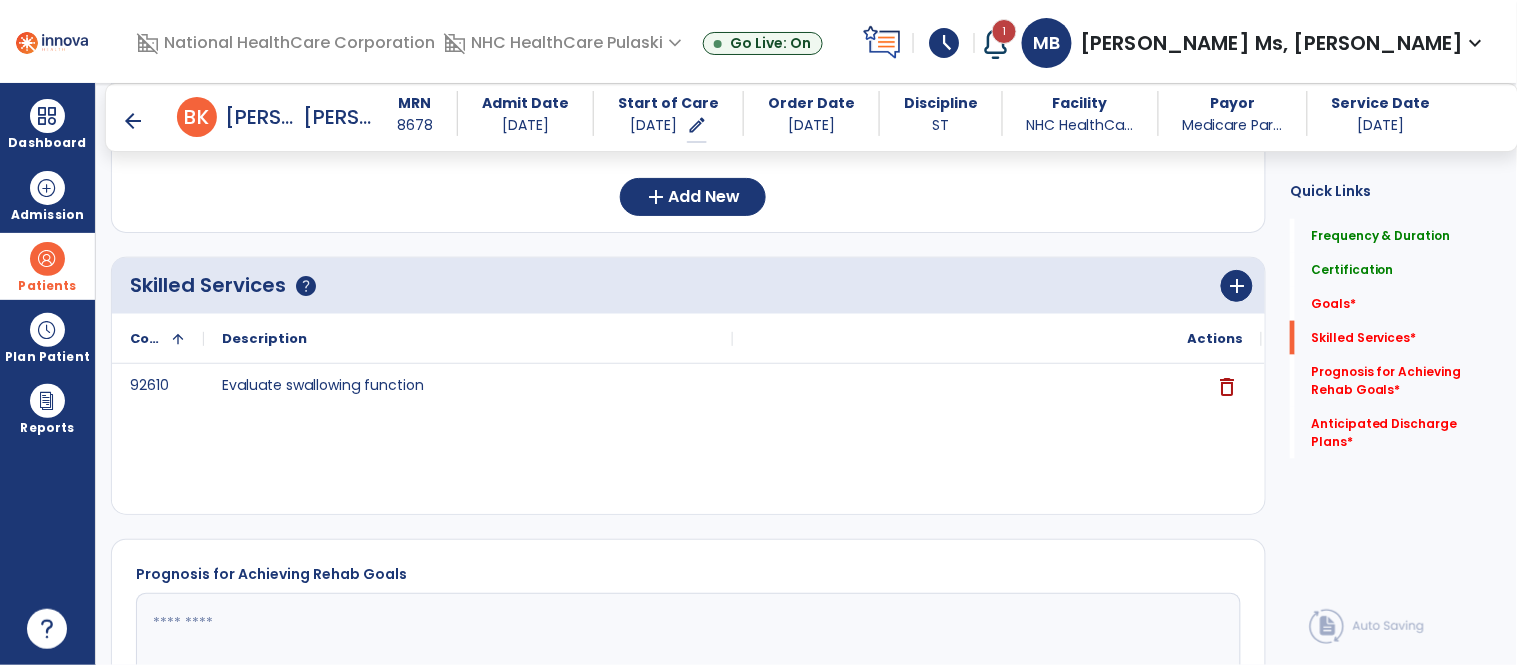 scroll, scrollTop: 563, scrollLeft: 0, axis: vertical 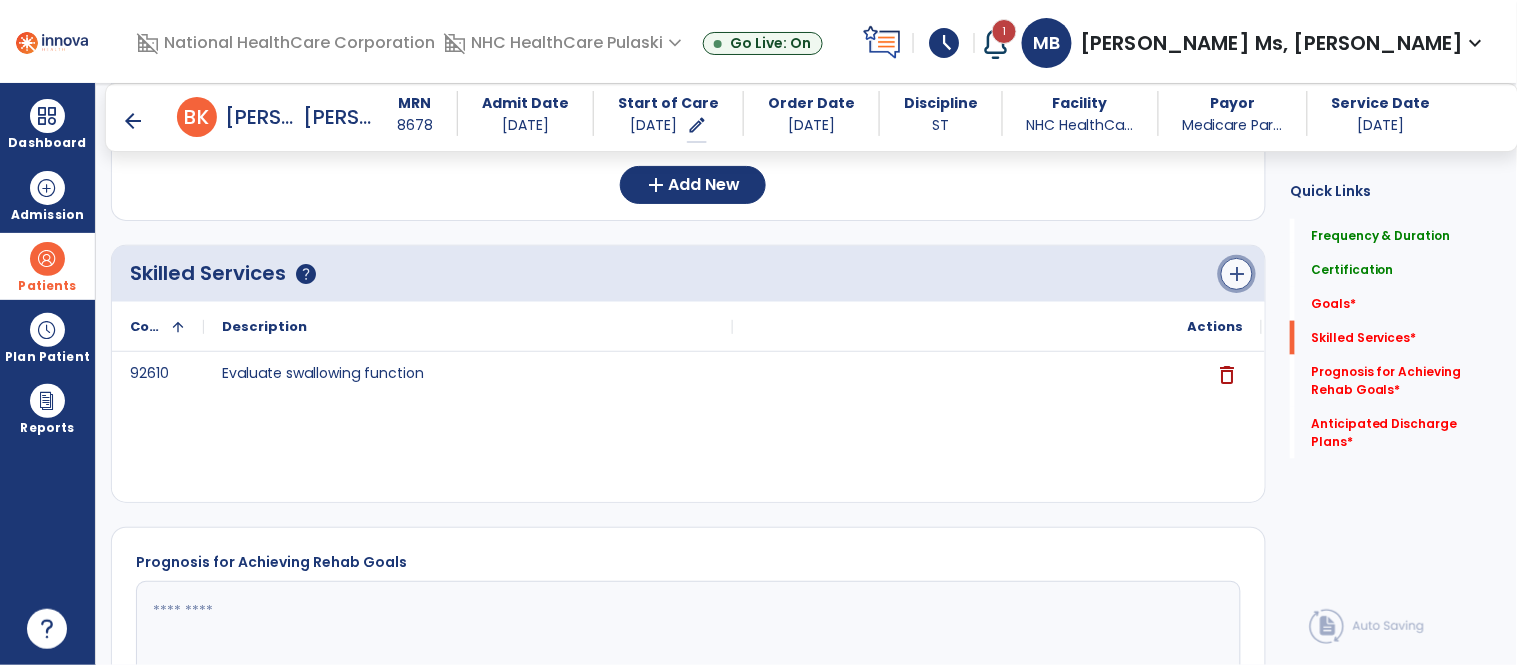 click on "add" 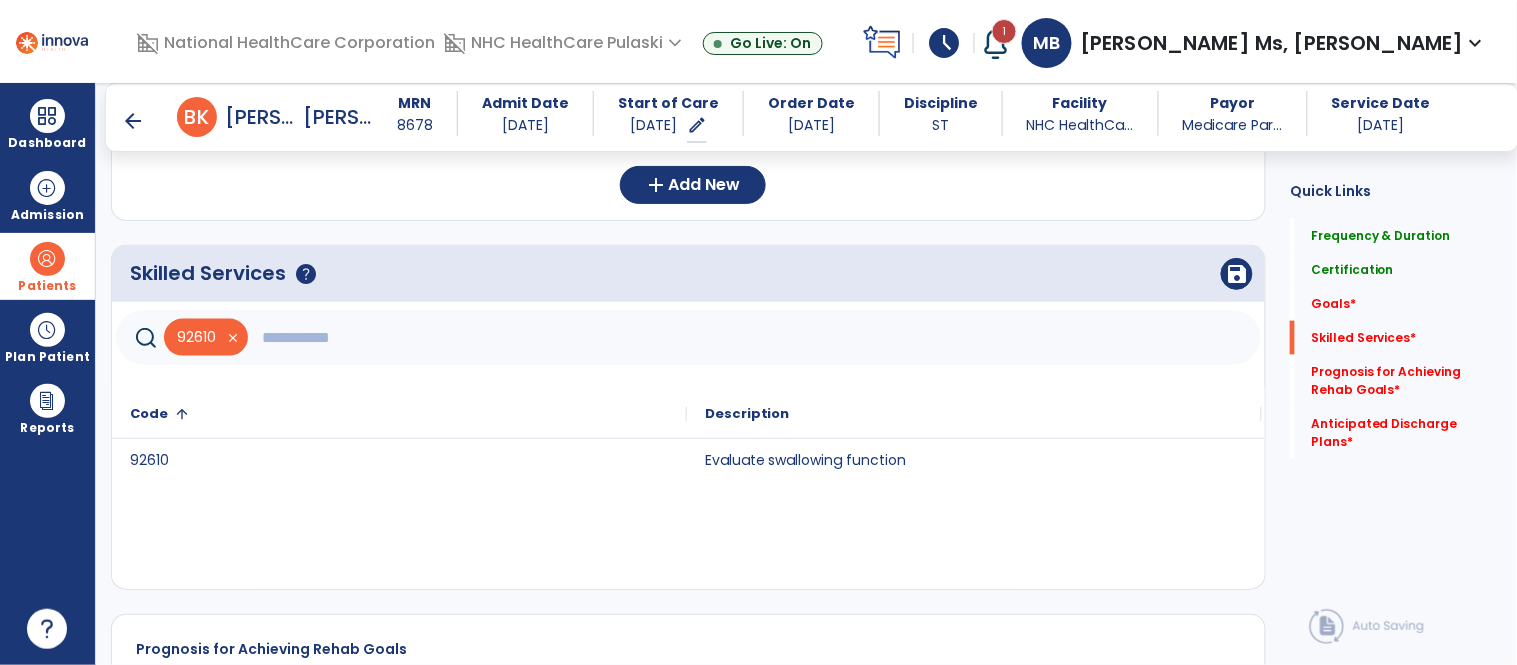 click 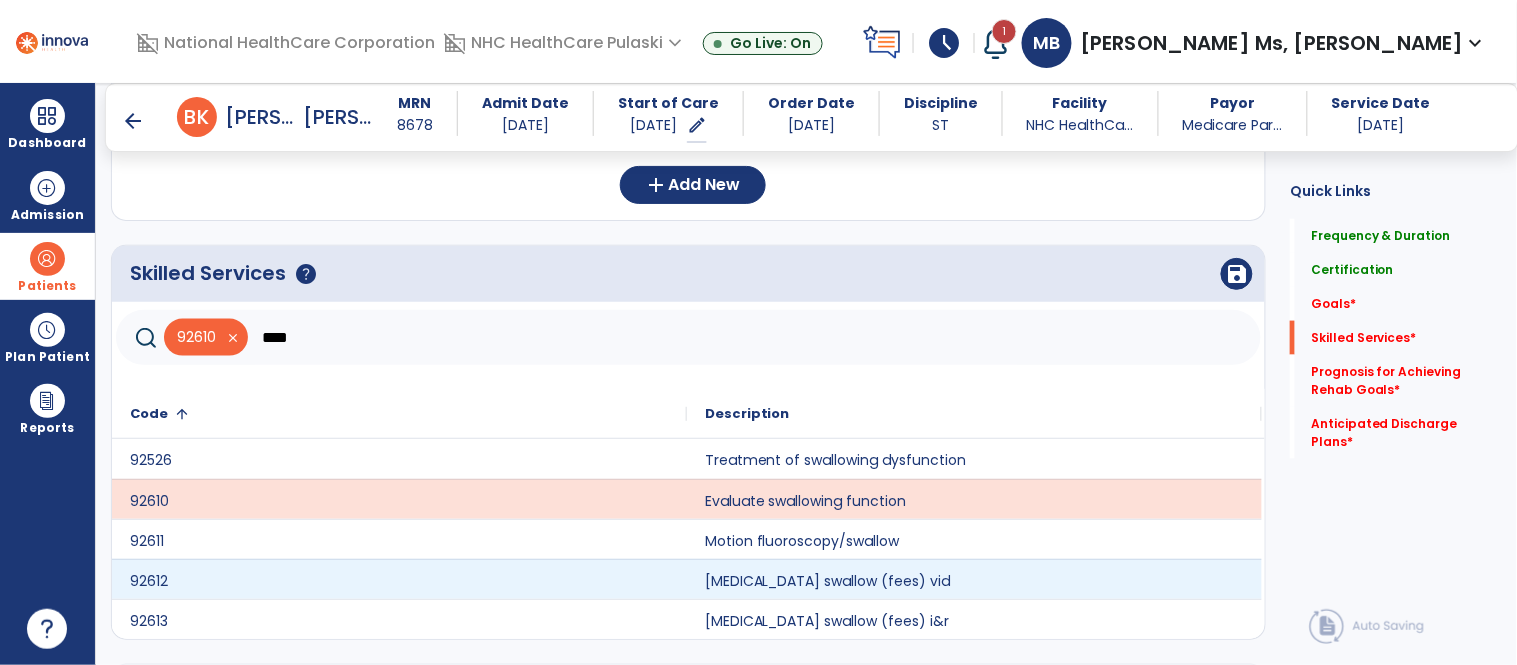 type on "****" 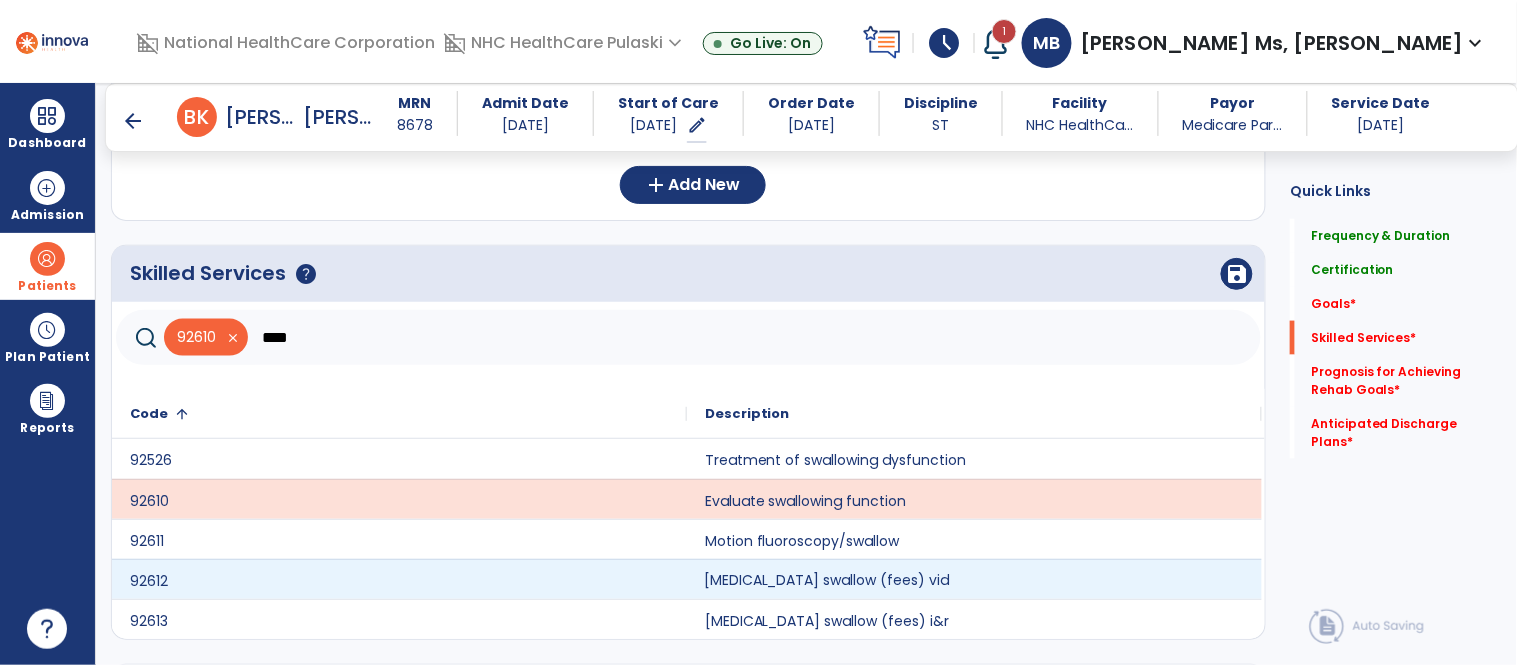 click on "[MEDICAL_DATA] swallow (fees) vid" 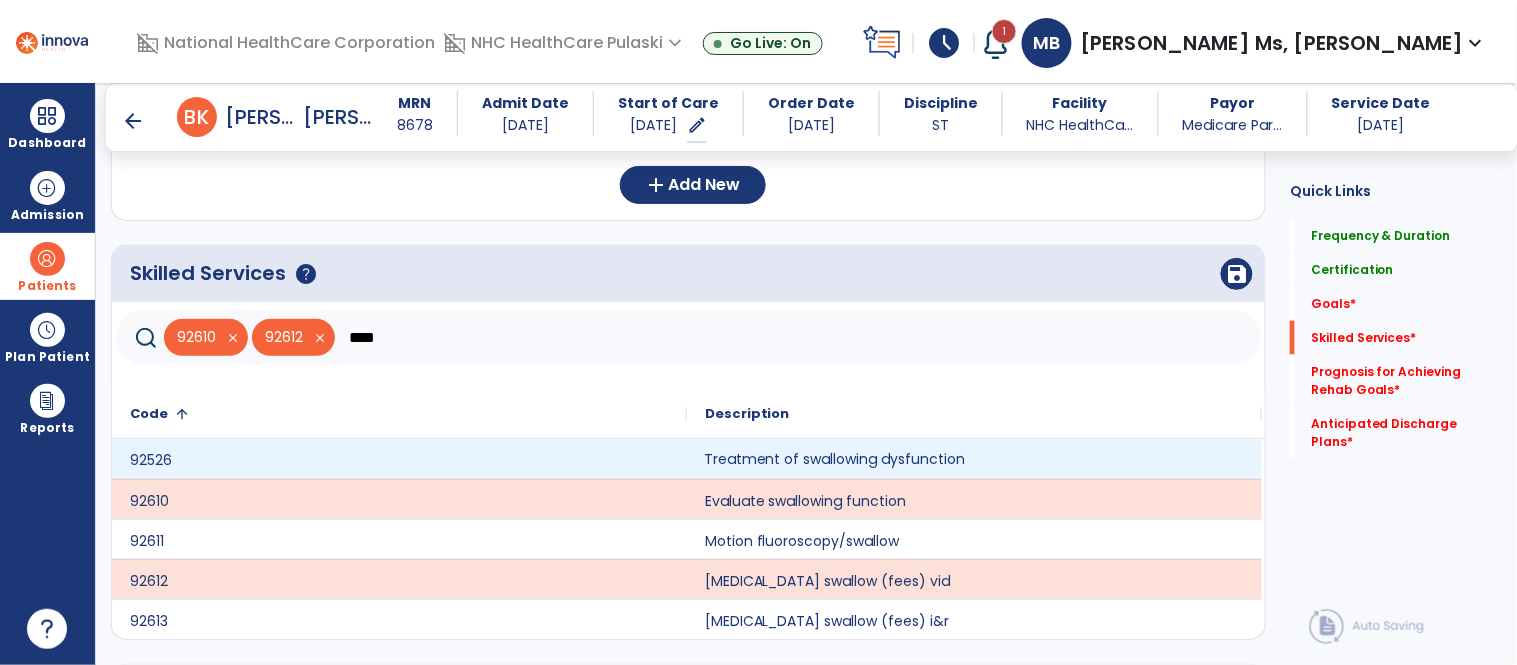 click on "Treatment of swallowing dysfunction" 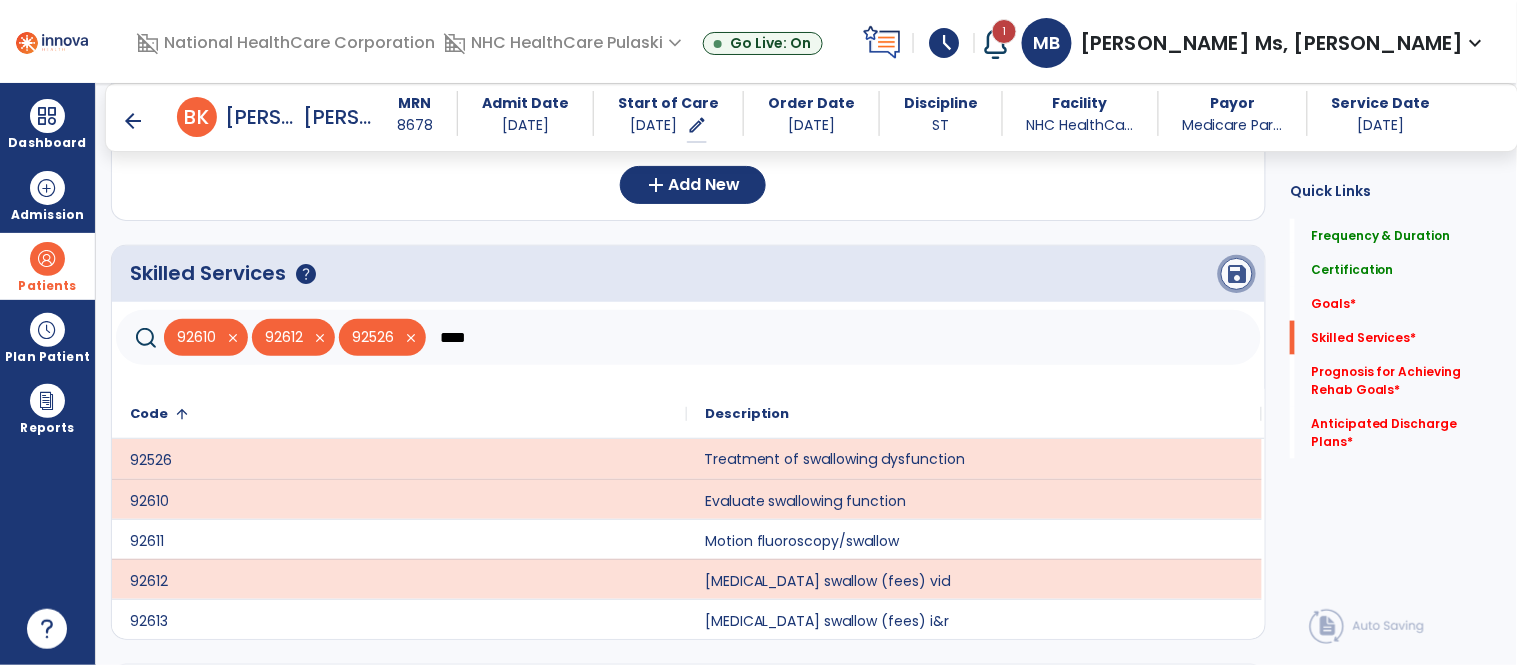 click on "save" 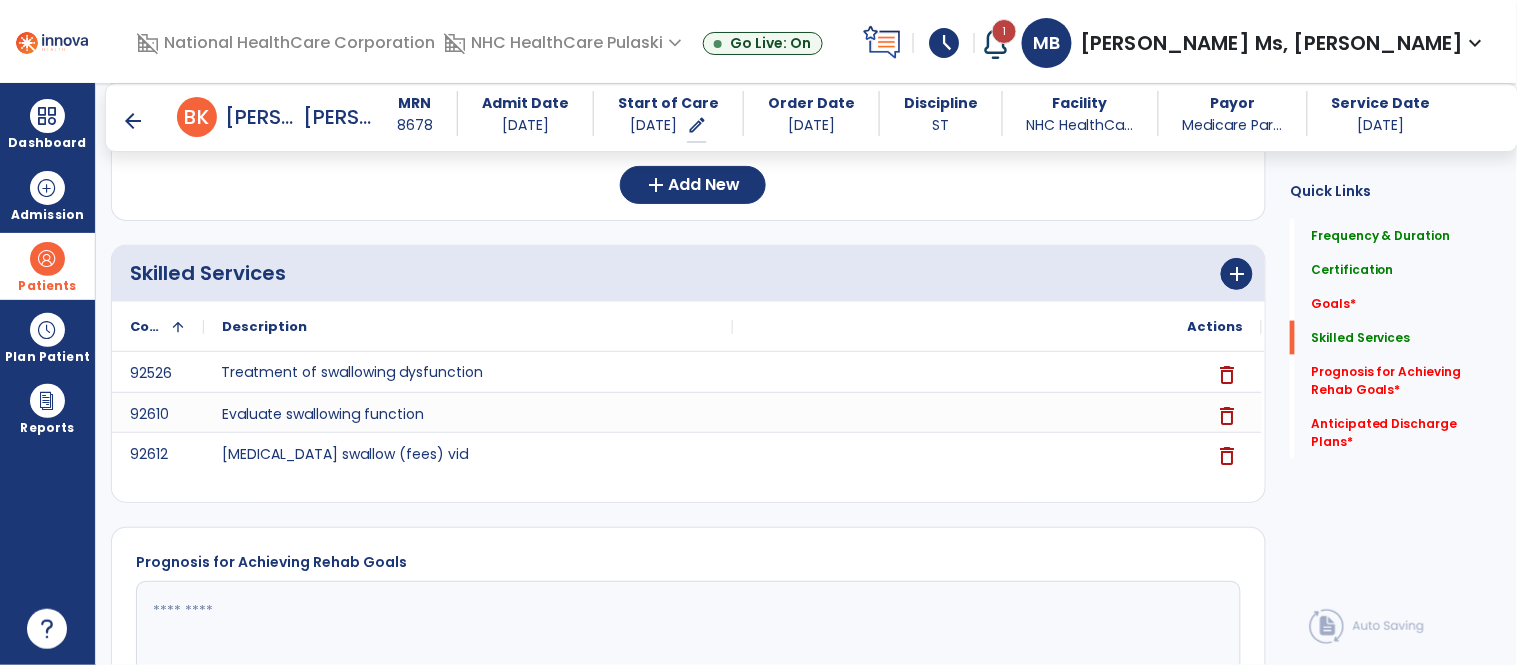 scroll, scrollTop: 554, scrollLeft: 0, axis: vertical 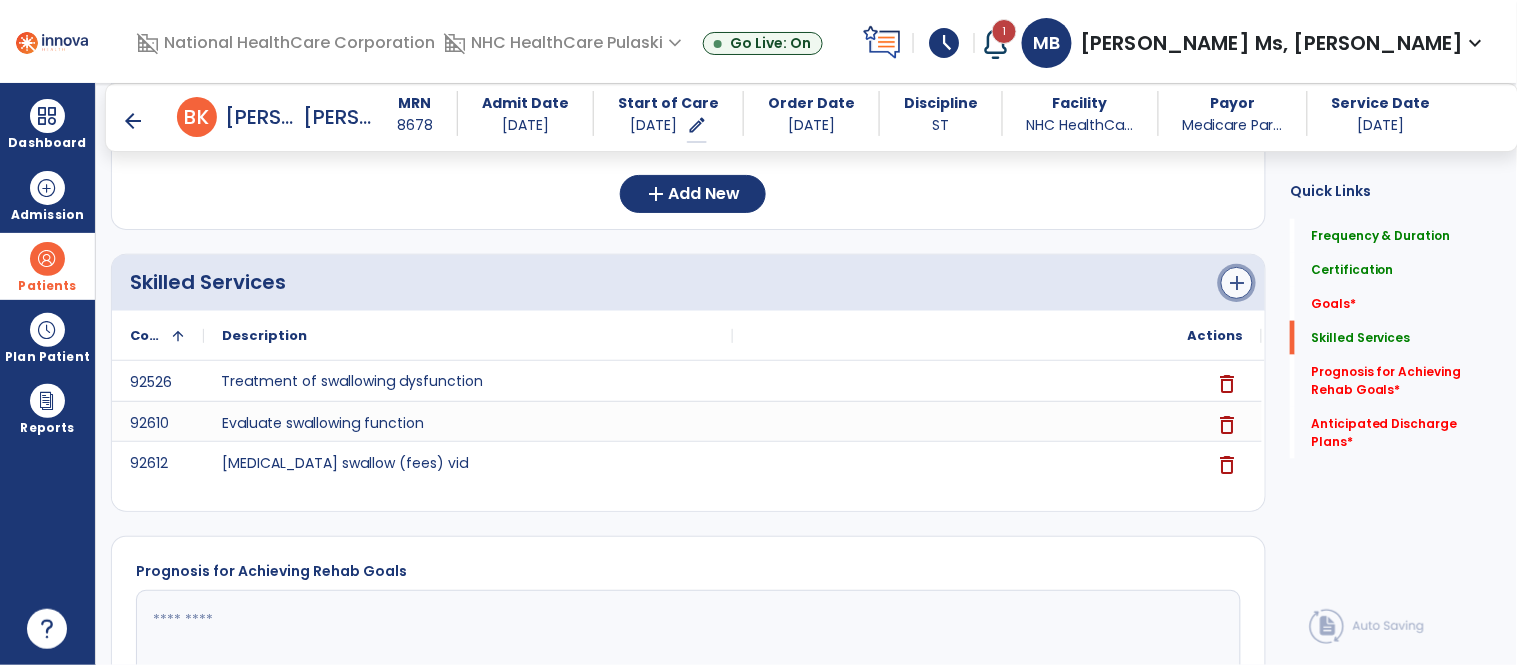 click on "add" 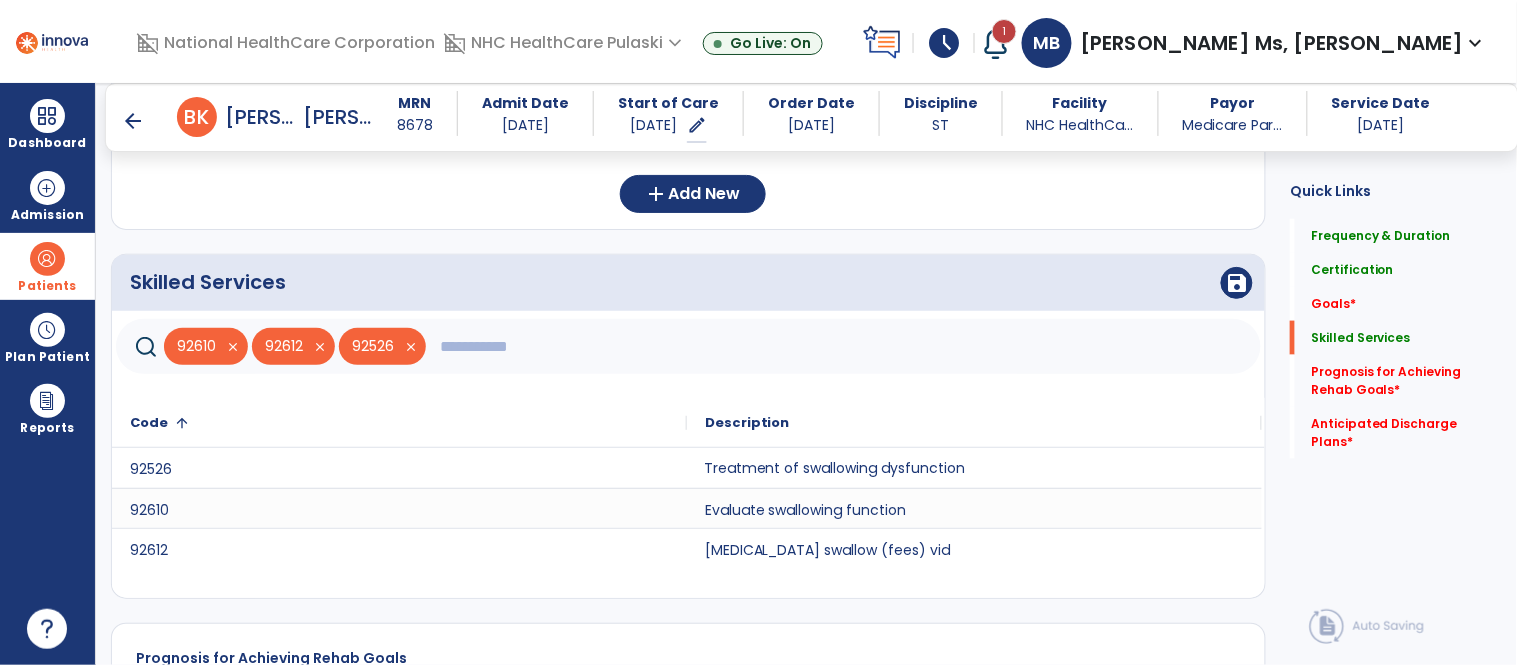 click 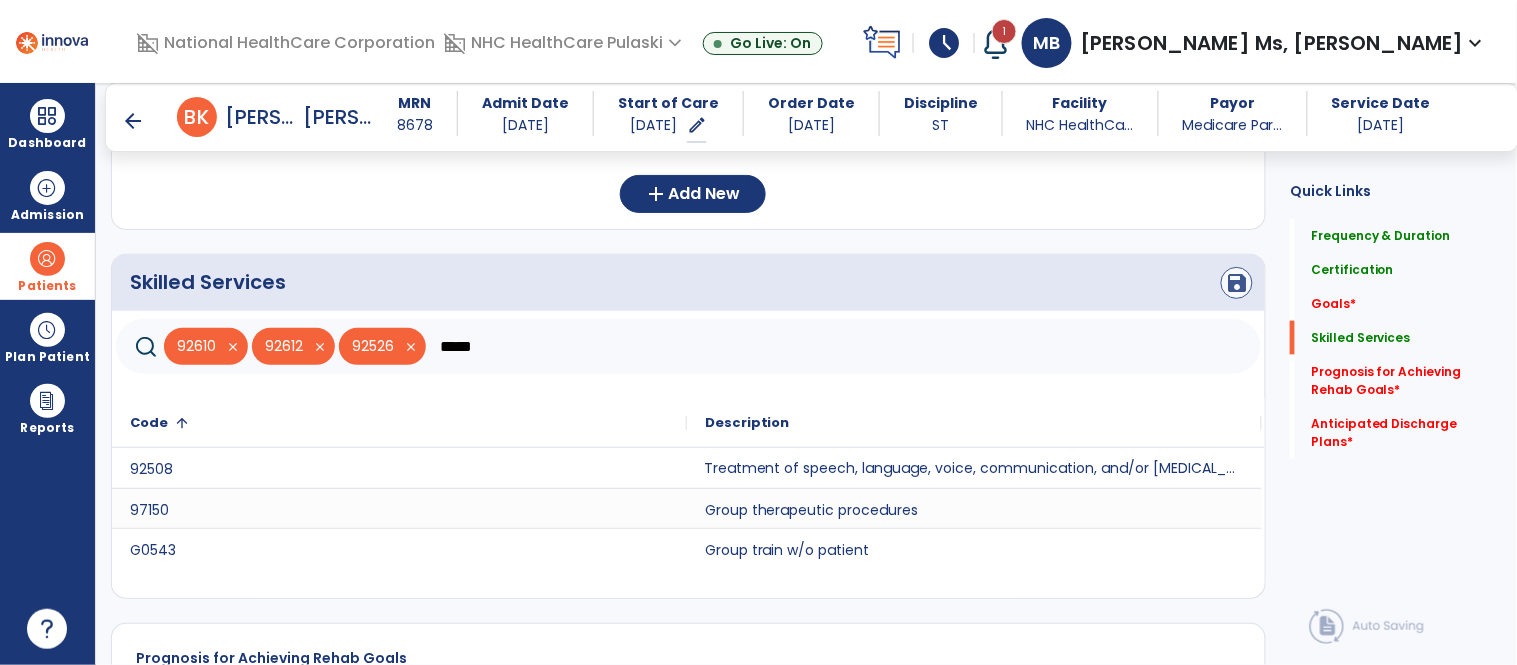 type on "*****" 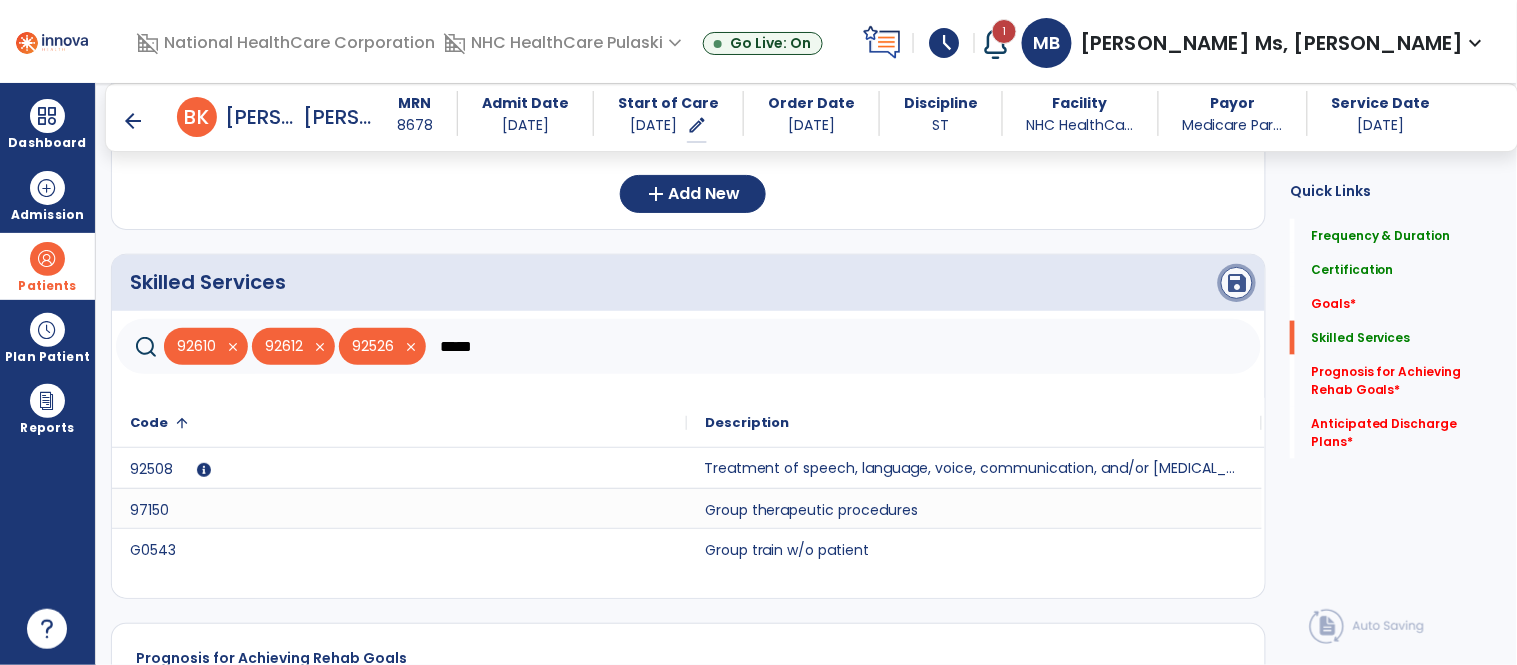 click on "save" 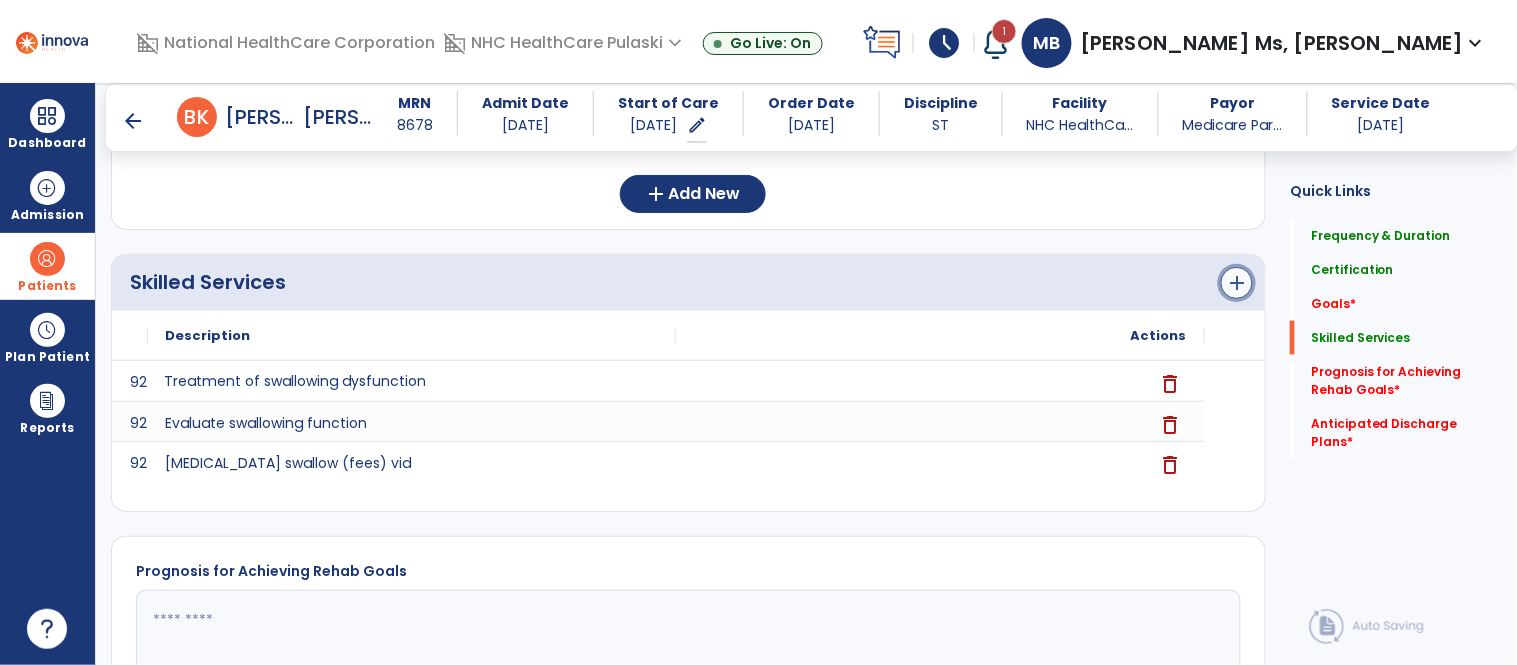click on "add" 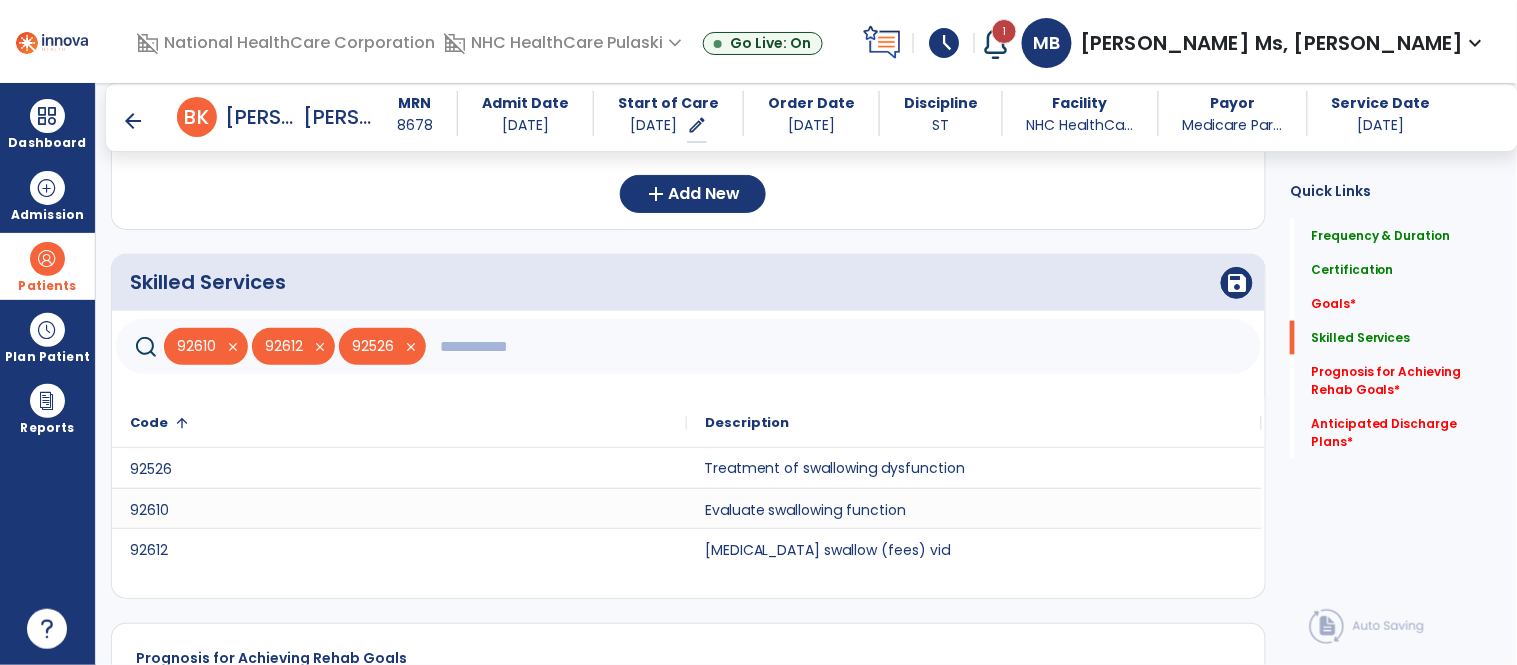 click on "Skilled Services      save" 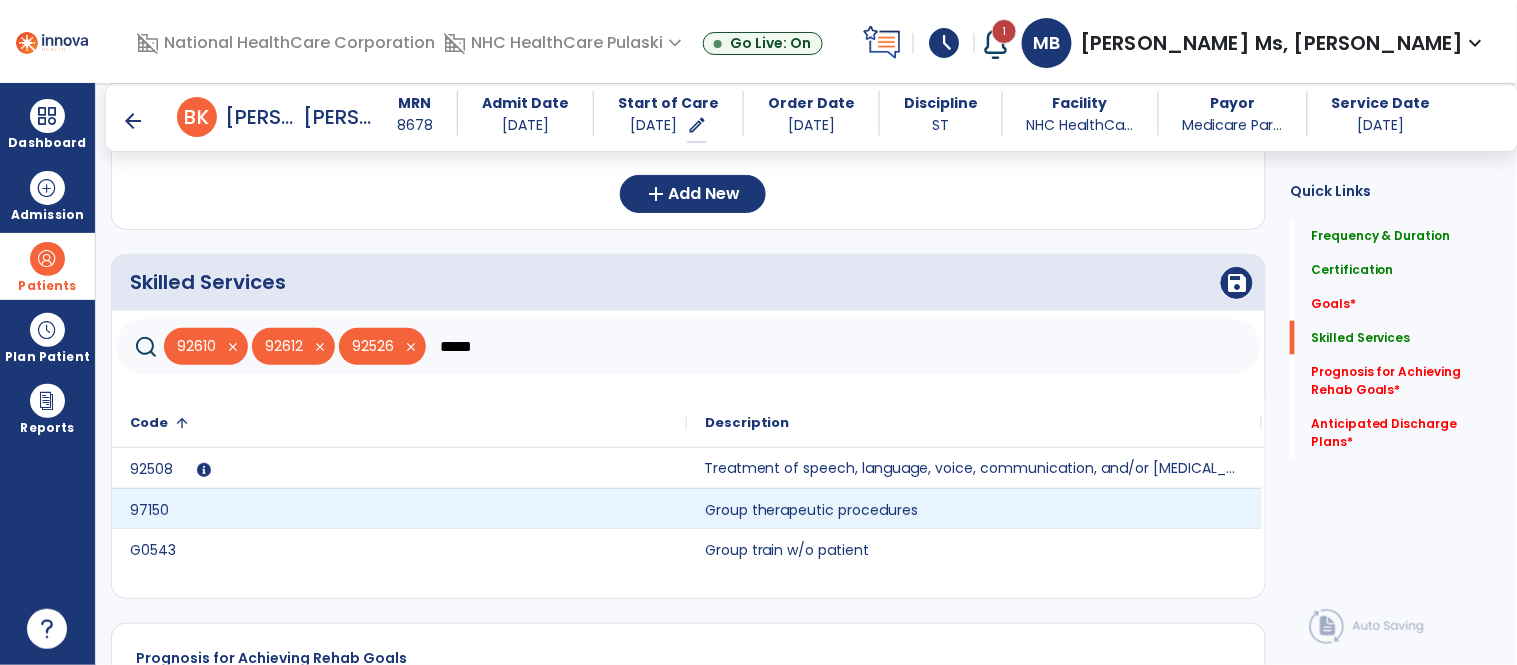 type on "*****" 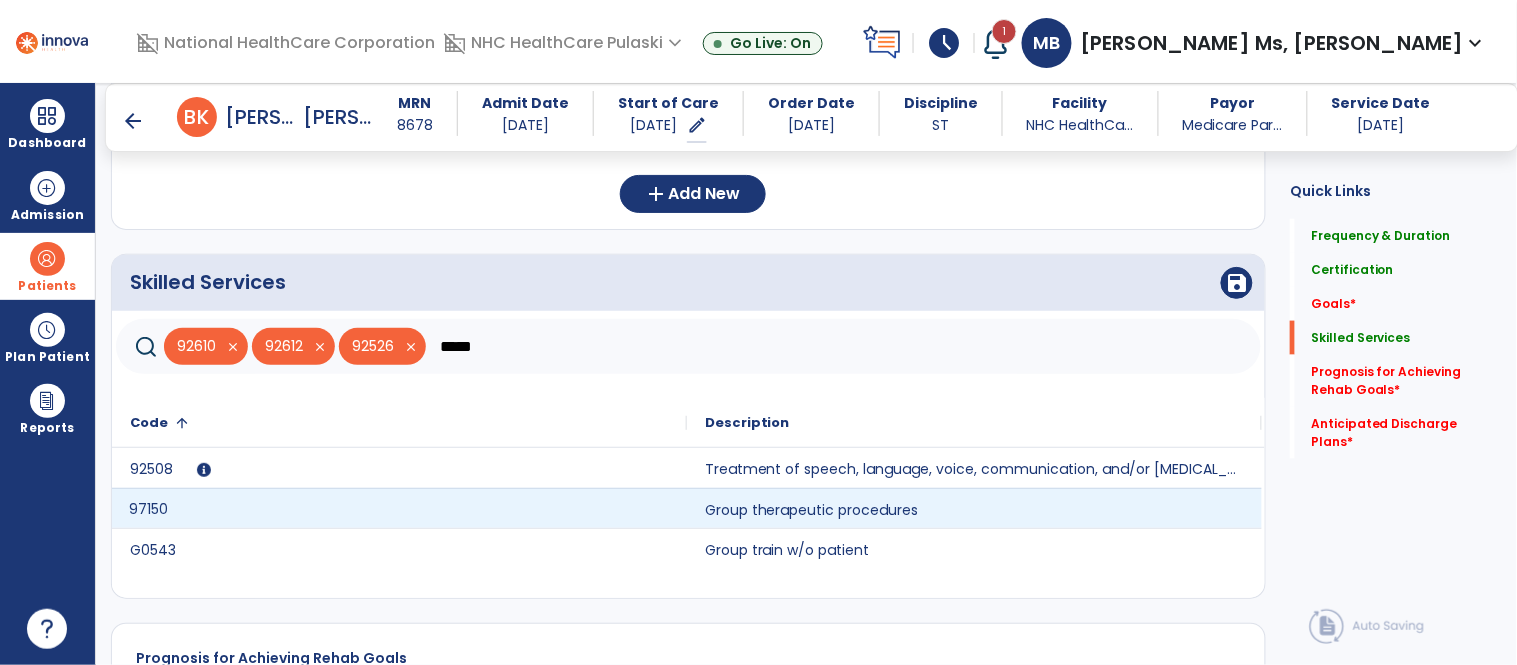 click on "97150" 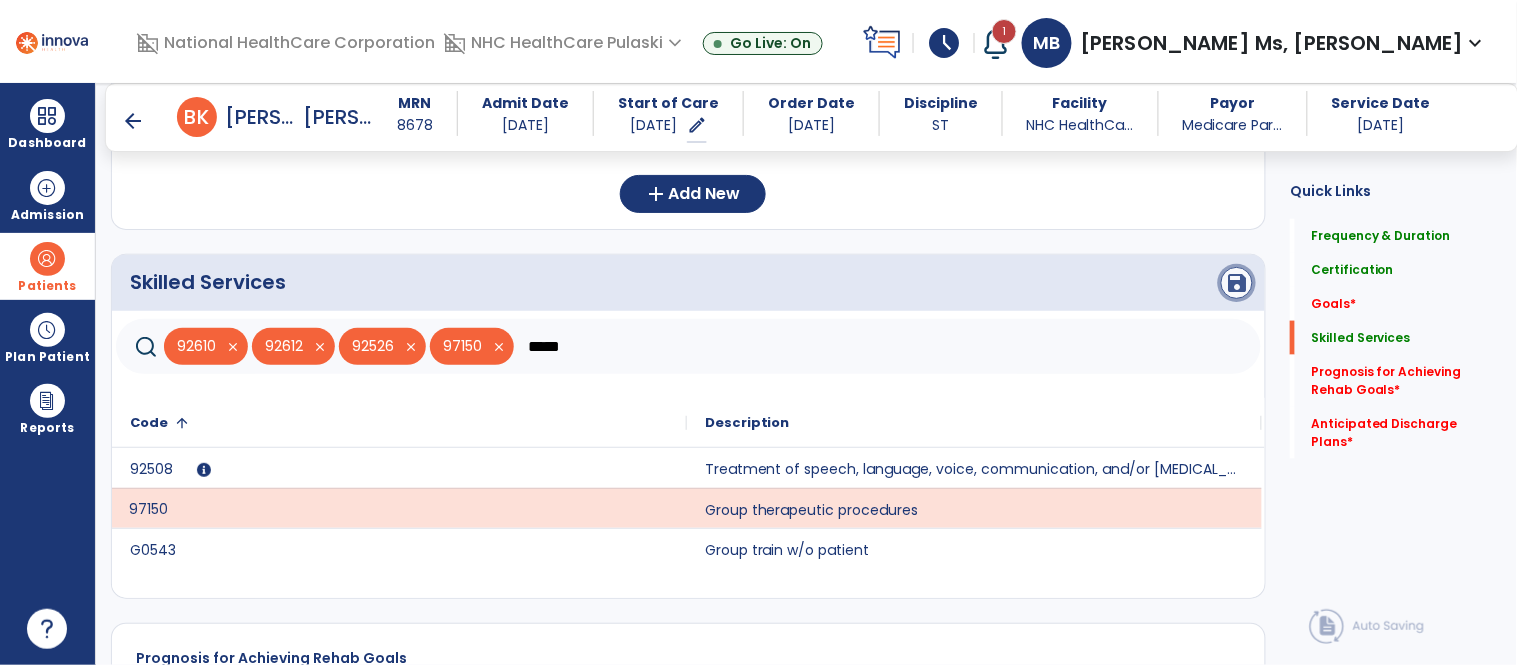 click on "save" 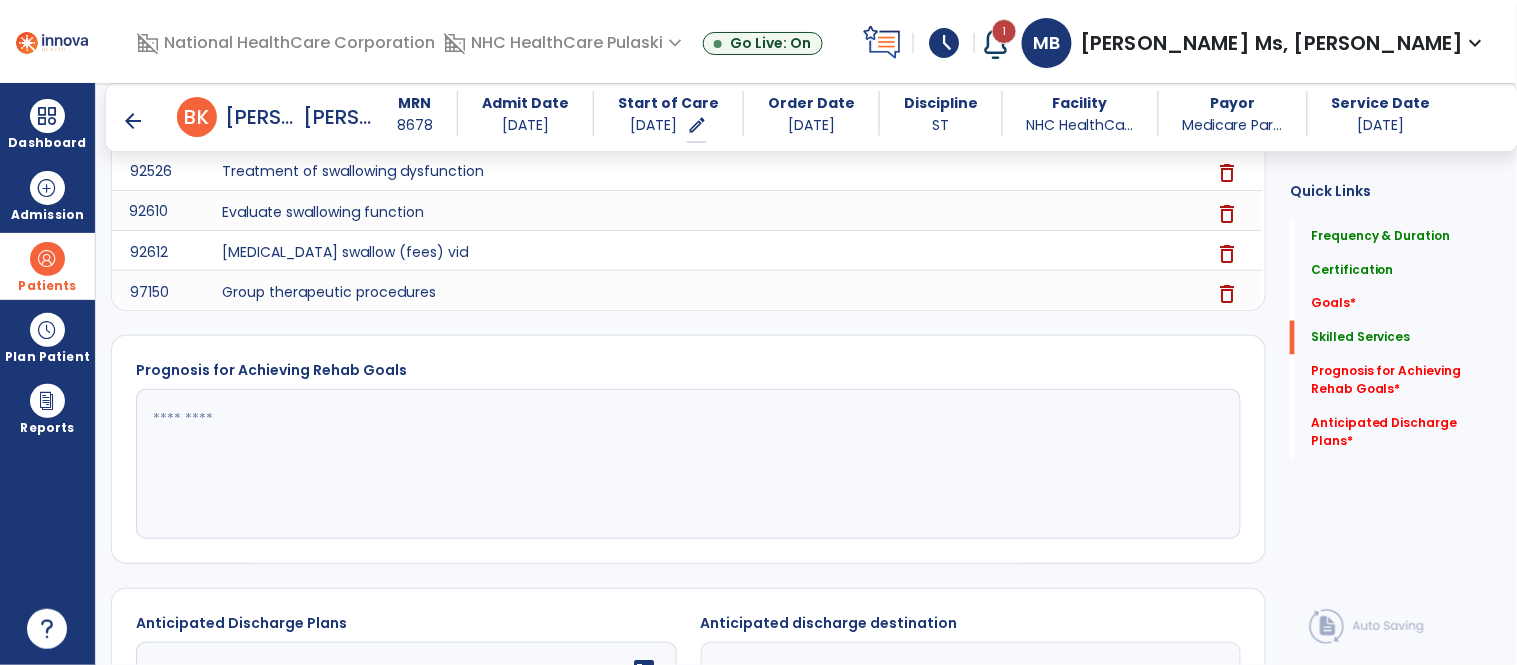 scroll, scrollTop: 826, scrollLeft: 0, axis: vertical 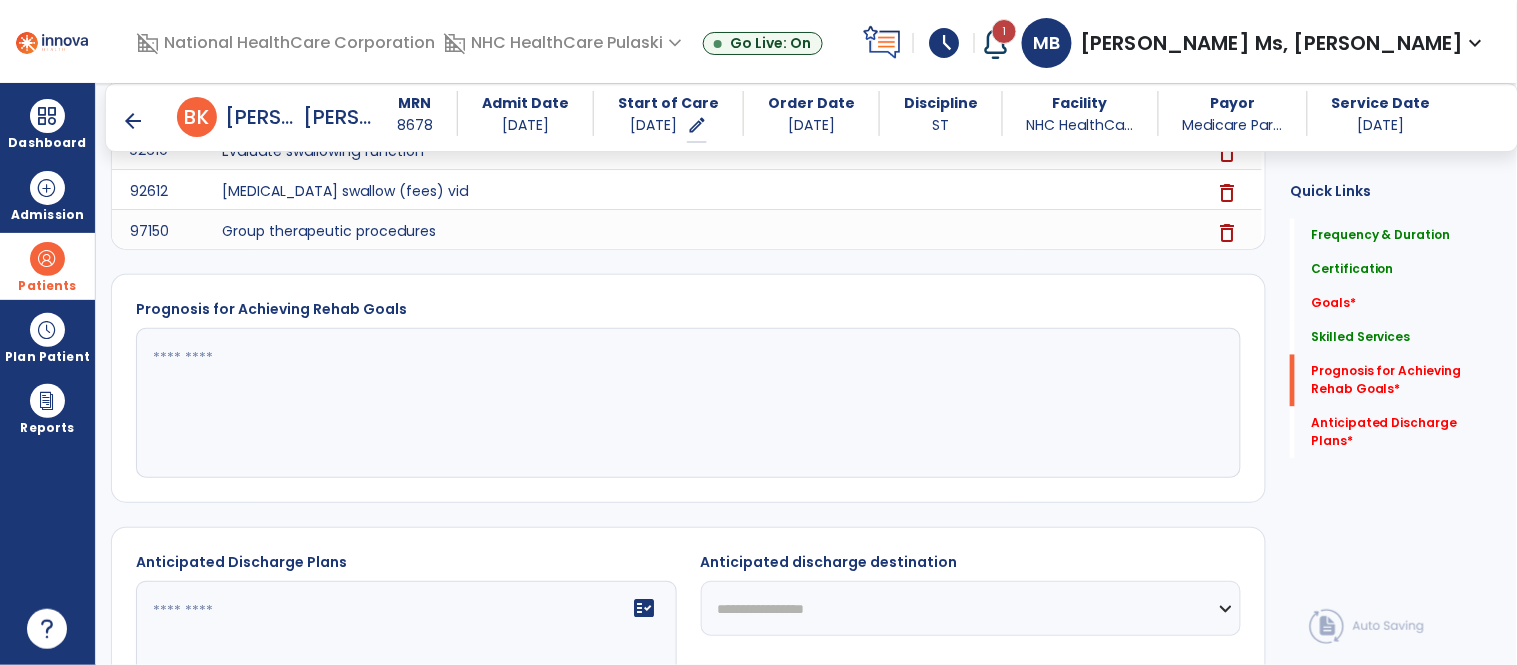 drag, startPoint x: 870, startPoint y: 424, endPoint x: 394, endPoint y: 680, distance: 540.4739 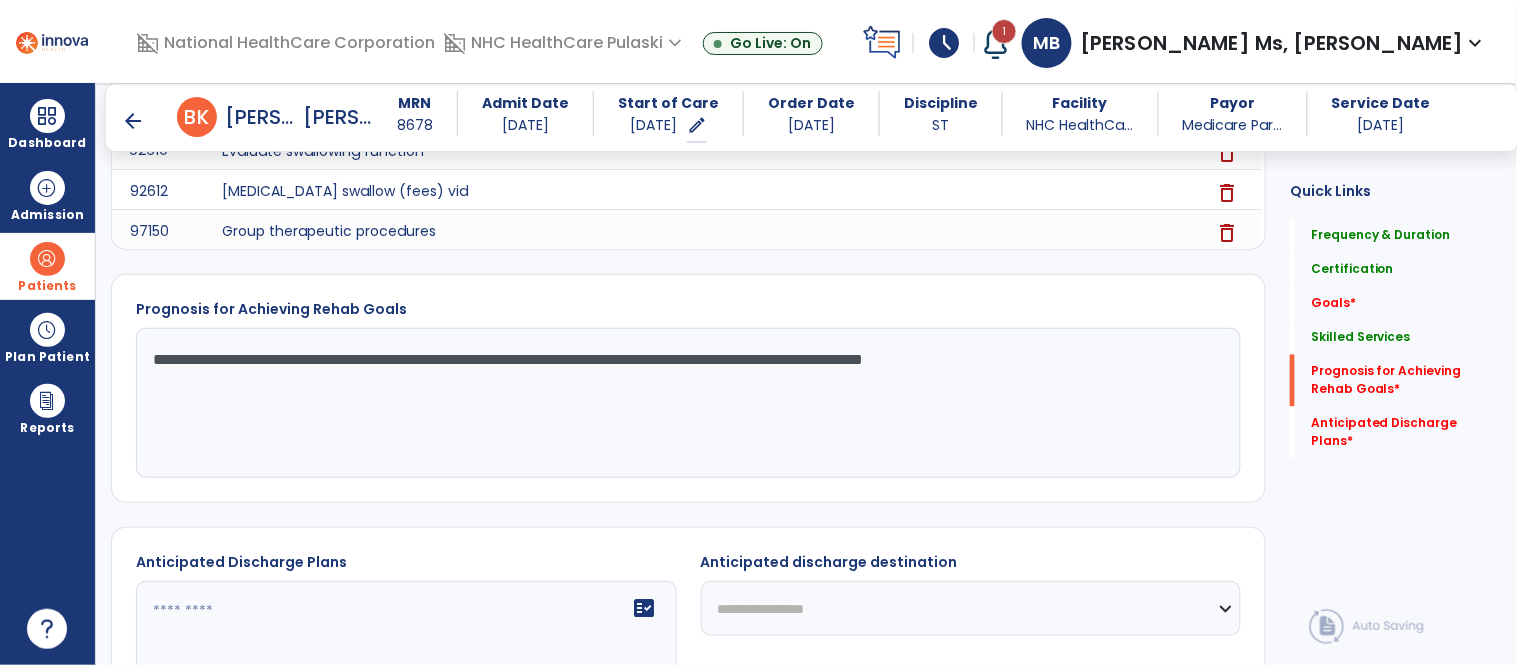 type on "**********" 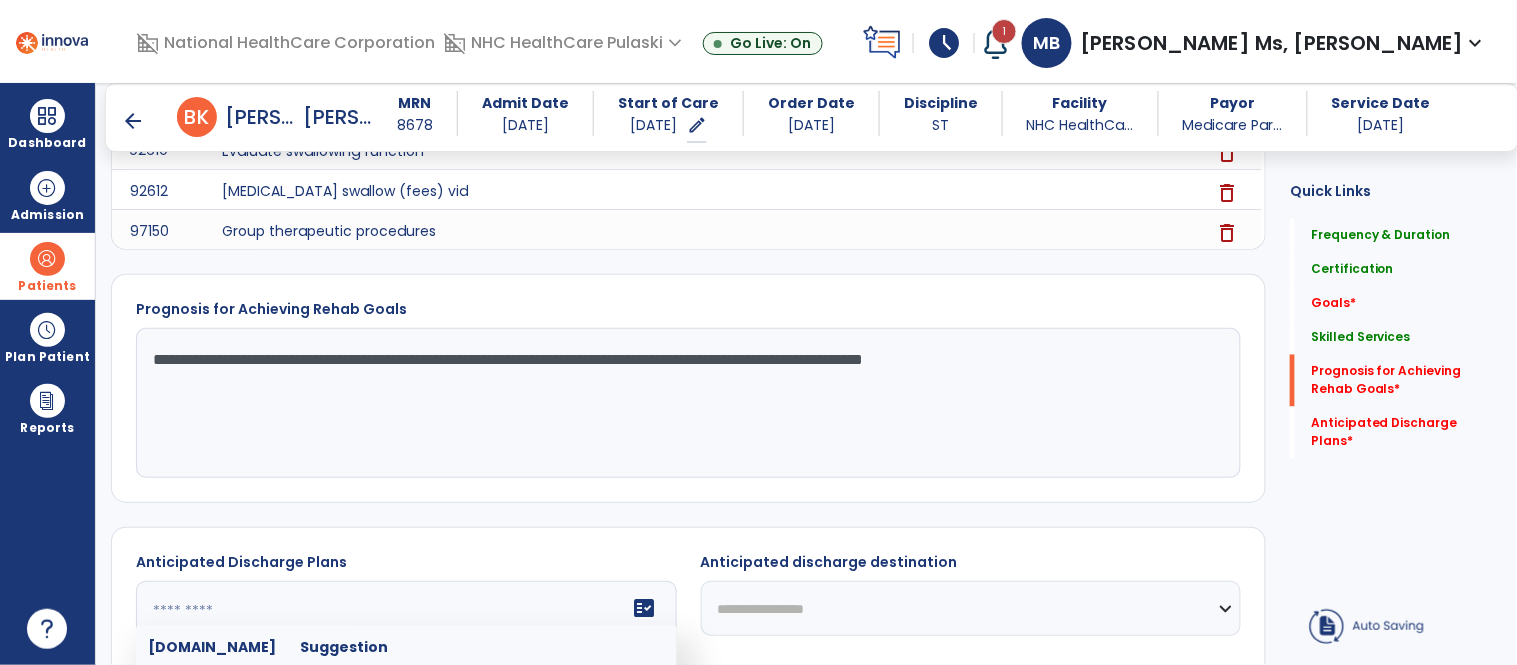 click on "fact_check  [DOMAIN_NAME] Suggestion 1 Anticipate [ASSIST LEVELS] at meal times. 2 Anticipate an ability to use an effective communication system. 3 Anticipate assistance of external aids to communicate. 4 Anticipate diet restrictions which may include ___________. 5 Anticipate discharge to an Assisted Living Facility. 6 Anticipate discharge to another SNF. 7 Anticipate discharge to home. 8 Anticipate discharge to hospice care. 9 Anticipate discharge to this SNF. 10 Anticipate independent dining. 11 Anticipate no diet restrictions. 12 Anticipate no signs or symptoms of aspiration with least restrictive diet level. 13 Anticipate patient will need [FULL/PART TIME] caregiver assistance. 14 Anticipate patient will need [ASSISTANCE LEVEL] assistance from [CAREGIVER]. 15 Anticipate patient will need 24-hour caregiver assistance. 16 Anticipate patient will need no caregiver assistance. 17 Discharge home and independent with caregiver. 18 Discharge home and independent without caregiver. 19 20 21 22 23 24 25 26 27 28 29 30" 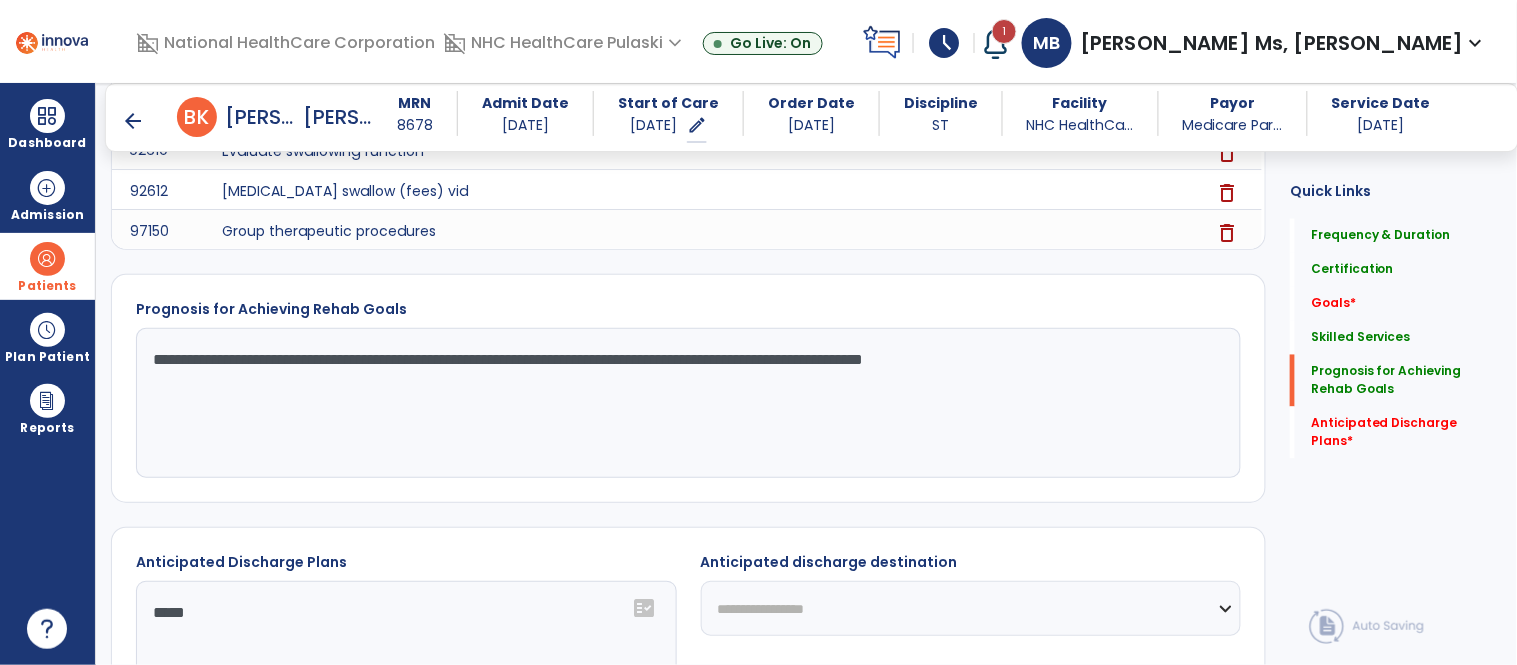 type on "****" 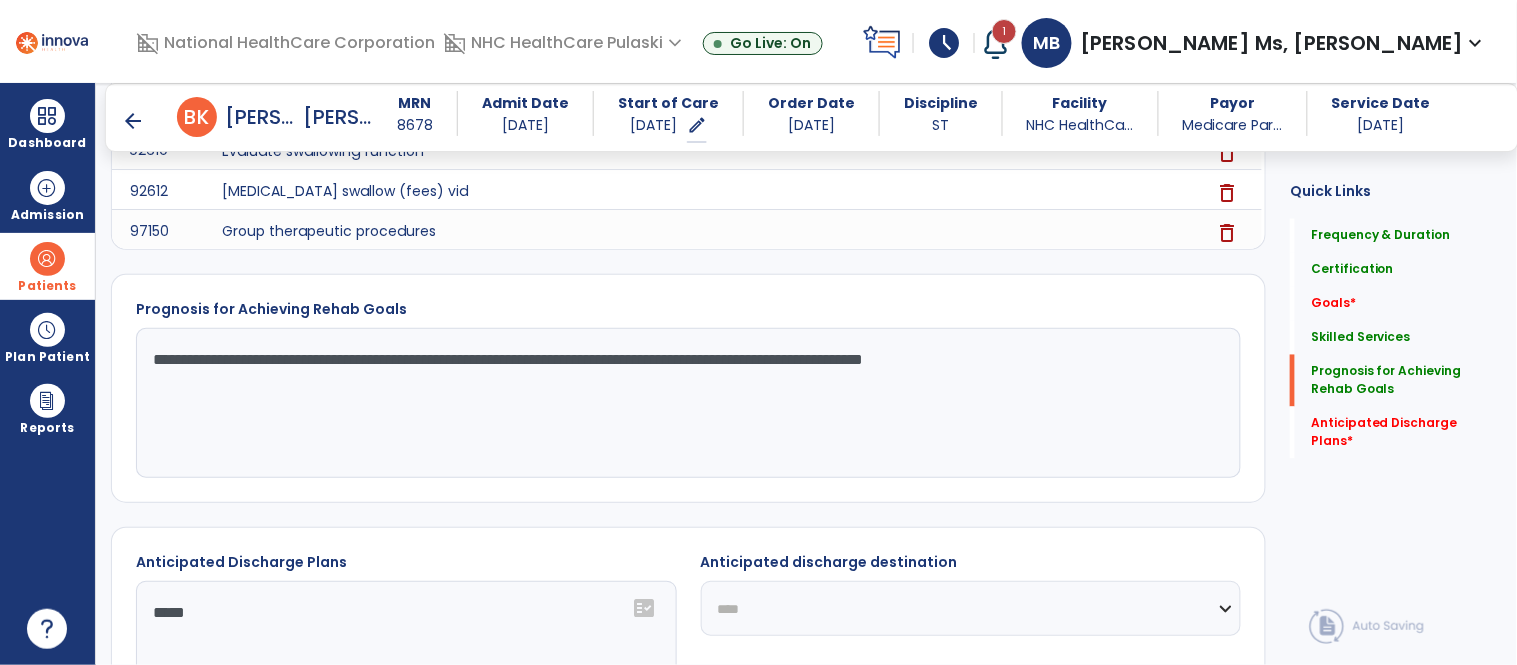 click on "**********" 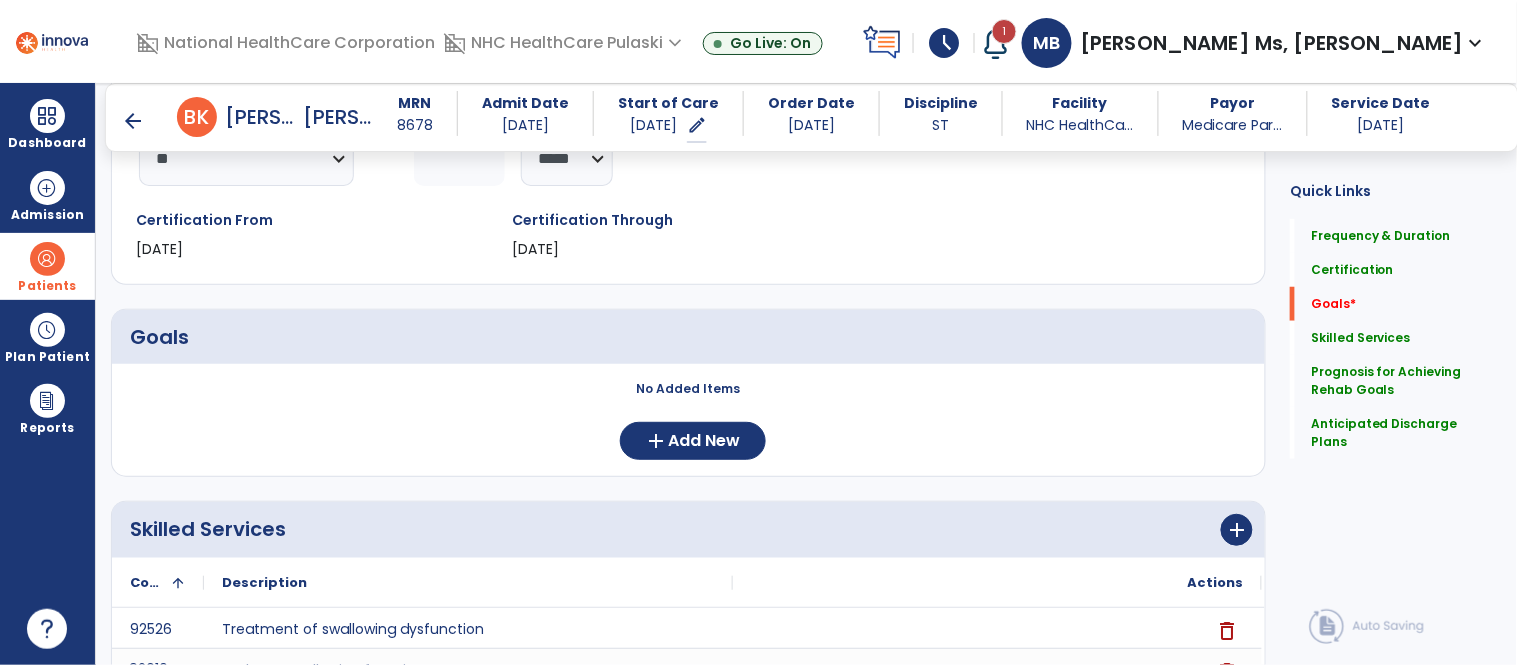 scroll, scrollTop: 0, scrollLeft: 0, axis: both 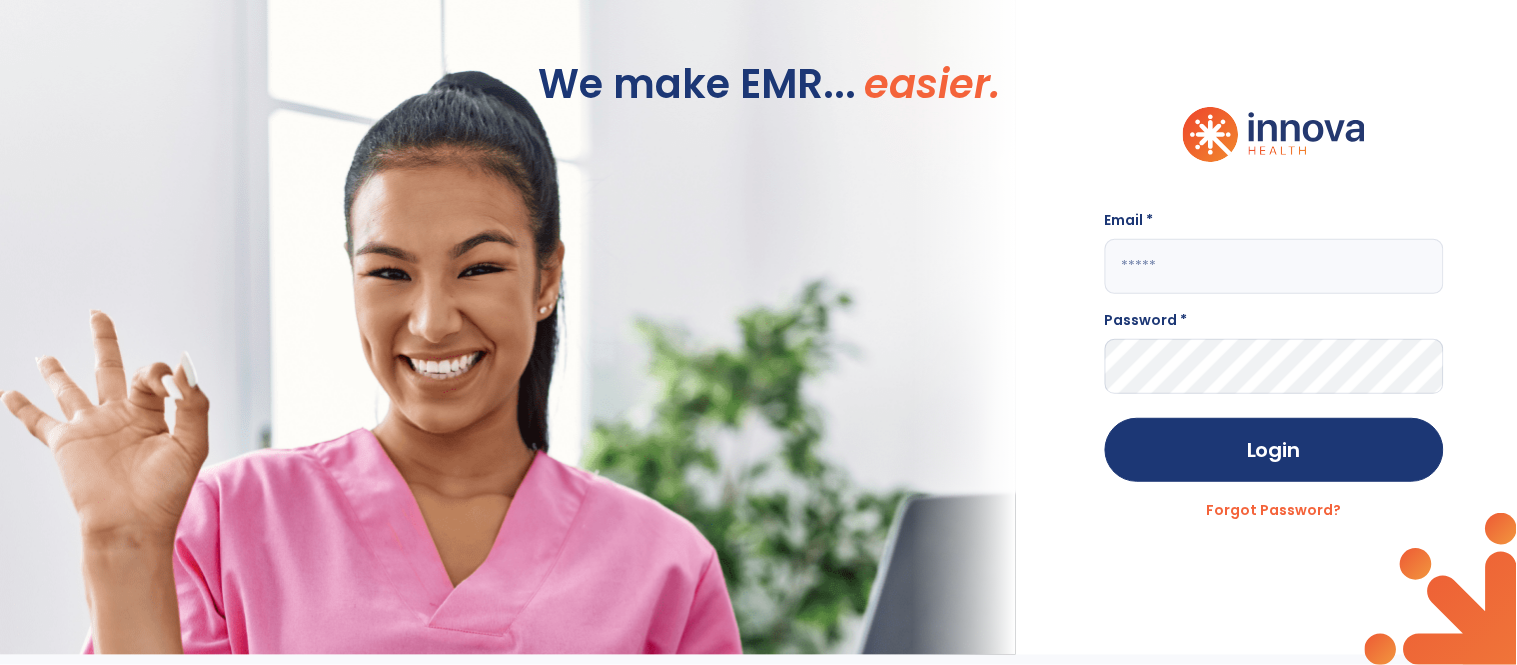 type on "**********" 